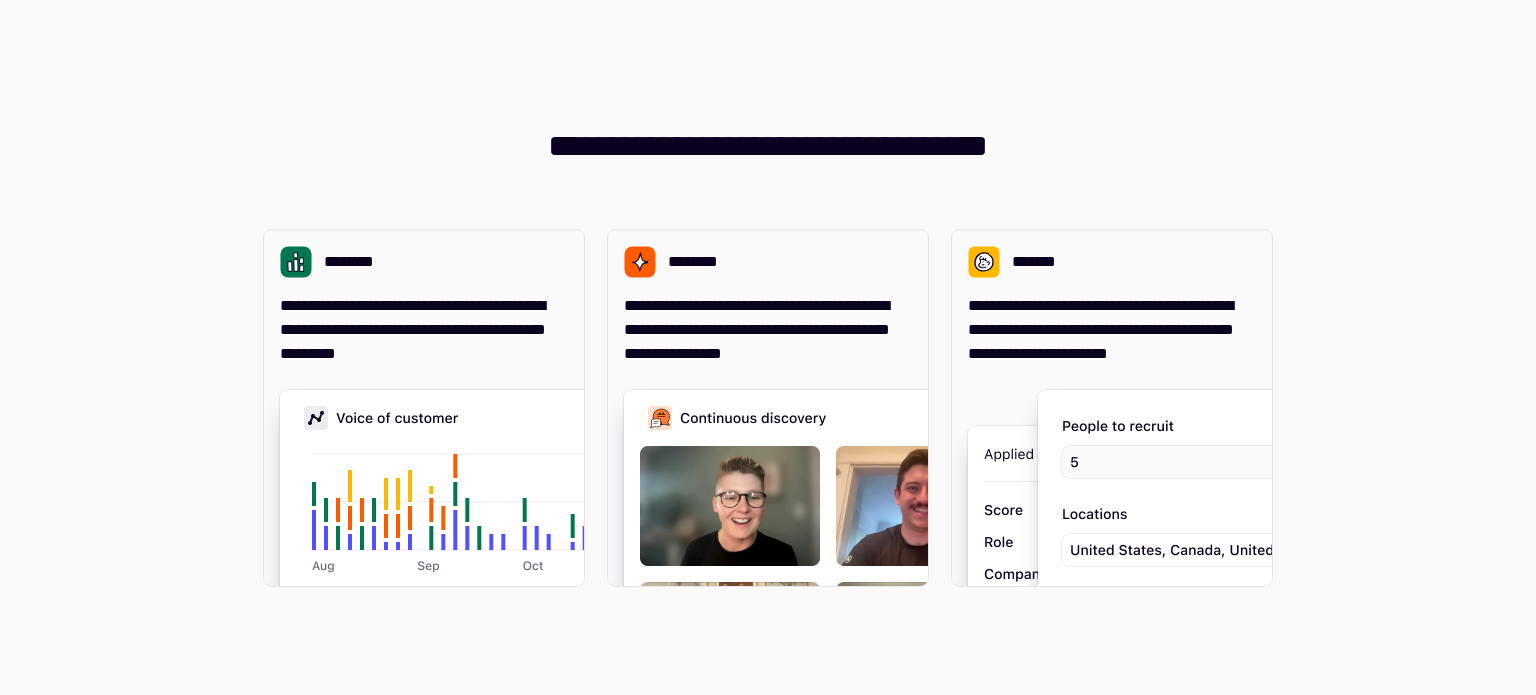 scroll, scrollTop: 0, scrollLeft: 0, axis: both 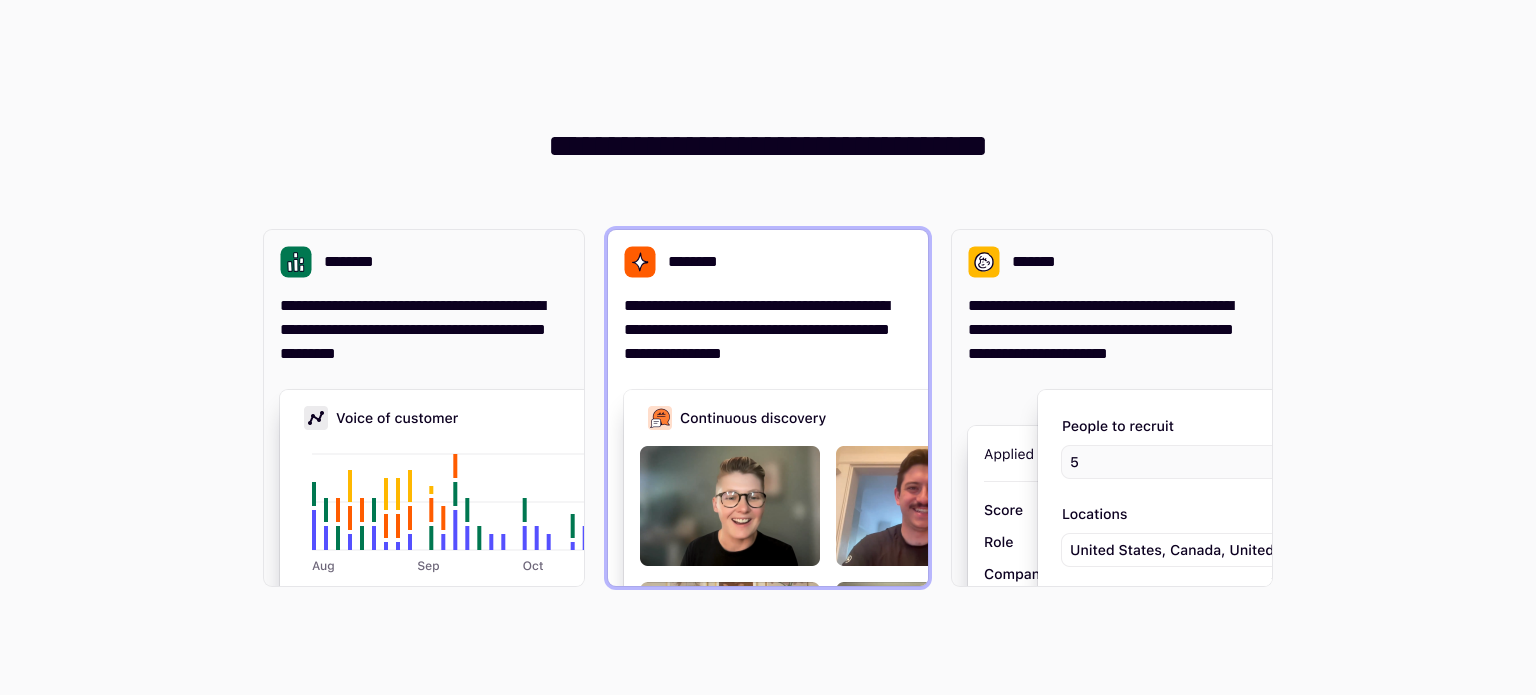 click on "**********" at bounding box center [768, 330] 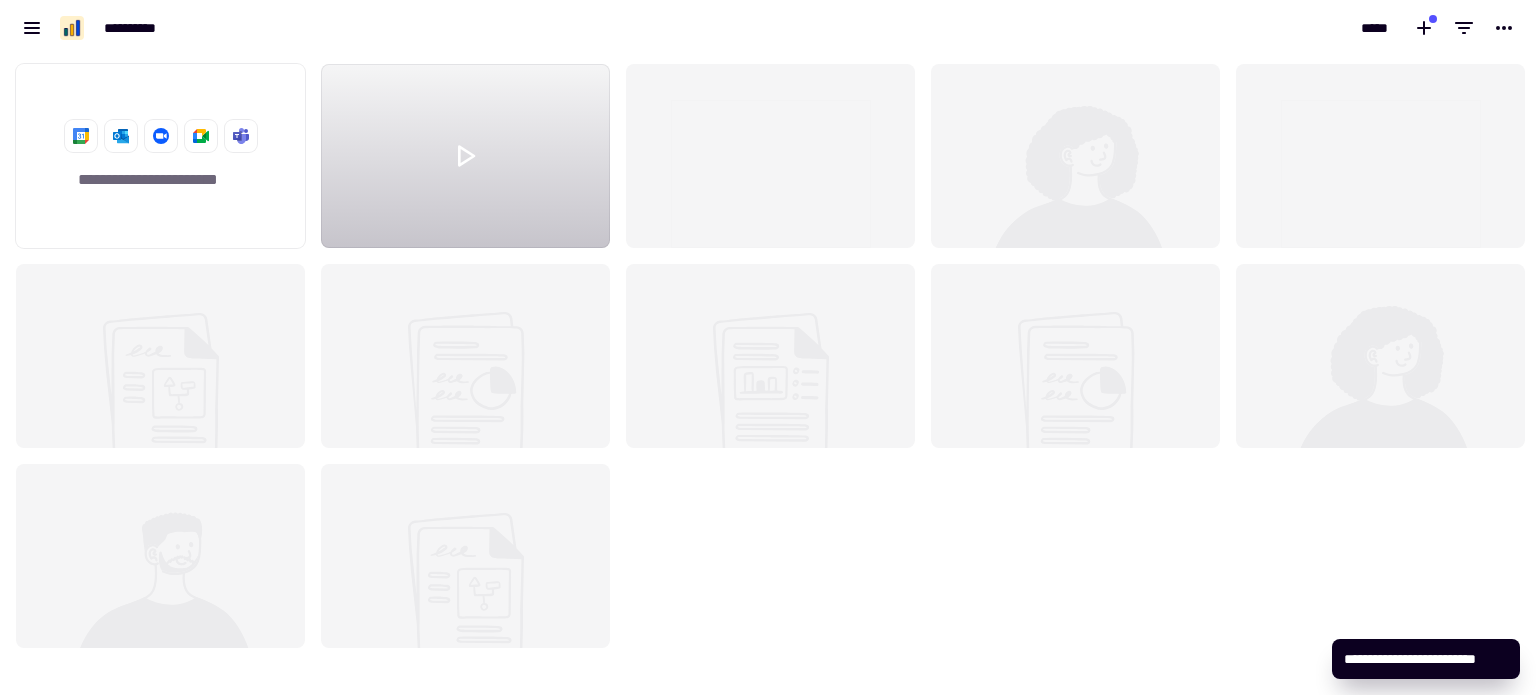 scroll, scrollTop: 16, scrollLeft: 16, axis: both 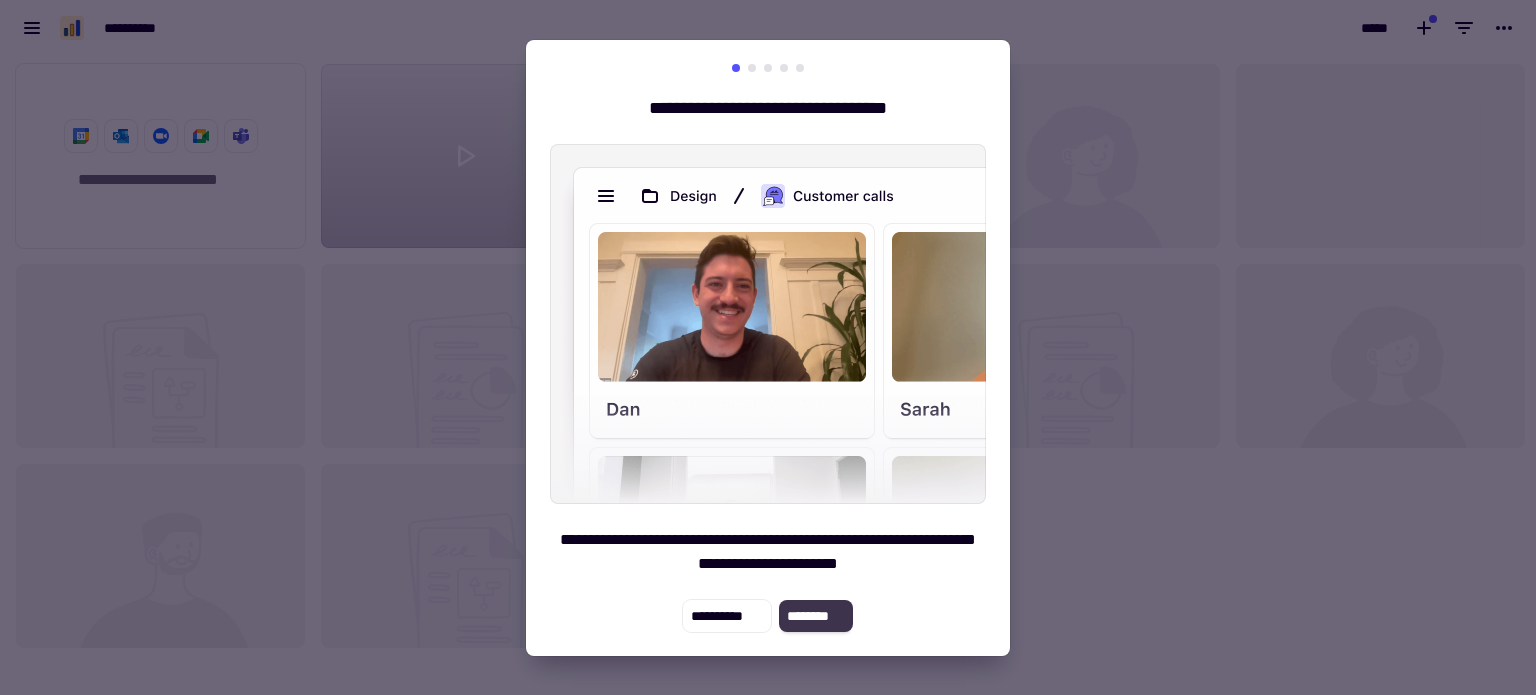 click on "********" 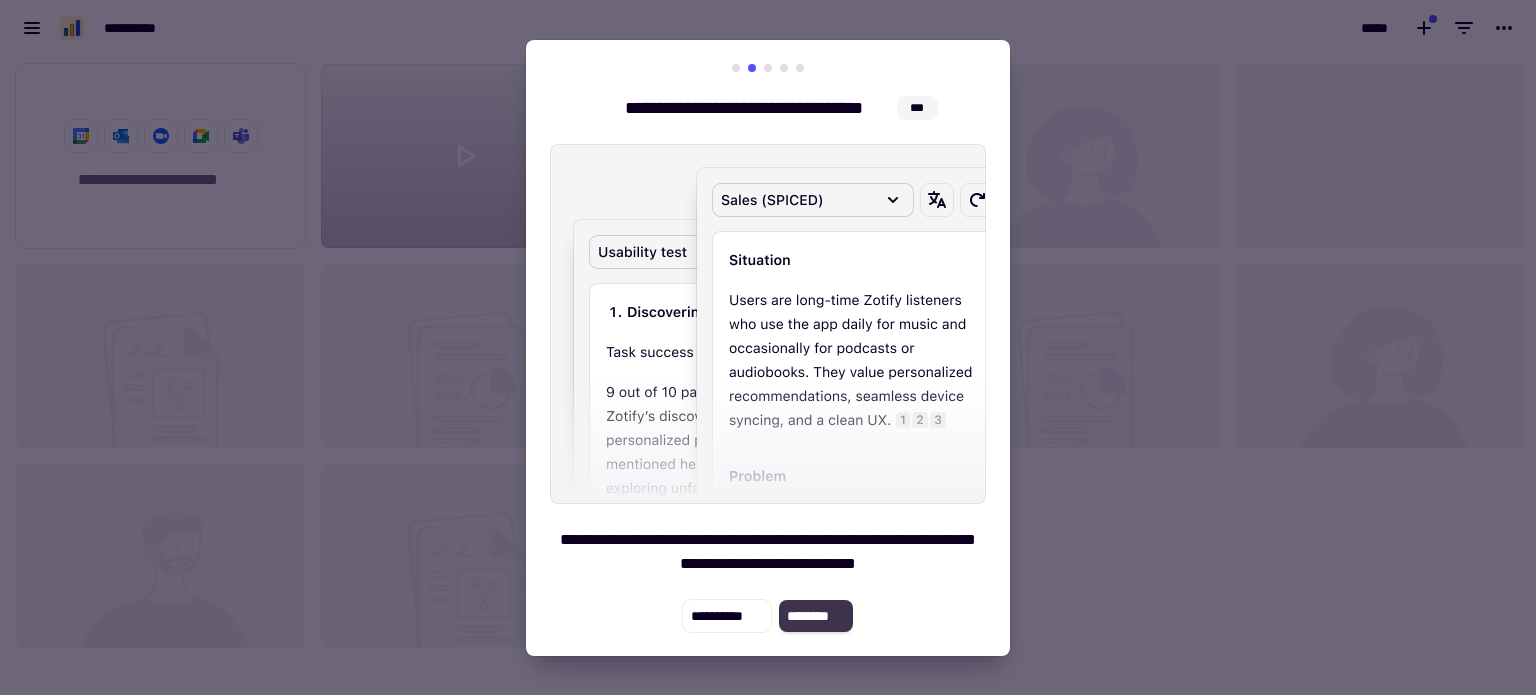 click on "********" 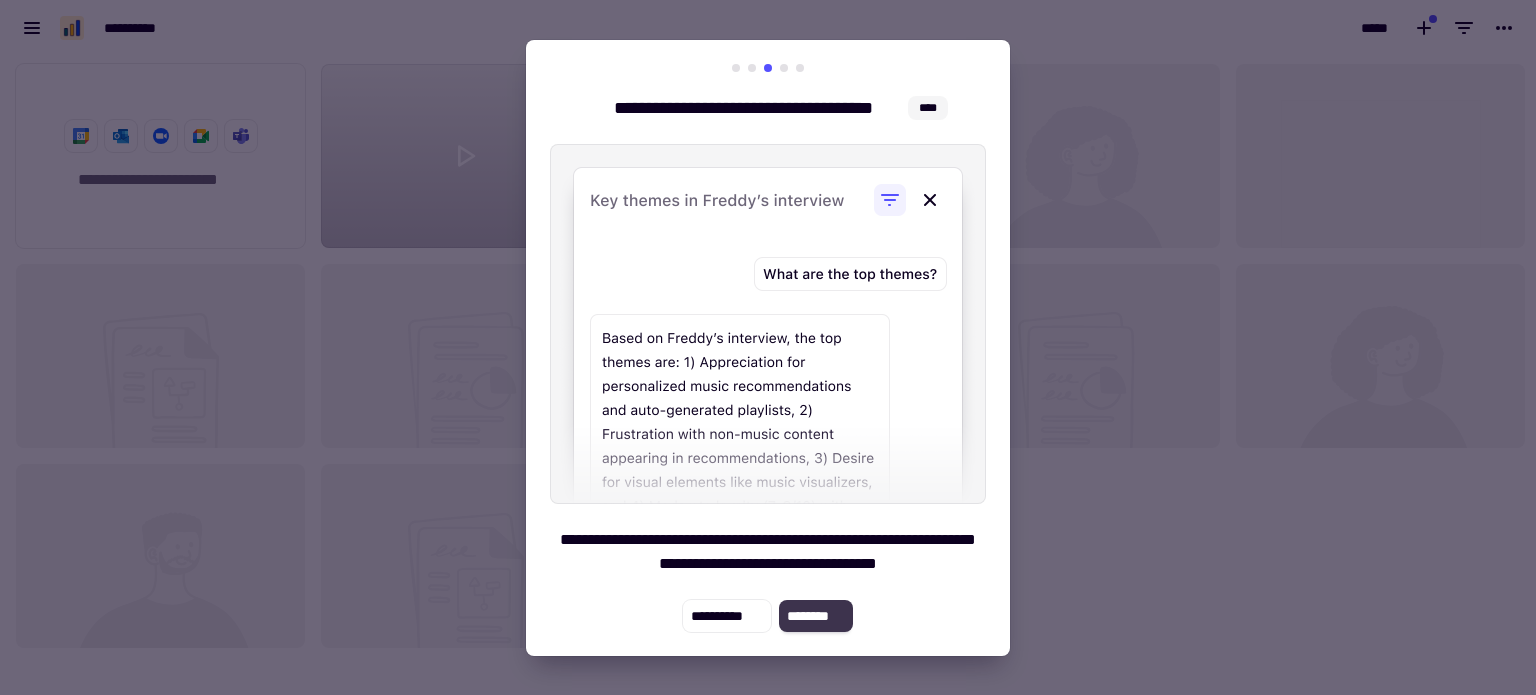 click on "********" 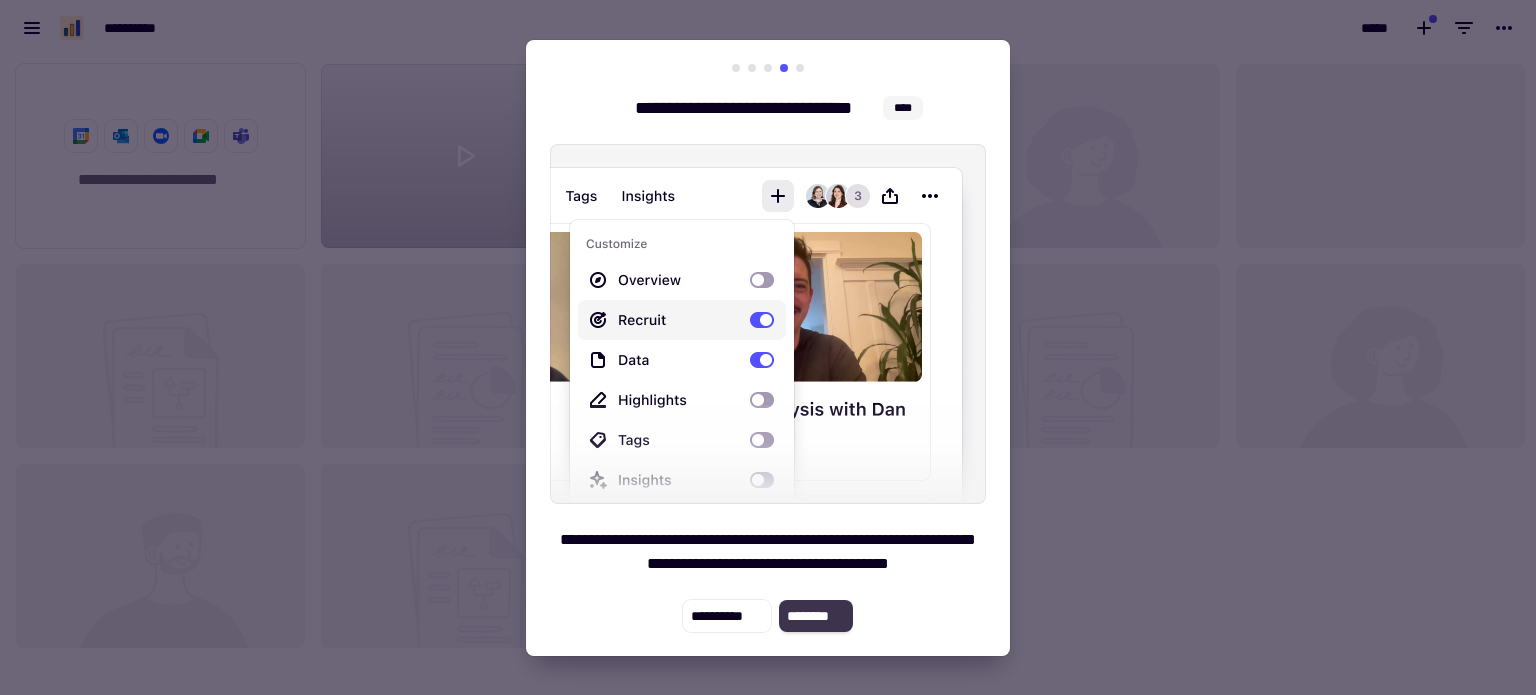 click on "********" 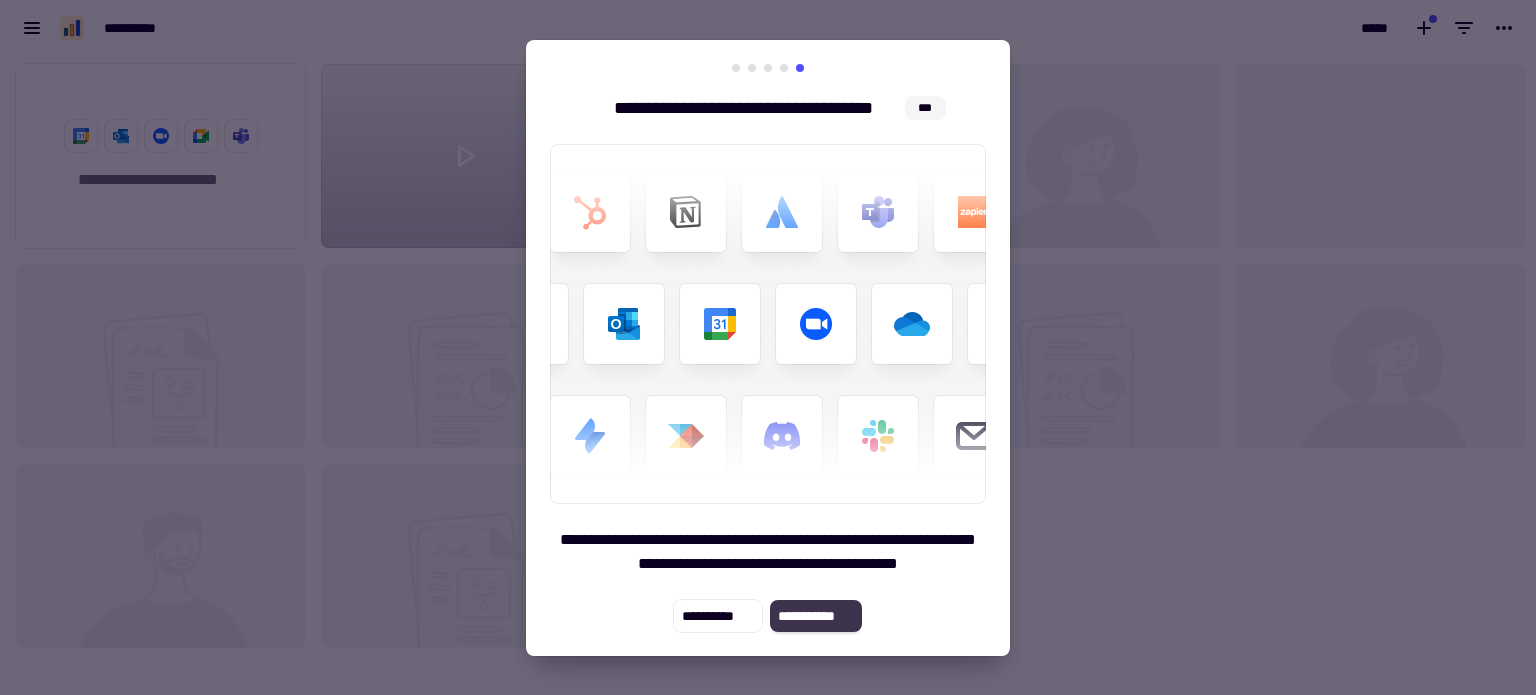 click on "**********" 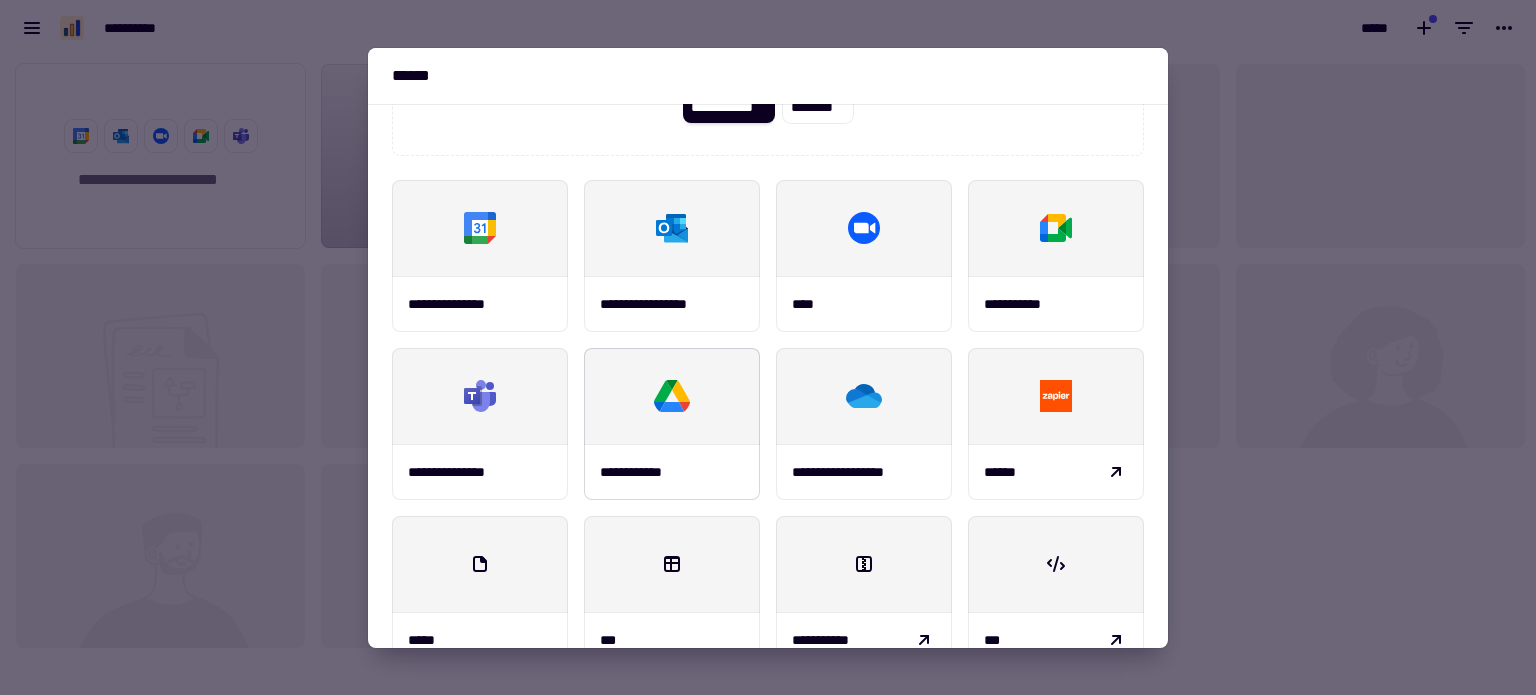 scroll, scrollTop: 233, scrollLeft: 0, axis: vertical 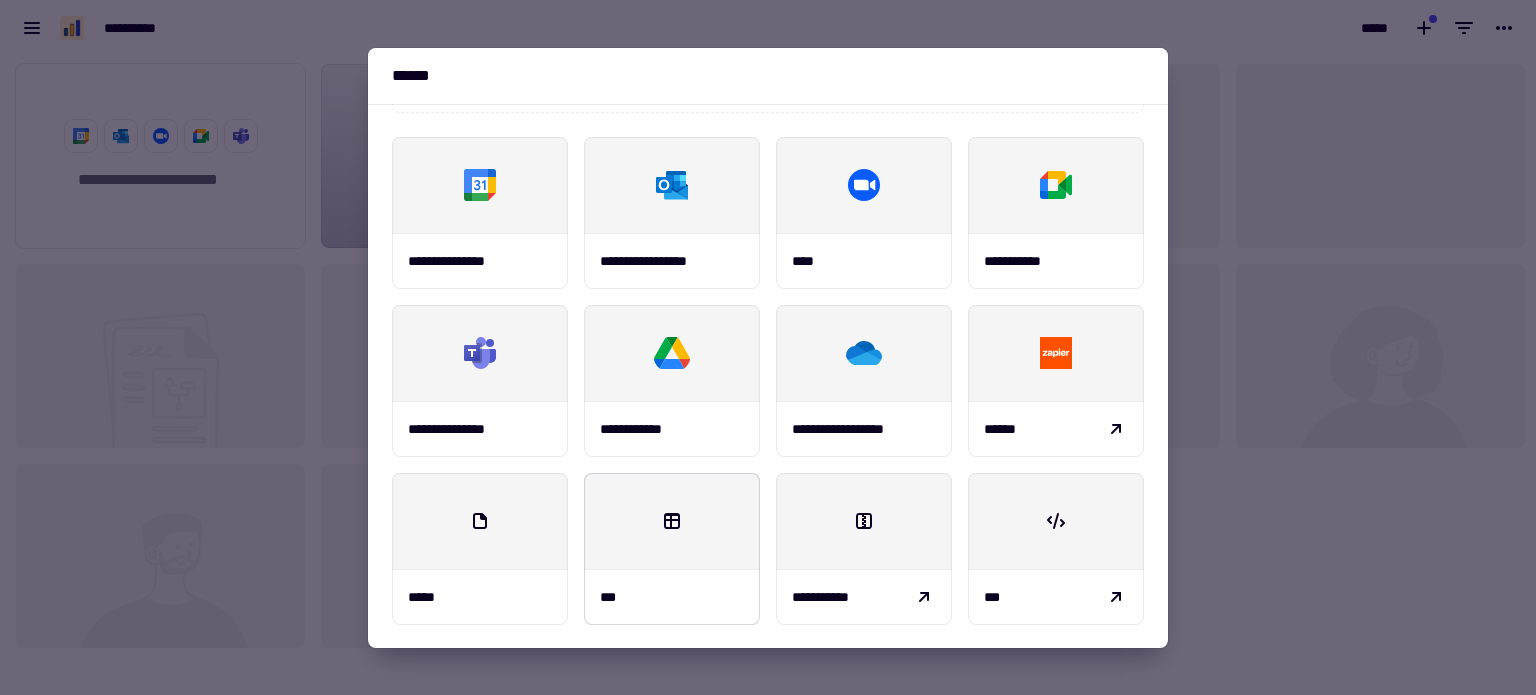 click at bounding box center [672, 521] 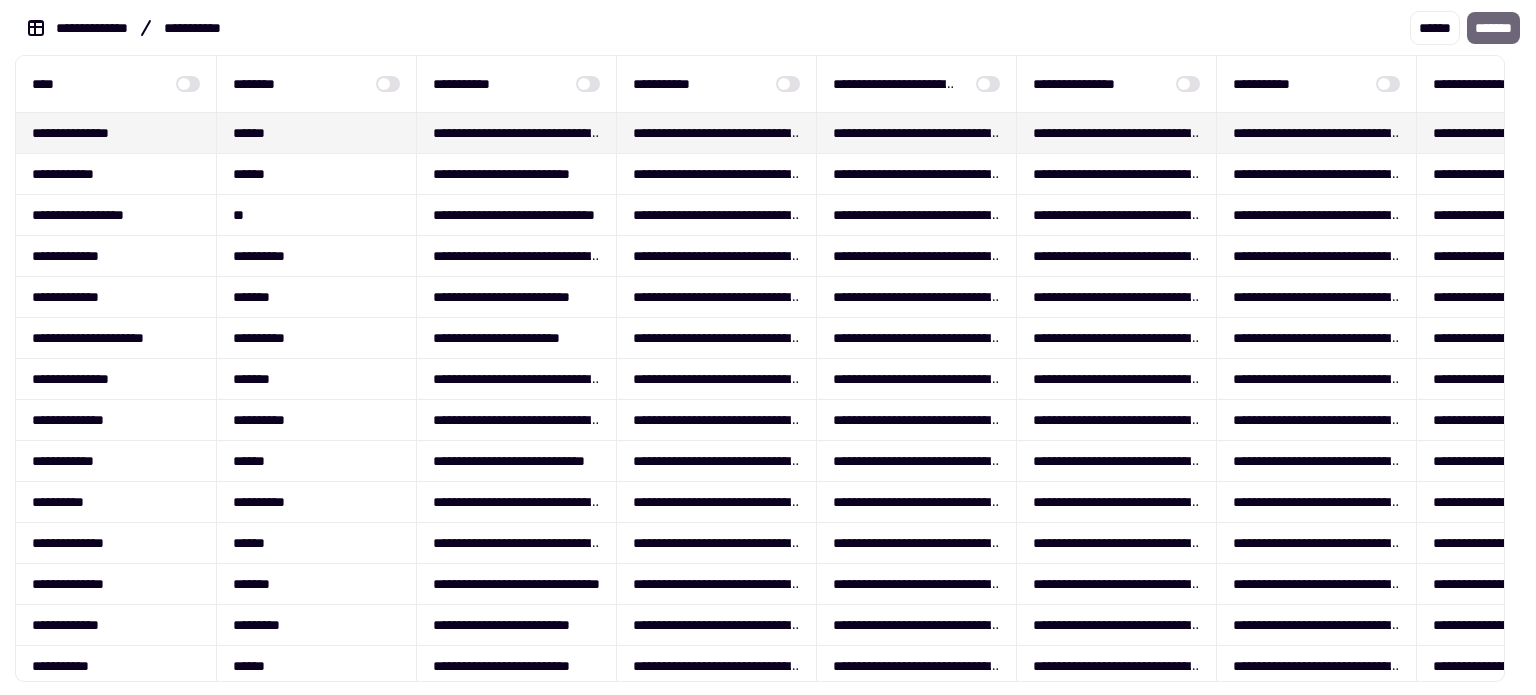 scroll, scrollTop: 0, scrollLeft: 0, axis: both 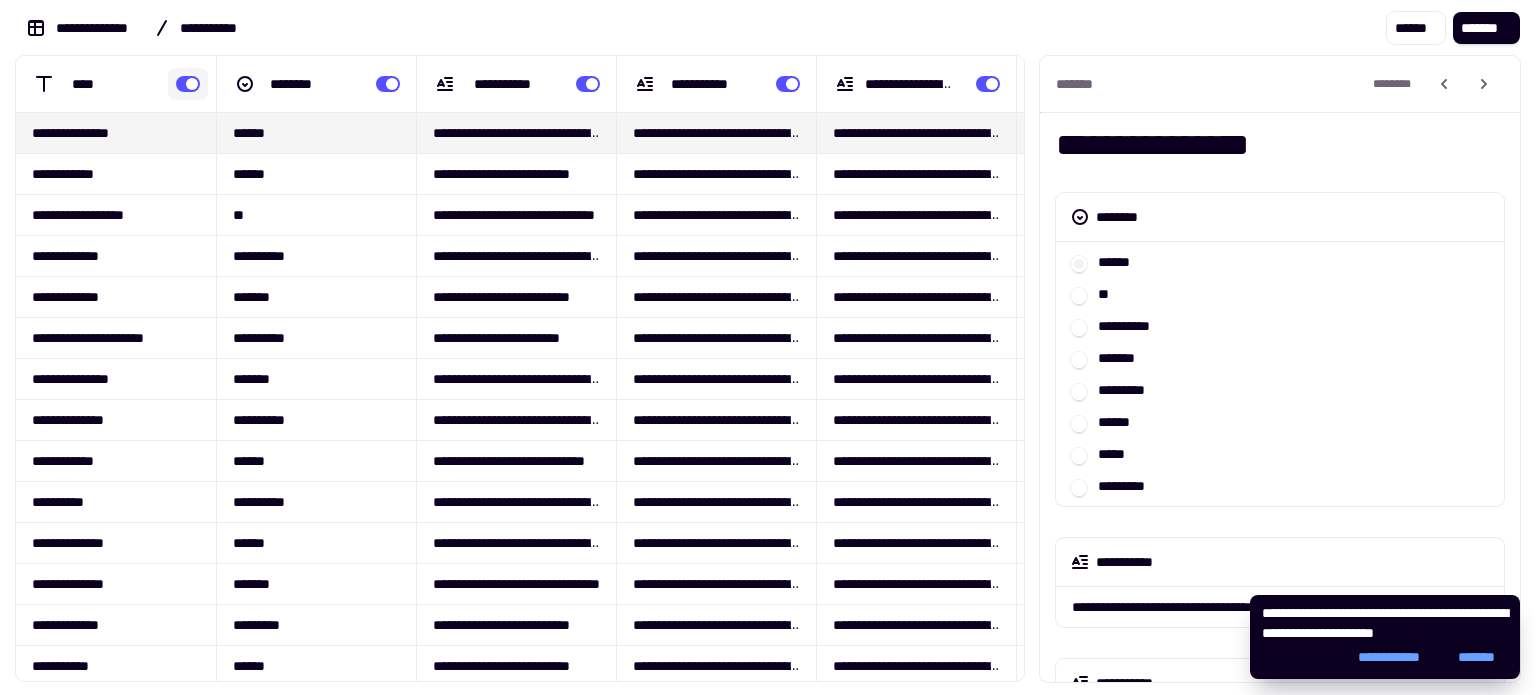 click at bounding box center (188, 84) 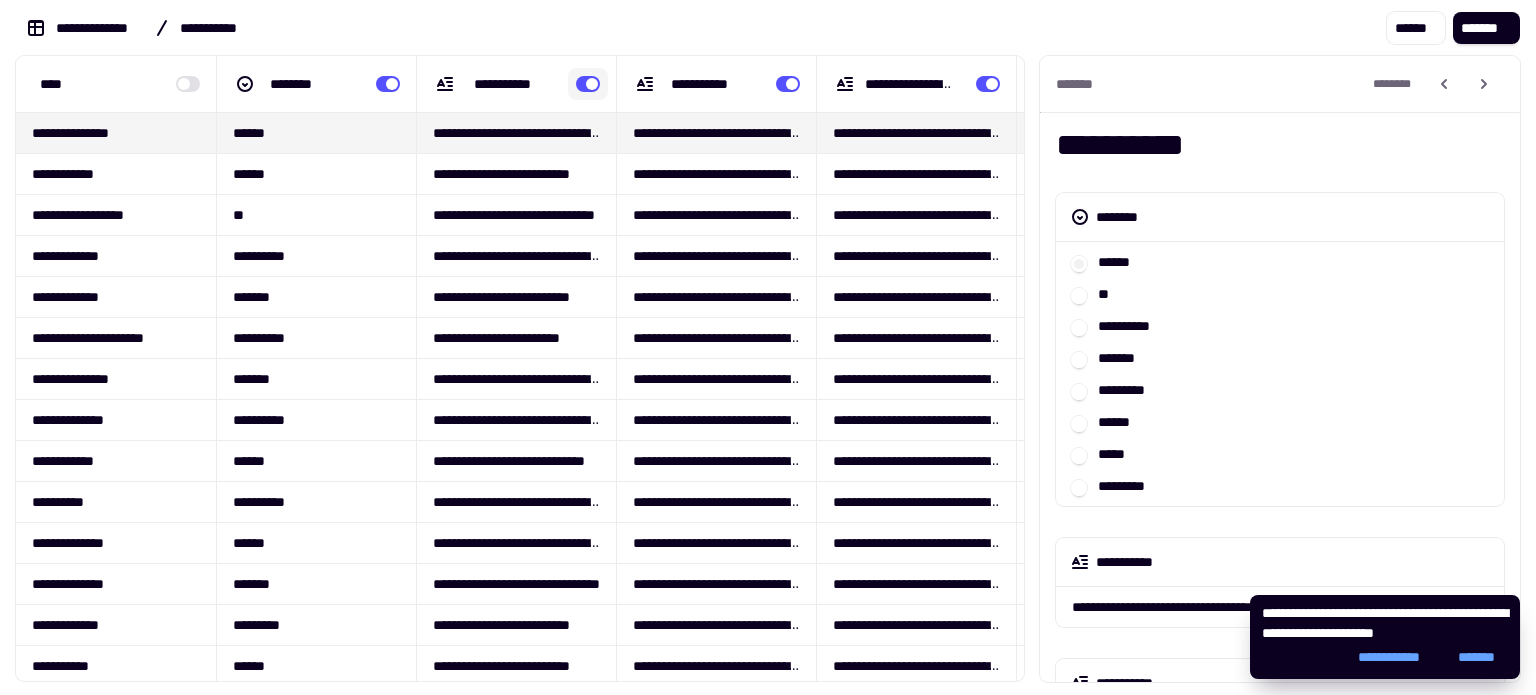 click at bounding box center (588, 84) 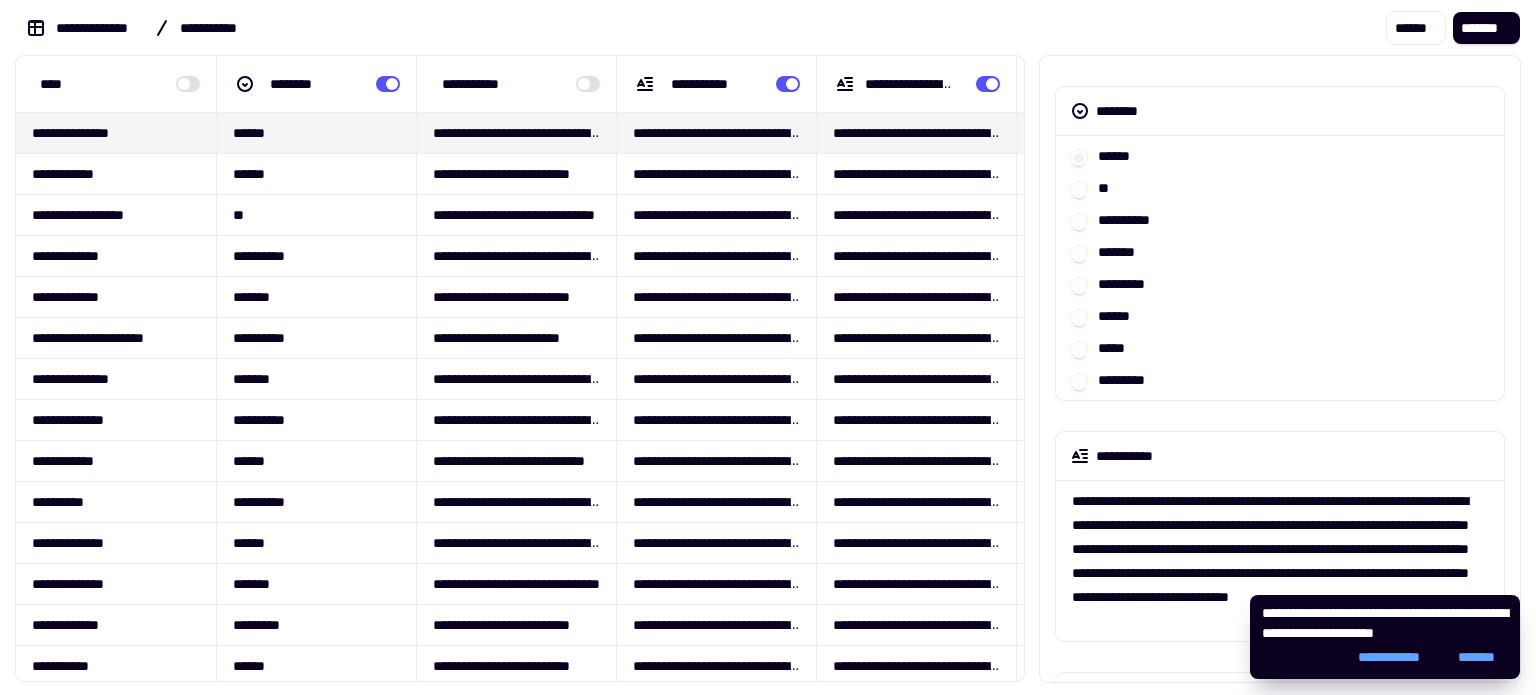 scroll, scrollTop: 55, scrollLeft: 0, axis: vertical 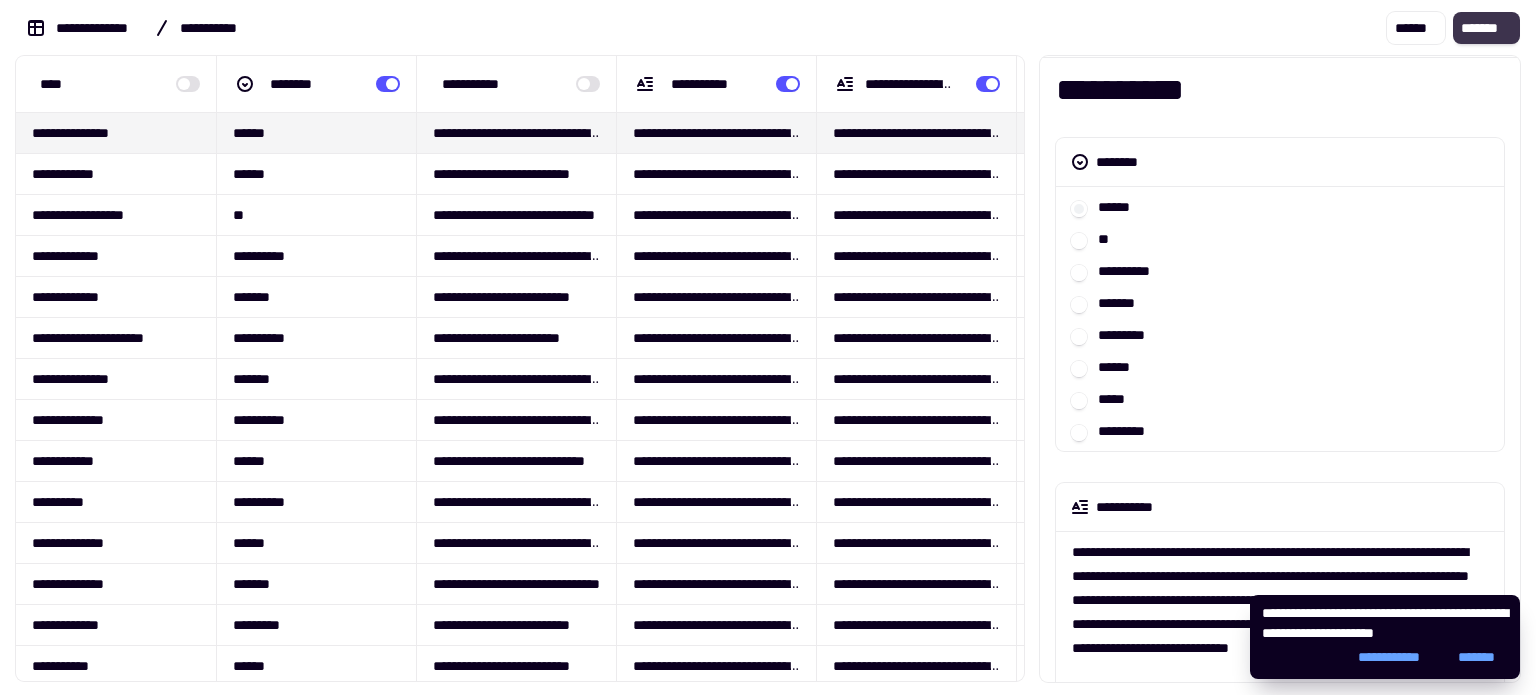 click on "*******" 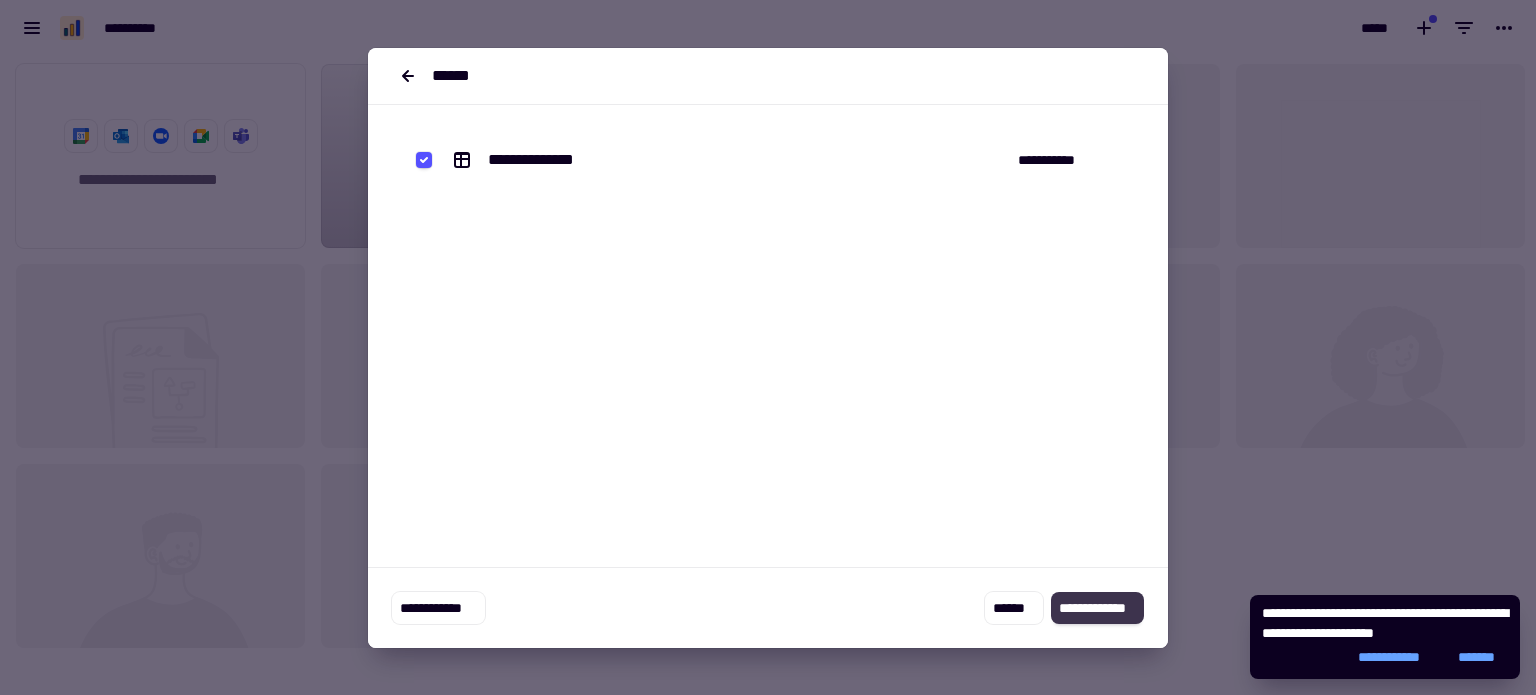 click on "**********" 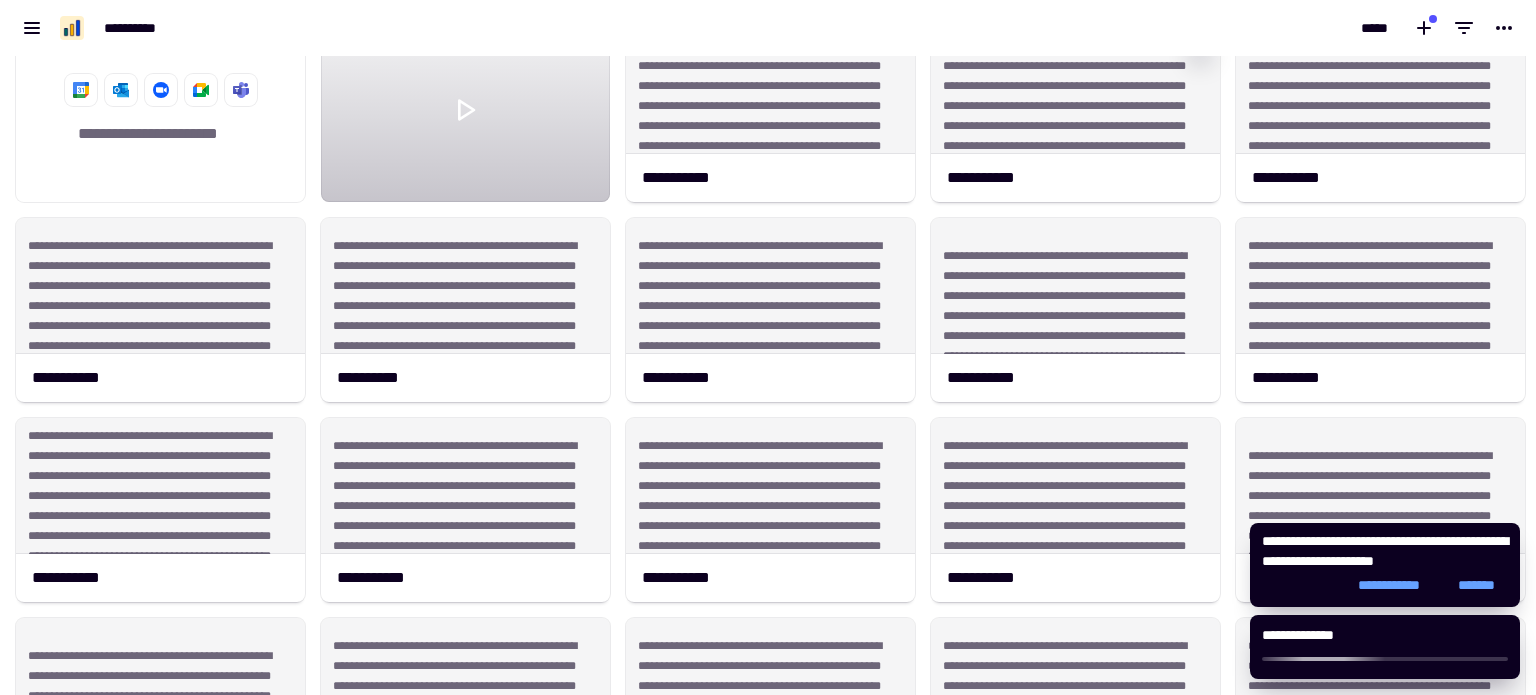 scroll, scrollTop: 0, scrollLeft: 0, axis: both 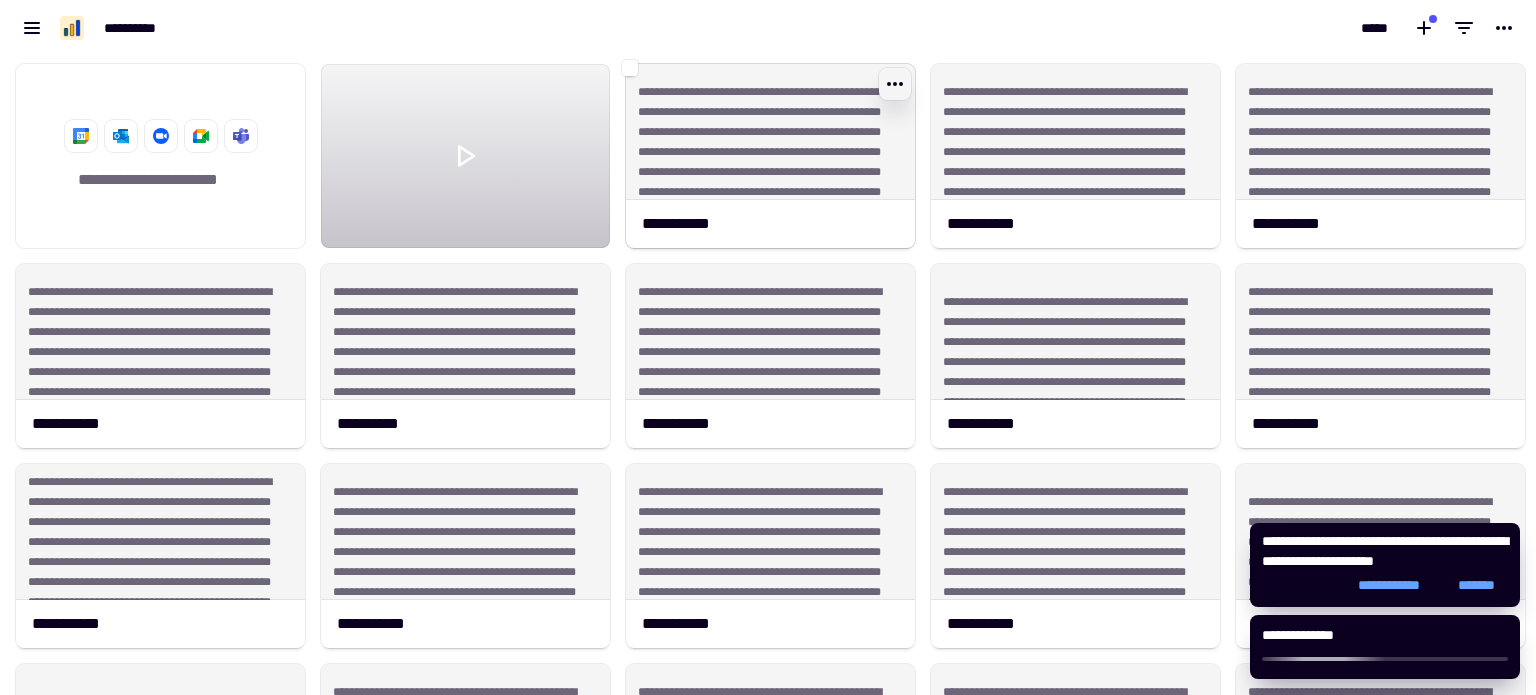 click 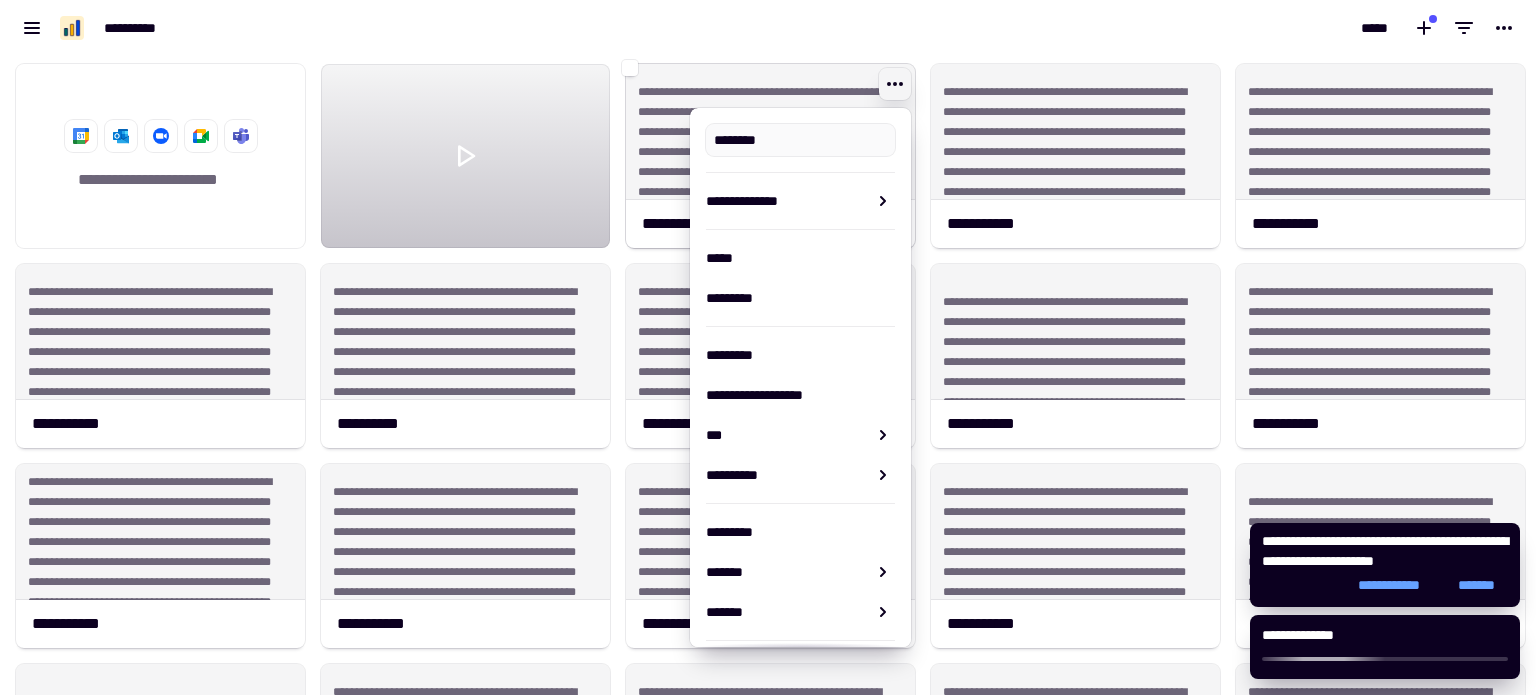 type on "**********" 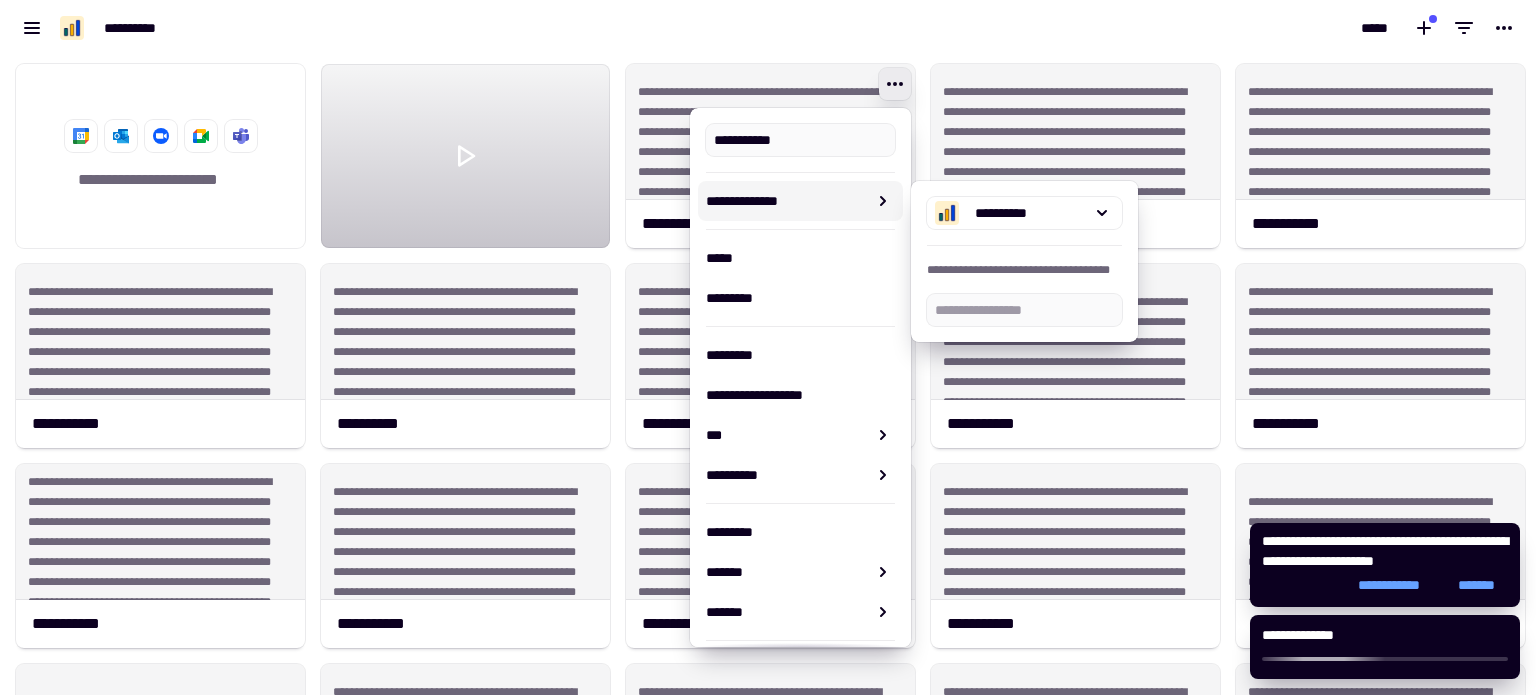 click on "*****" at bounding box center (1152, 28) 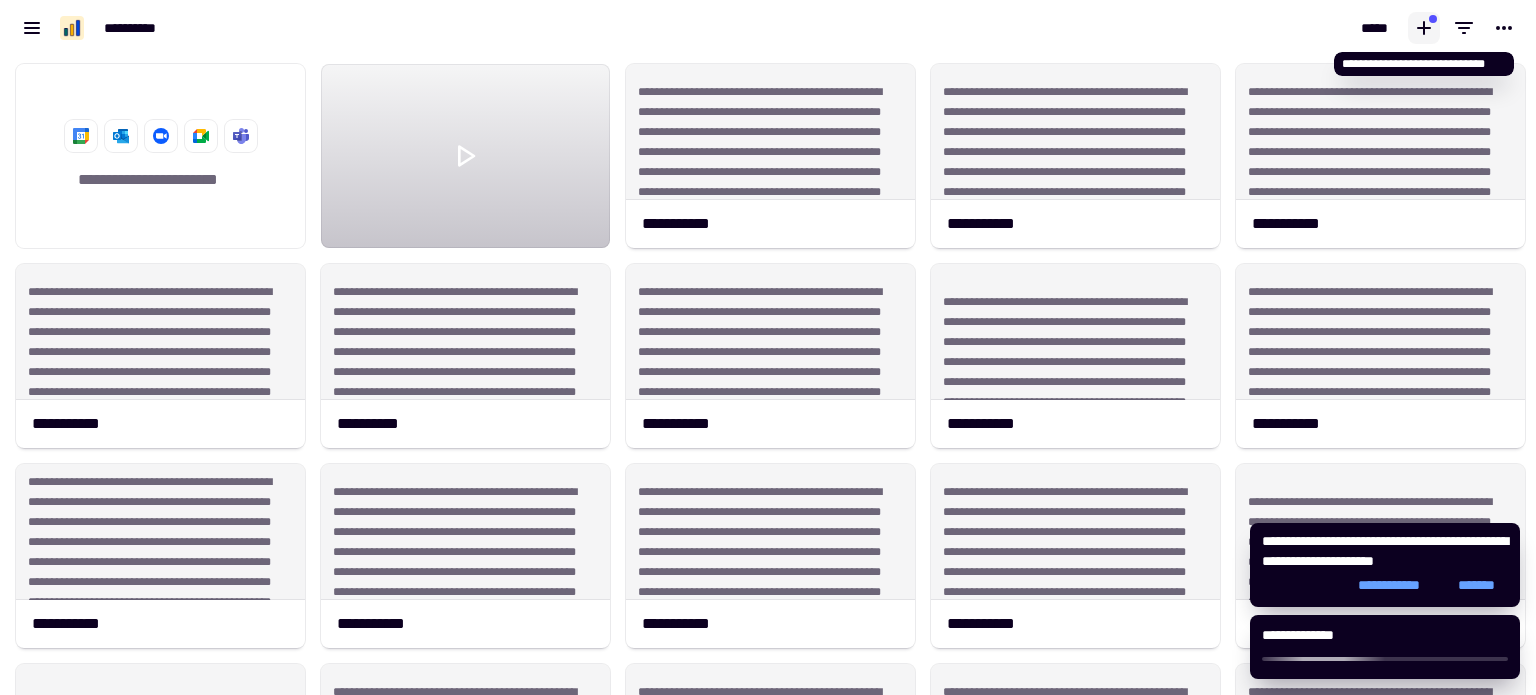 click 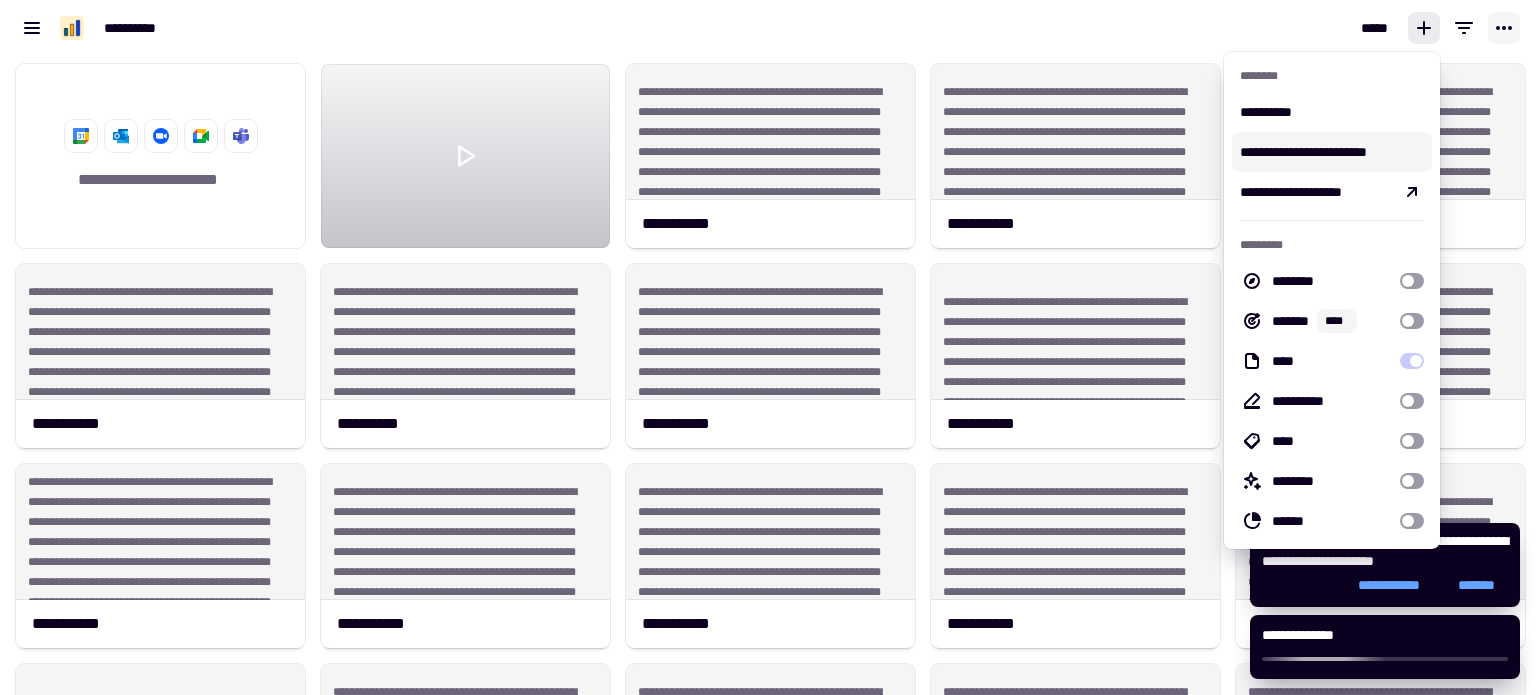 click 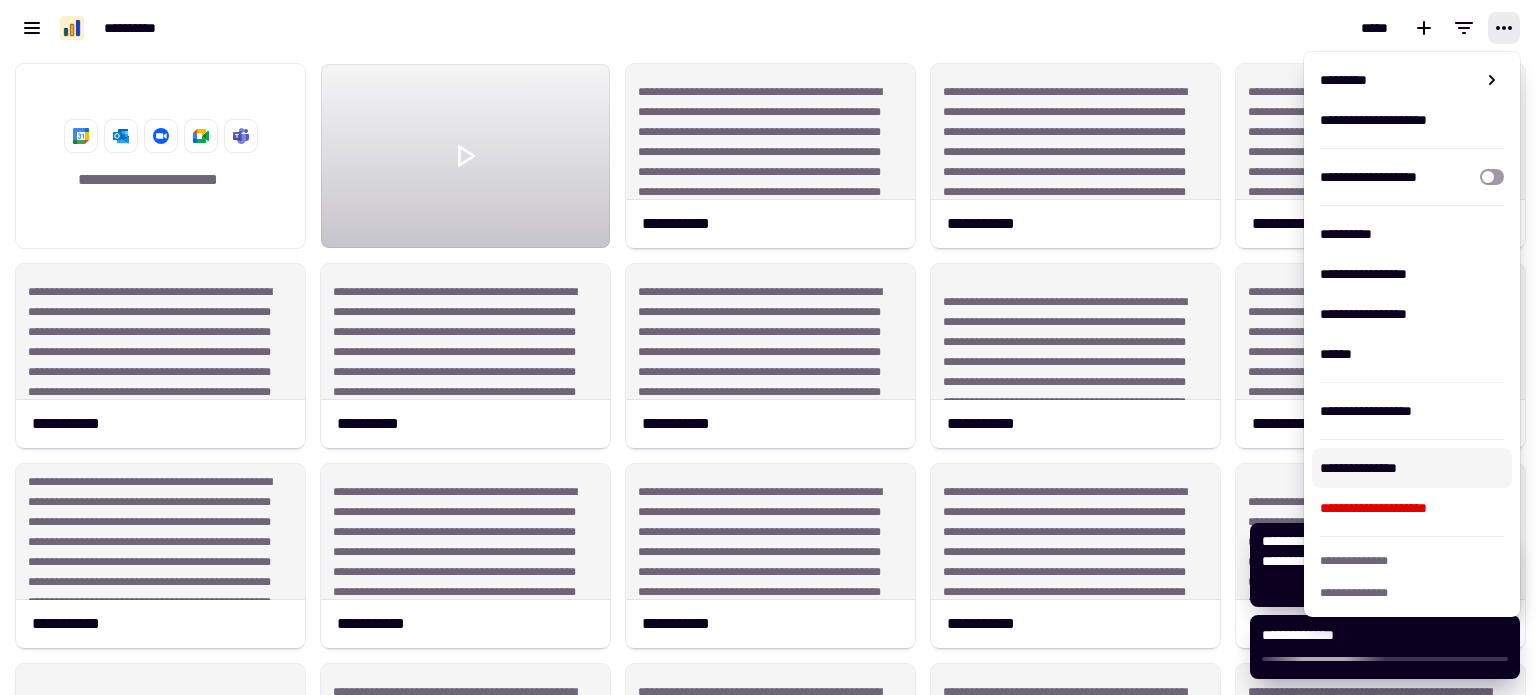 click on "*****" at bounding box center (1152, 28) 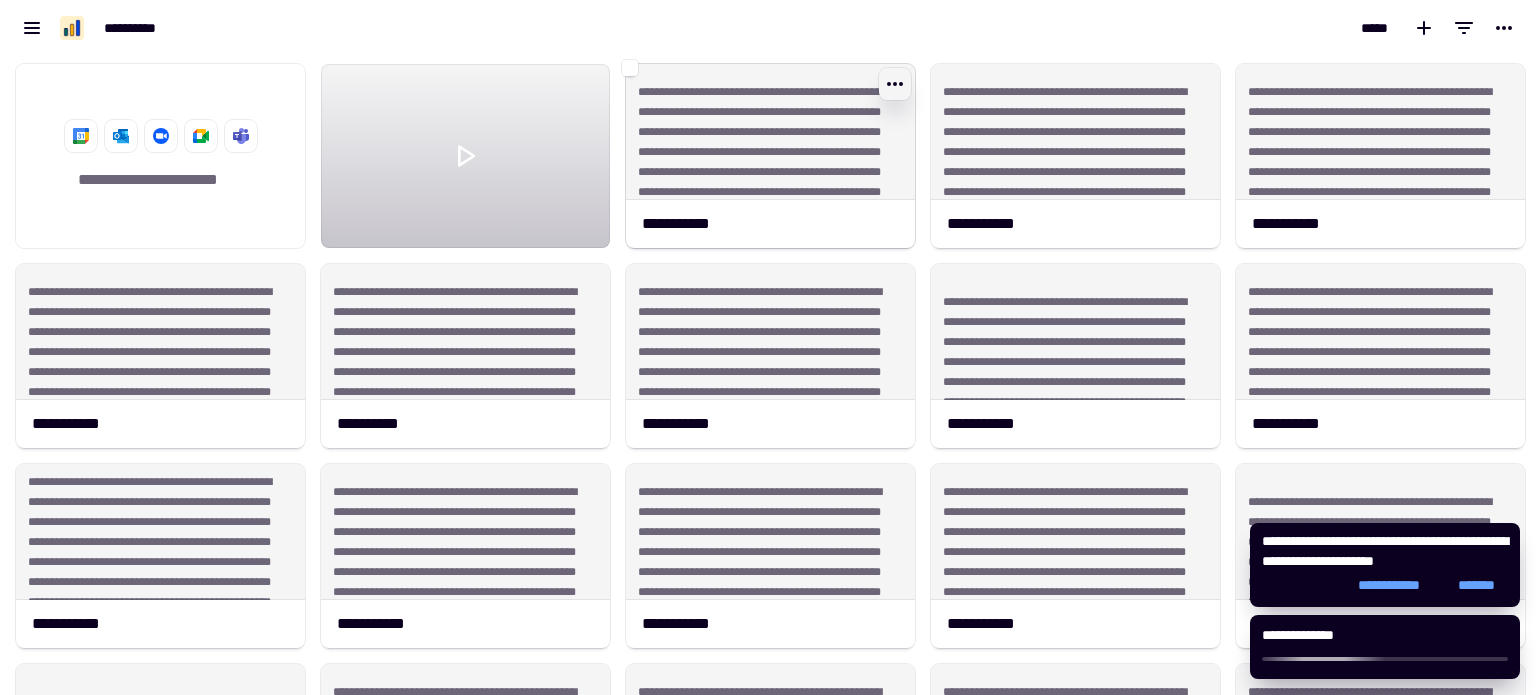 click 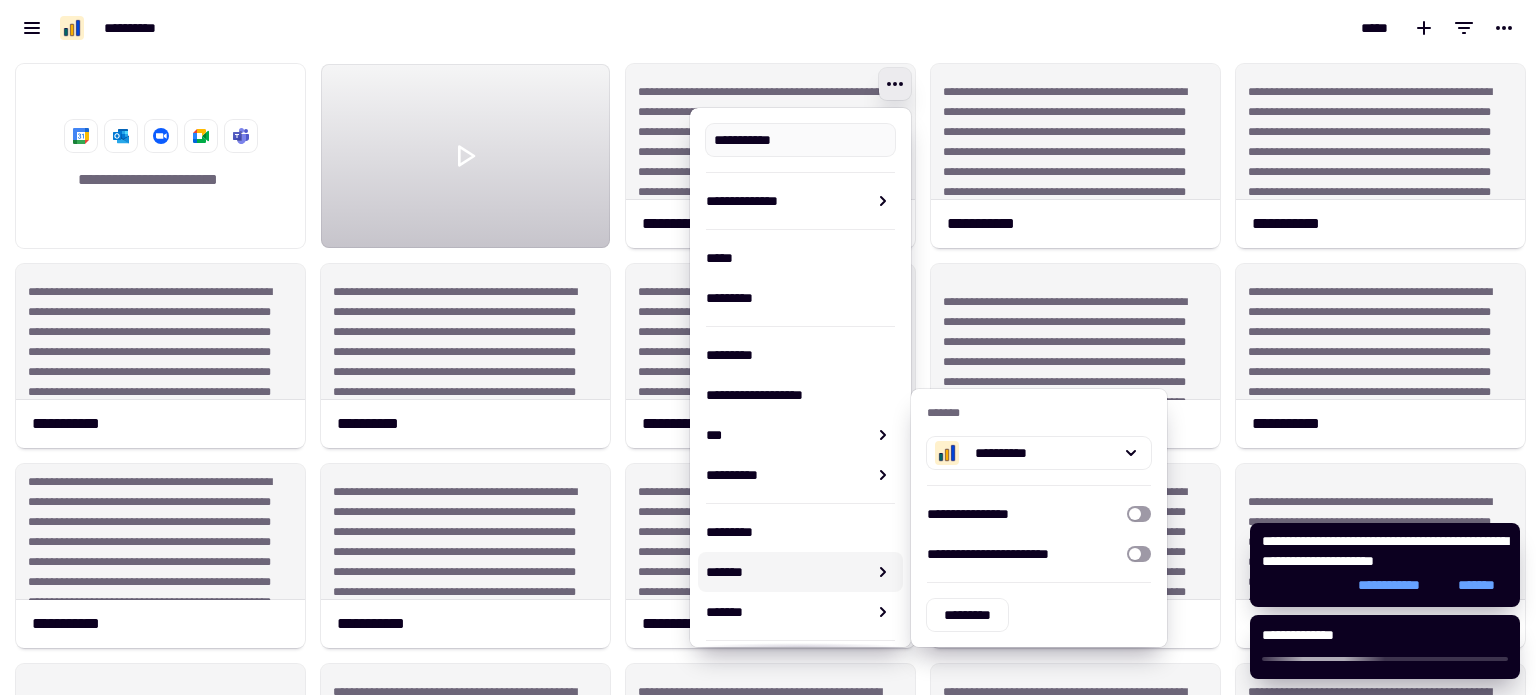 scroll, scrollTop: 49, scrollLeft: 0, axis: vertical 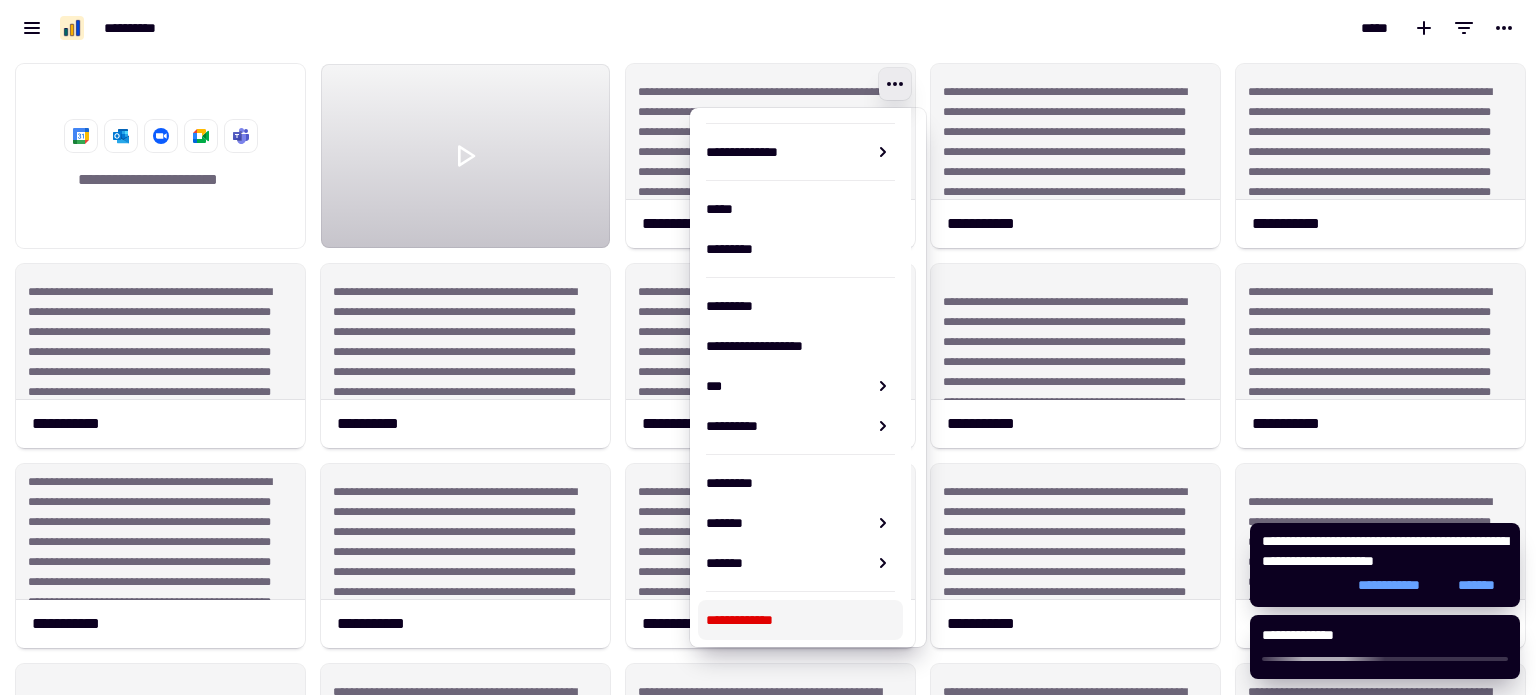 click on "**********" at bounding box center [800, 620] 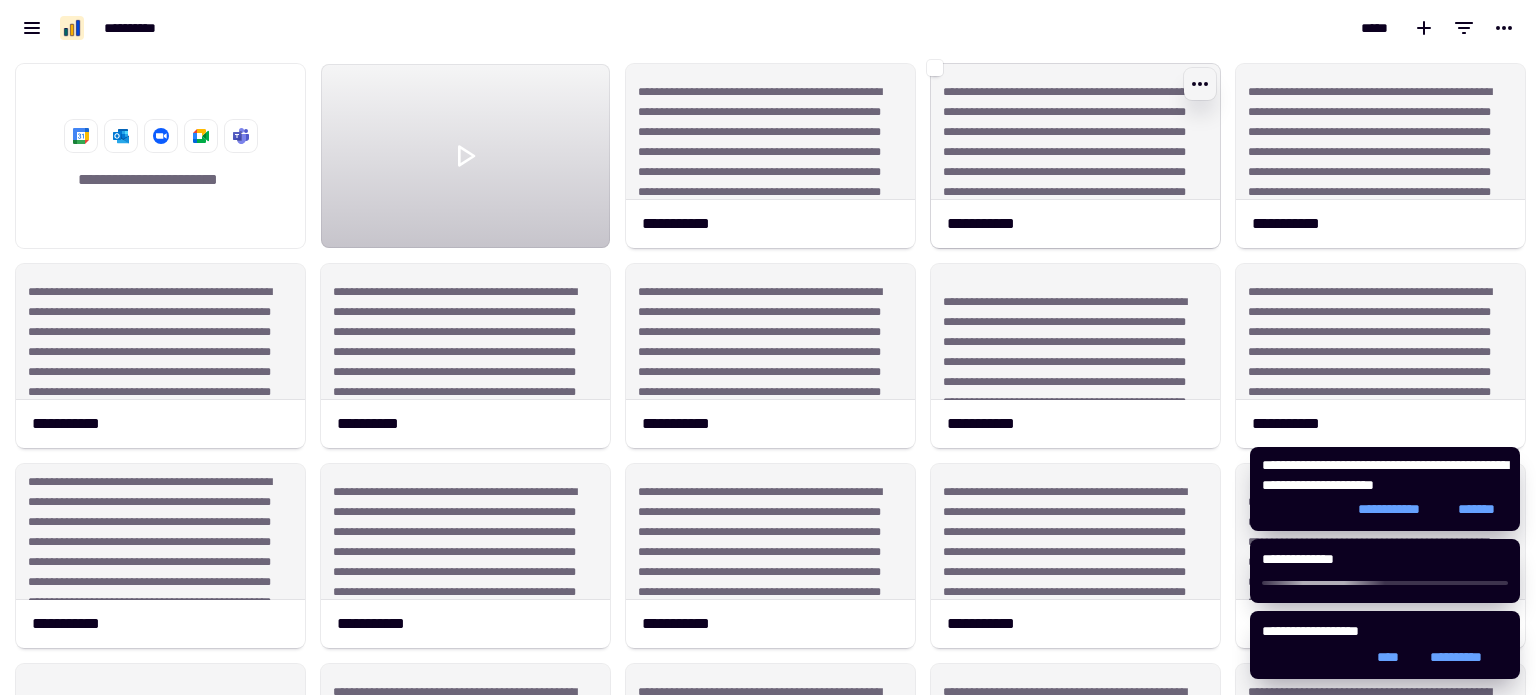 click 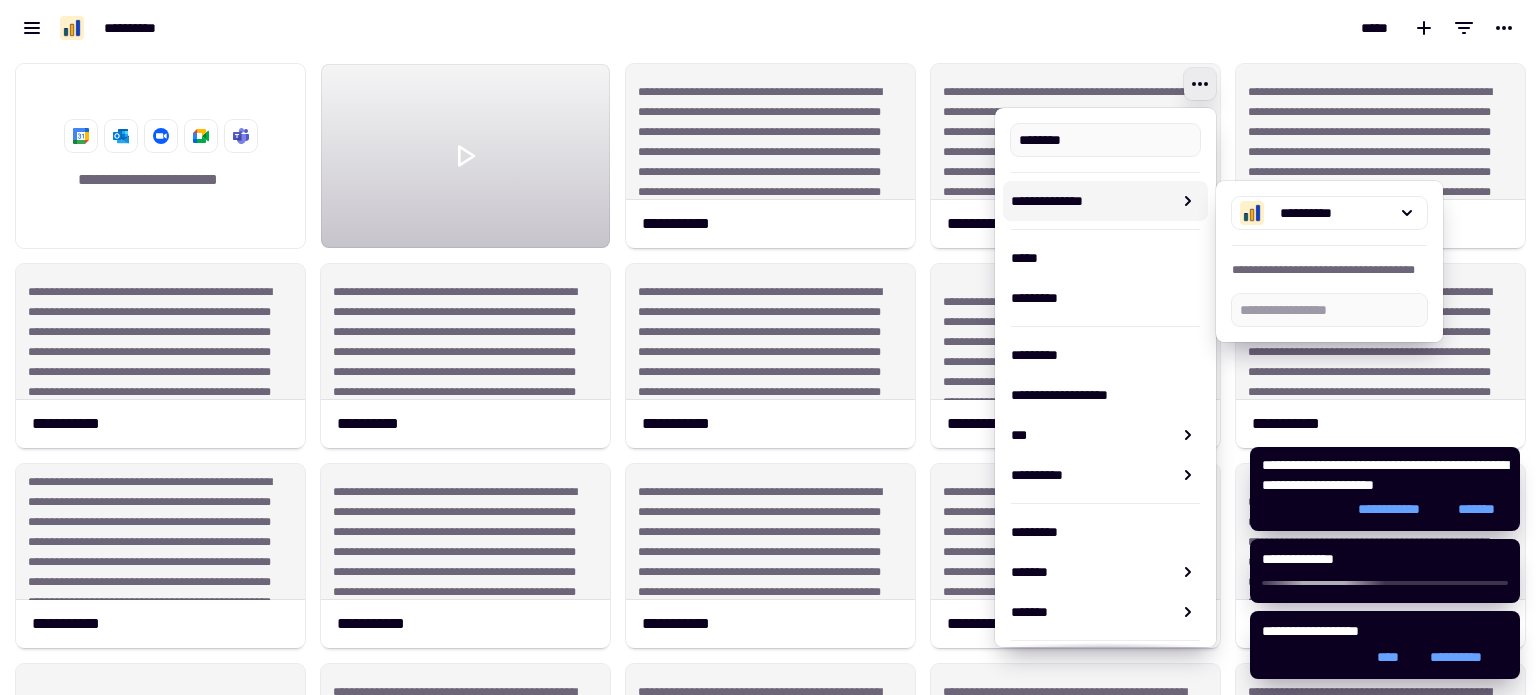 type on "**********" 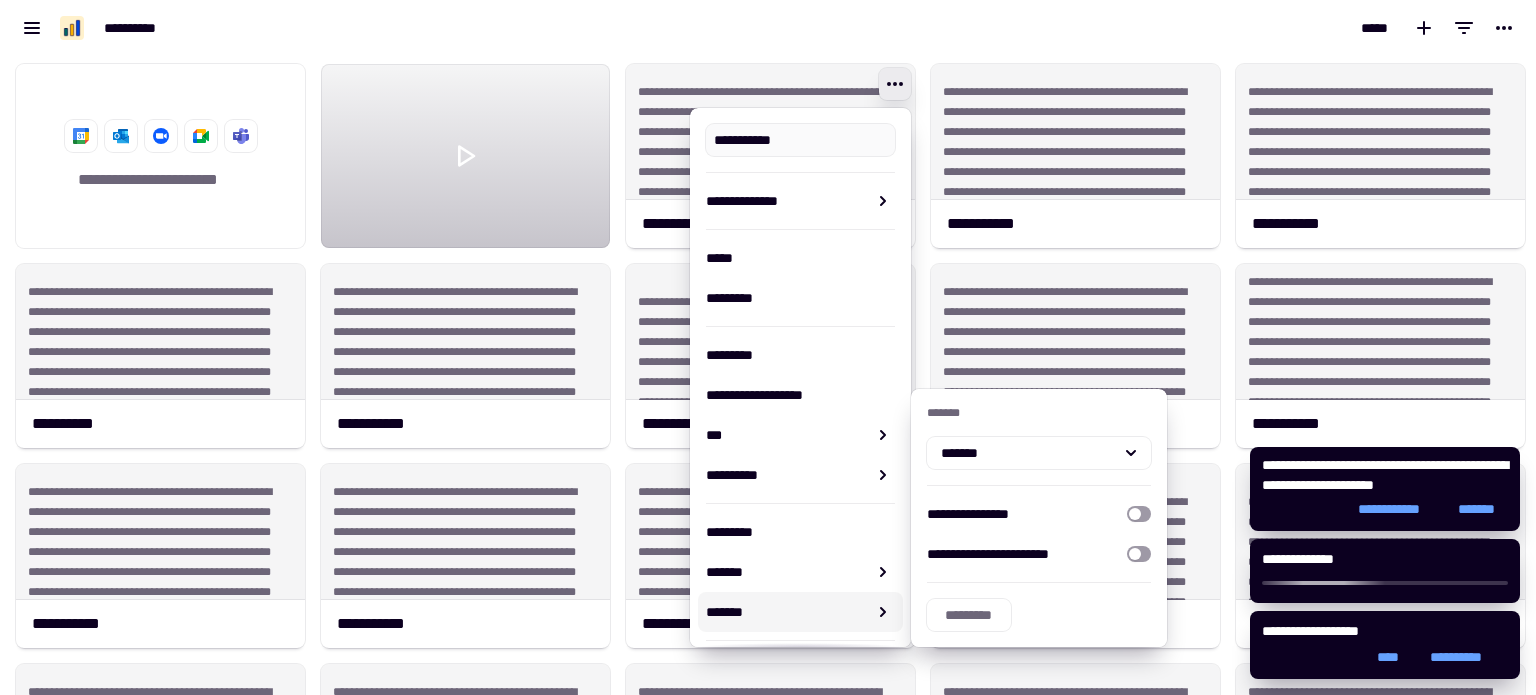 scroll, scrollTop: 49, scrollLeft: 0, axis: vertical 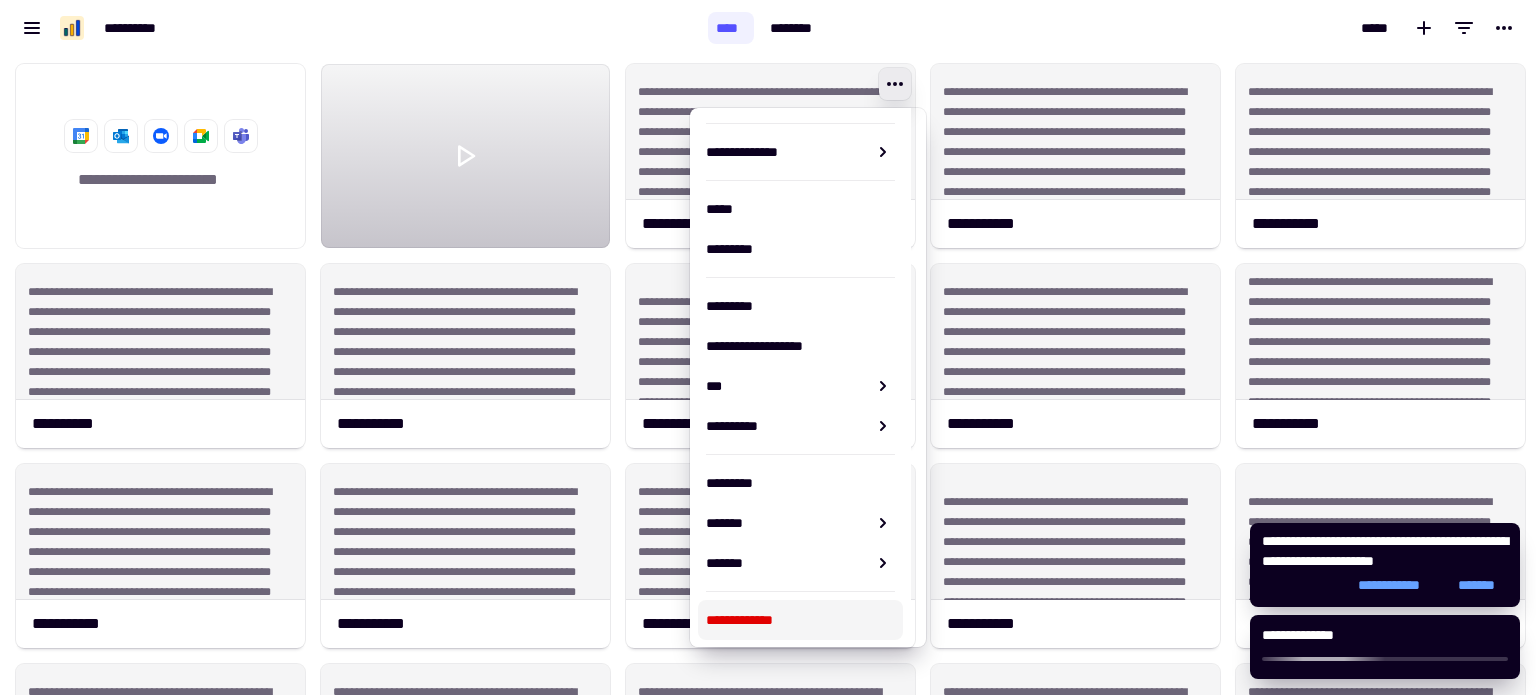 click on "**********" at bounding box center (800, 620) 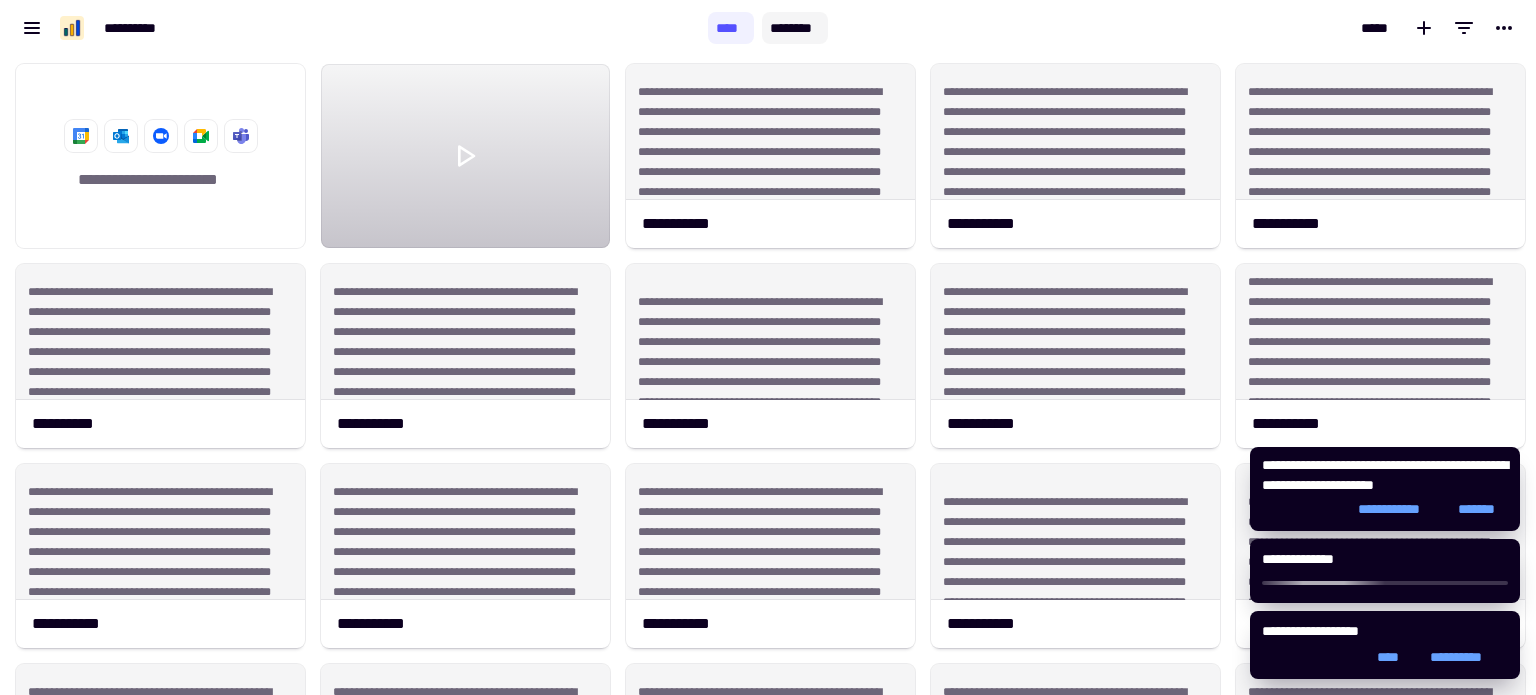 click on "********" 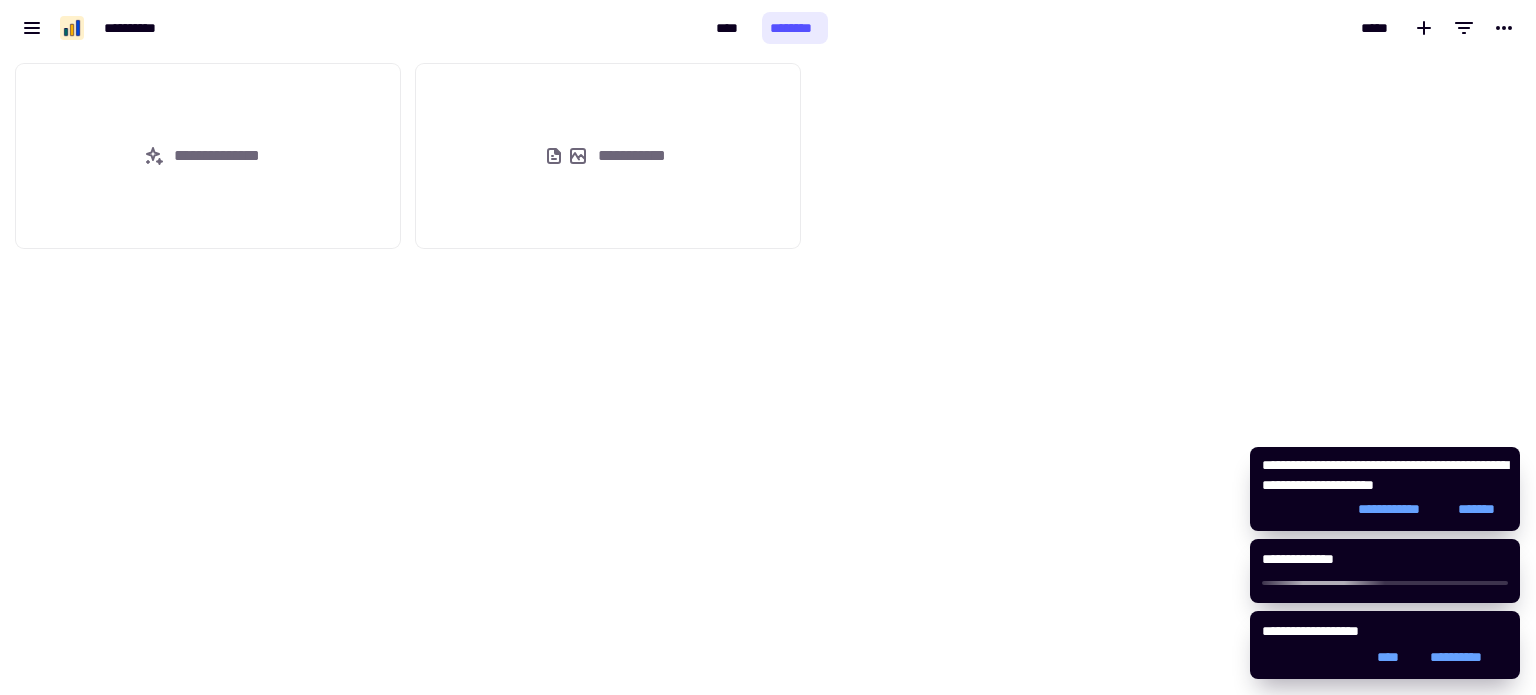 scroll, scrollTop: 16, scrollLeft: 16, axis: both 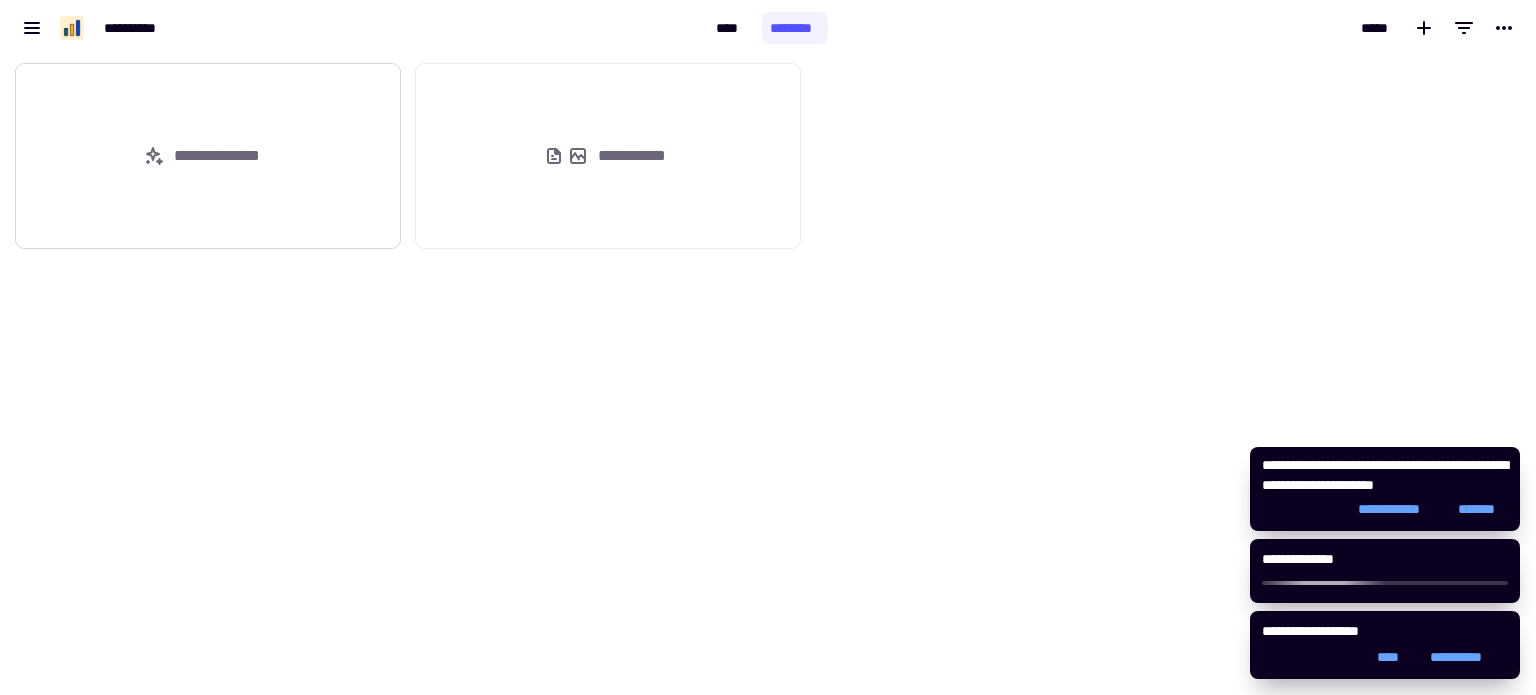 click on "**********" 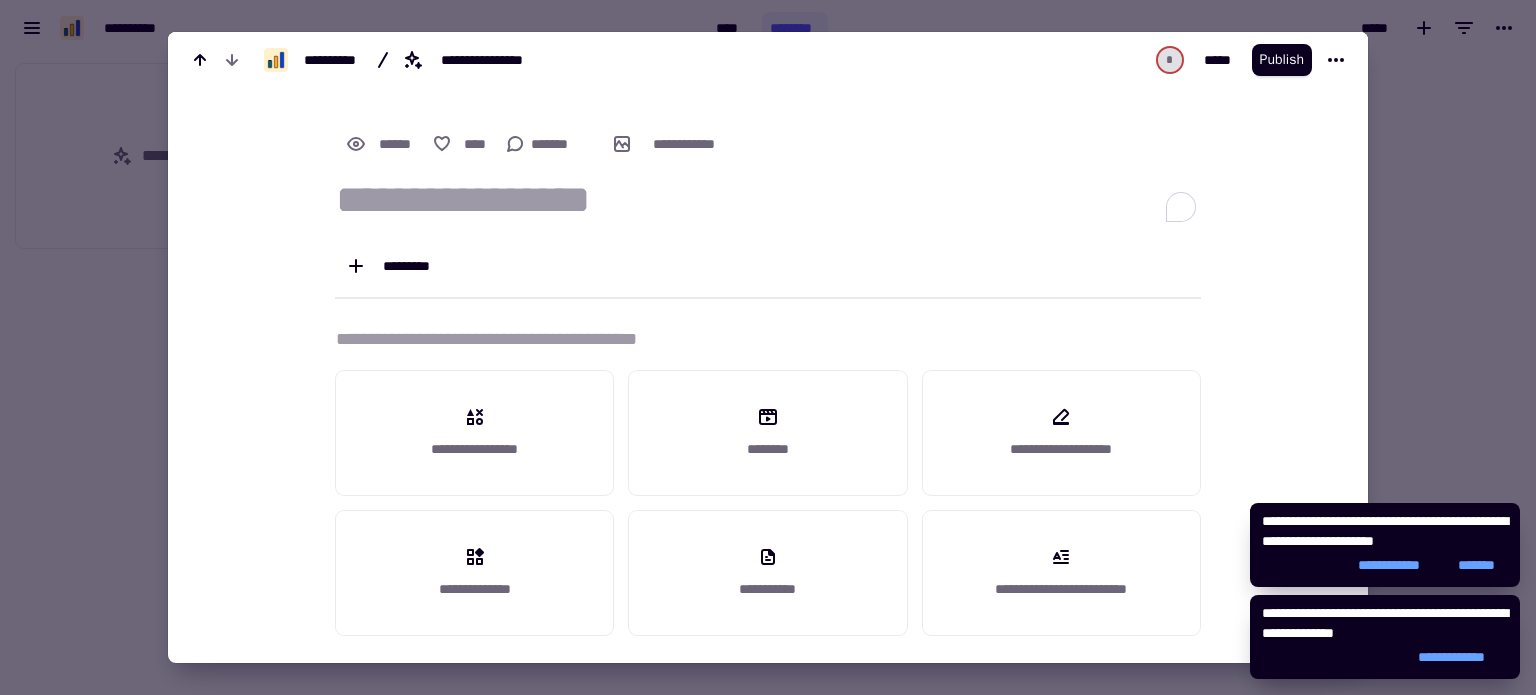 click at bounding box center (768, 347) 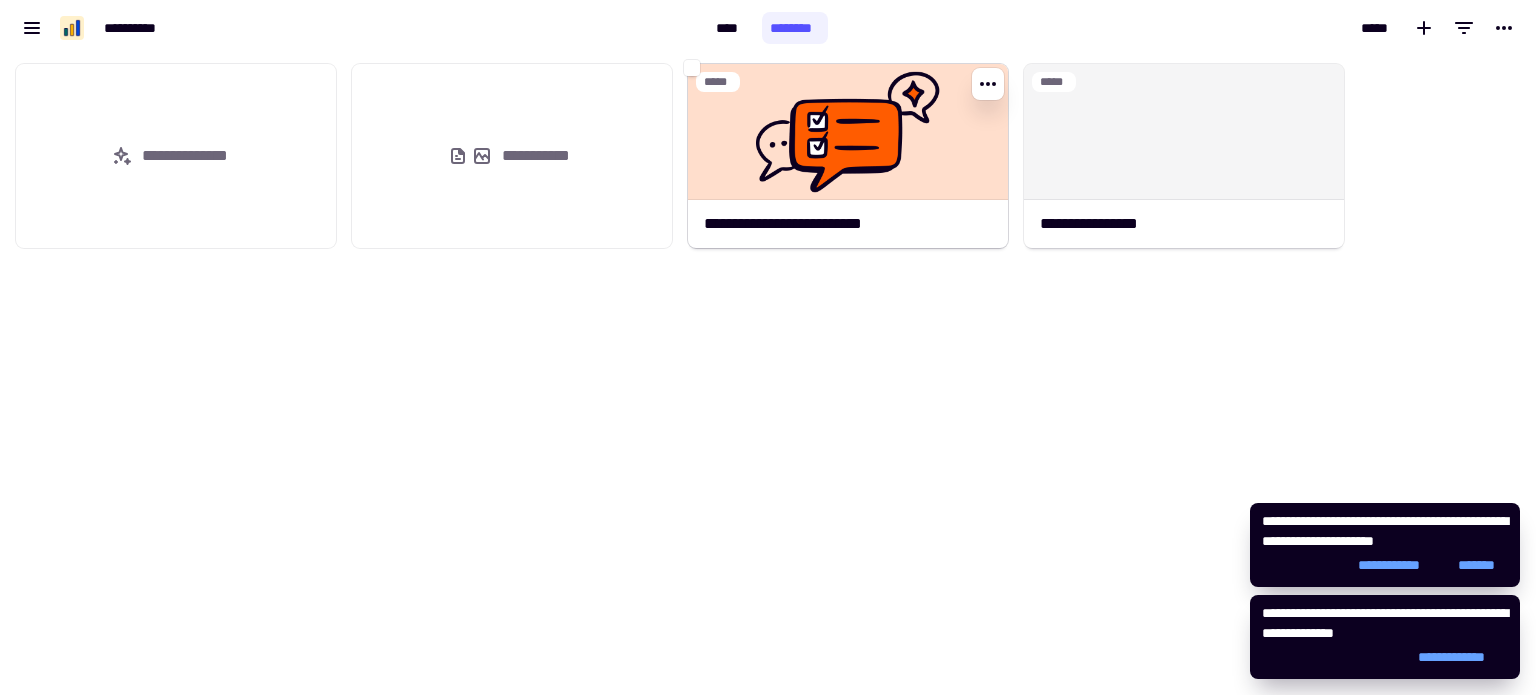 click 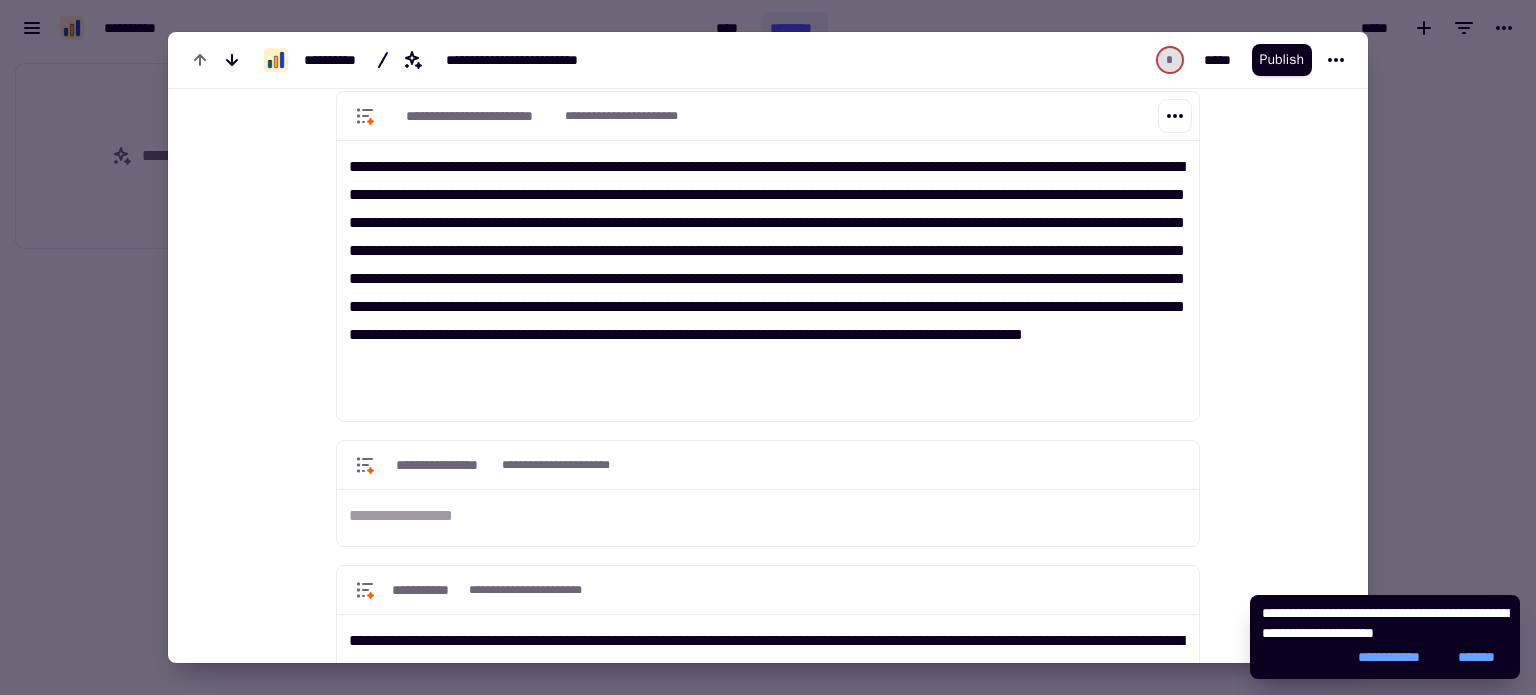 scroll, scrollTop: 1176, scrollLeft: 0, axis: vertical 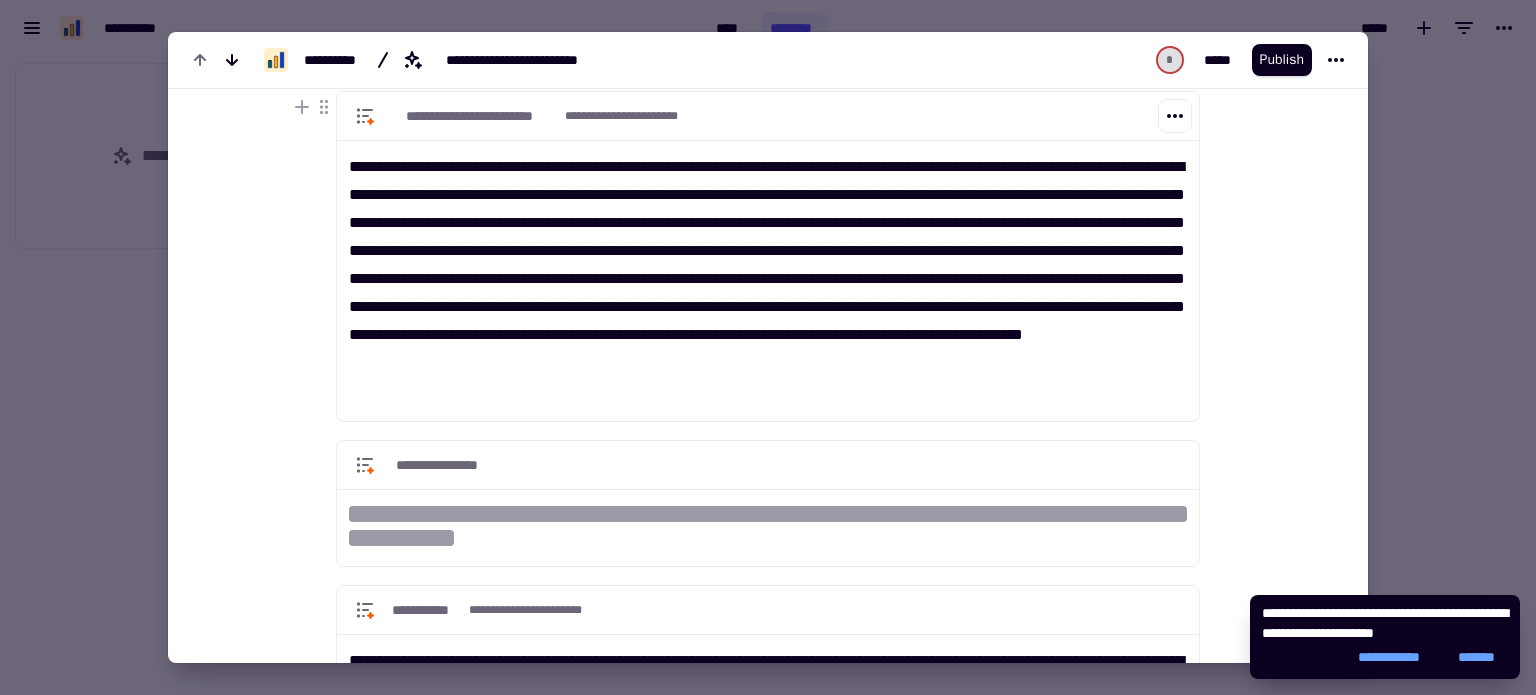 click on "[FIRST] [LAST] [EMAIL] [ADDRESS] [CITY] [STATE] [POSTAL_CODE] [COUNTRY] [PHONE] [DOB] [SSN]" at bounding box center (768, 273) 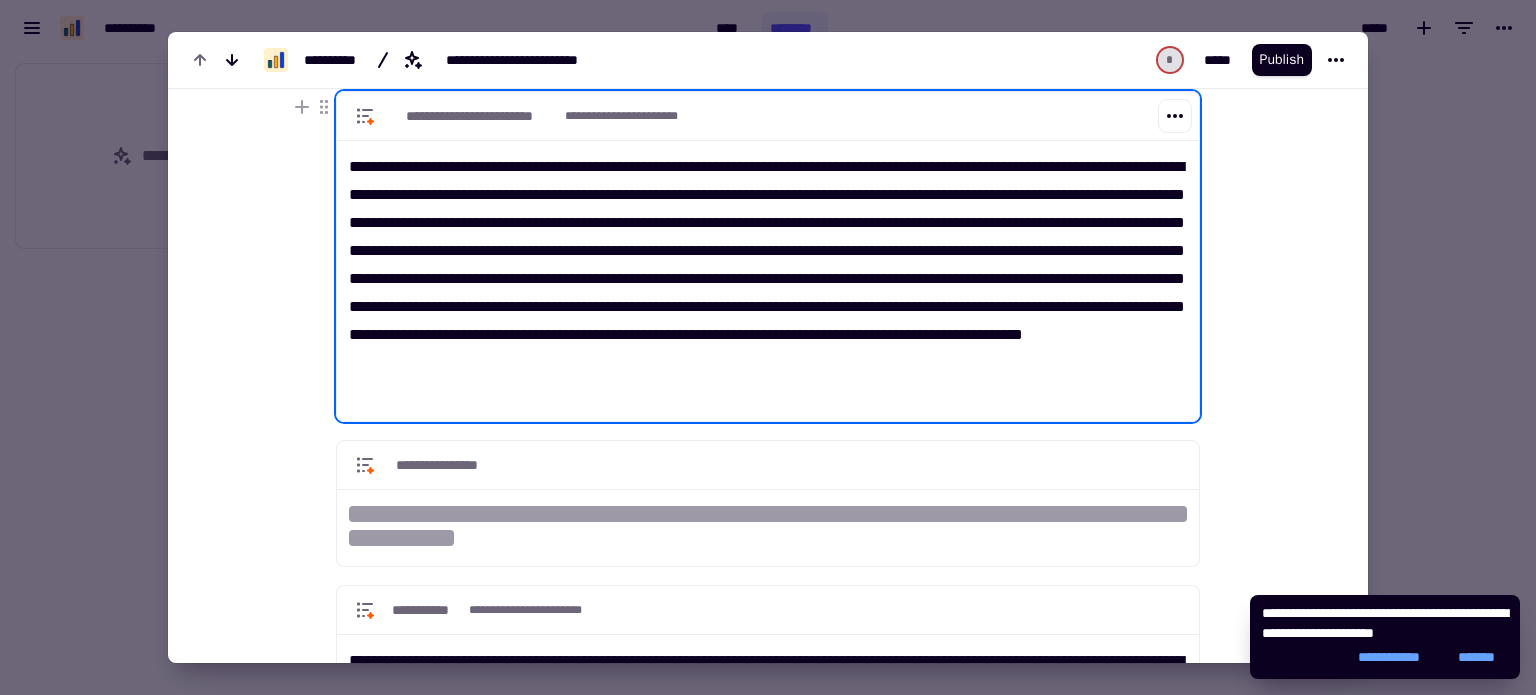 drag, startPoint x: 686, startPoint y: 177, endPoint x: 956, endPoint y: 295, distance: 294.65912 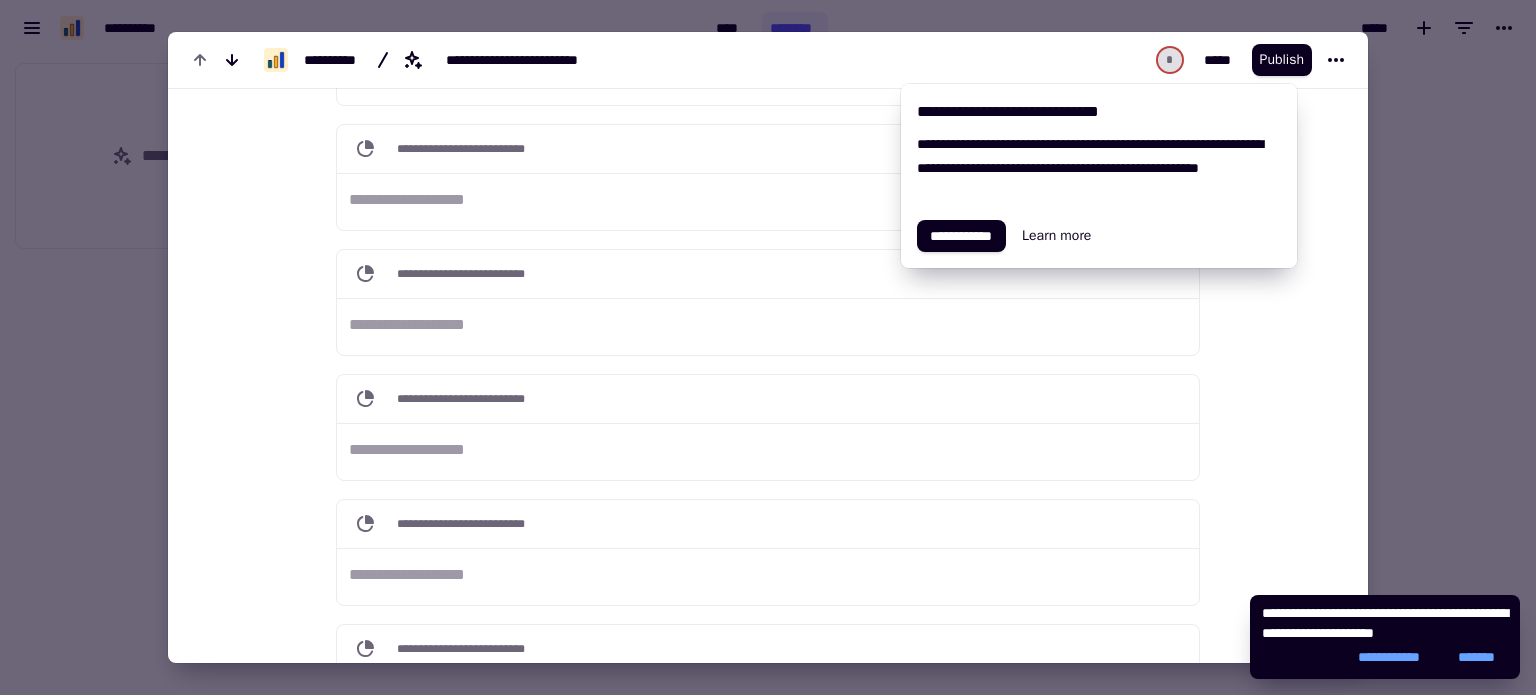scroll, scrollTop: 4330, scrollLeft: 0, axis: vertical 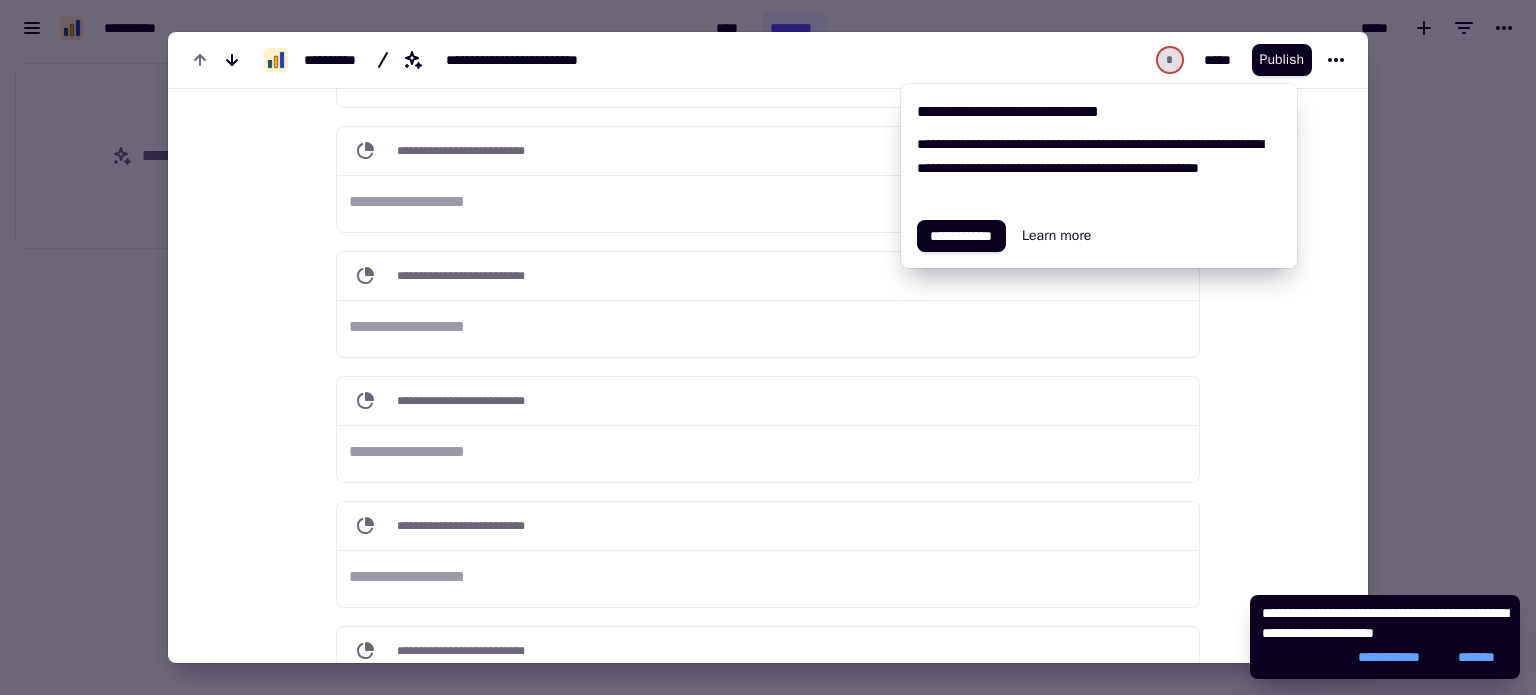click at bounding box center [768, 347] 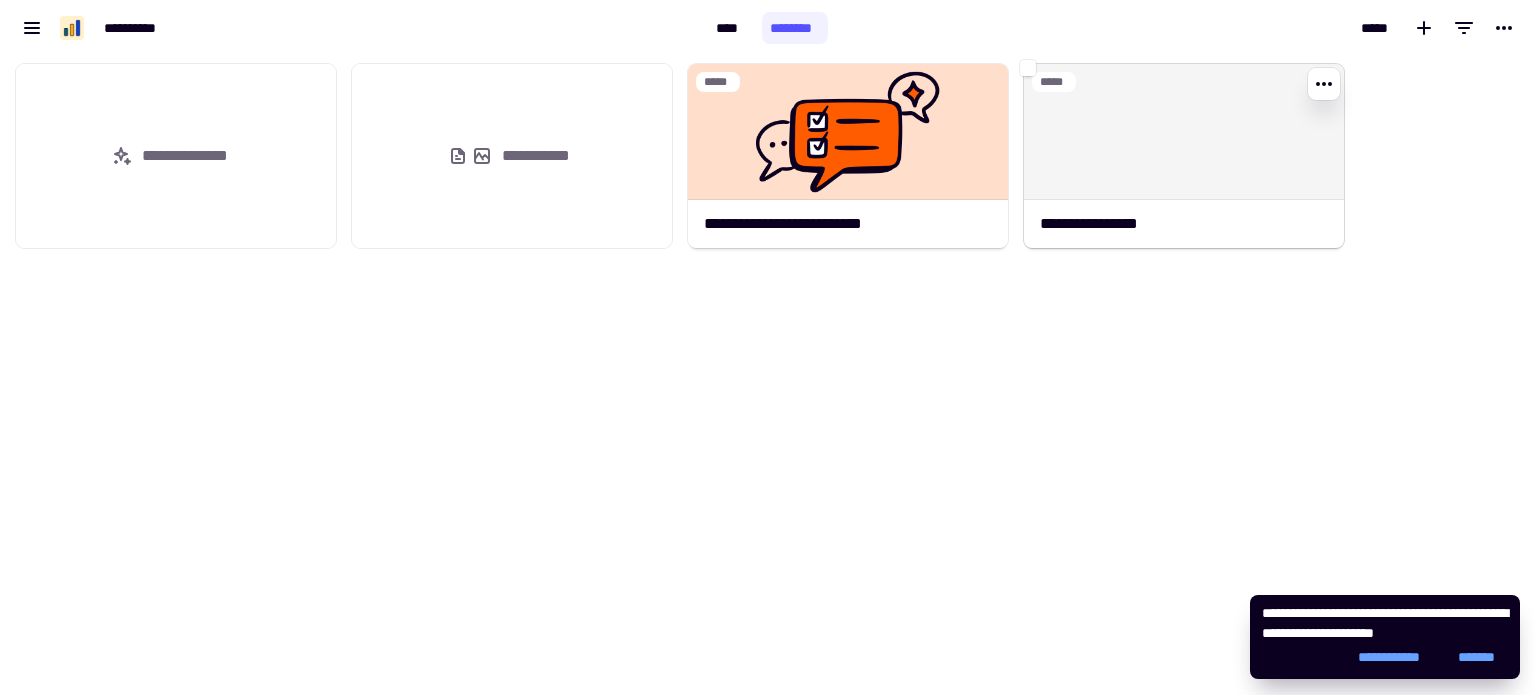 click 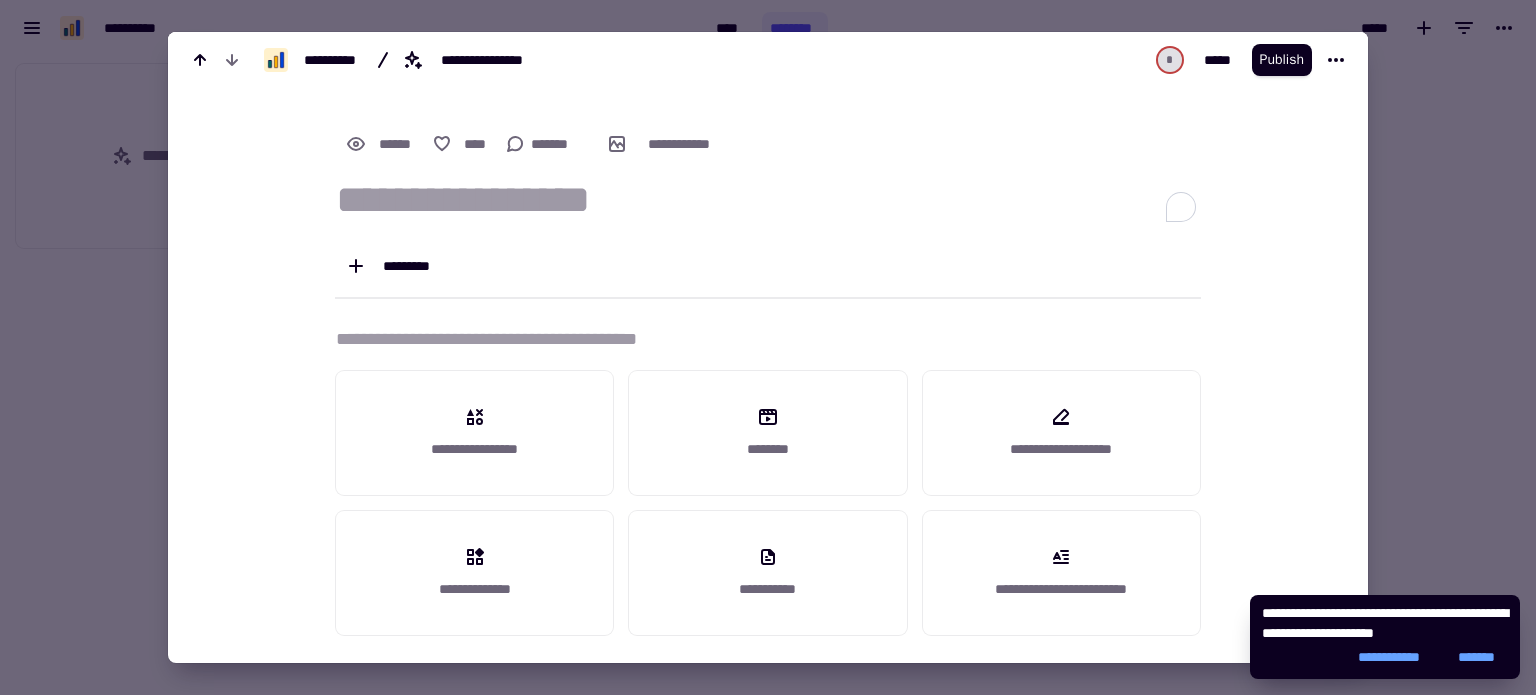 click at bounding box center [768, 347] 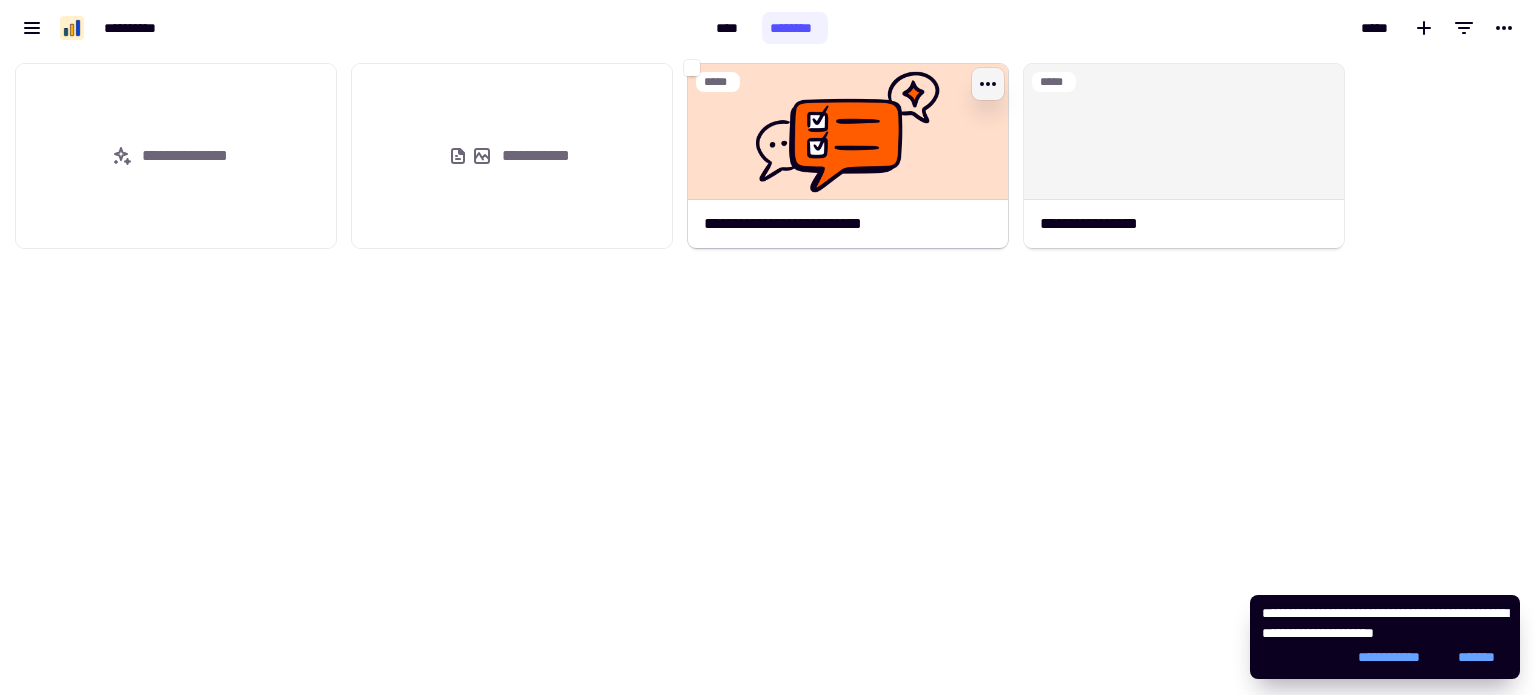 click 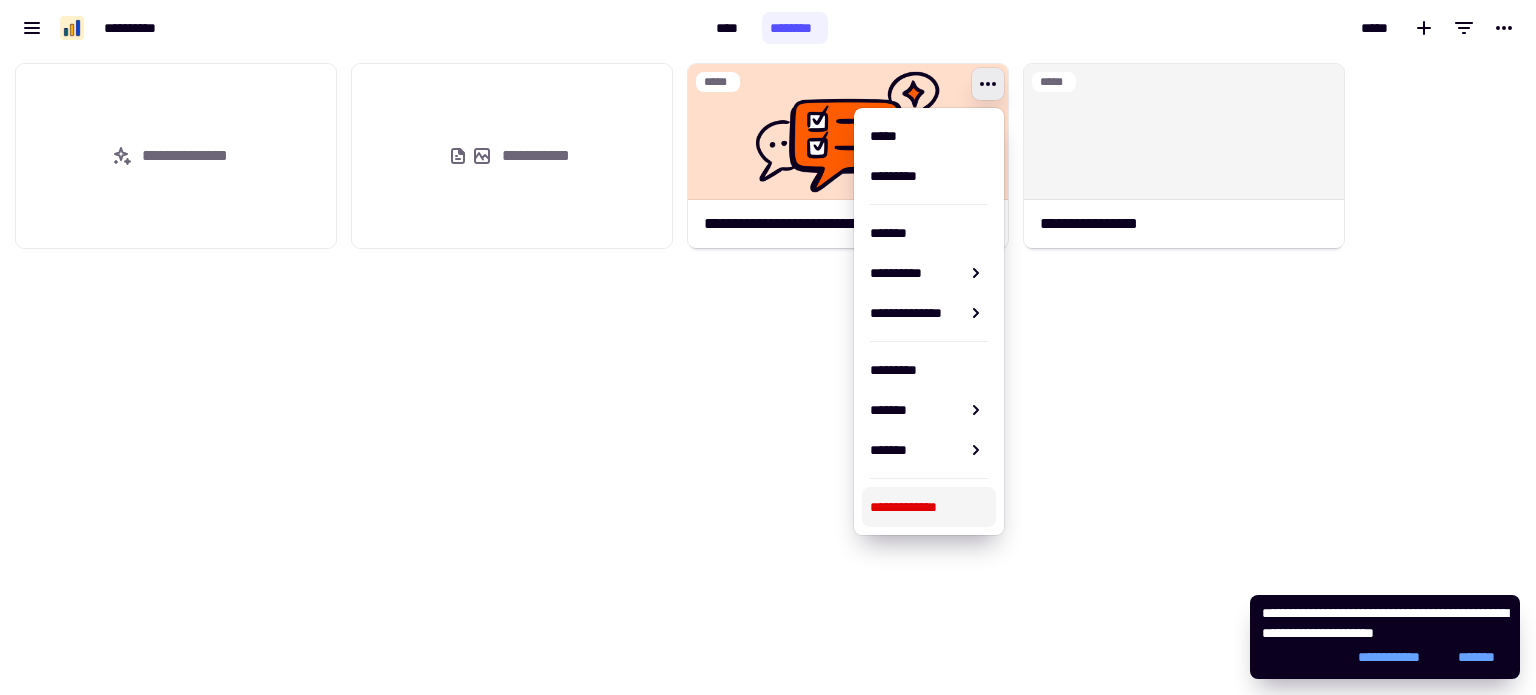 click on "**********" at bounding box center (929, 507) 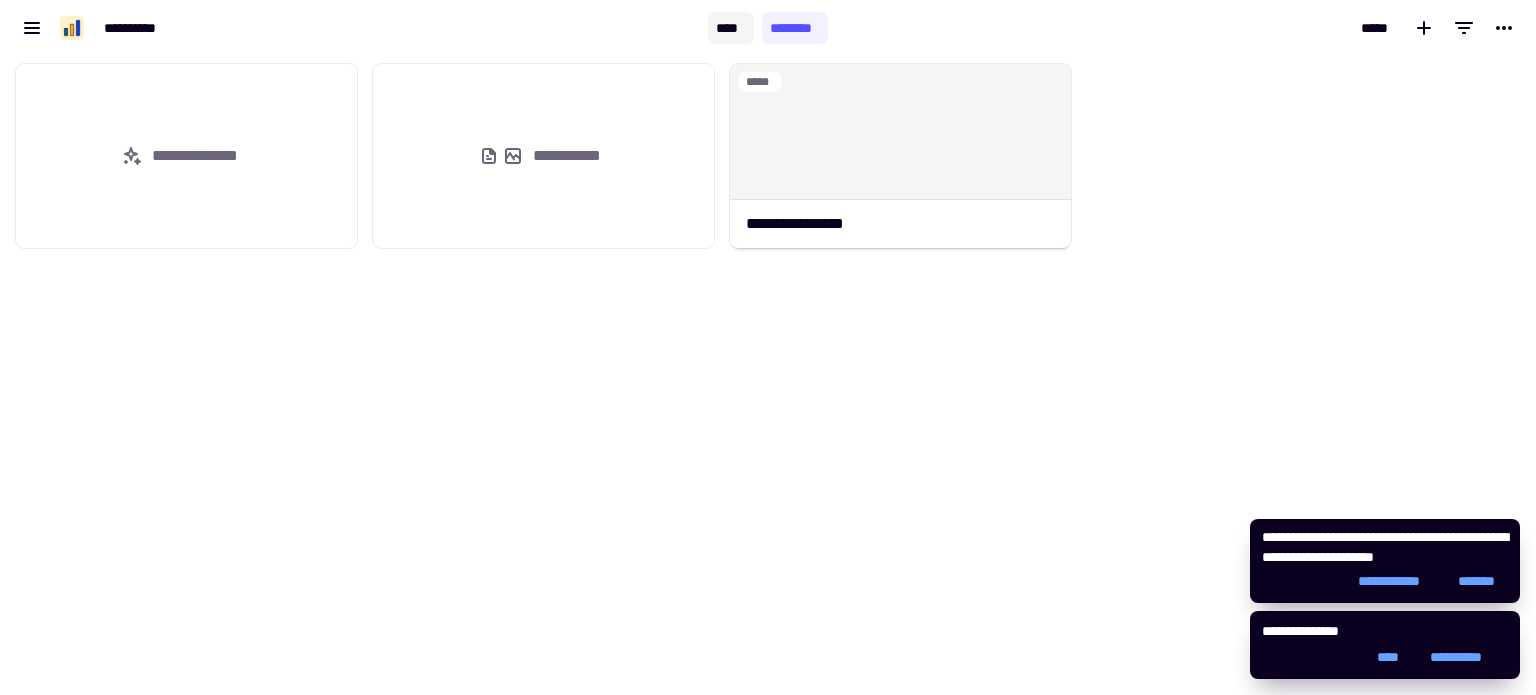 click on "****" 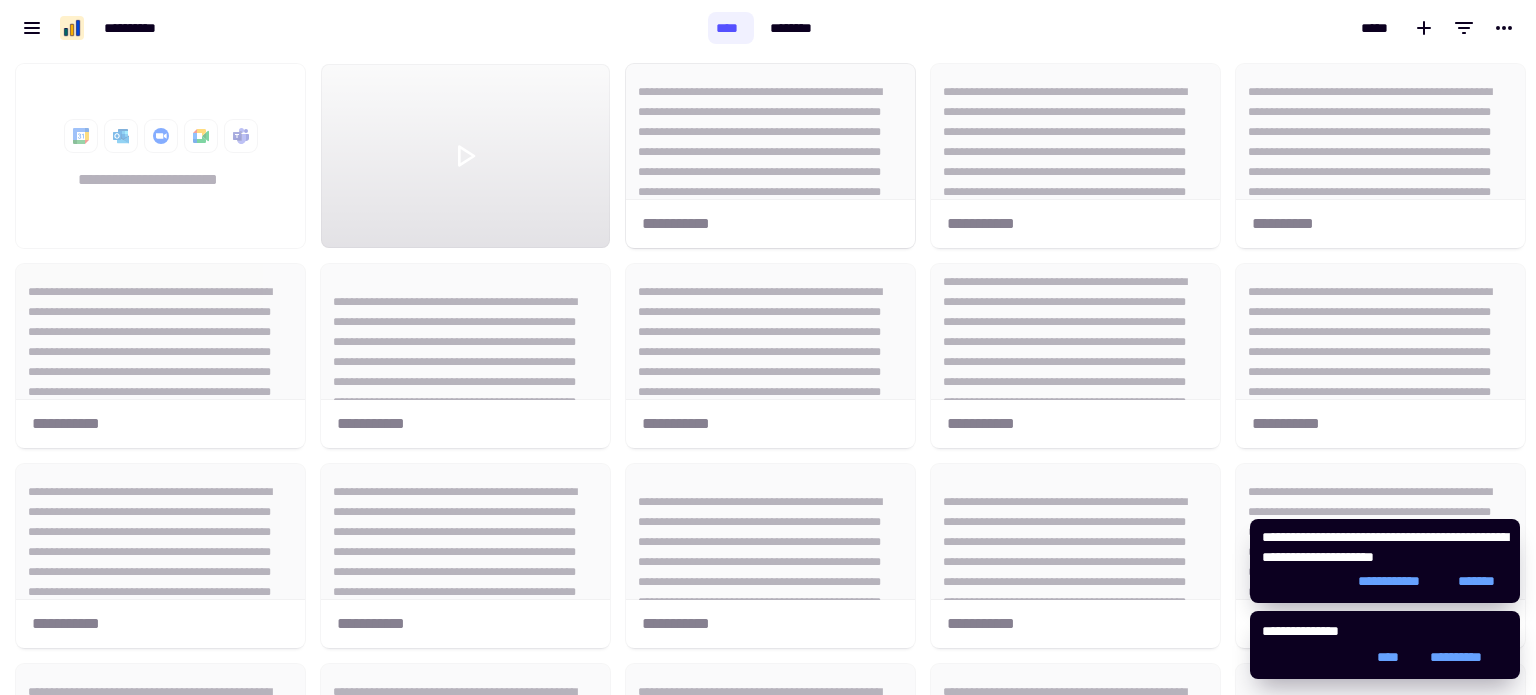 scroll, scrollTop: 0, scrollLeft: 15, axis: horizontal 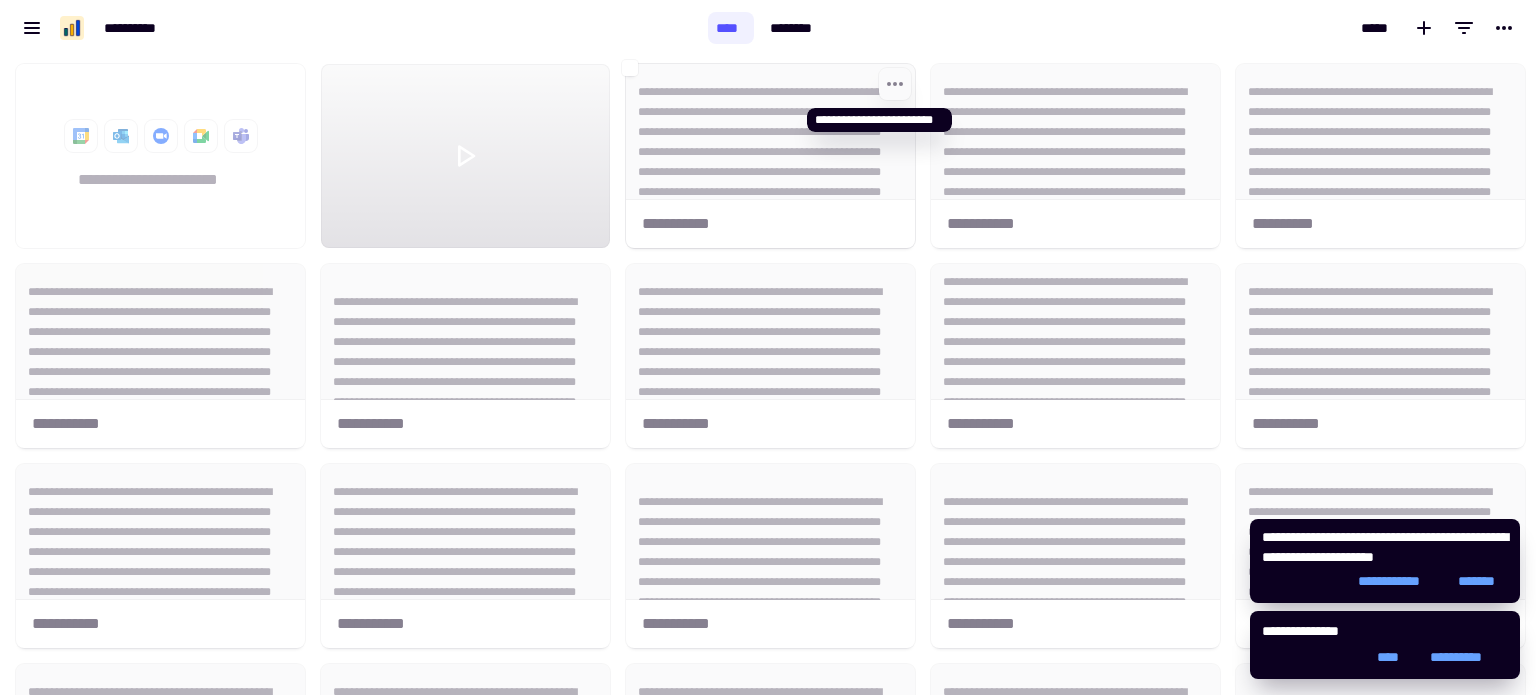 click 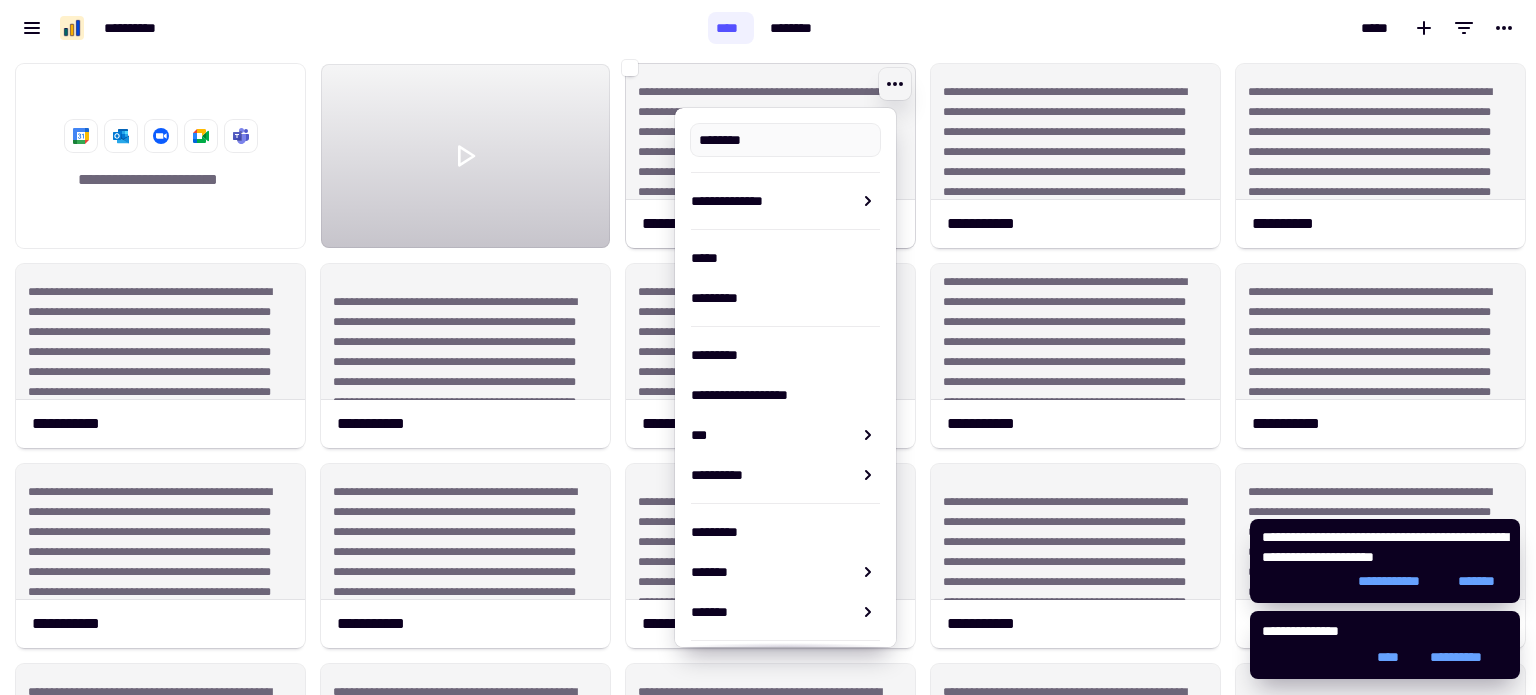 type on "**********" 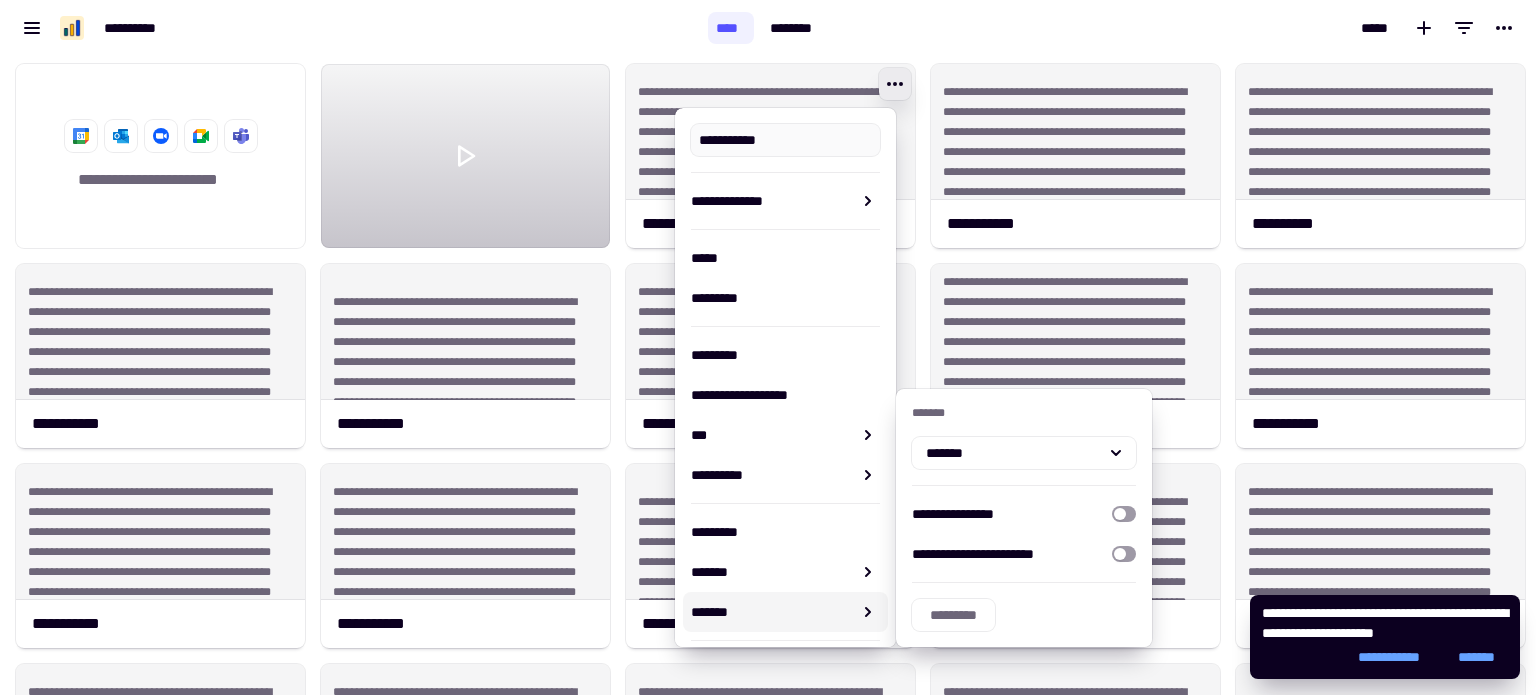 scroll, scrollTop: 49, scrollLeft: 0, axis: vertical 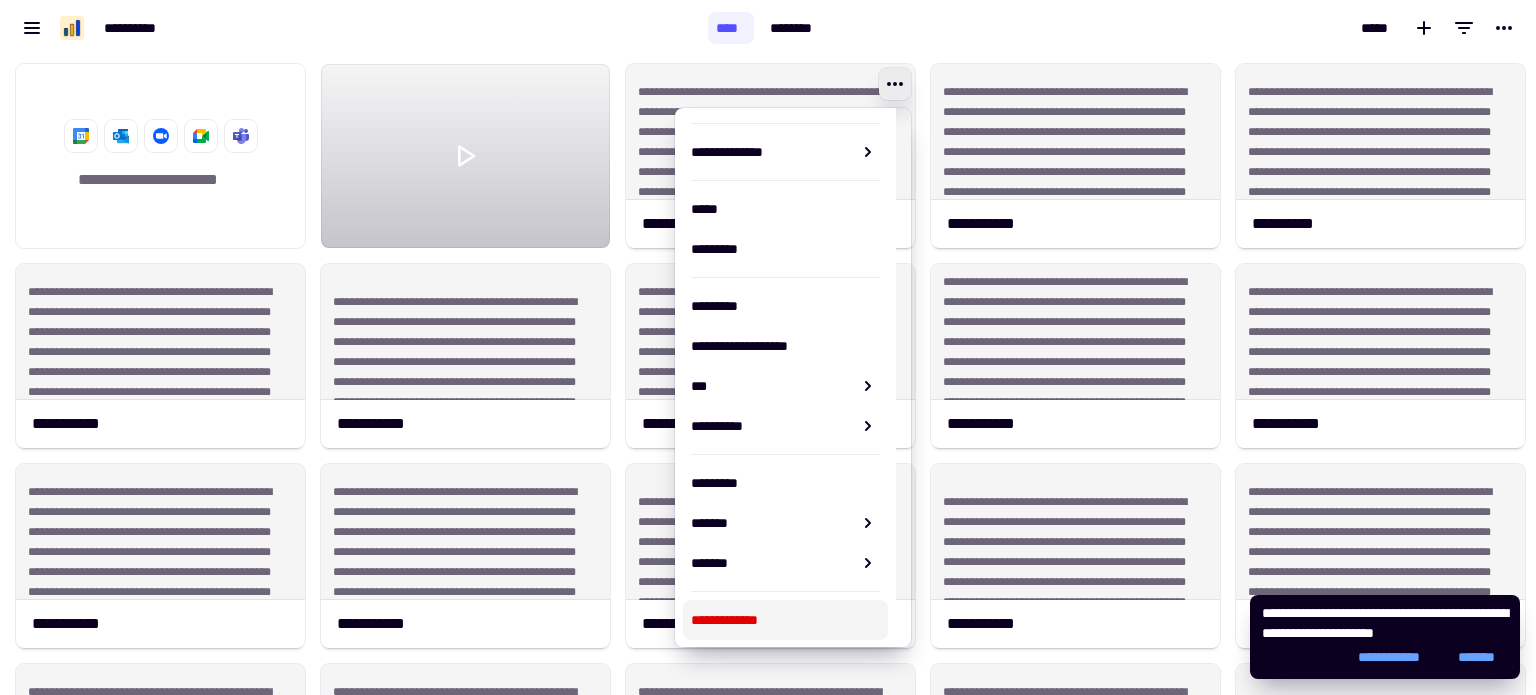 click on "**********" at bounding box center [785, 620] 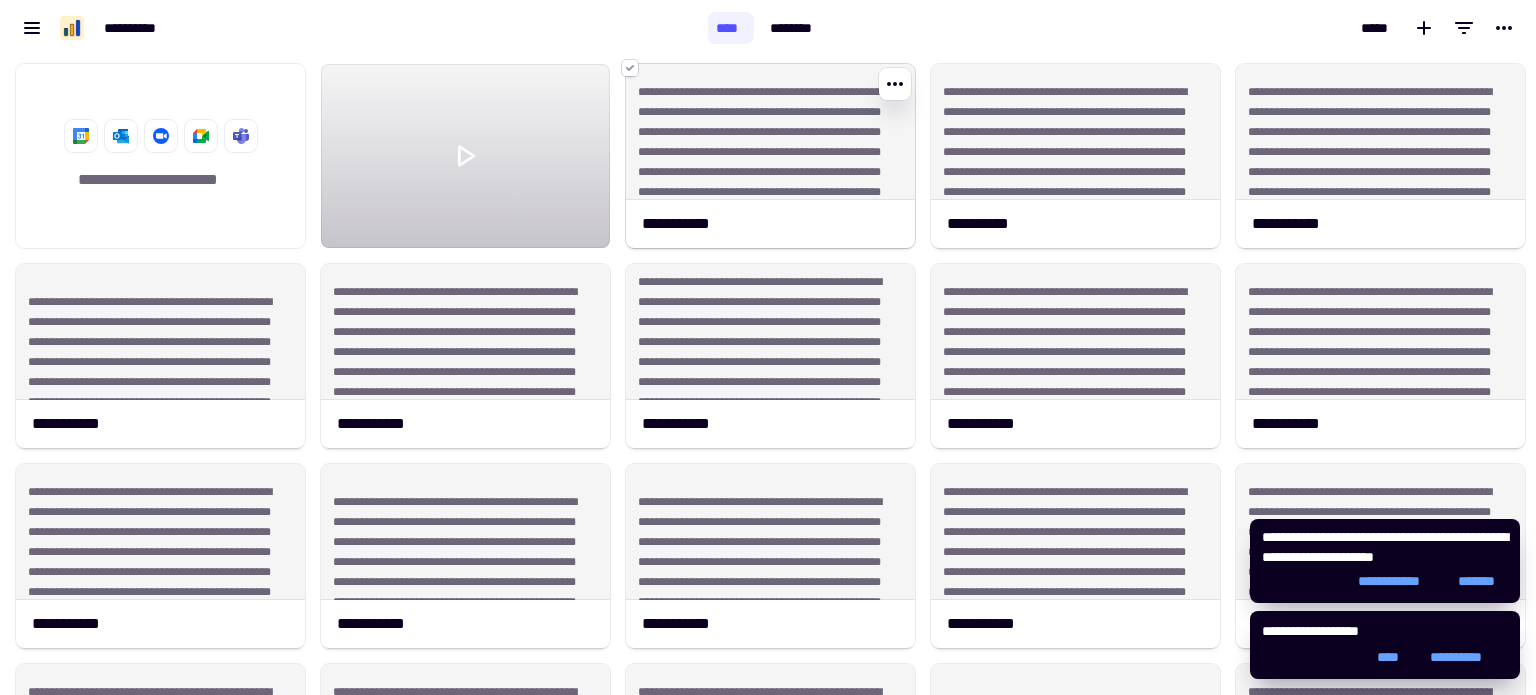 click 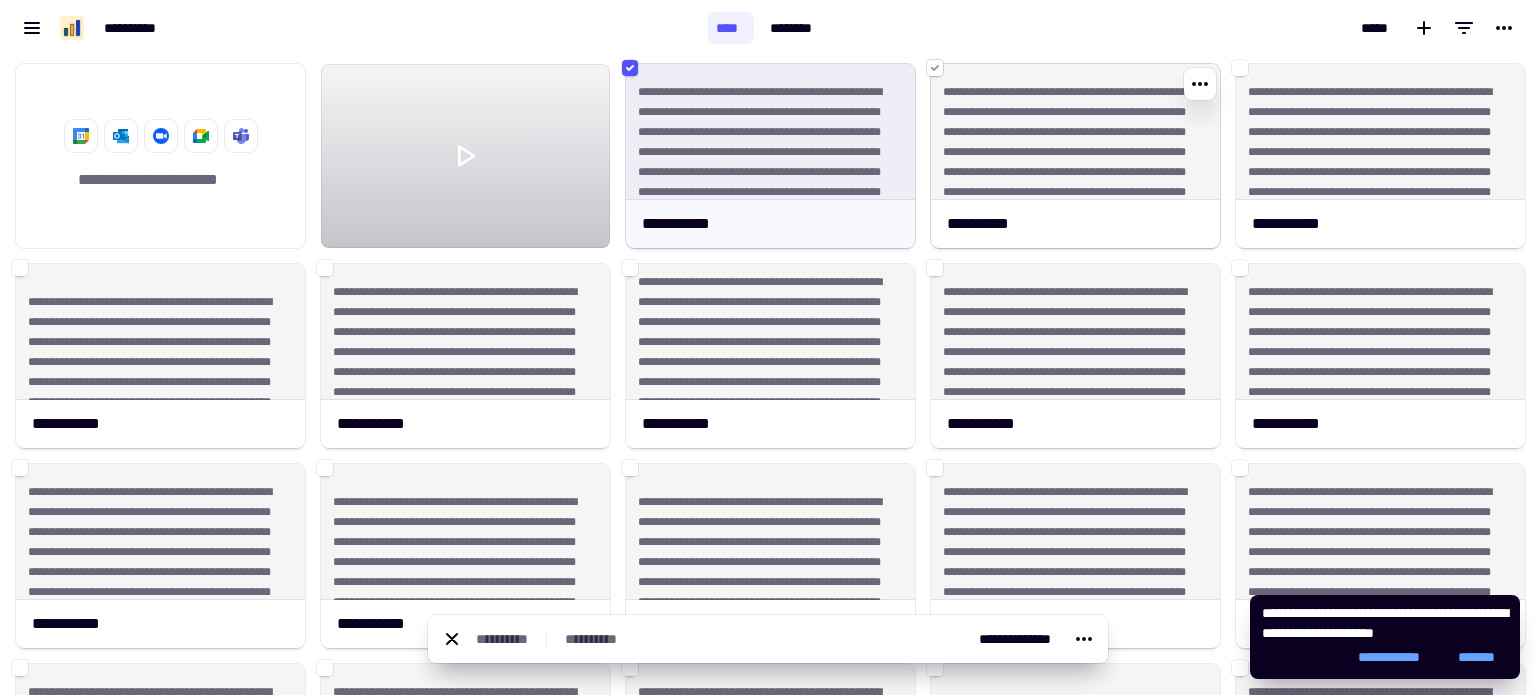 click 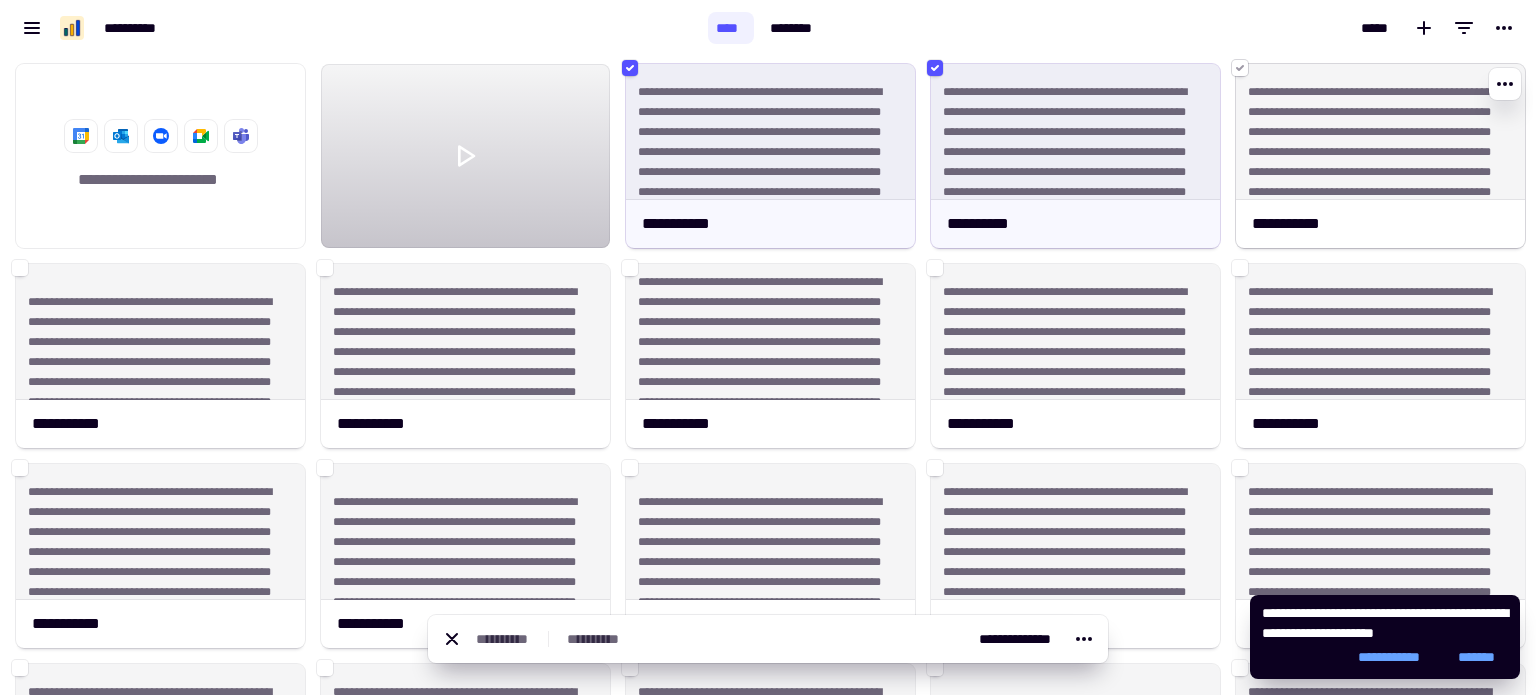 click 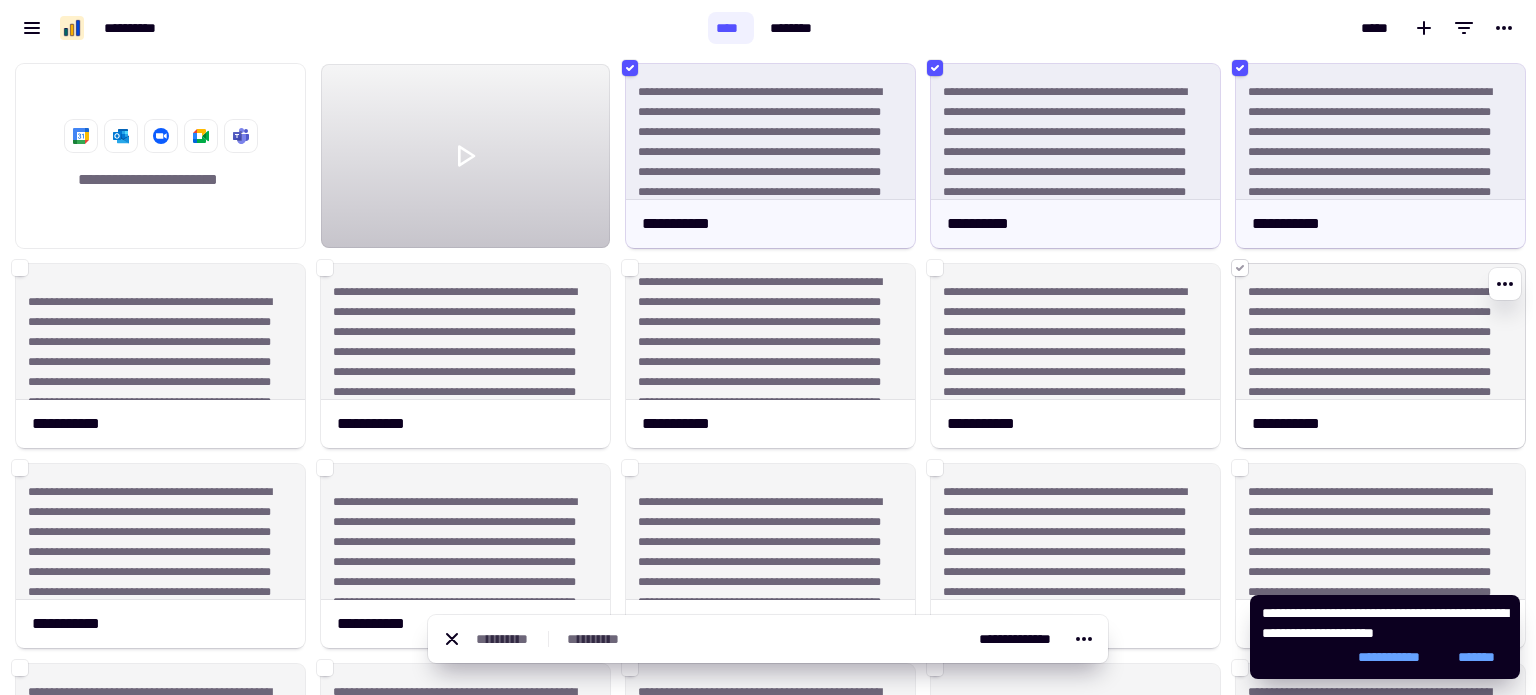 click 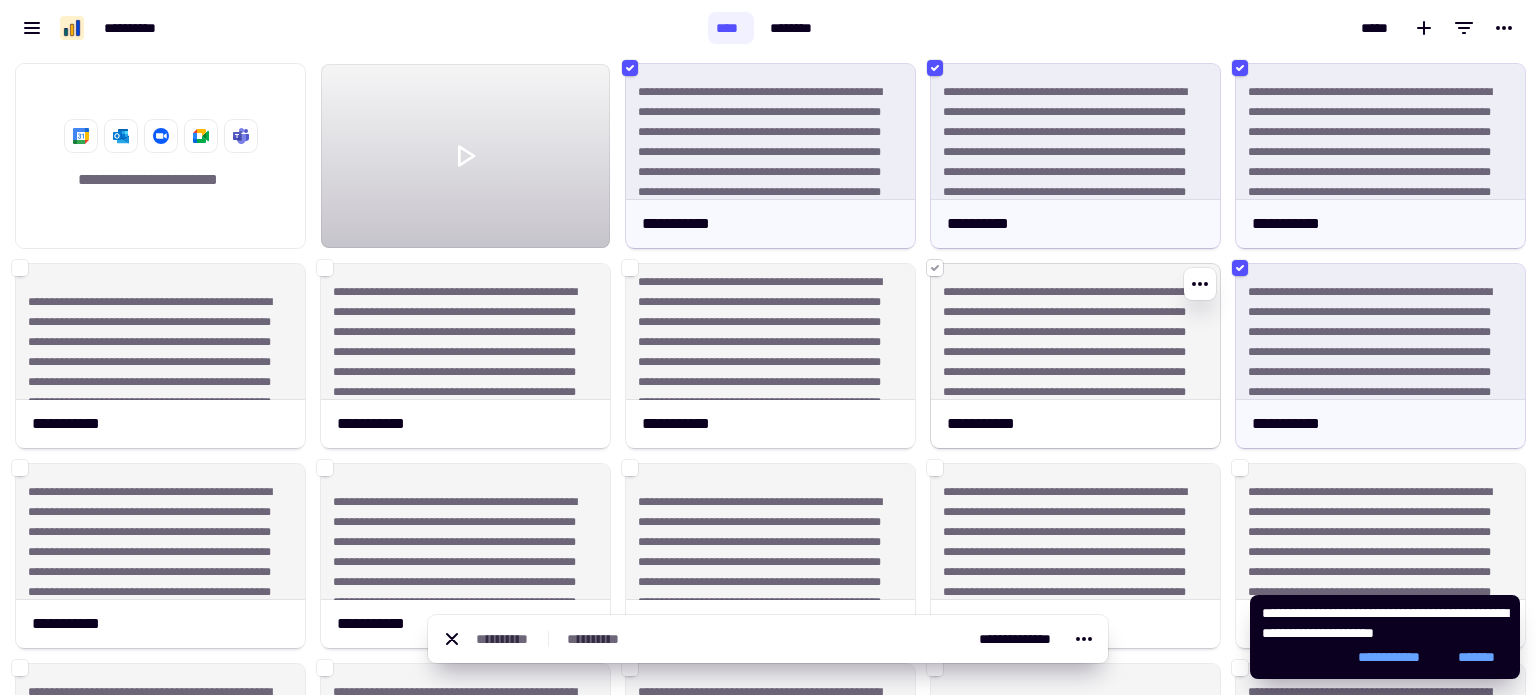 click 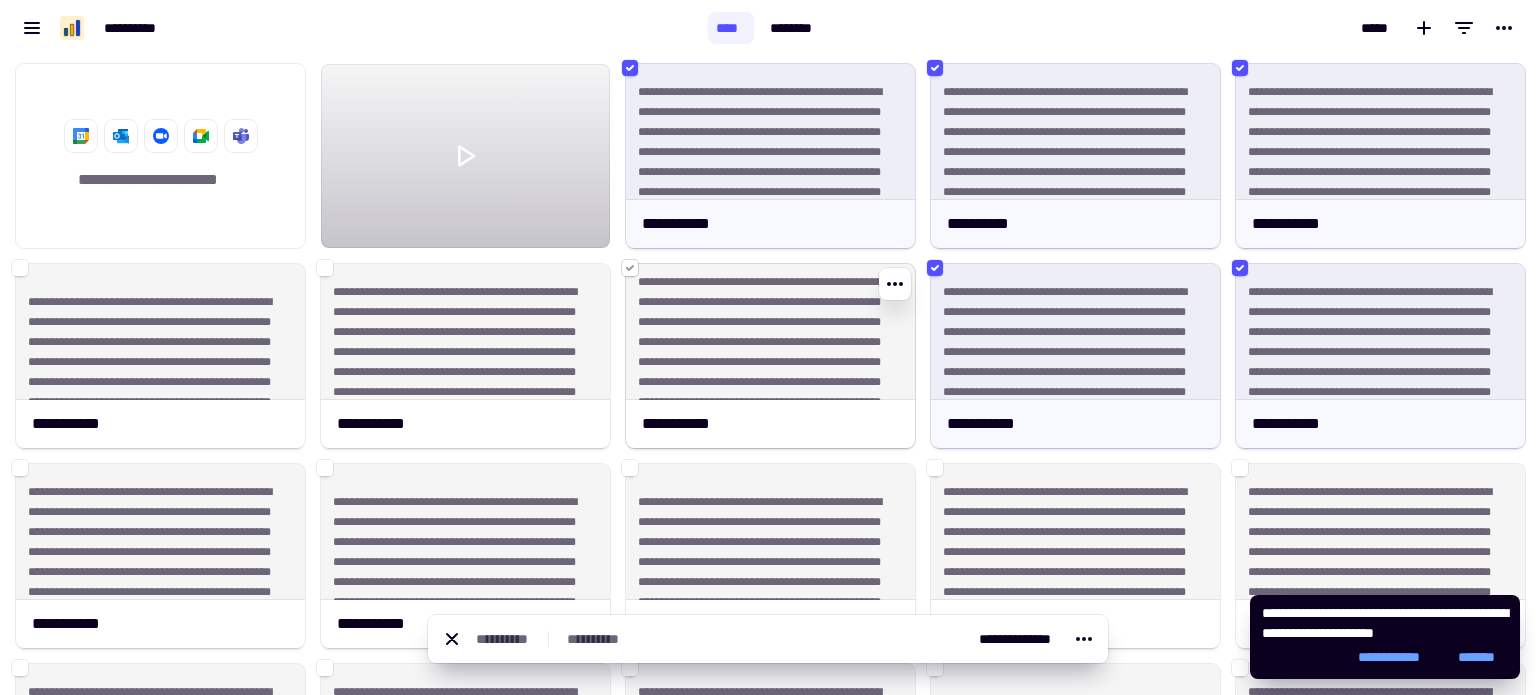 click 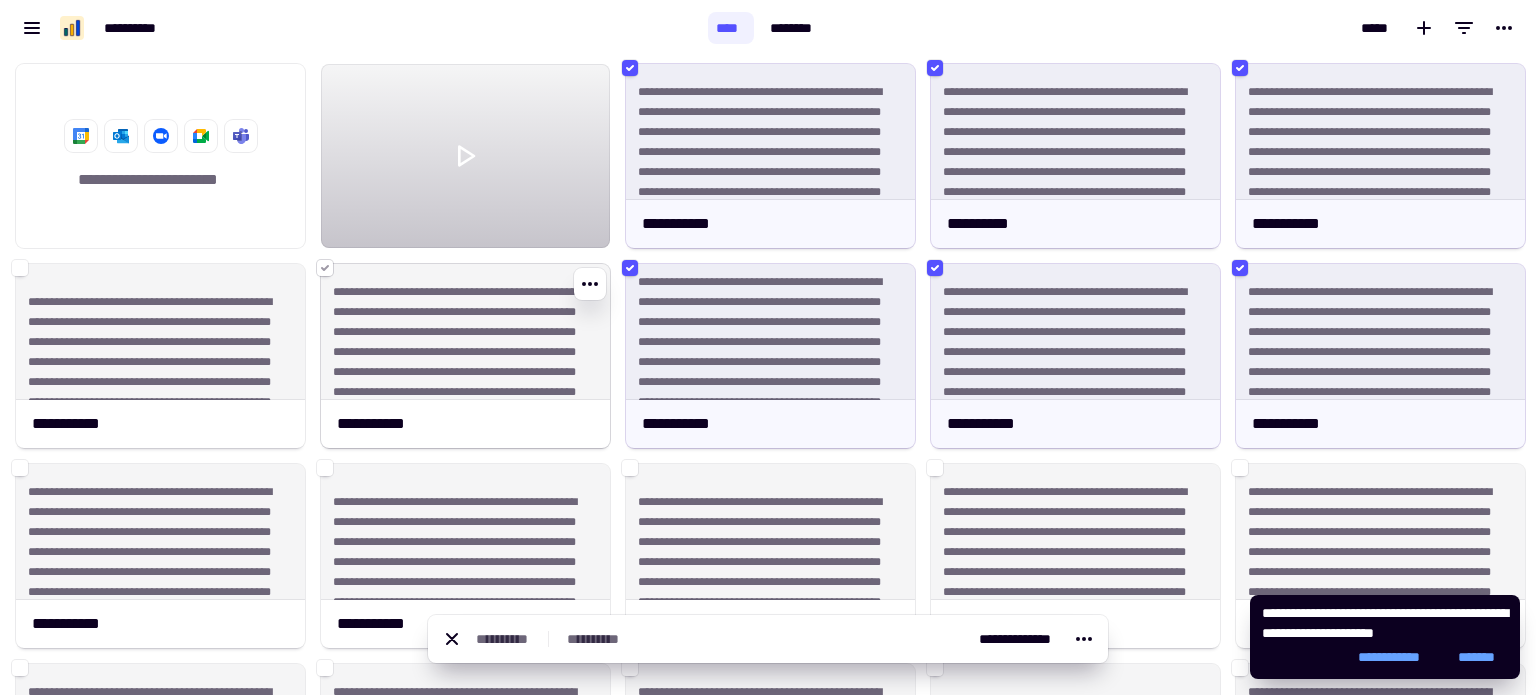 click 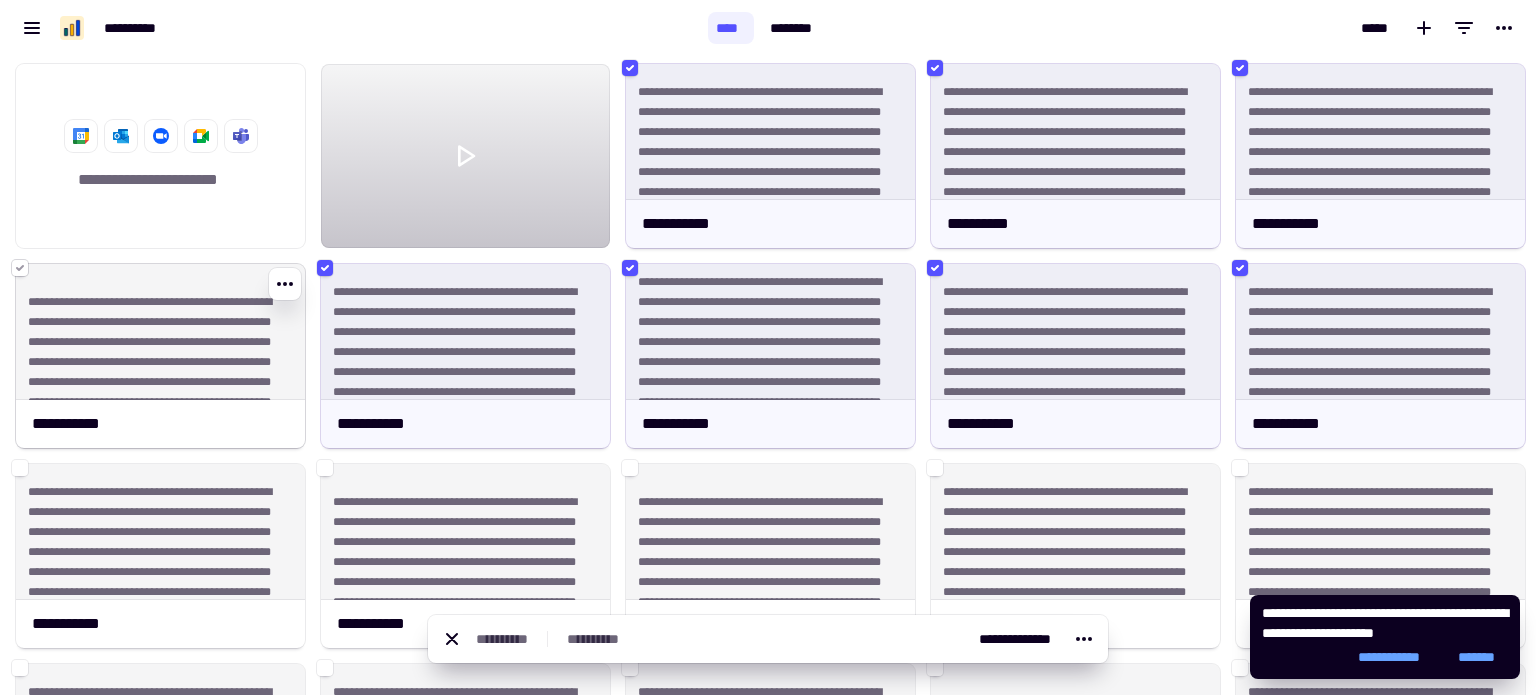 click 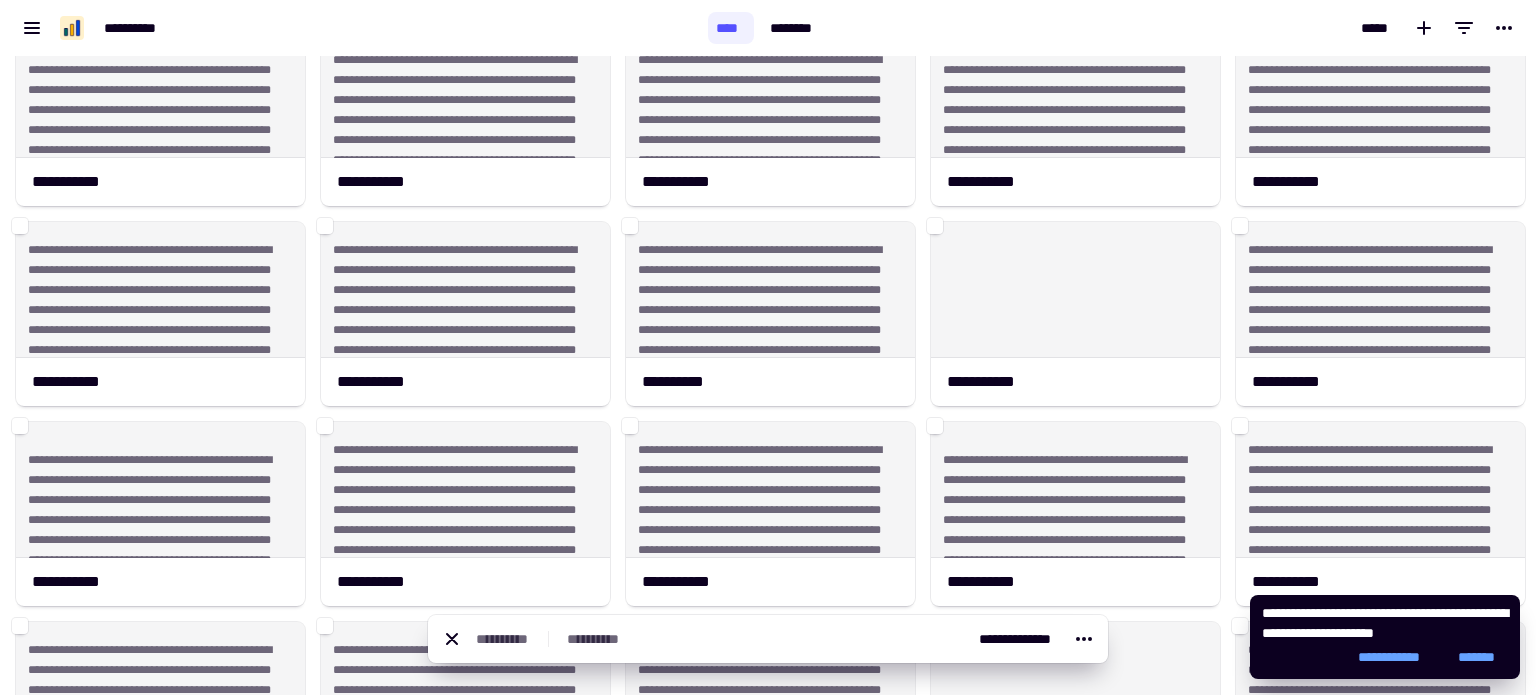 scroll, scrollTop: 443, scrollLeft: 15, axis: both 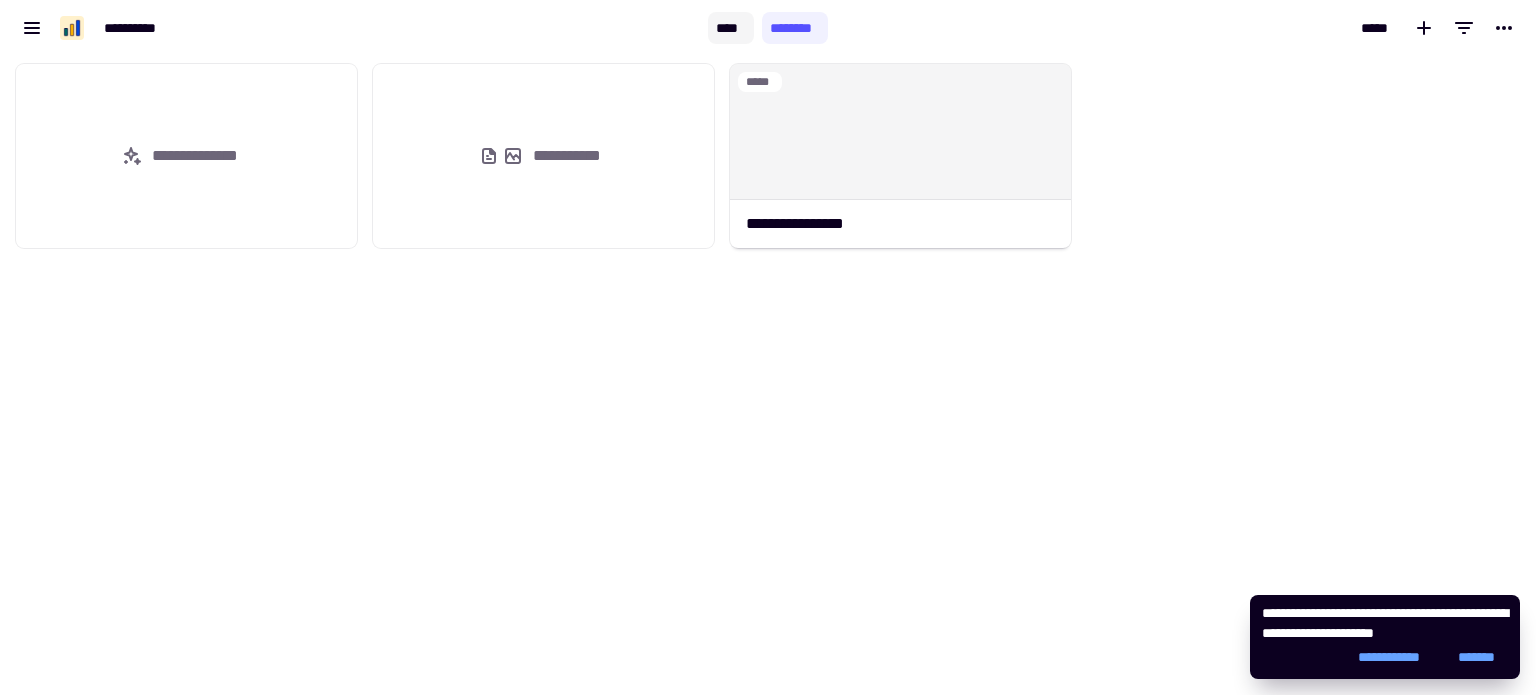 click on "****" 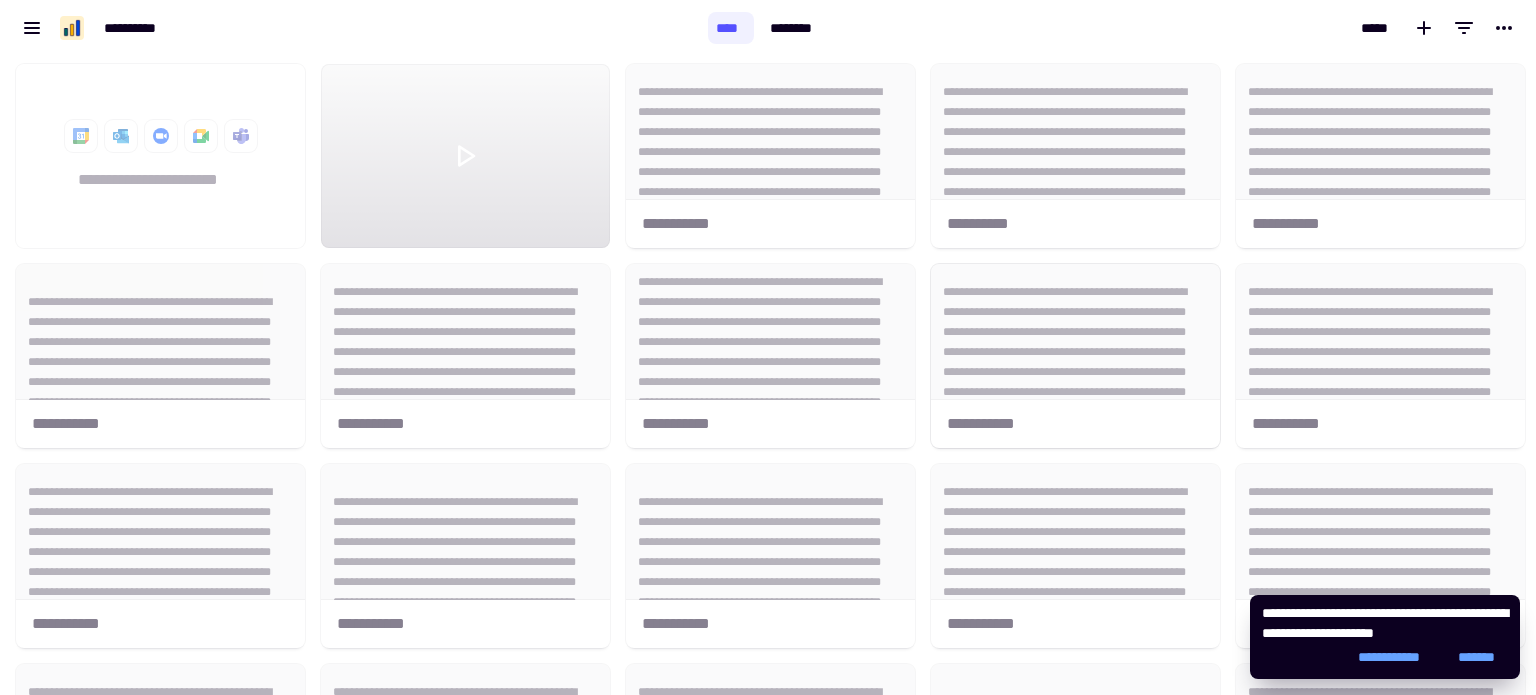 scroll, scrollTop: 0, scrollLeft: 15, axis: horizontal 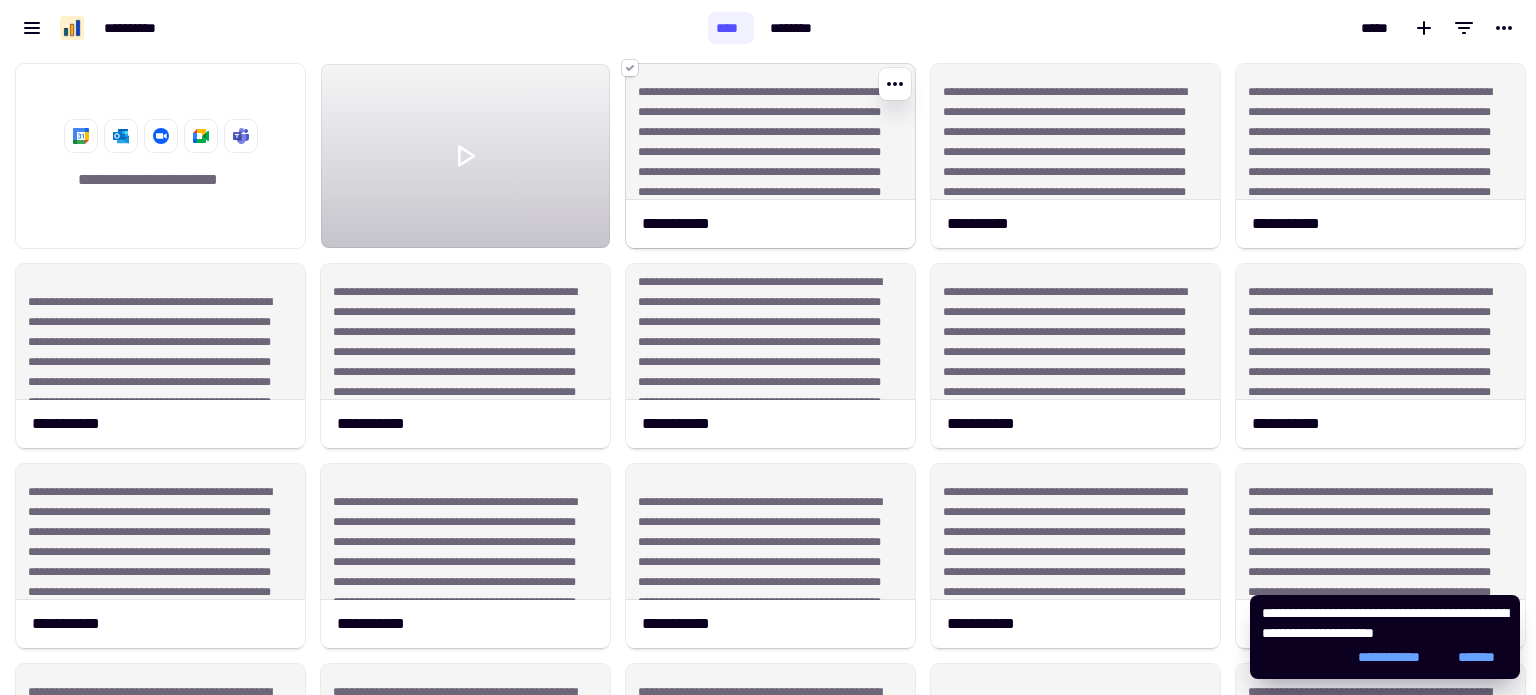 click 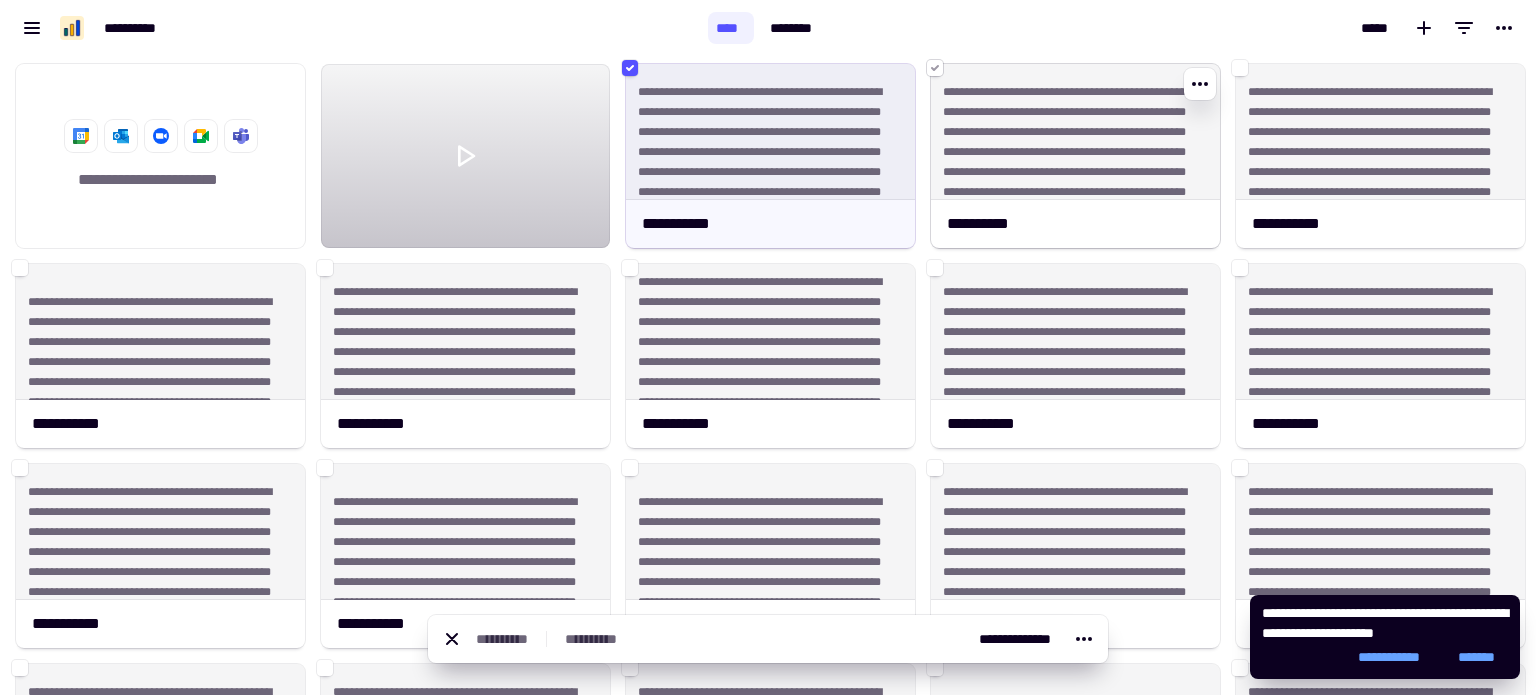 click 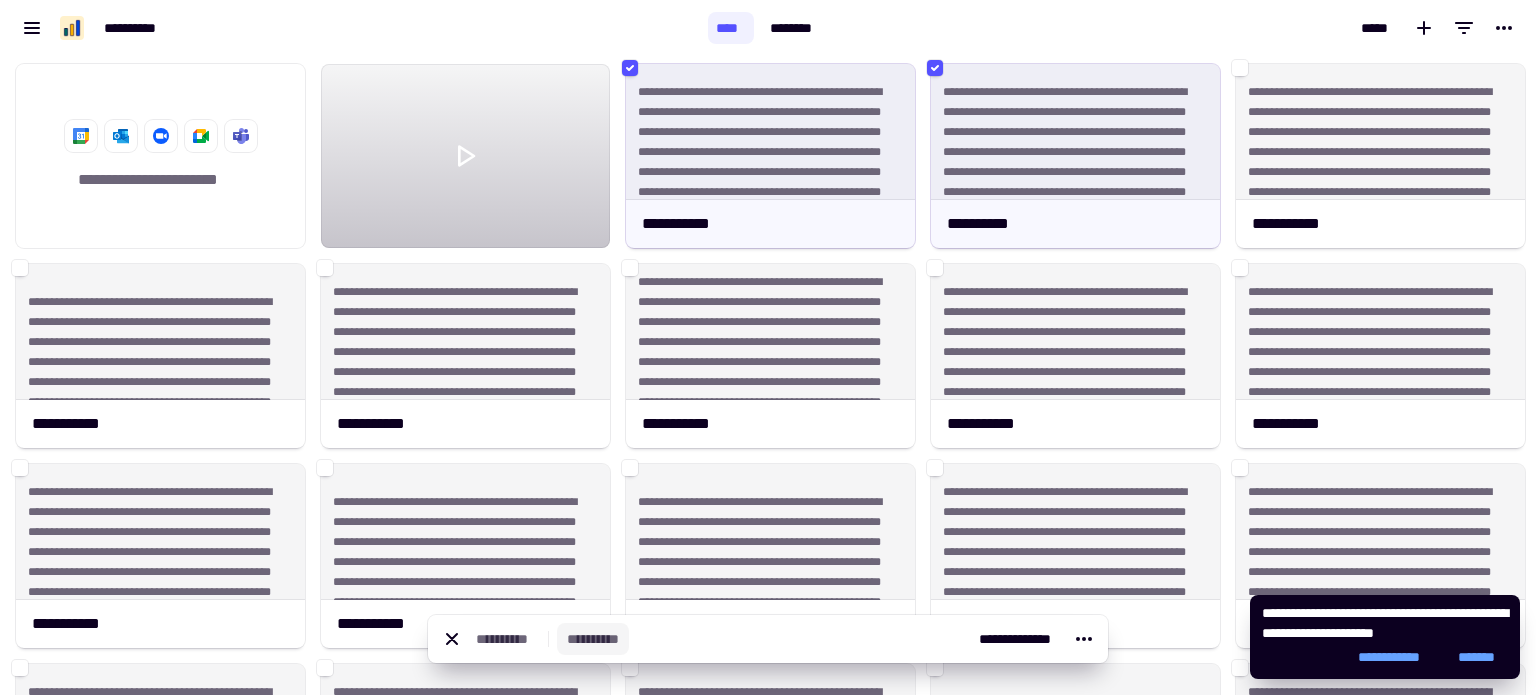 click on "**********" at bounding box center [593, 639] 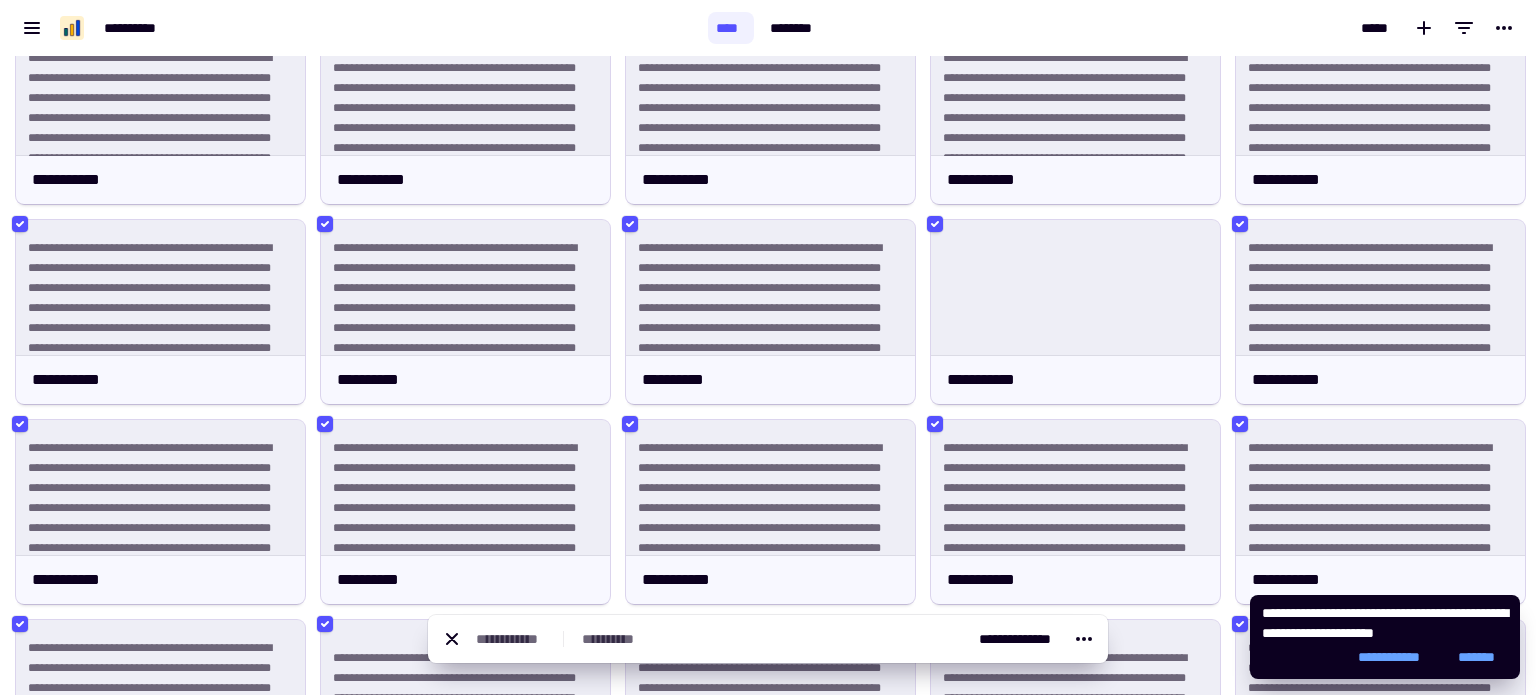 scroll, scrollTop: 880, scrollLeft: 15, axis: both 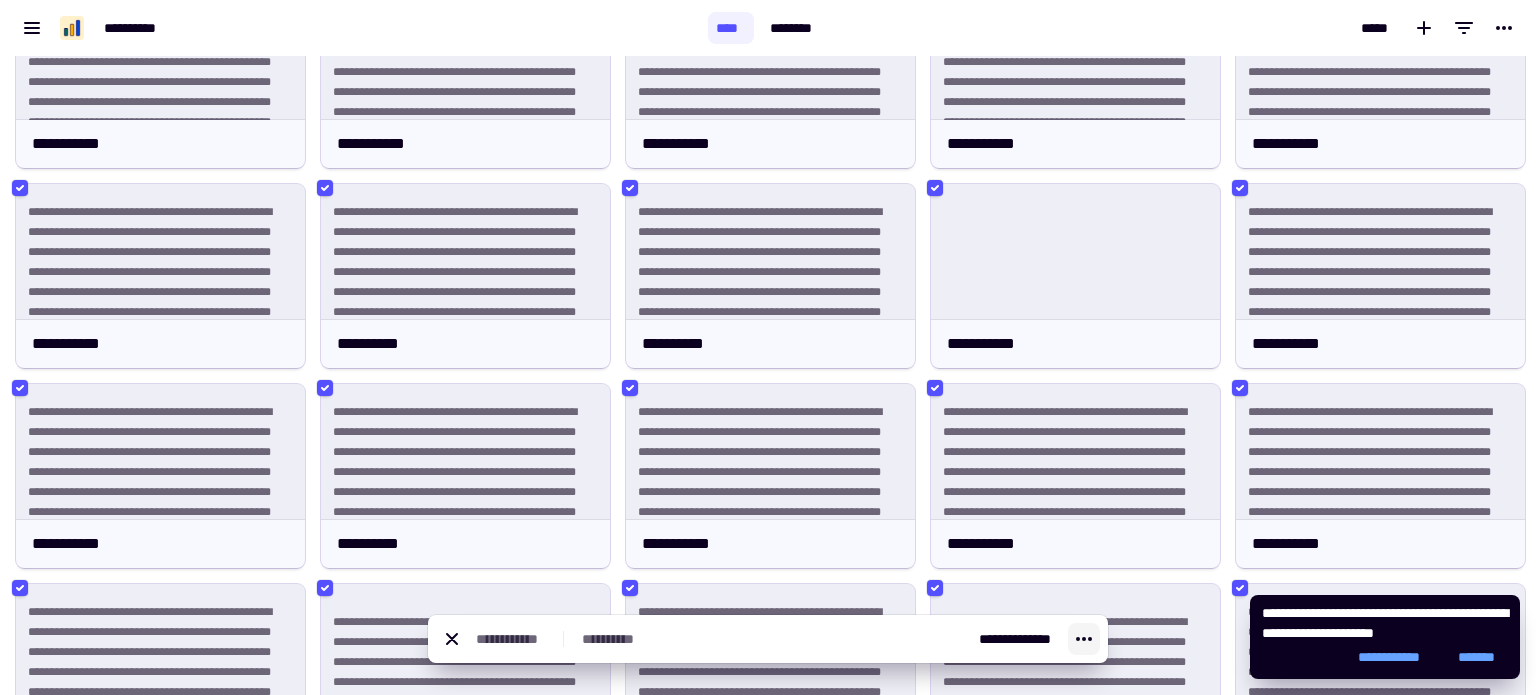 click 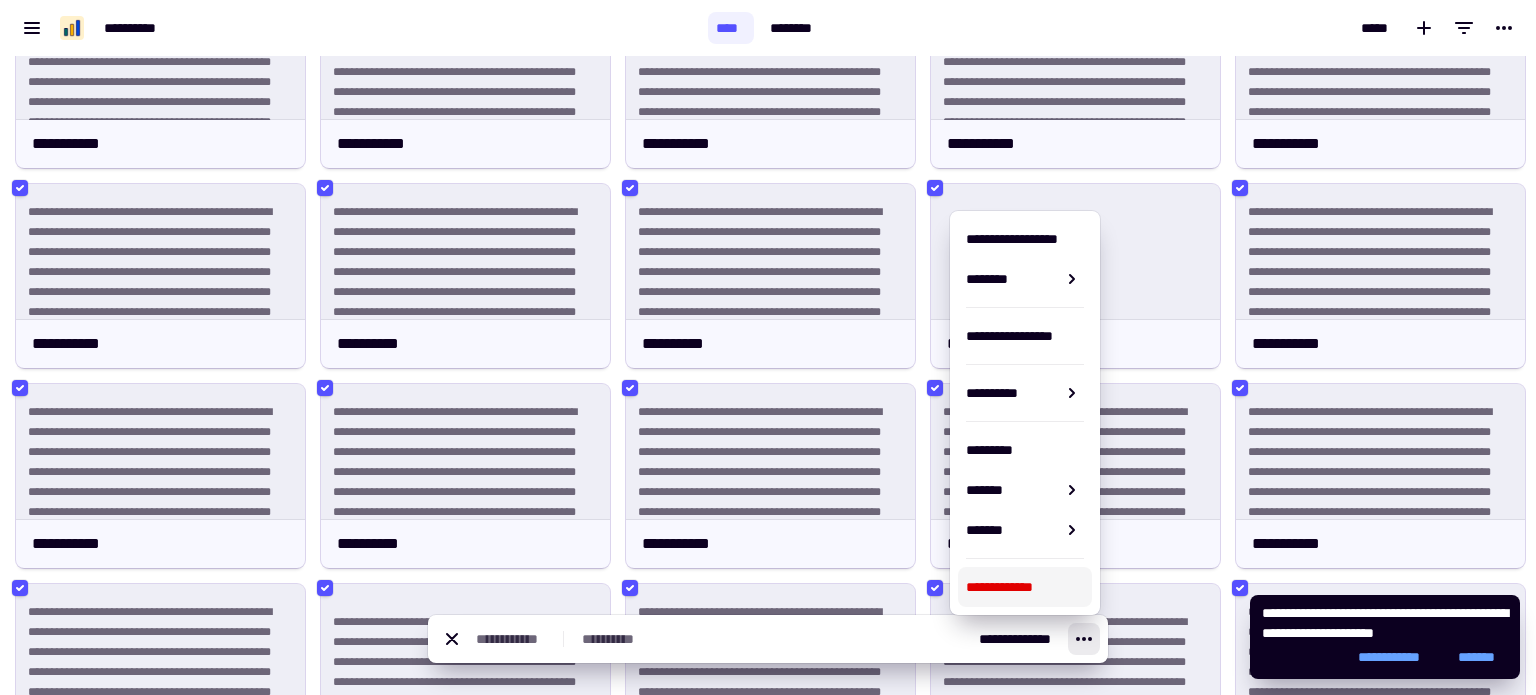 click on "**********" at bounding box center [1025, 587] 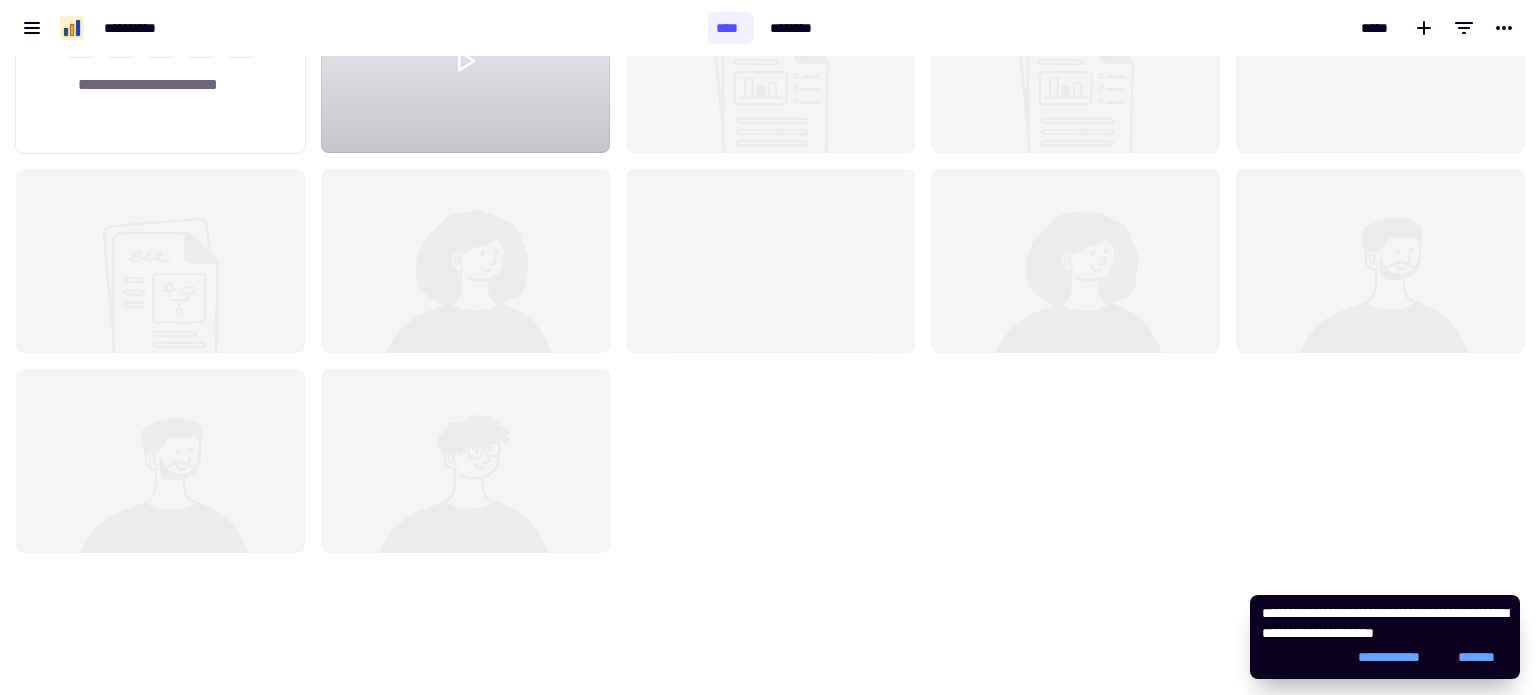 scroll, scrollTop: 0, scrollLeft: 15, axis: horizontal 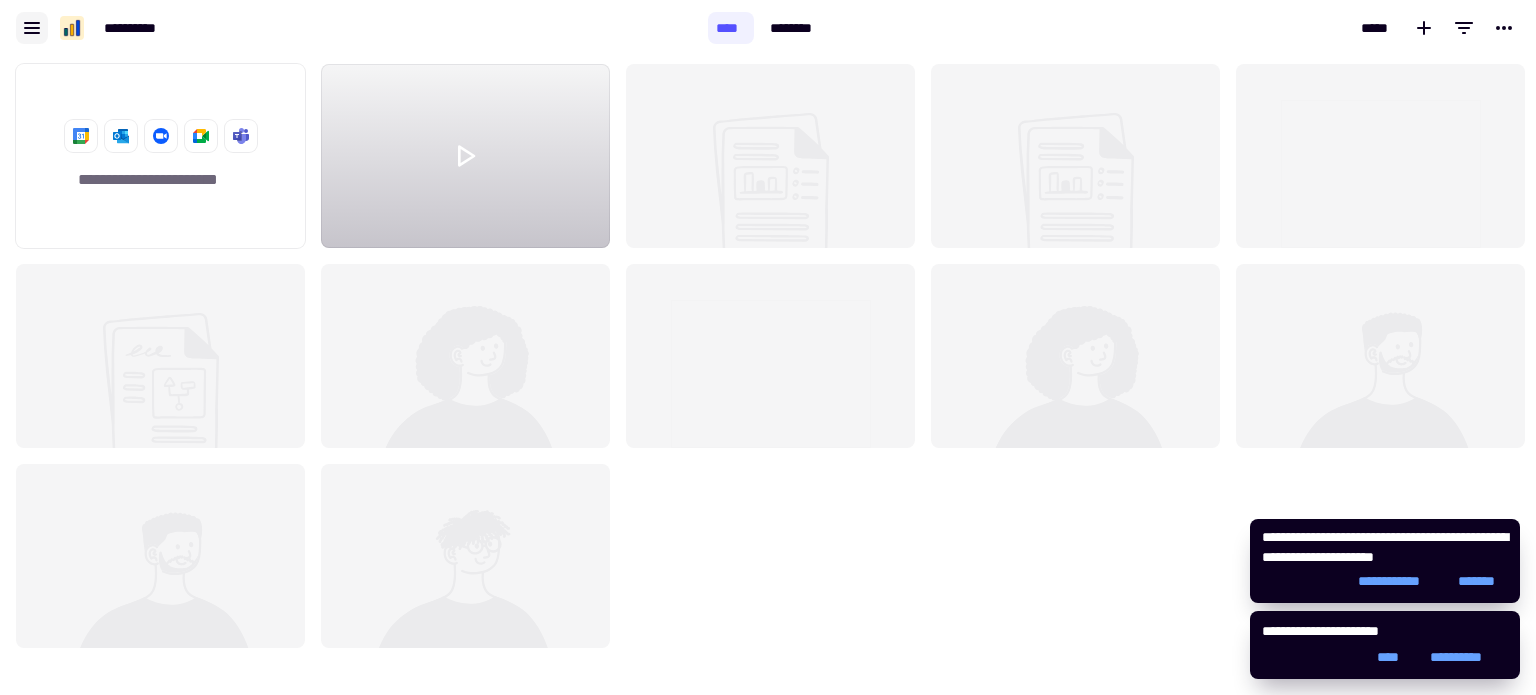 click 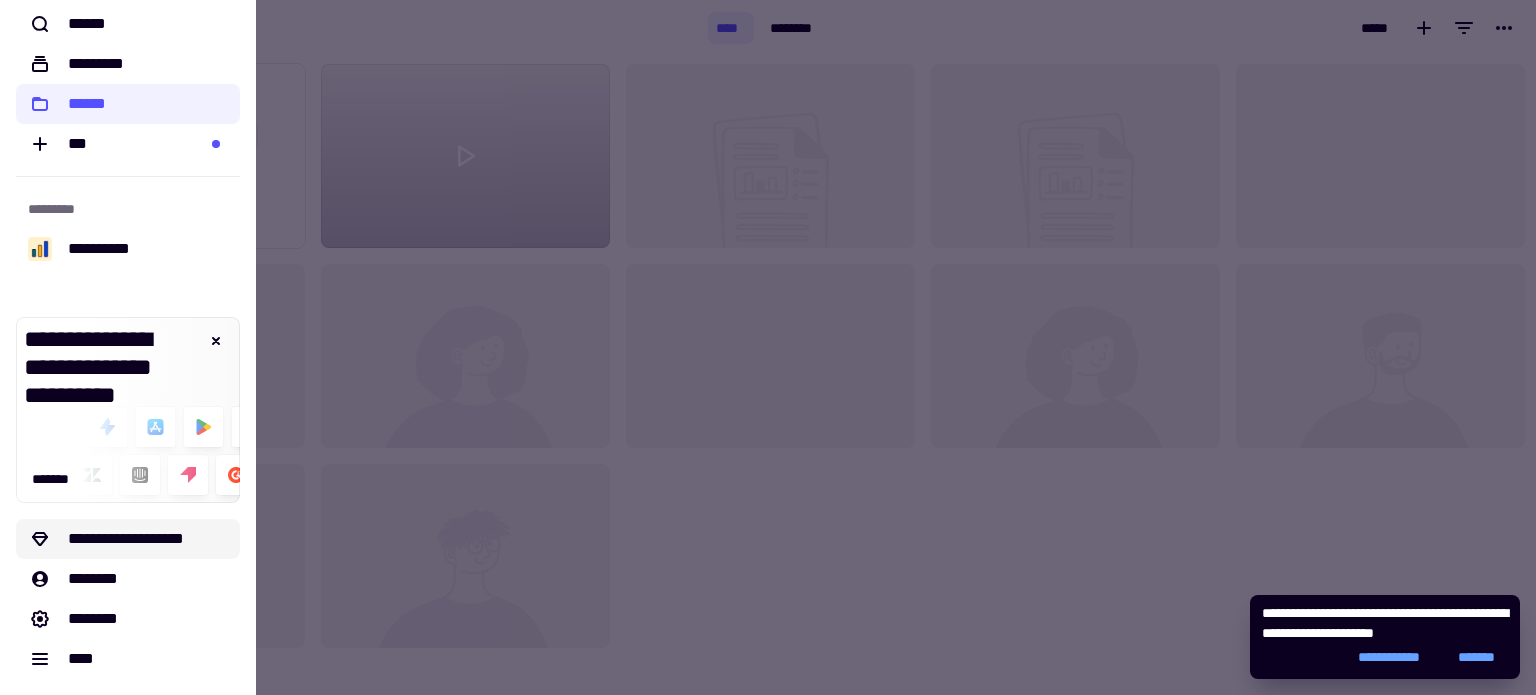 scroll, scrollTop: 0, scrollLeft: 0, axis: both 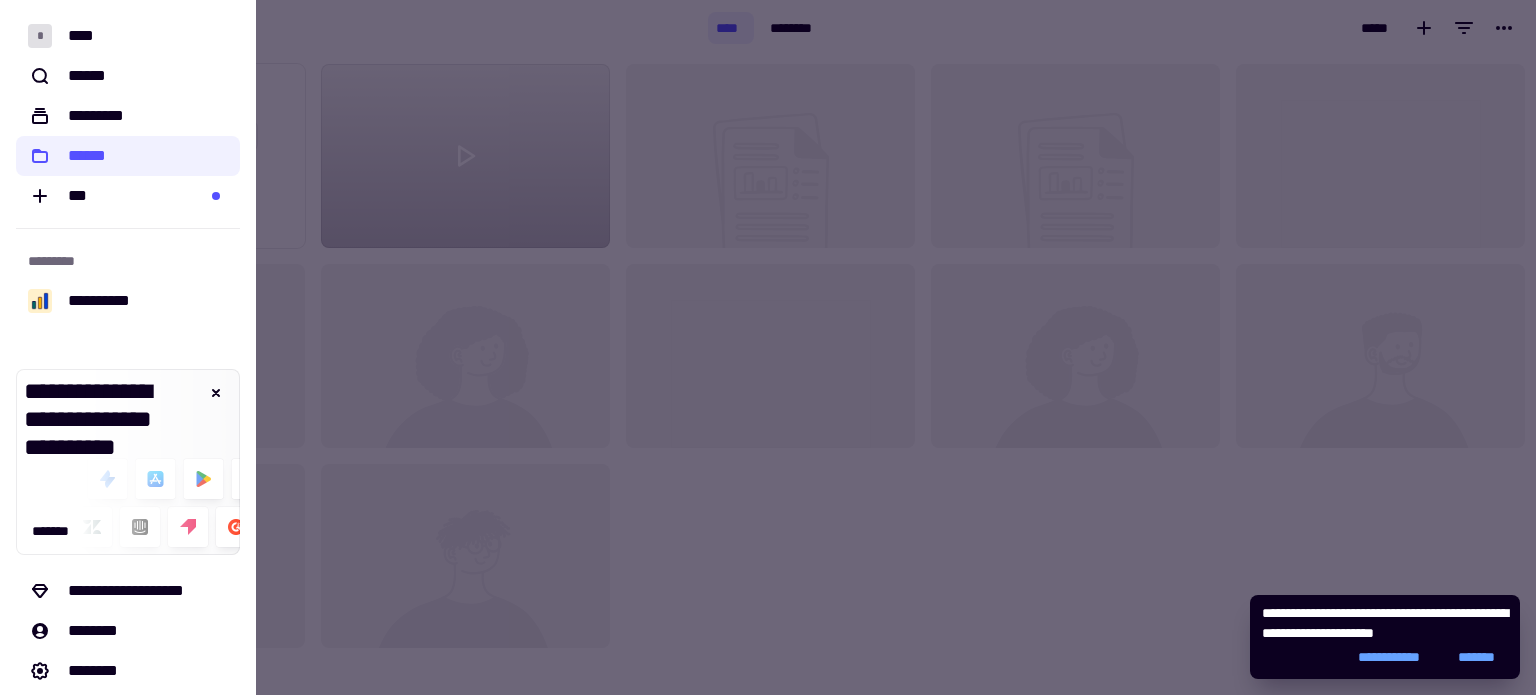 type 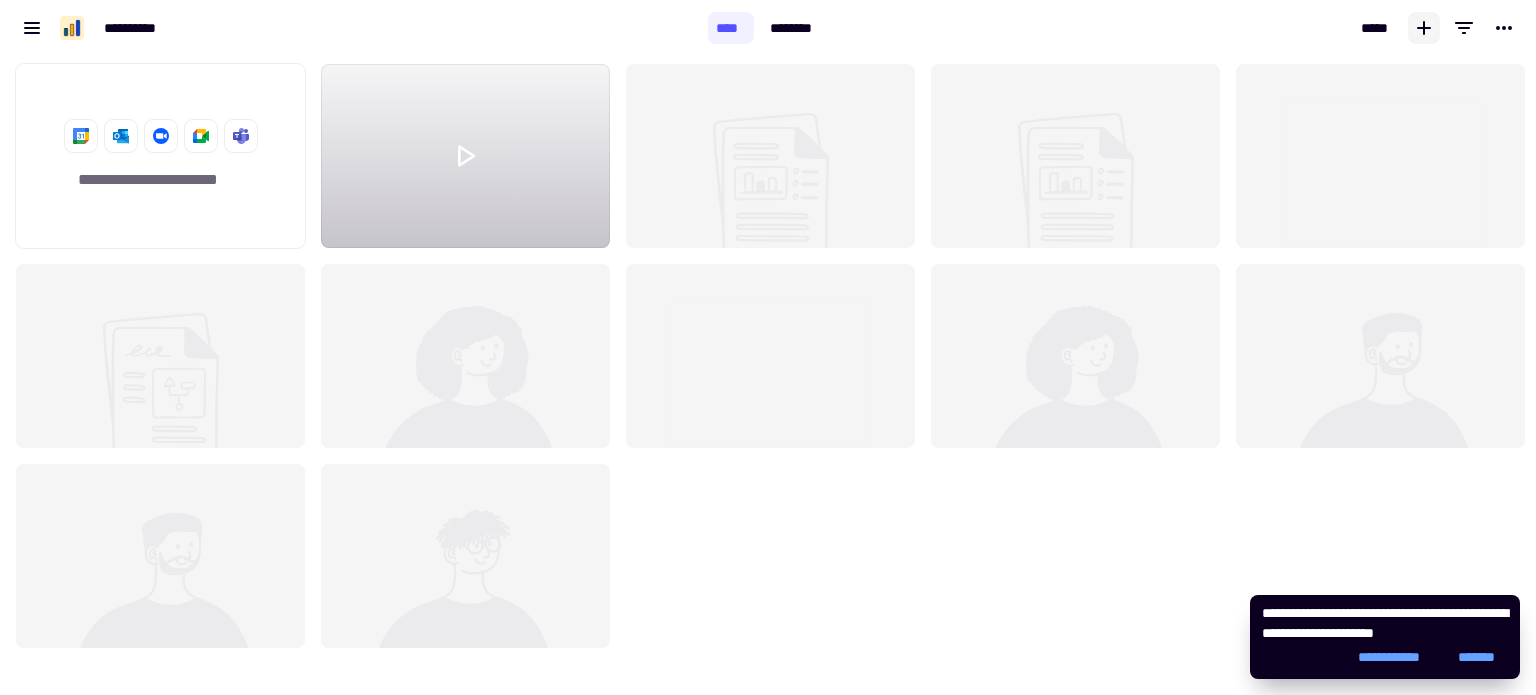 click 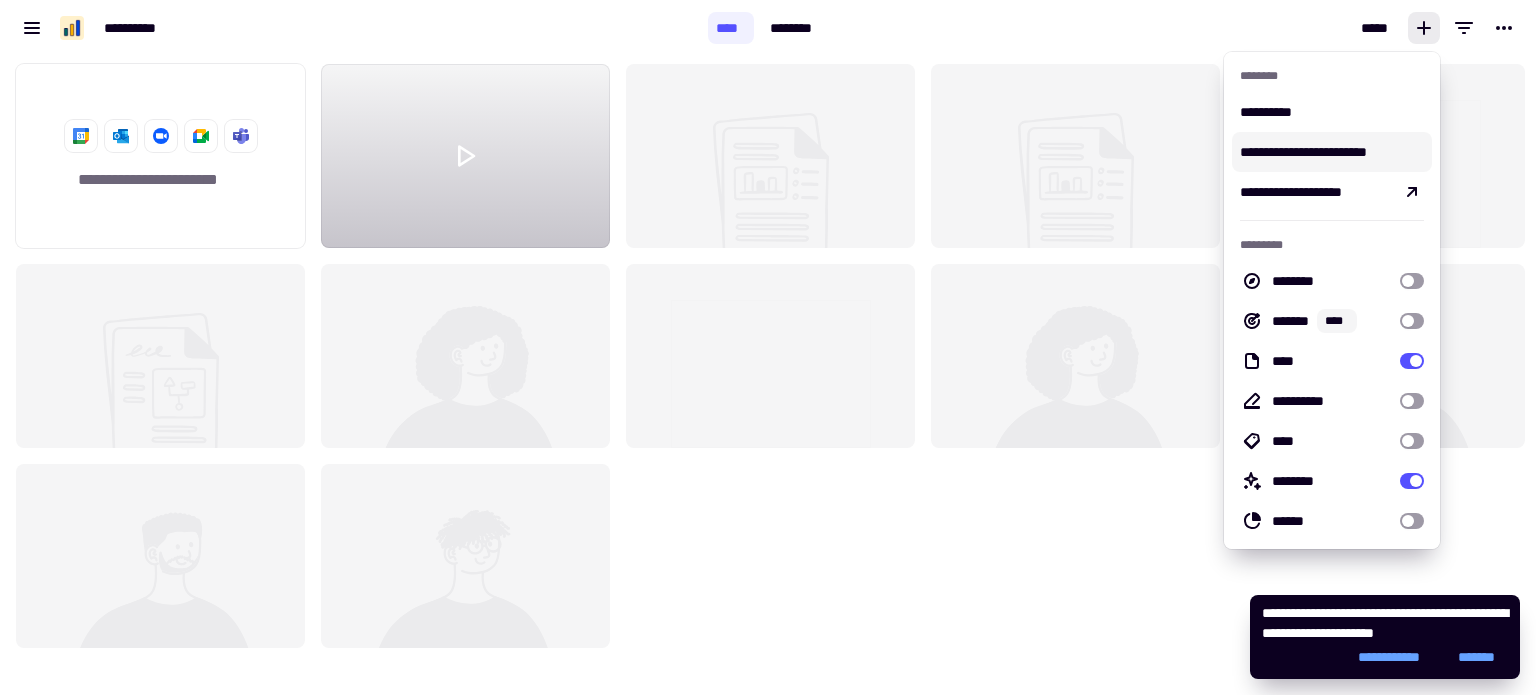 click on "**********" at bounding box center (1332, 152) 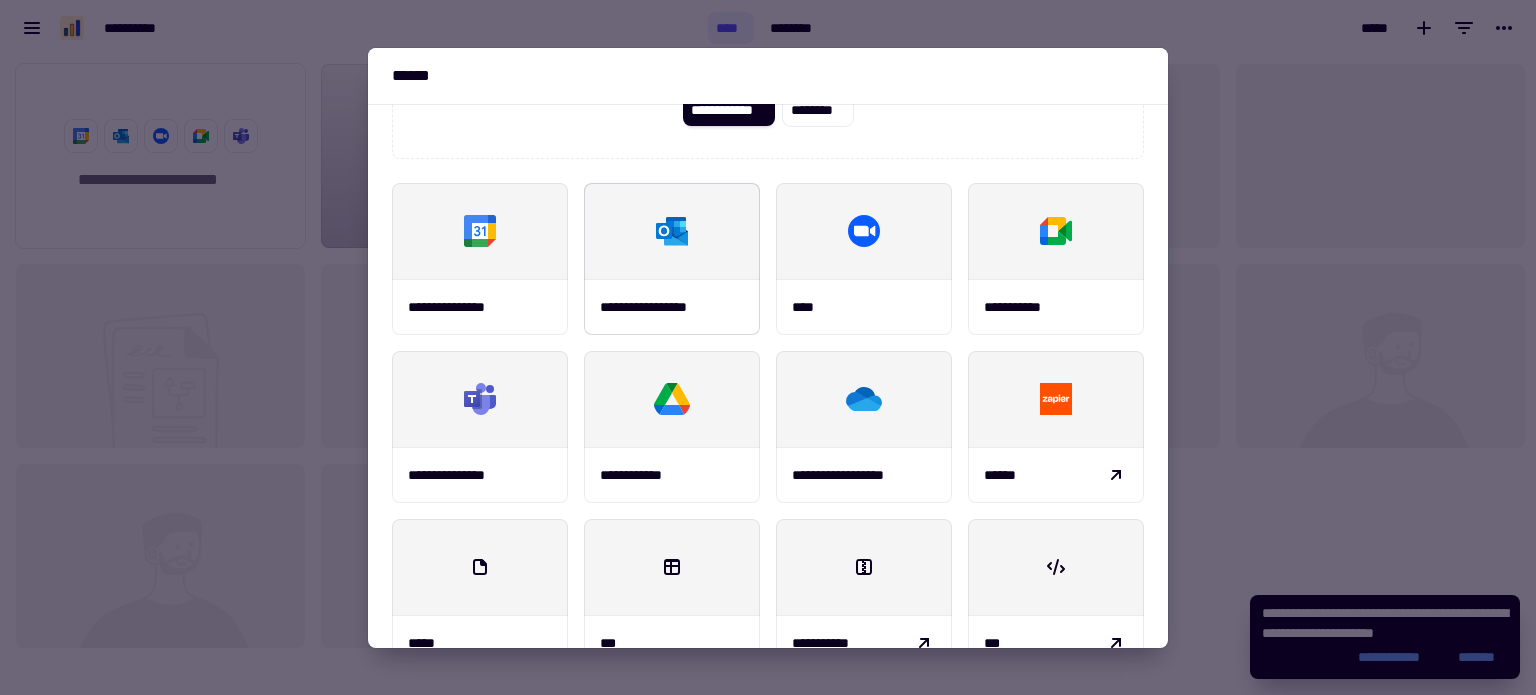 scroll, scrollTop: 233, scrollLeft: 0, axis: vertical 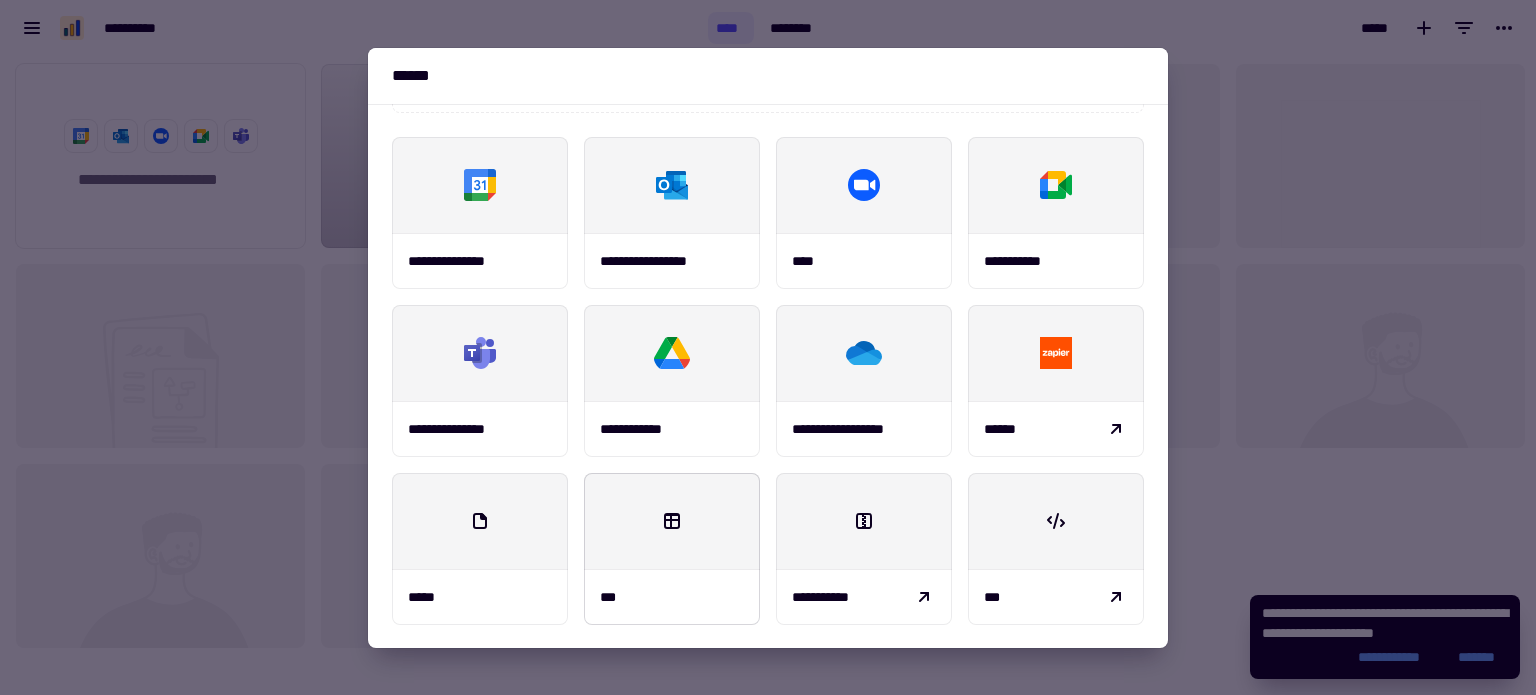 click at bounding box center (672, 521) 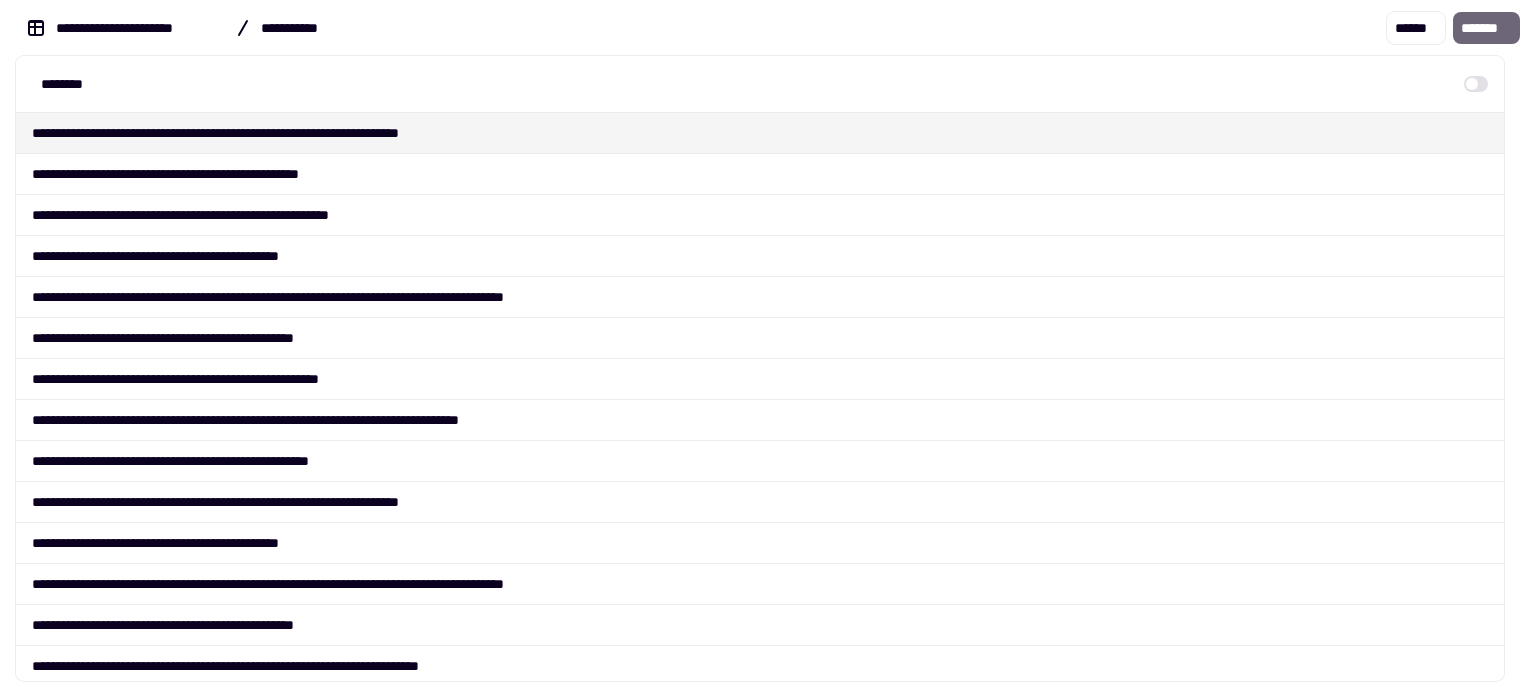 scroll, scrollTop: 0, scrollLeft: 0, axis: both 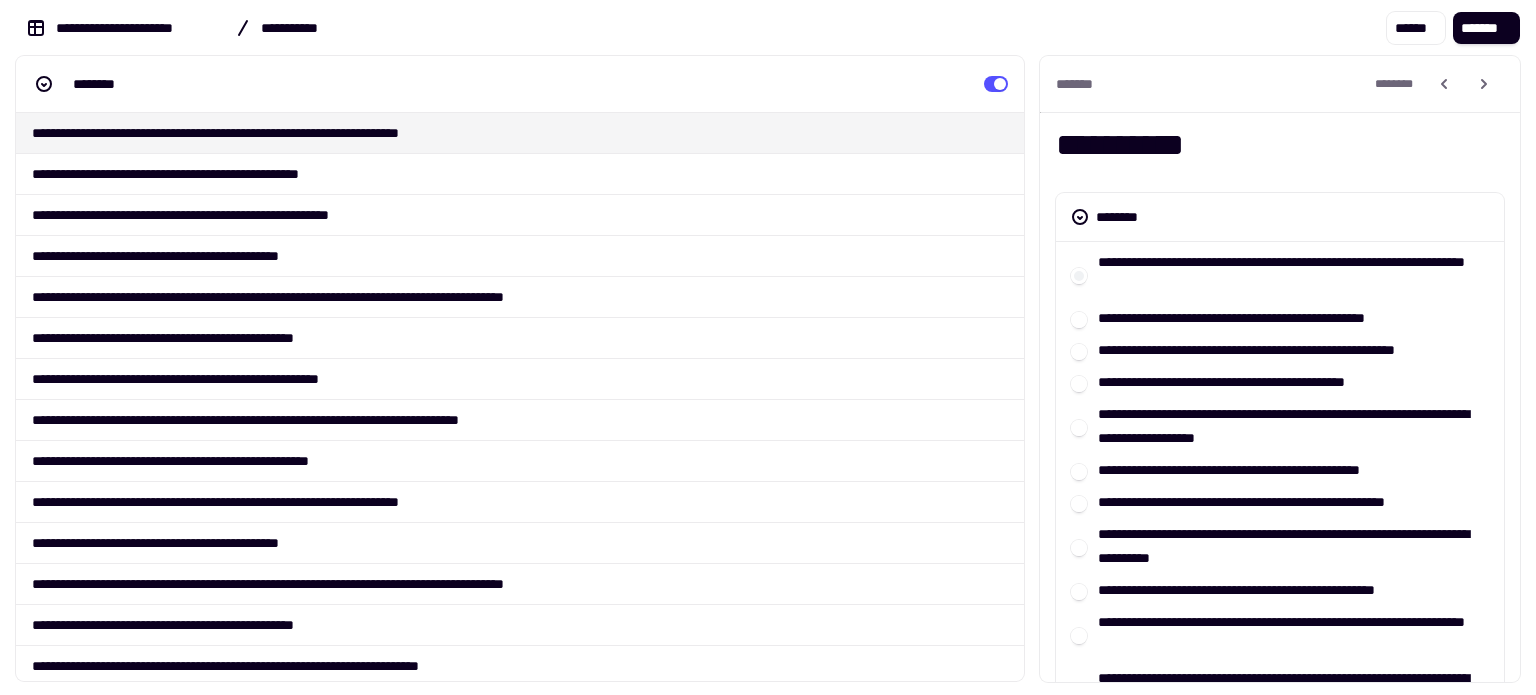 click 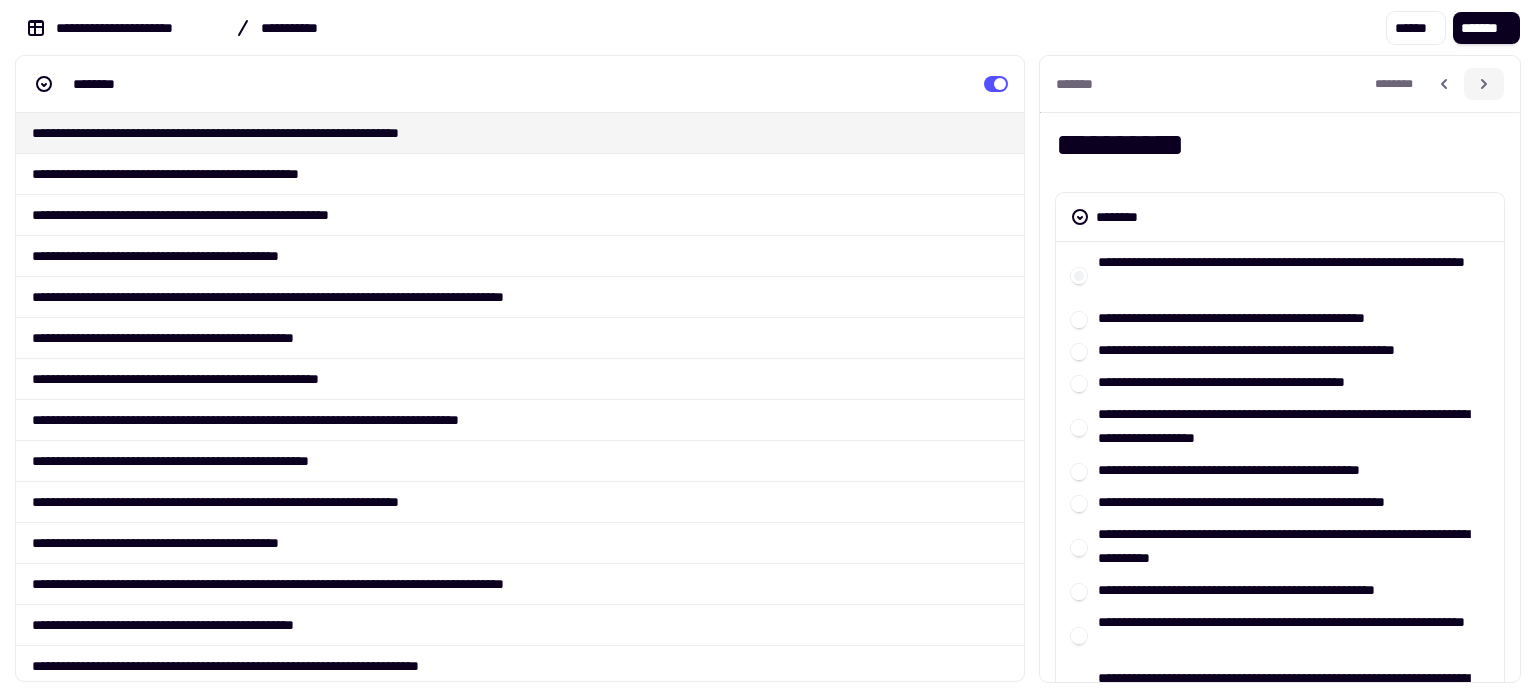 click 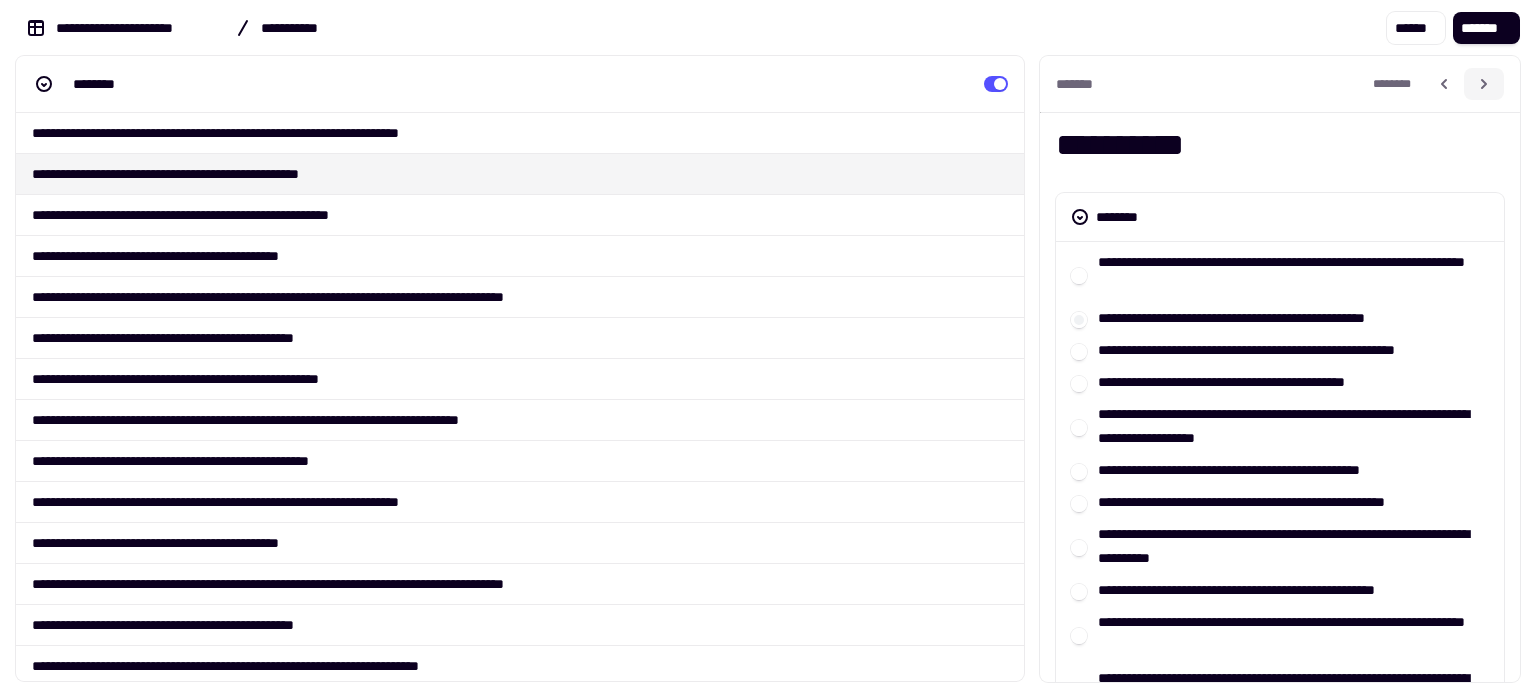 click 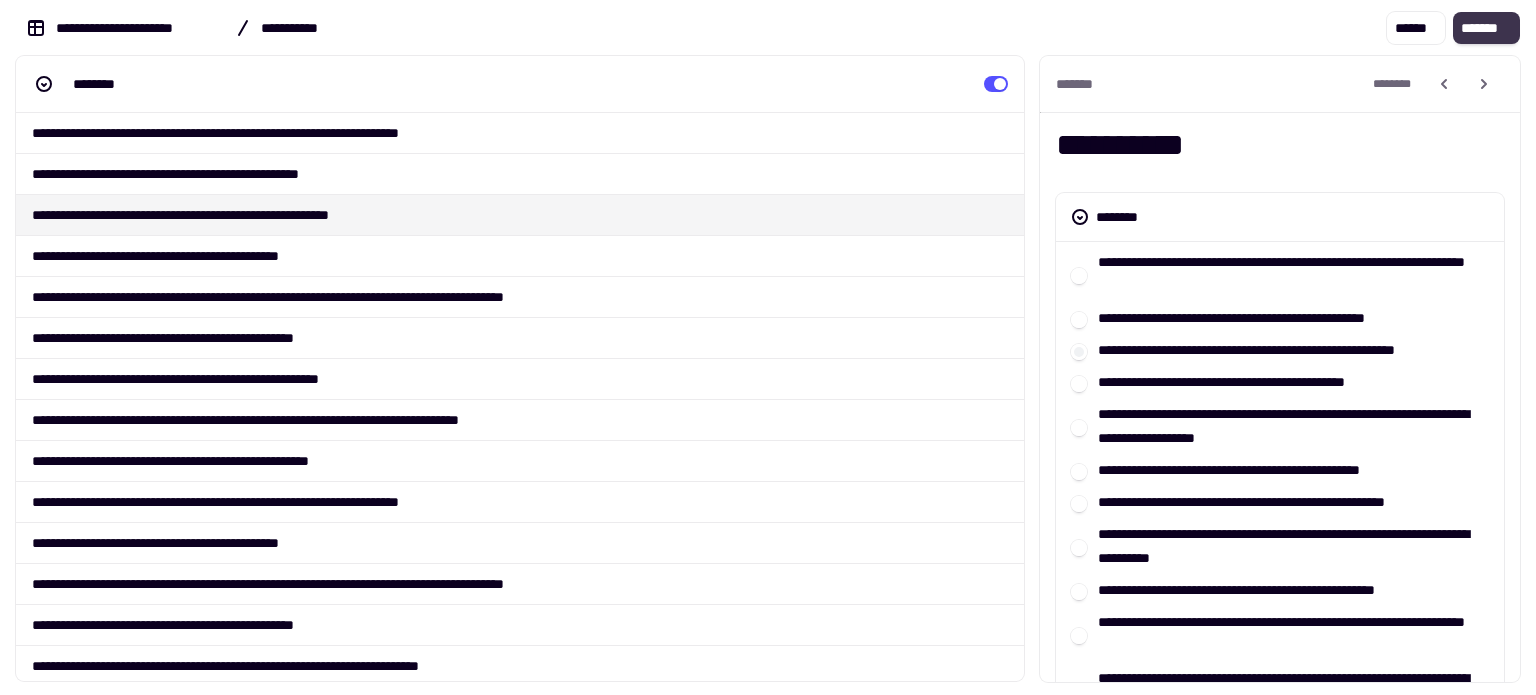 click on "*******" 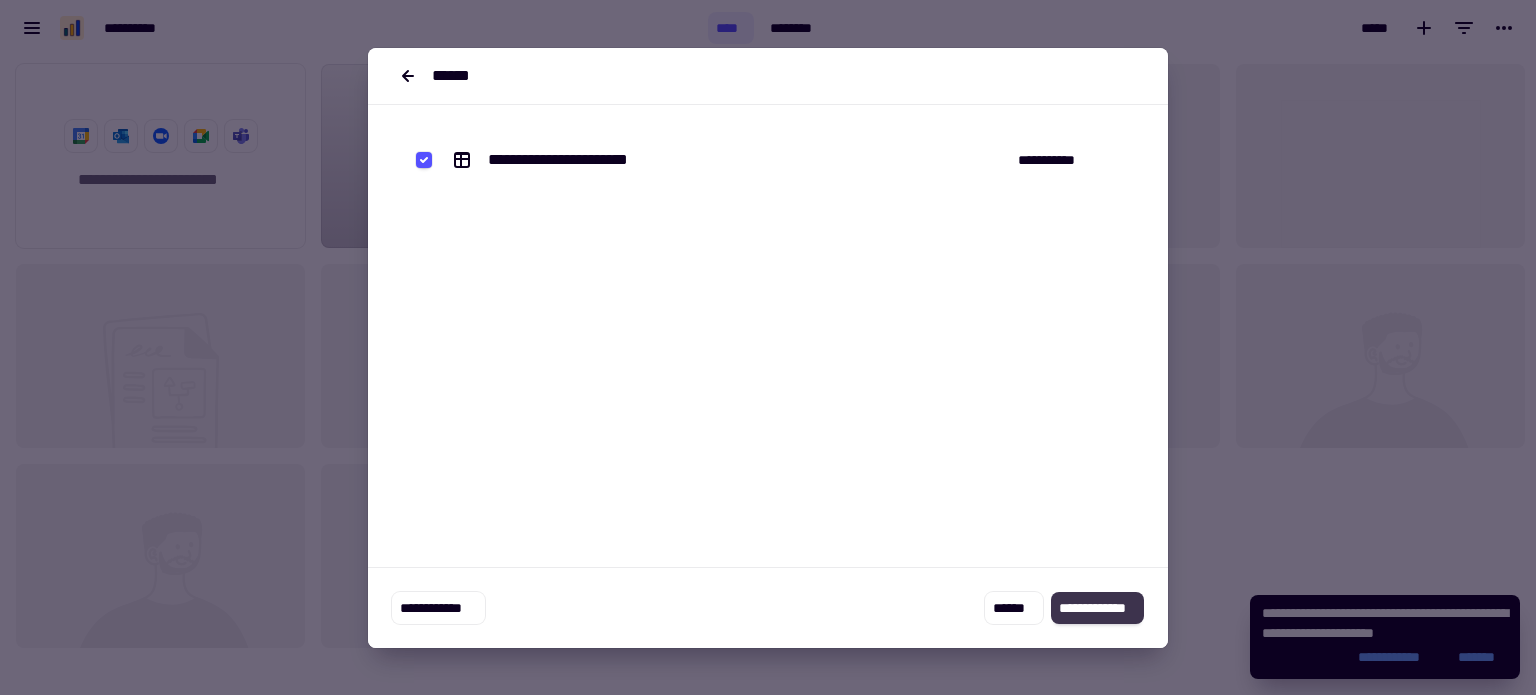 click on "**********" 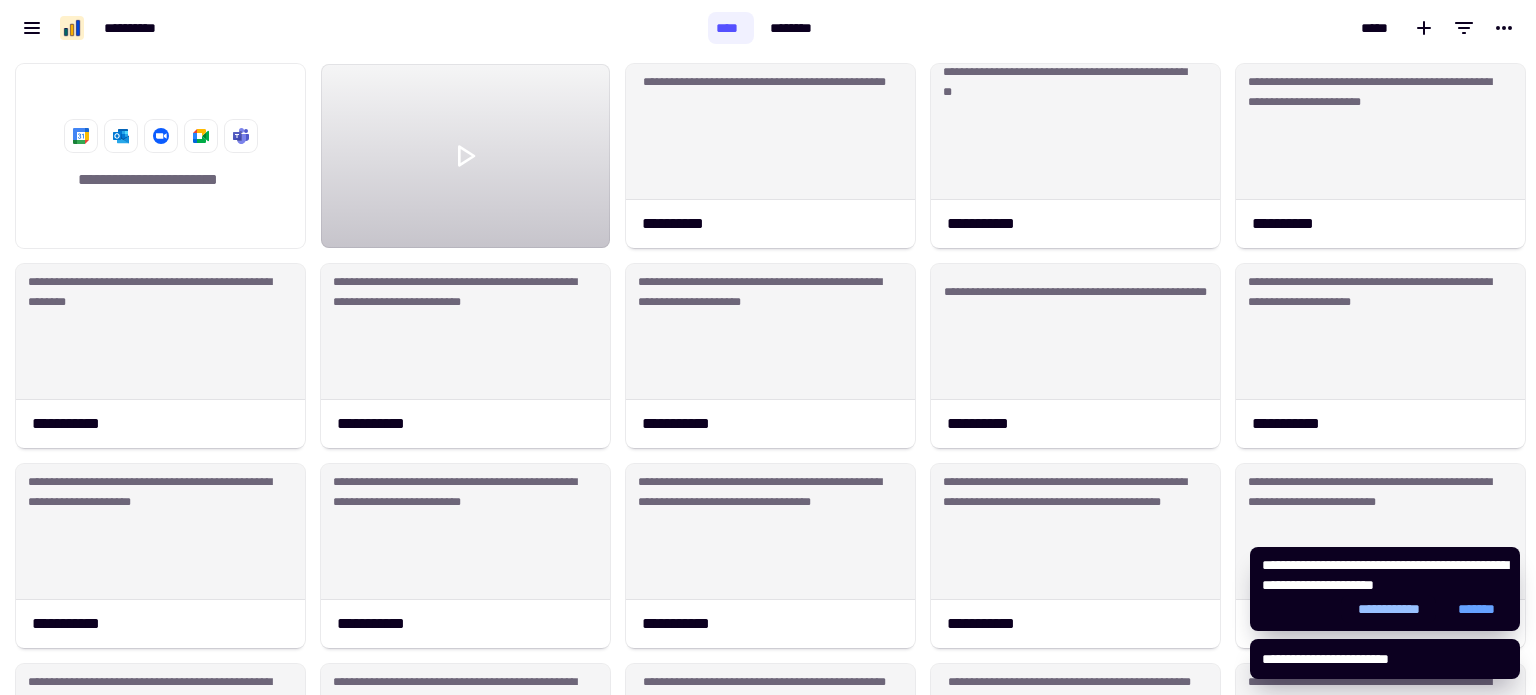 click on "**********" 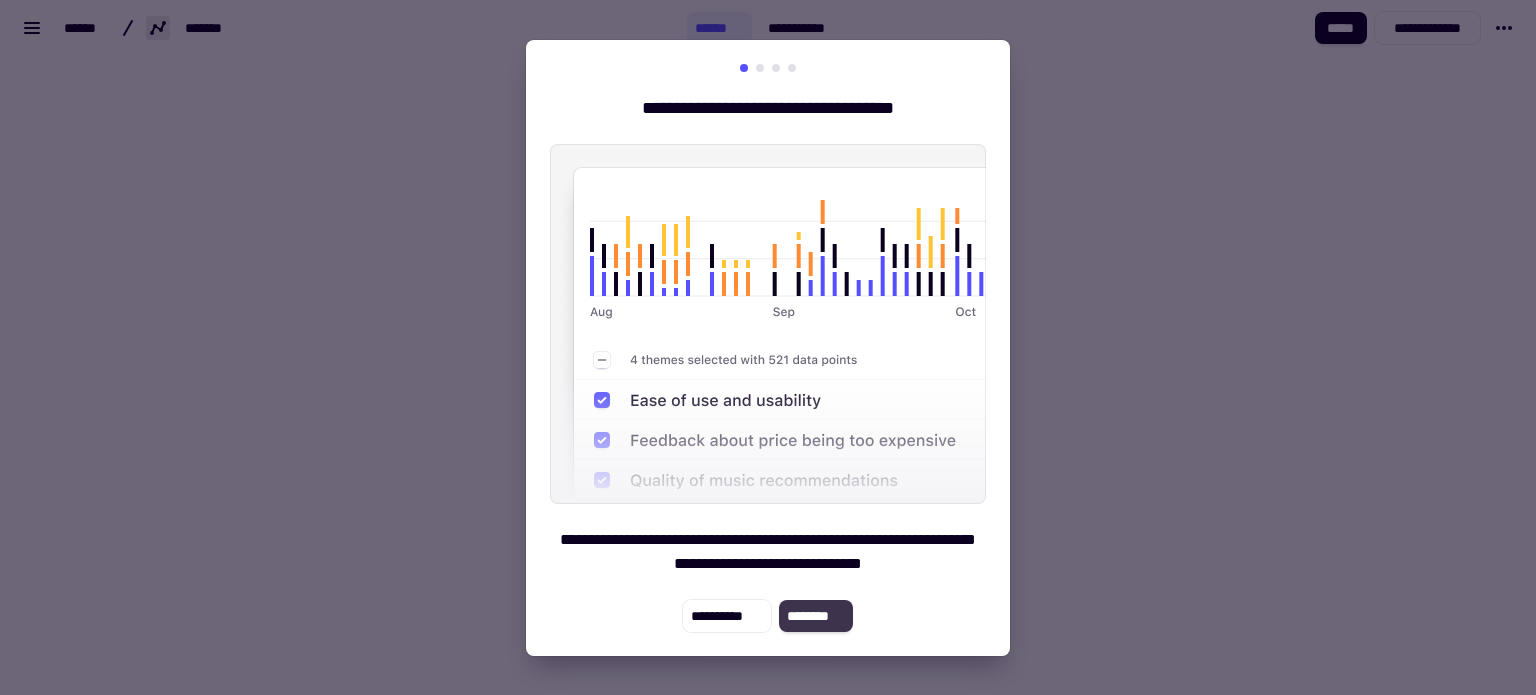 click on "********" 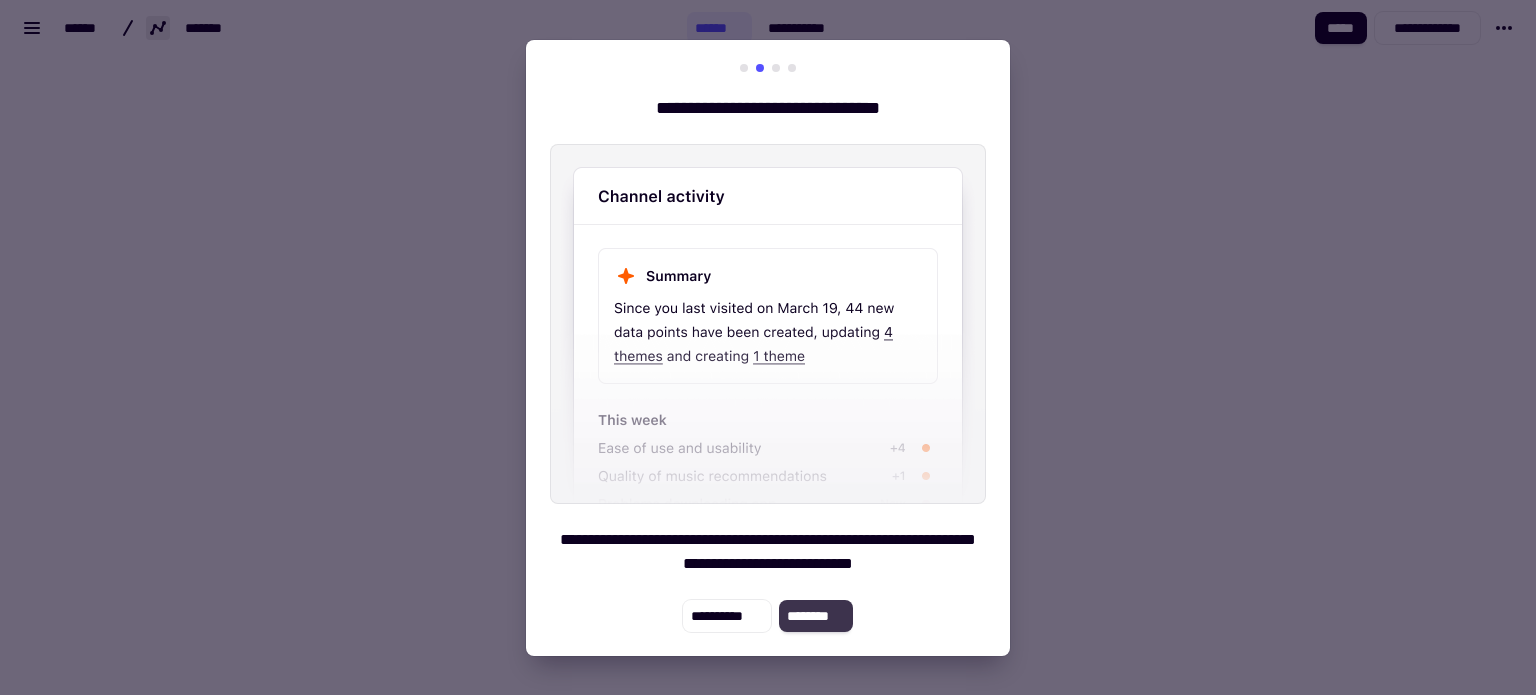 click on "********" 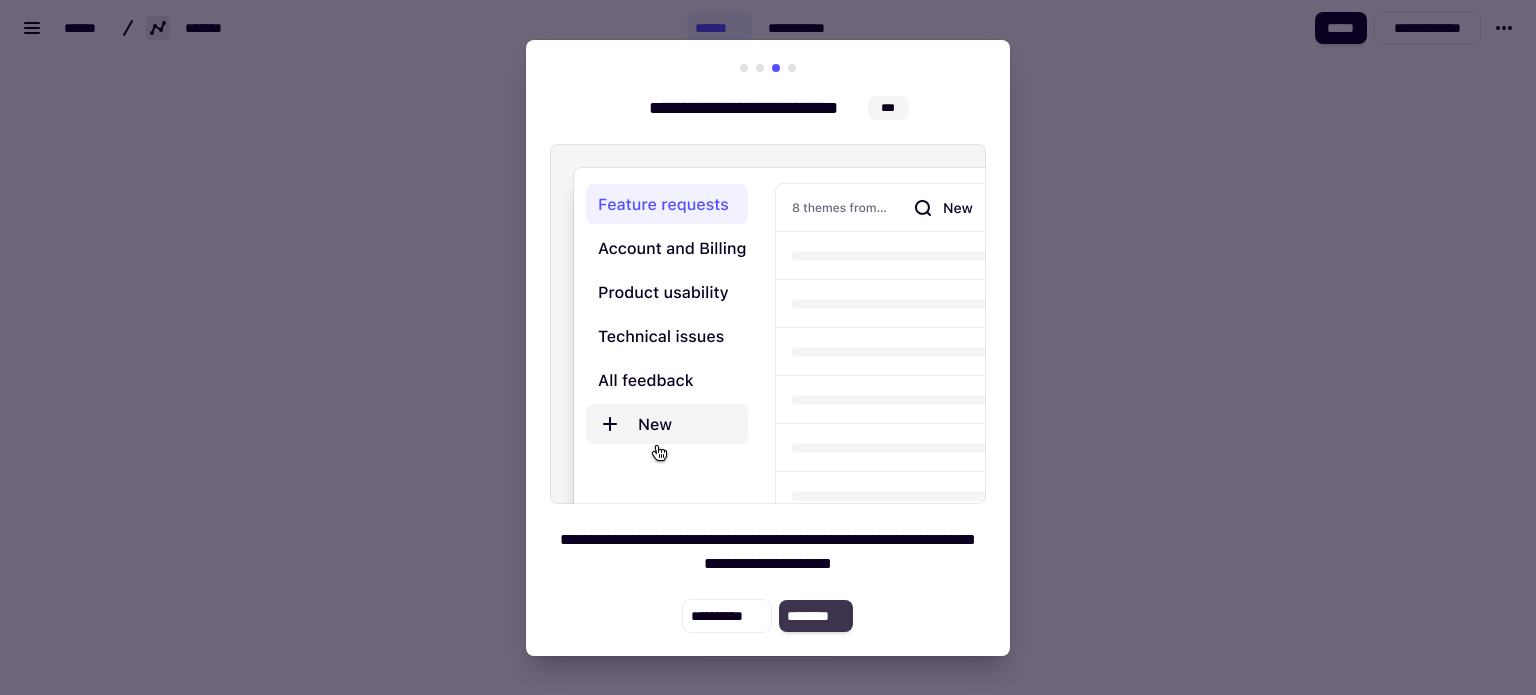 click on "********" 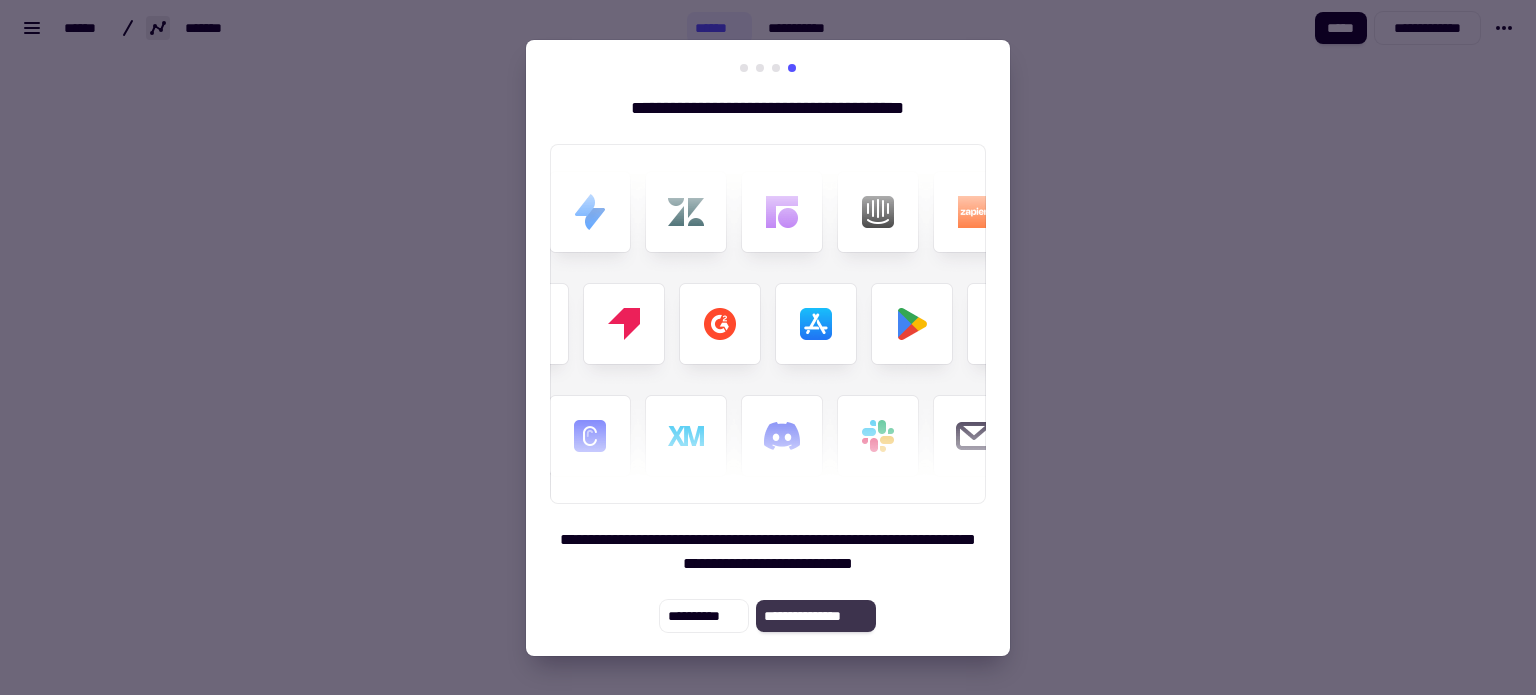 click on "**********" 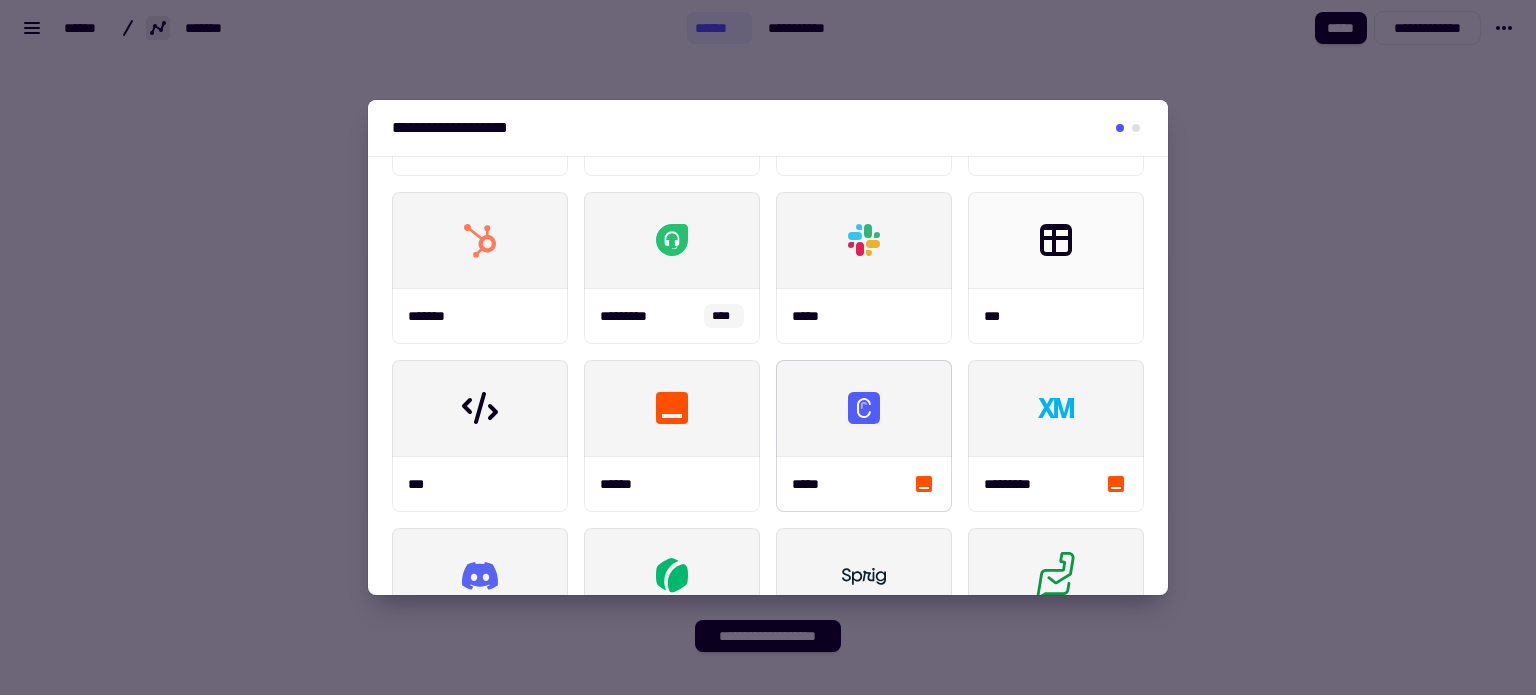 scroll, scrollTop: 321, scrollLeft: 0, axis: vertical 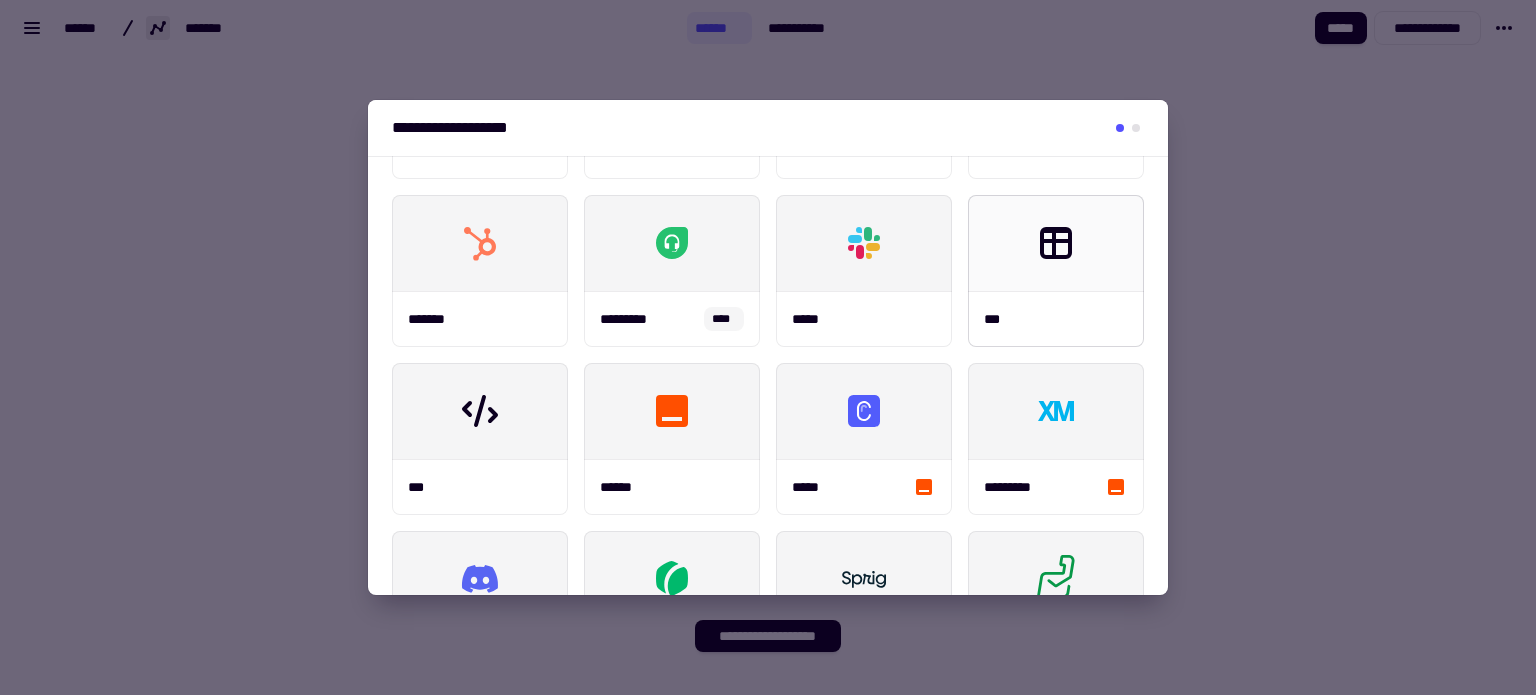 click 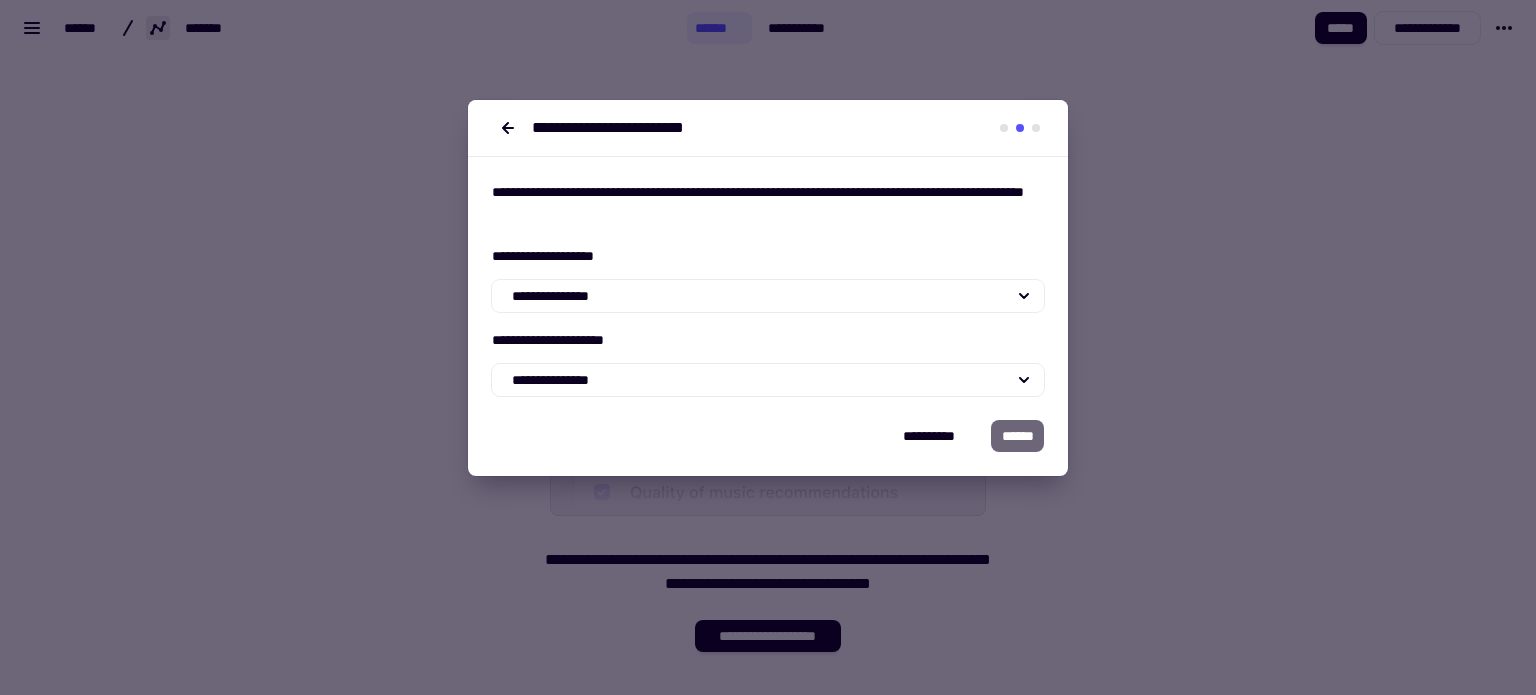 scroll, scrollTop: 0, scrollLeft: 0, axis: both 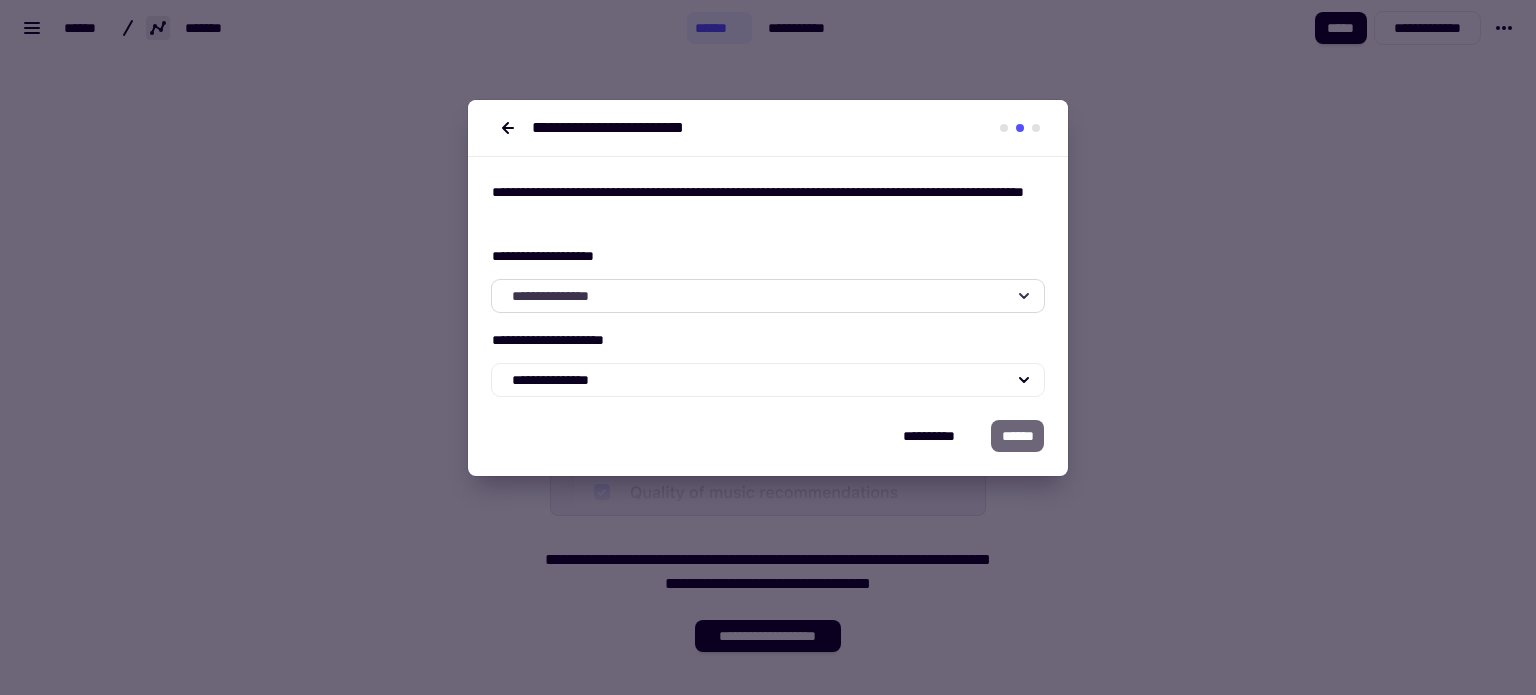 click on "**********" 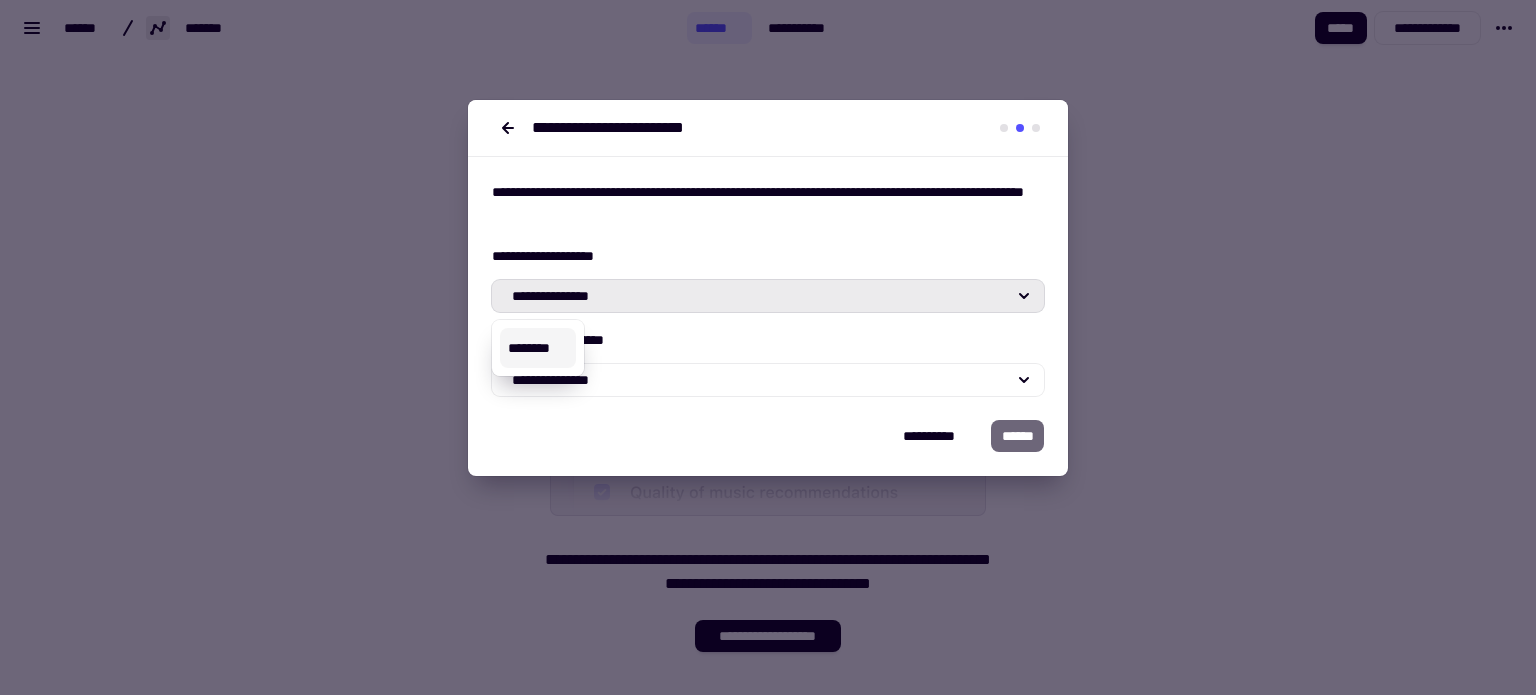 click on "********" at bounding box center [538, 348] 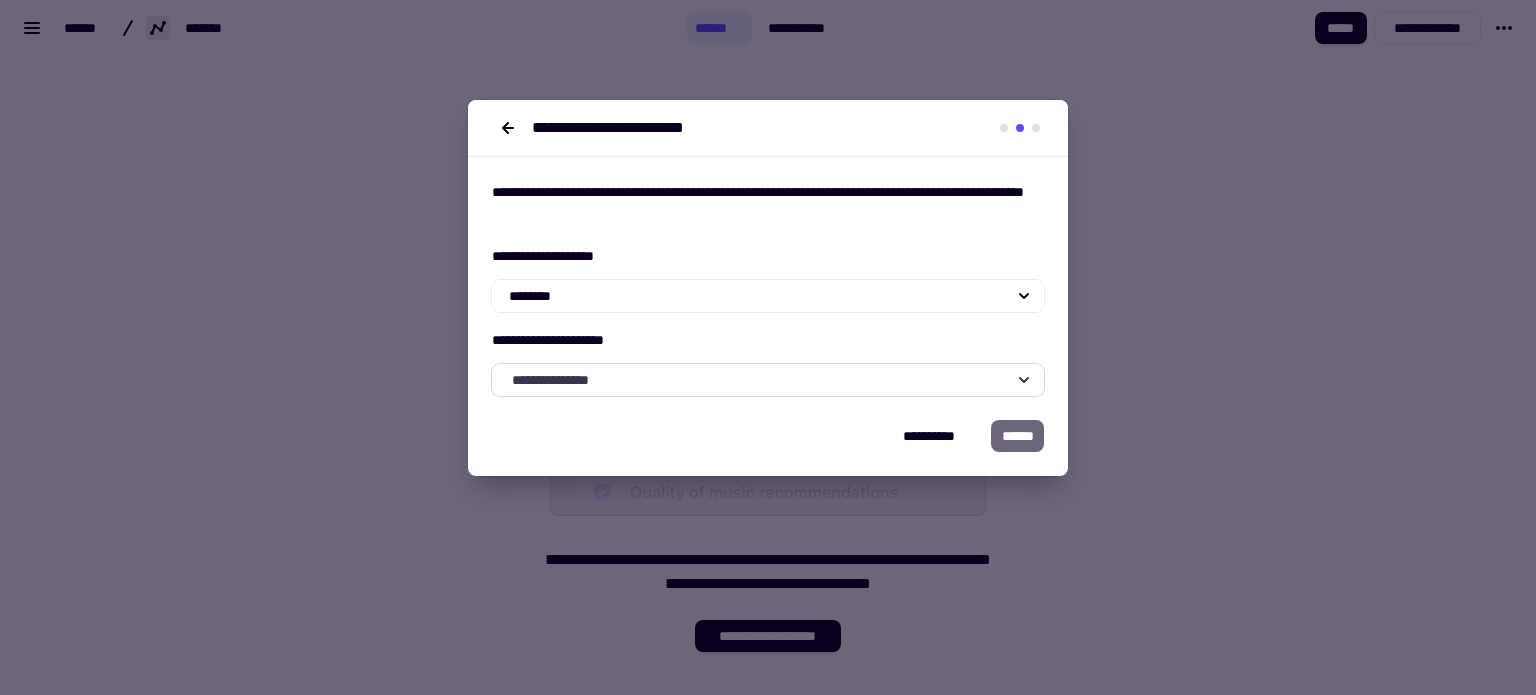 click on "**********" 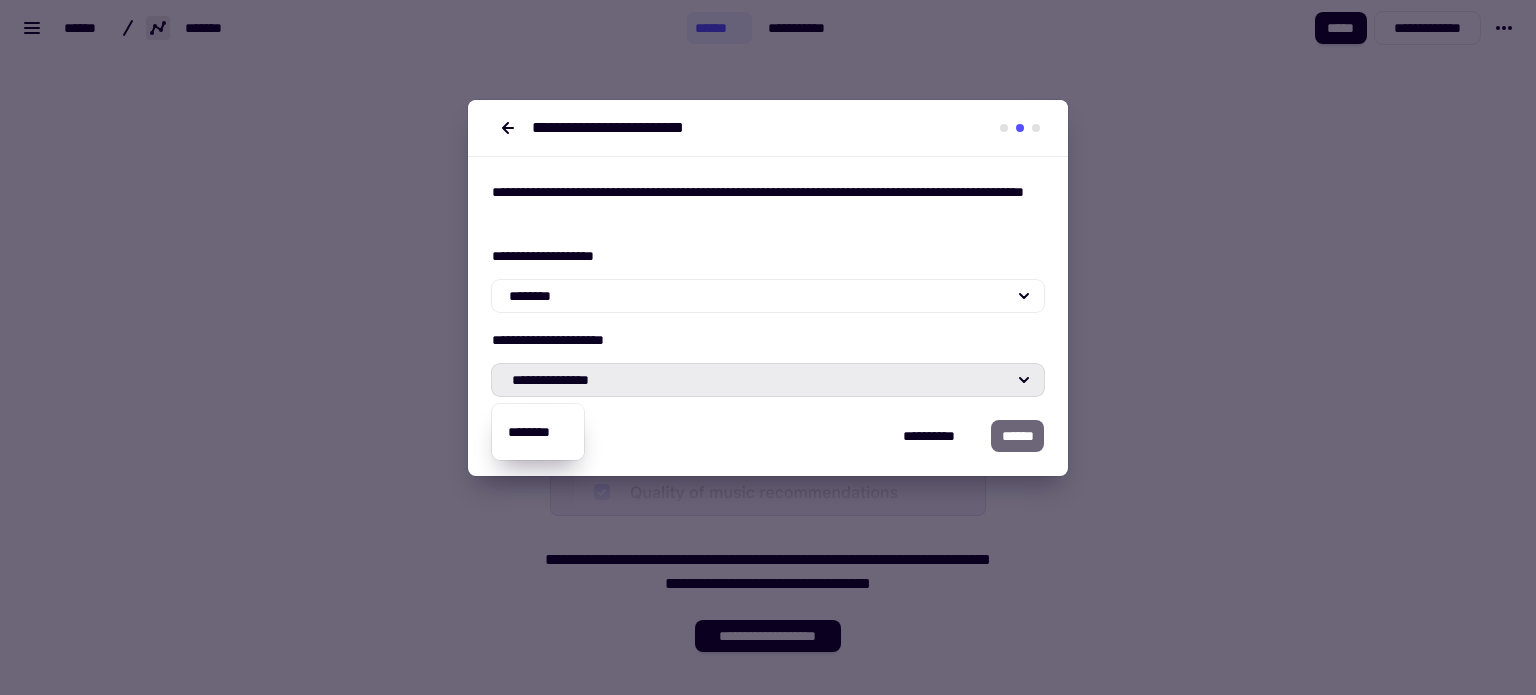 click on "[FIRST] [LAST] [ADDRESS] [CITY] [STATE]" at bounding box center (768, 288) 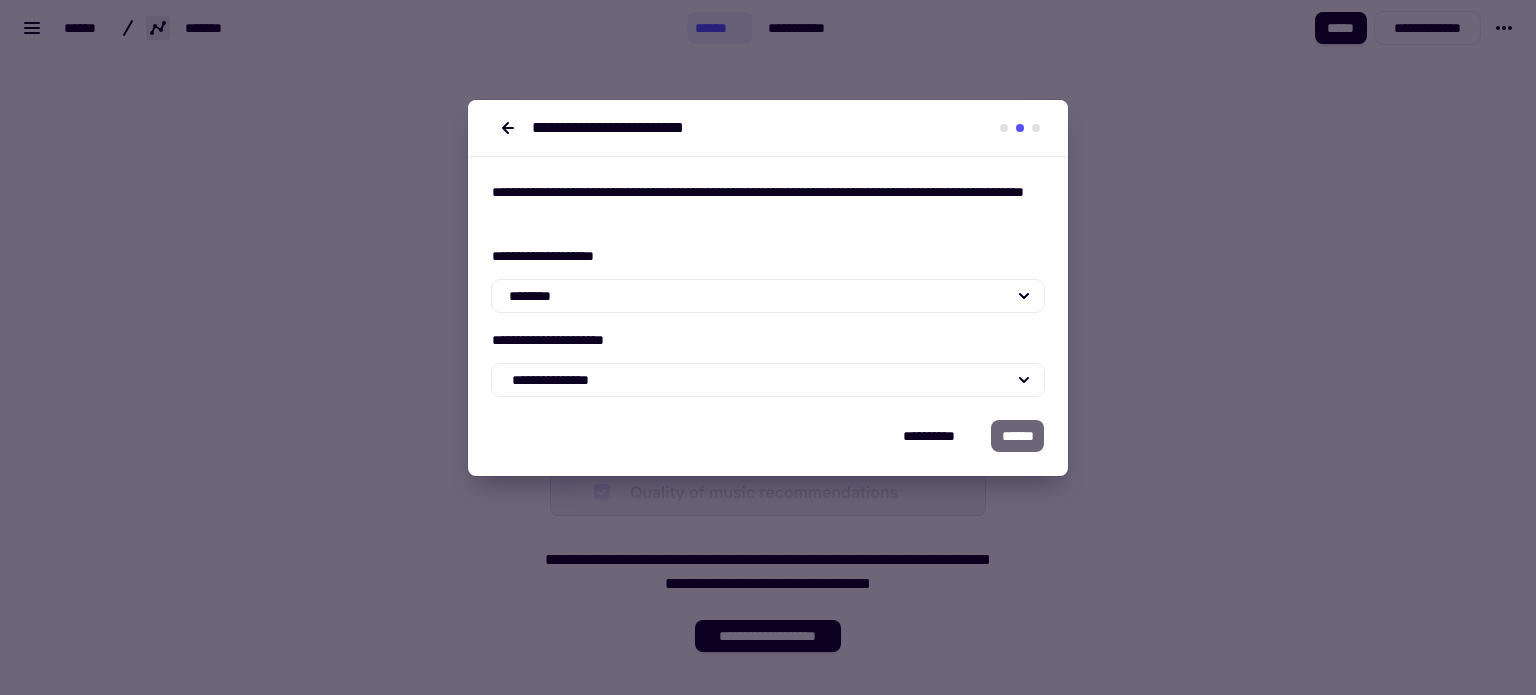 click on "******" 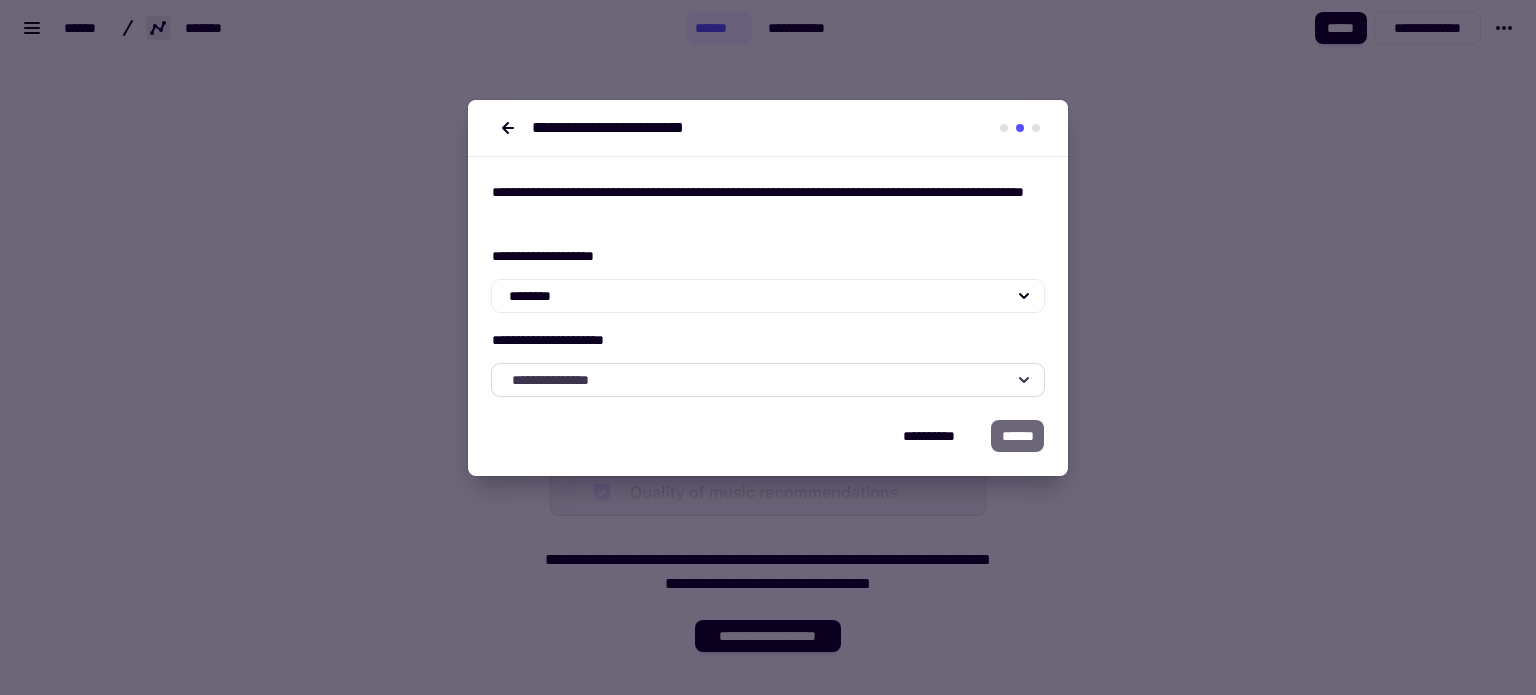 click on "**********" 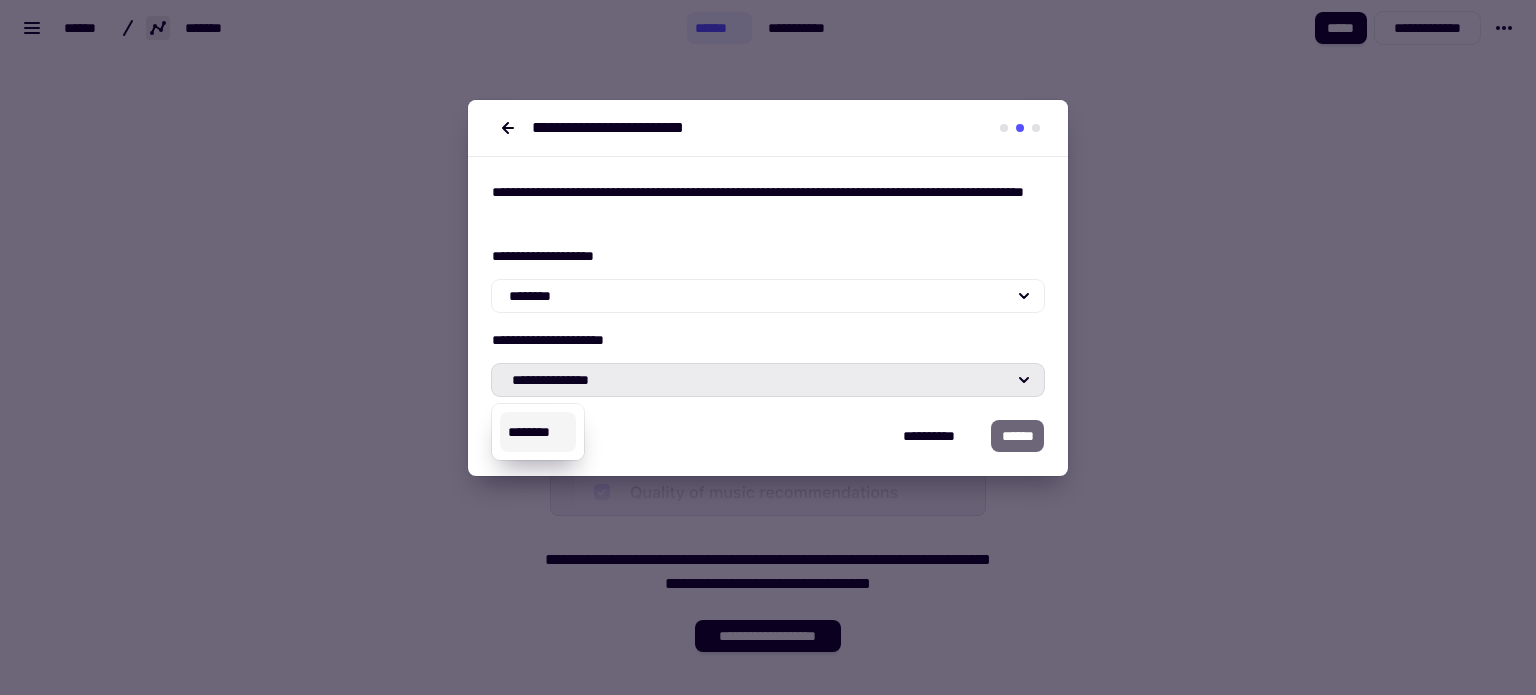 click on "********" at bounding box center (538, 432) 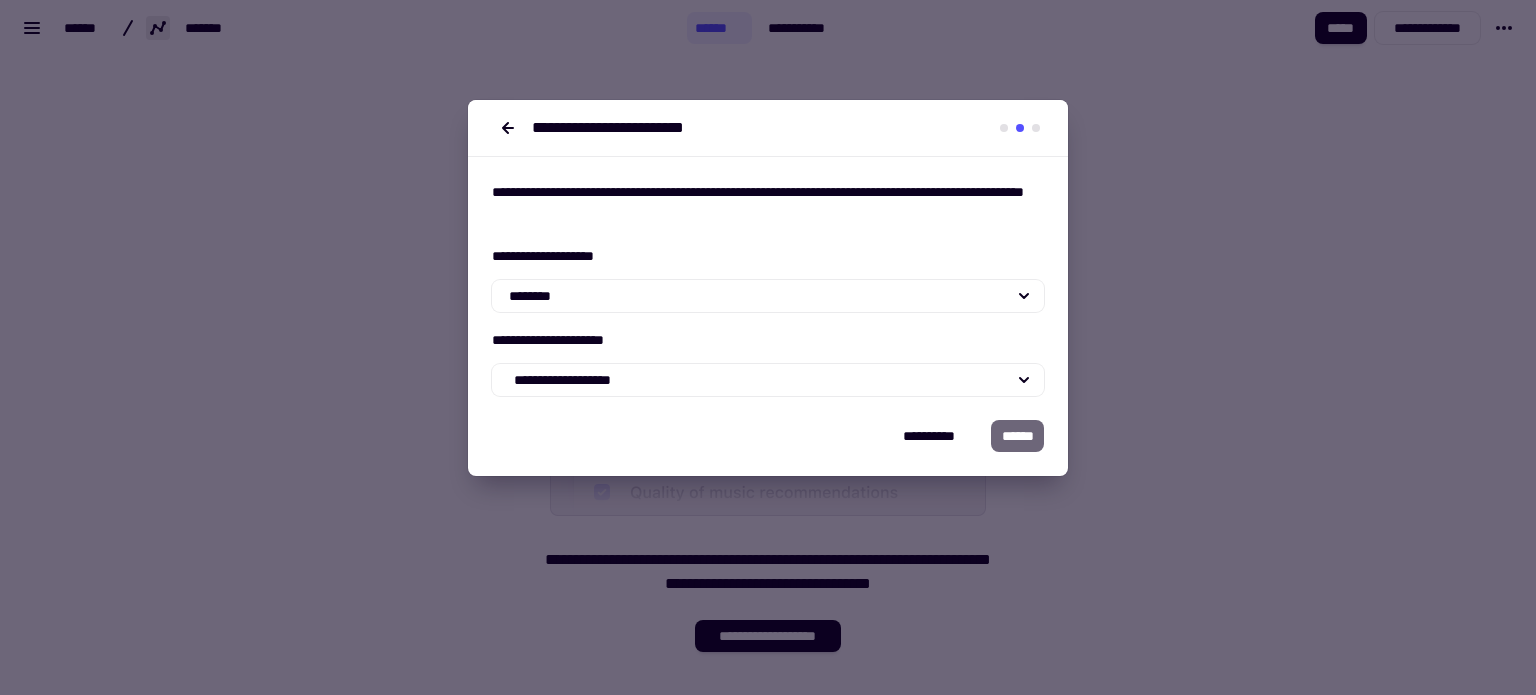 click on "******" 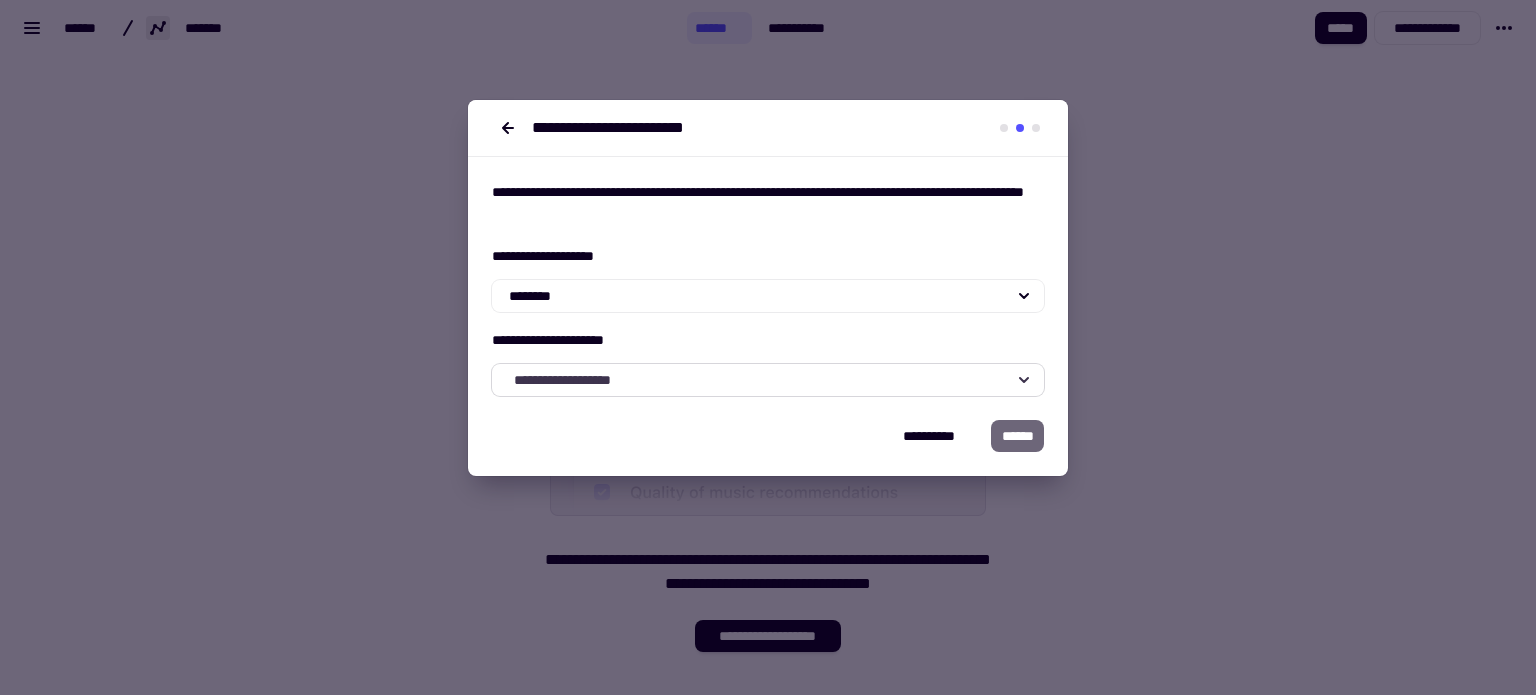 click on "**********" 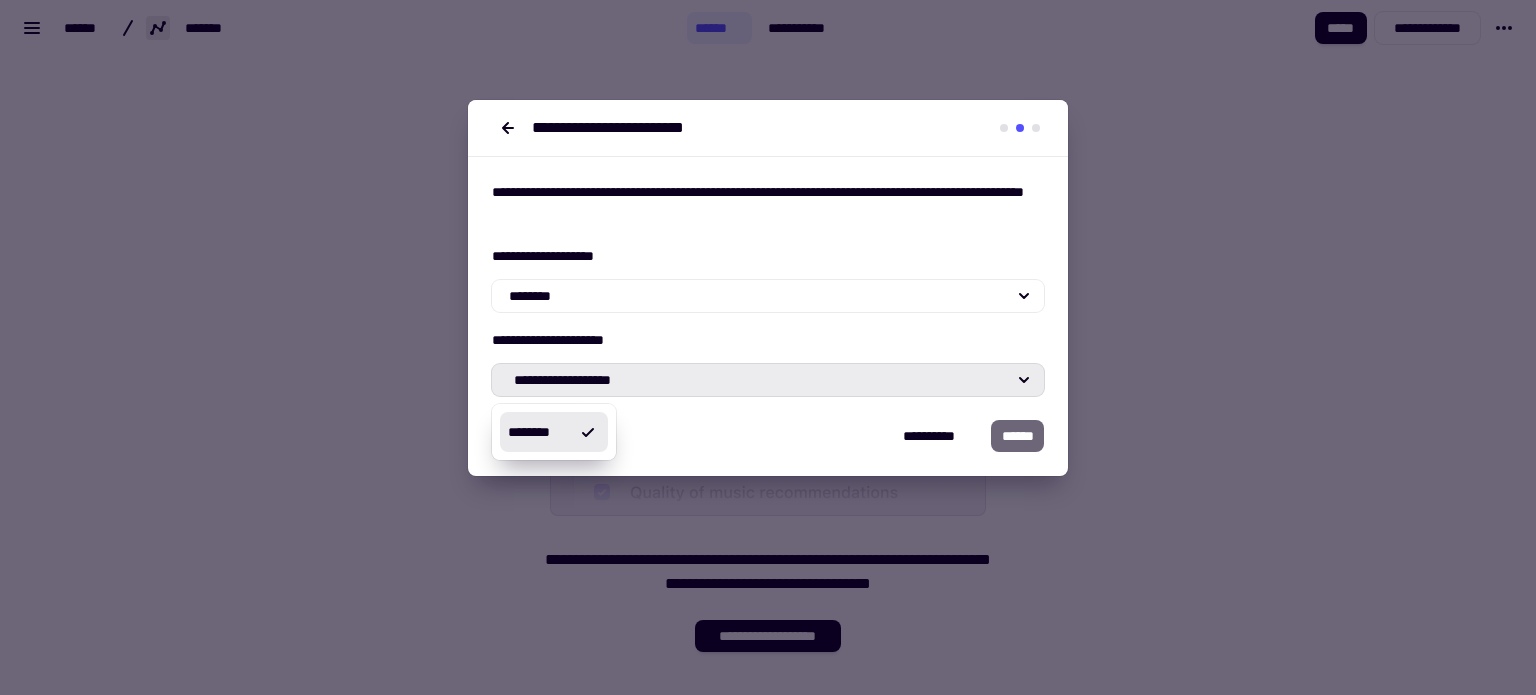 click on "********" at bounding box center [538, 432] 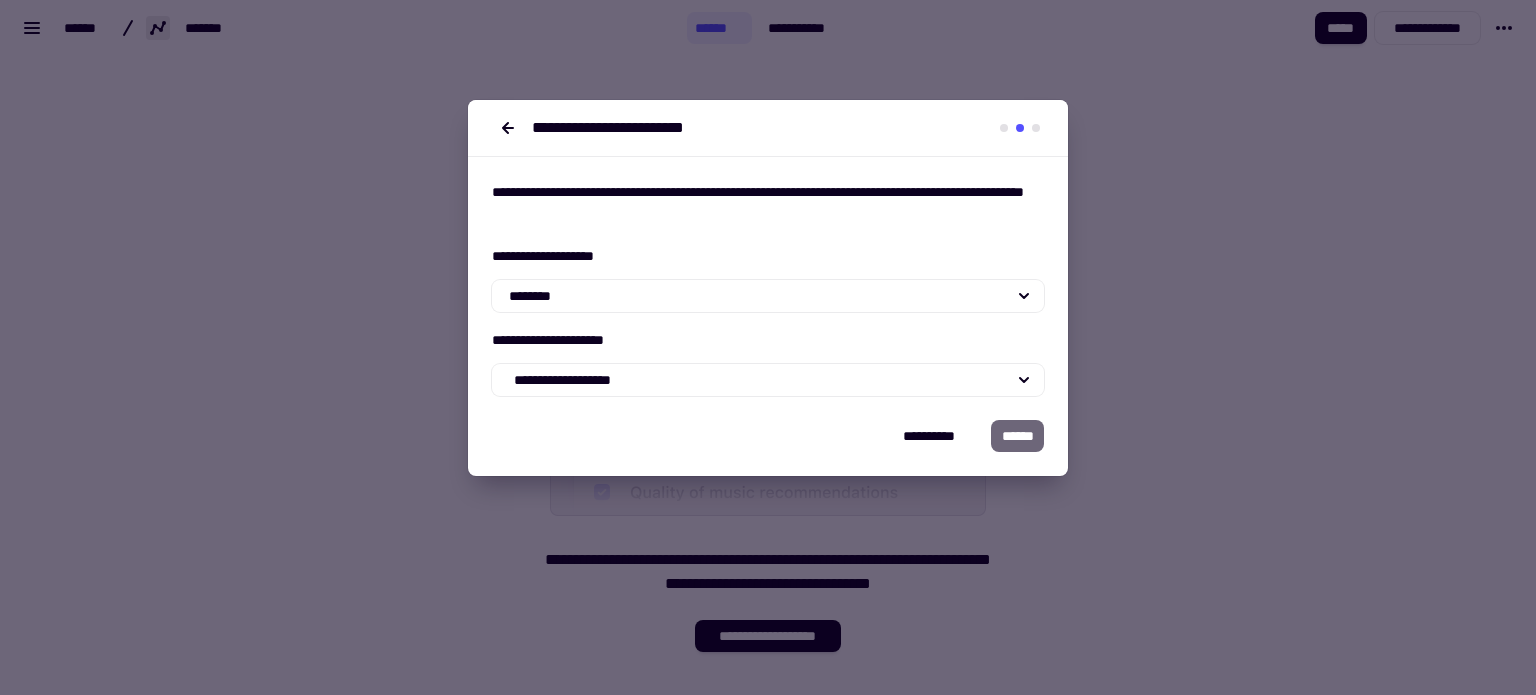 click on "**********" at bounding box center [768, 204] 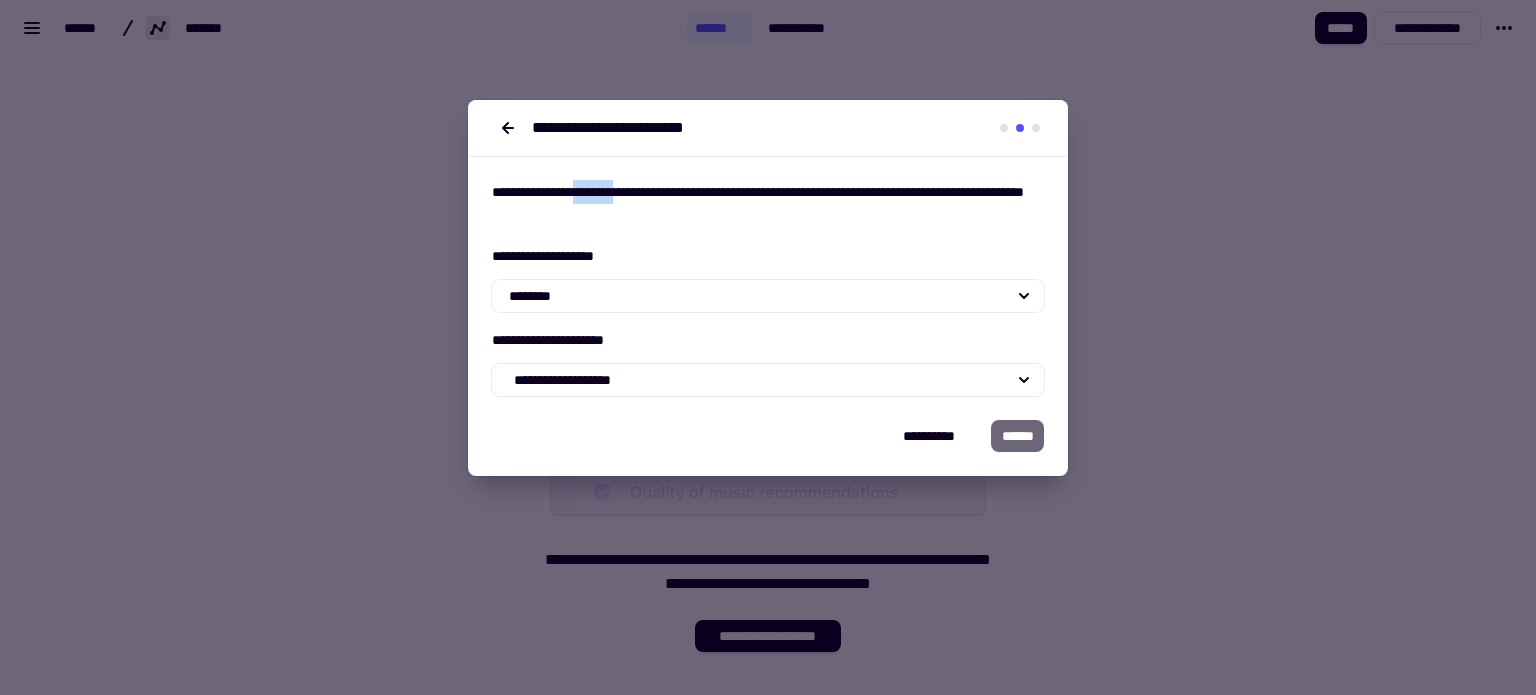 click on "**********" at bounding box center (768, 204) 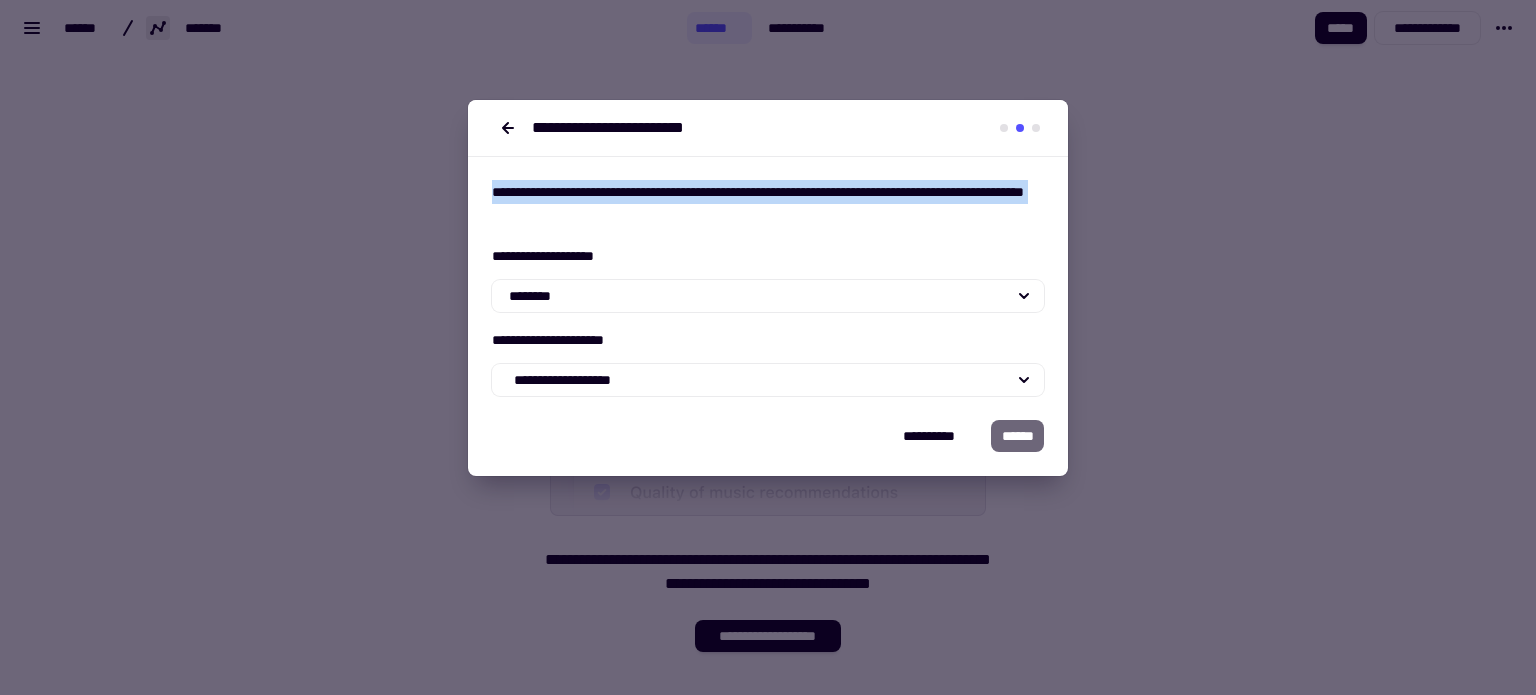 drag, startPoint x: 637, startPoint y: 186, endPoint x: 720, endPoint y: 222, distance: 90.47099 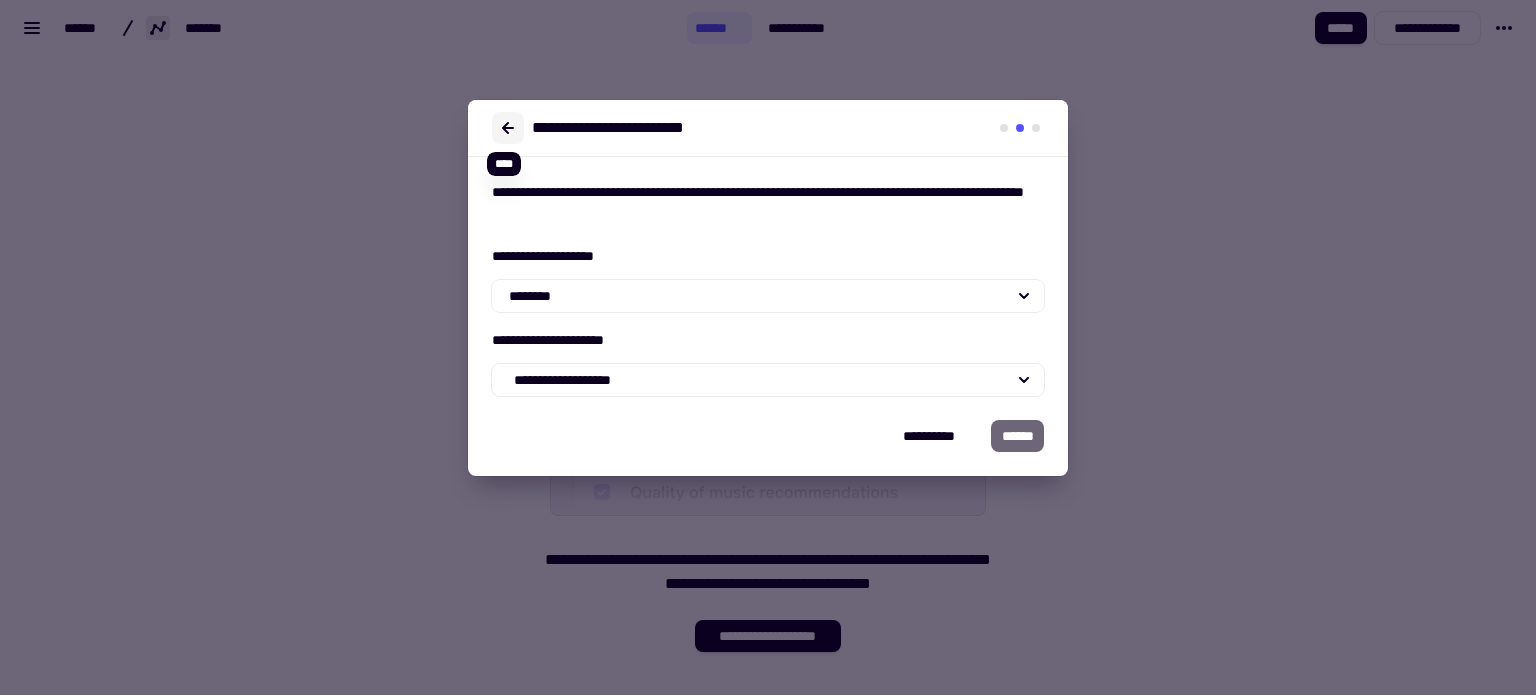 click 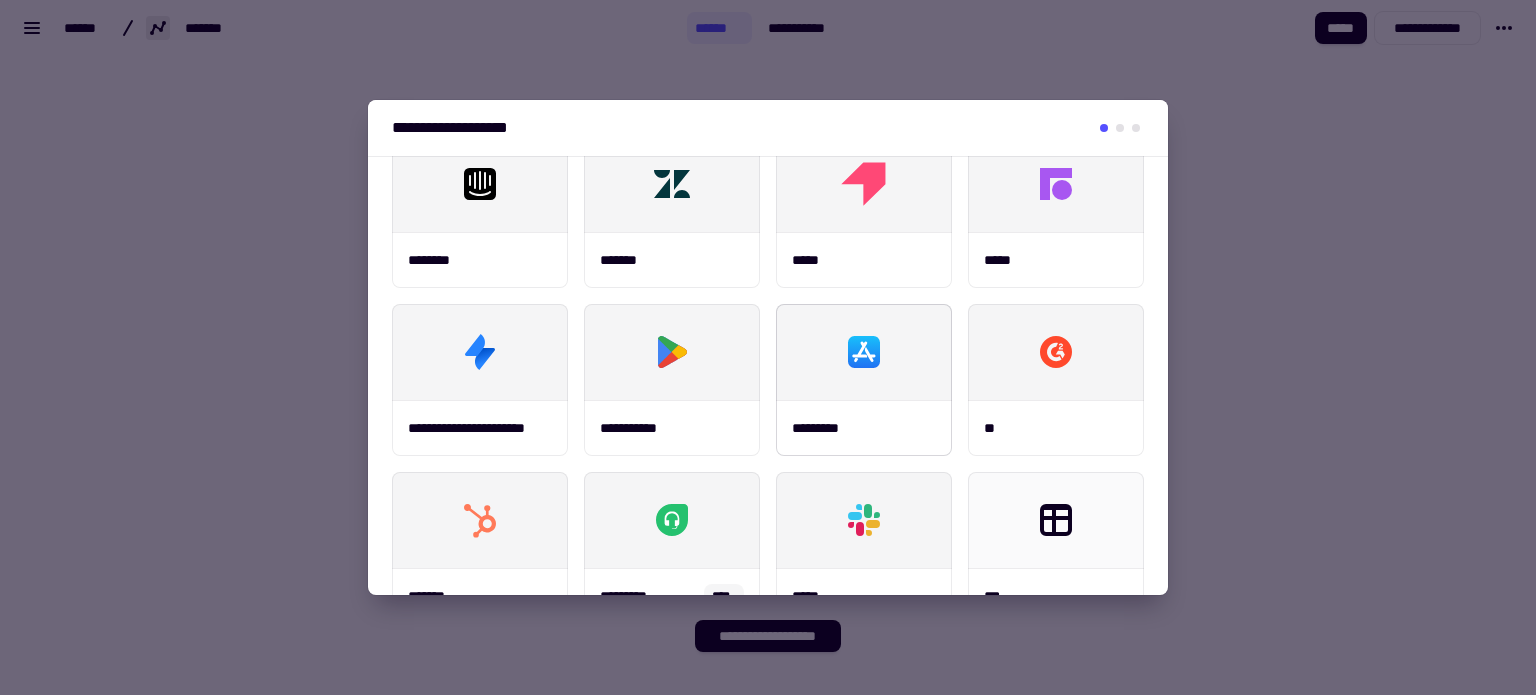 scroll, scrollTop: 44, scrollLeft: 0, axis: vertical 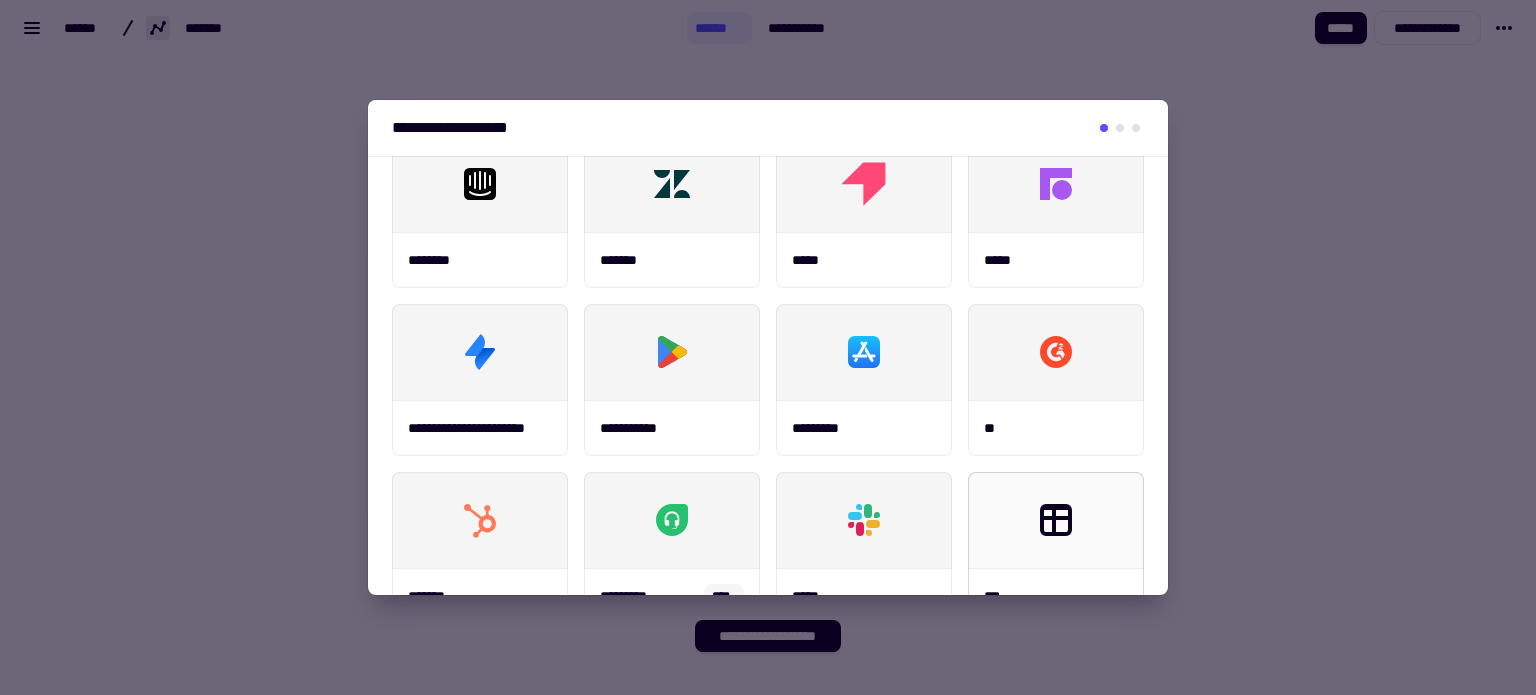 click at bounding box center (1056, 520) 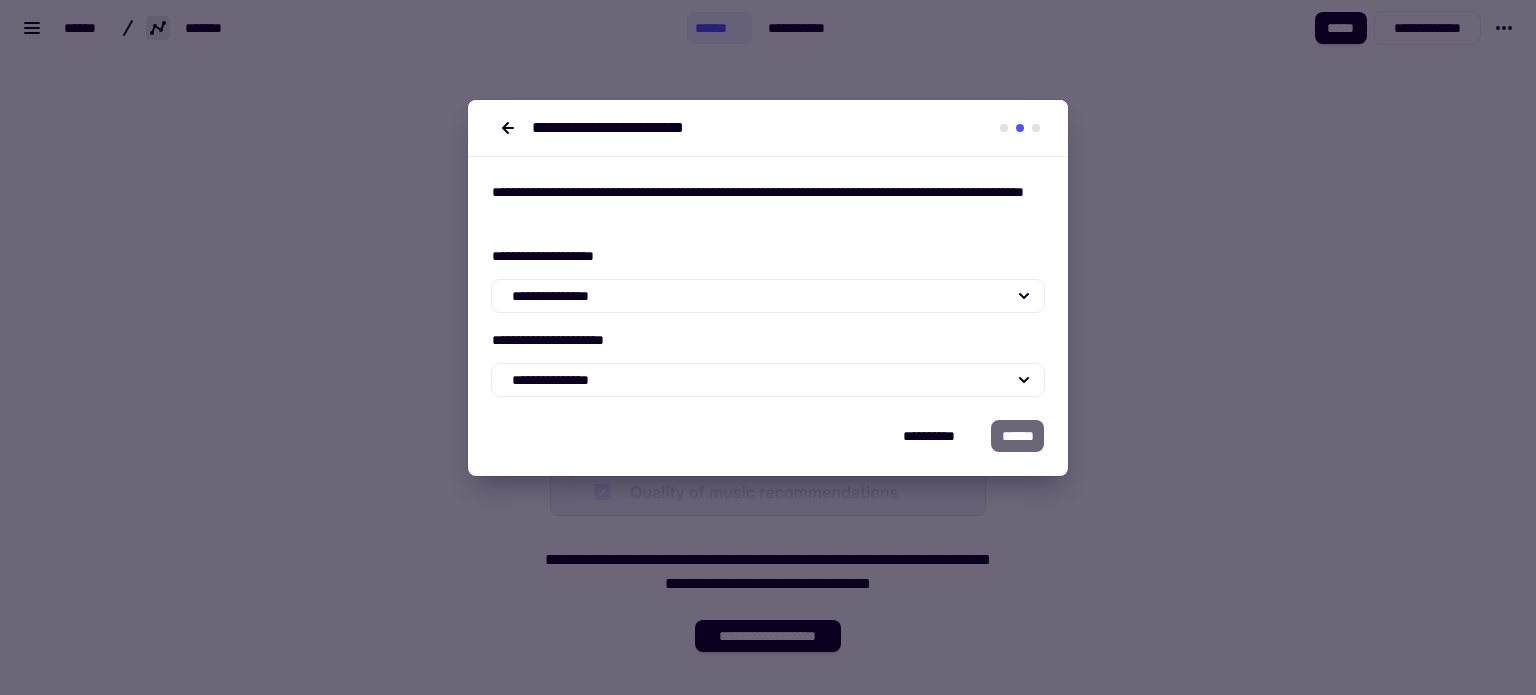 scroll, scrollTop: 0, scrollLeft: 0, axis: both 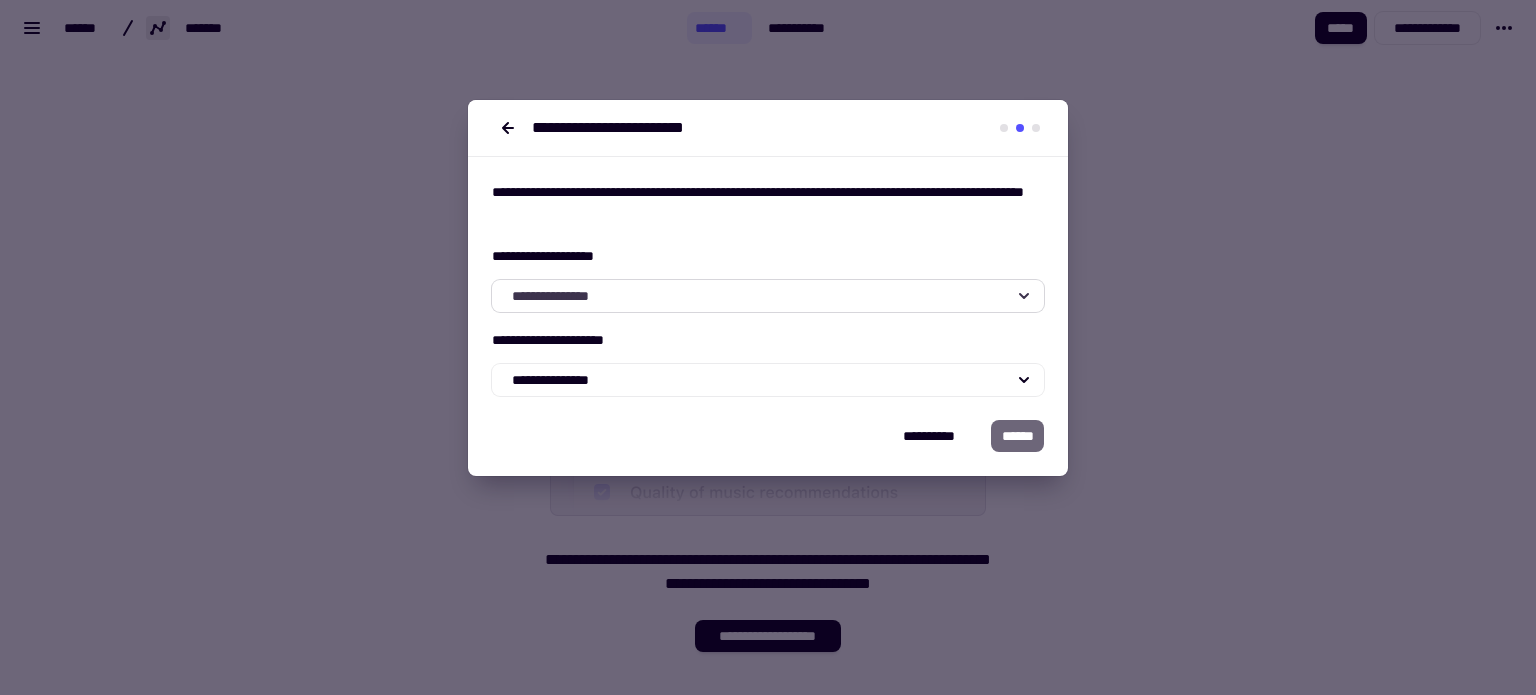 click on "**********" 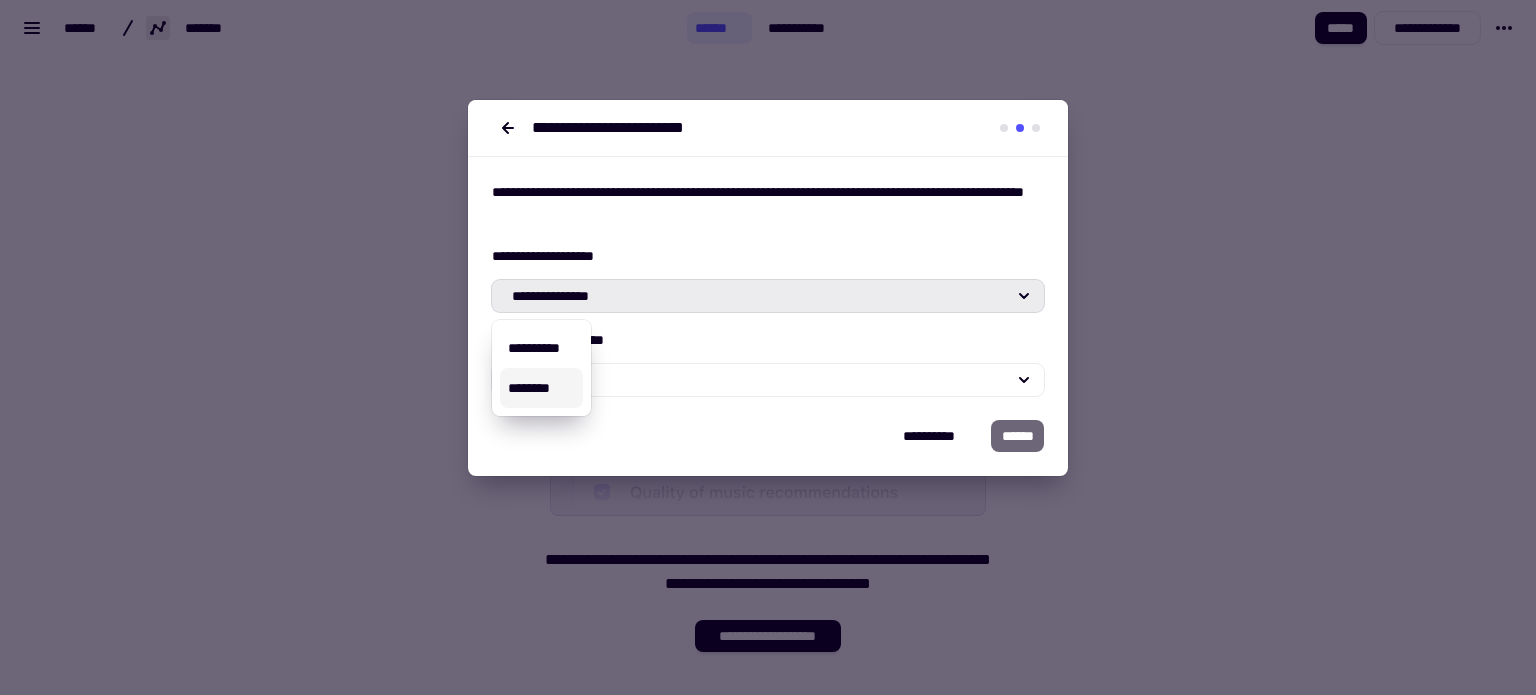 click on "********" at bounding box center [541, 388] 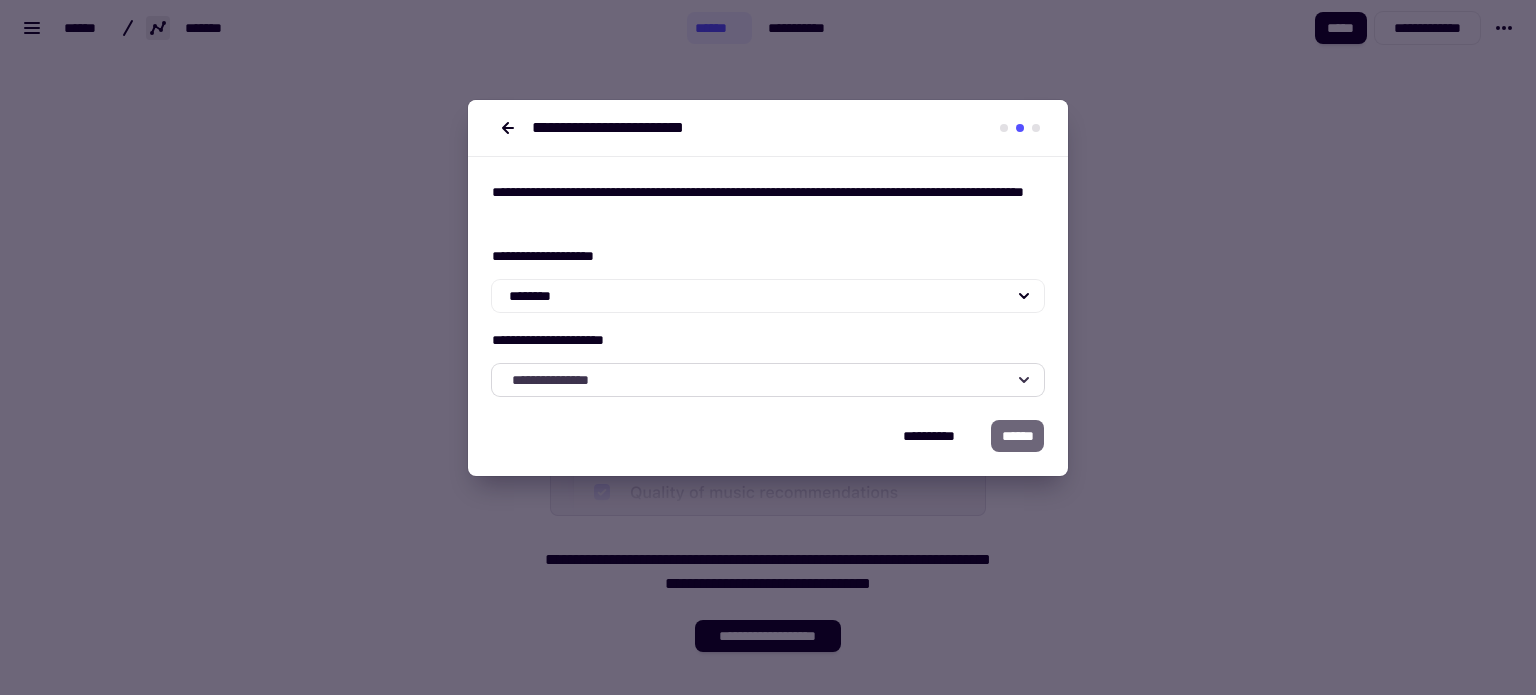 click on "**********" 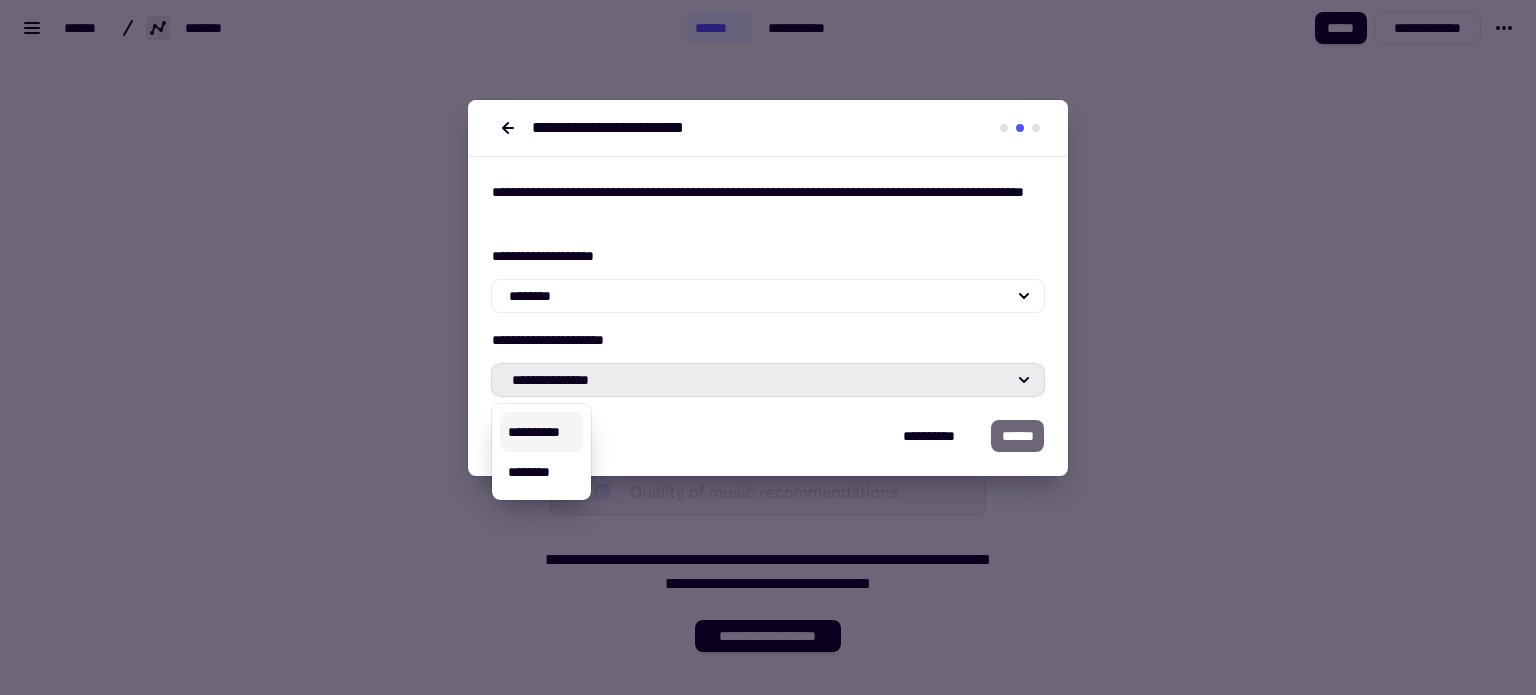 click on "**********" at bounding box center (541, 432) 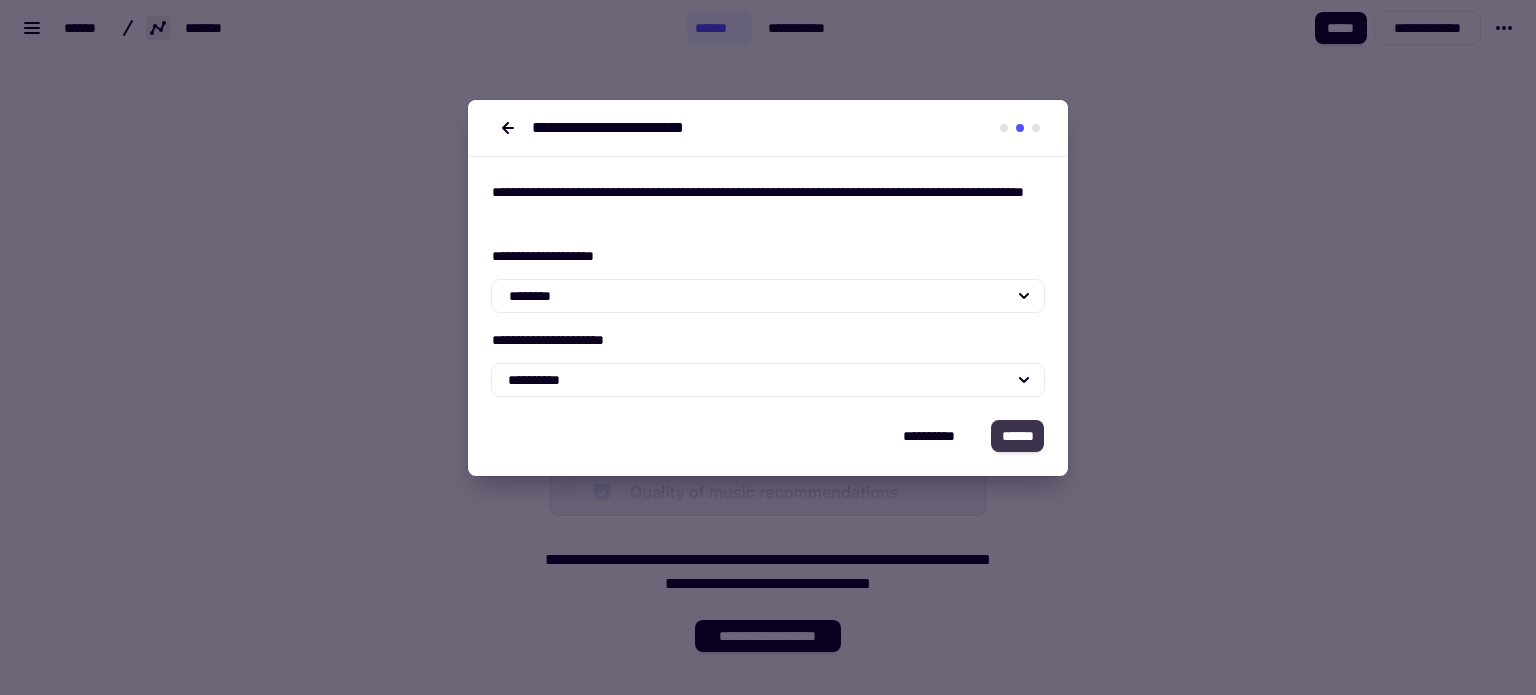 click on "******" 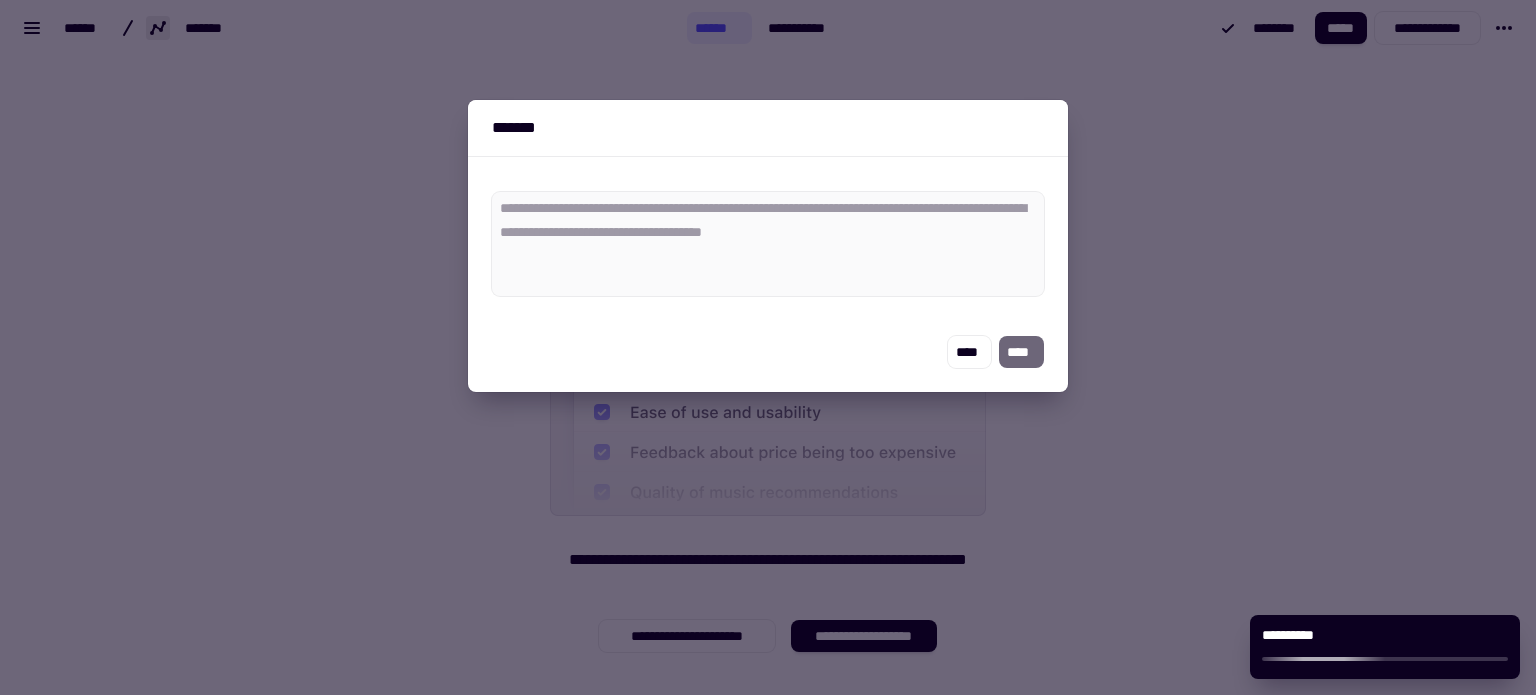 scroll, scrollTop: 0, scrollLeft: 0, axis: both 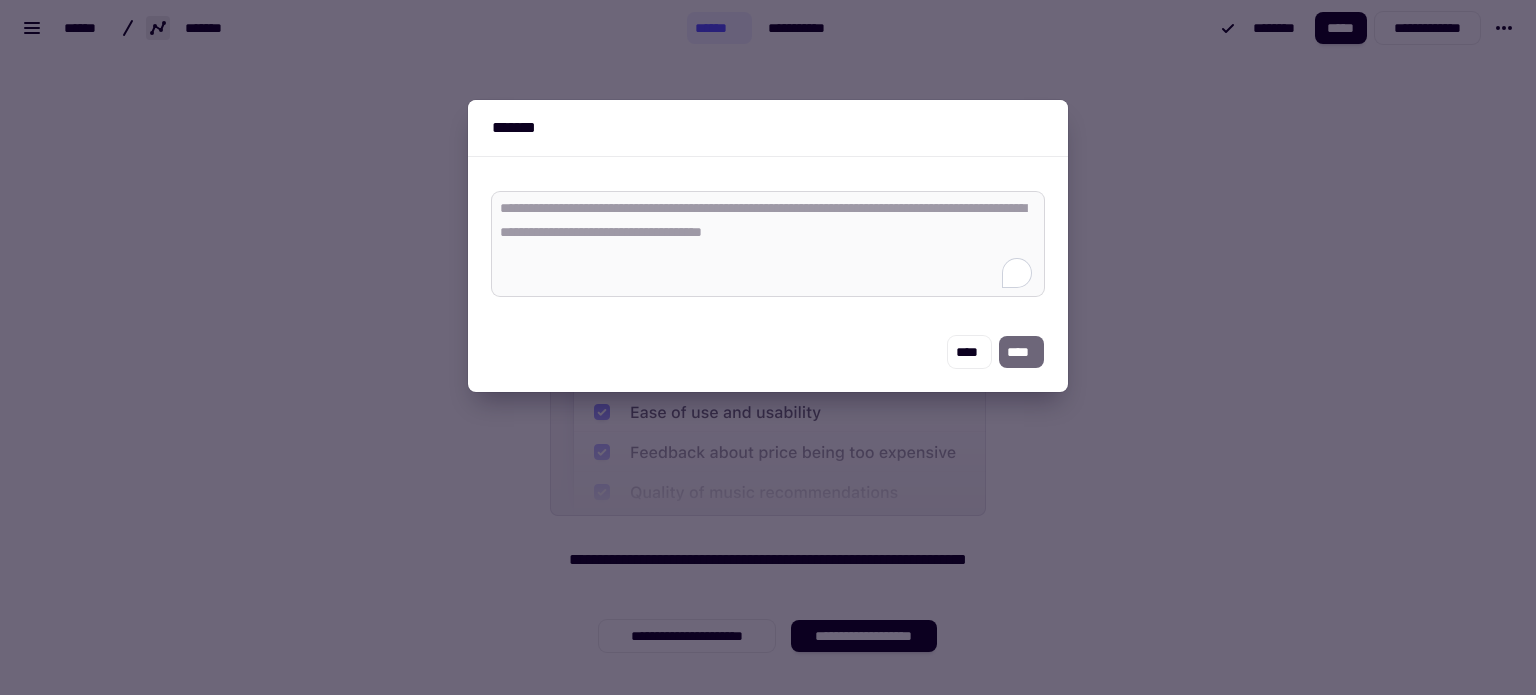 type on "*" 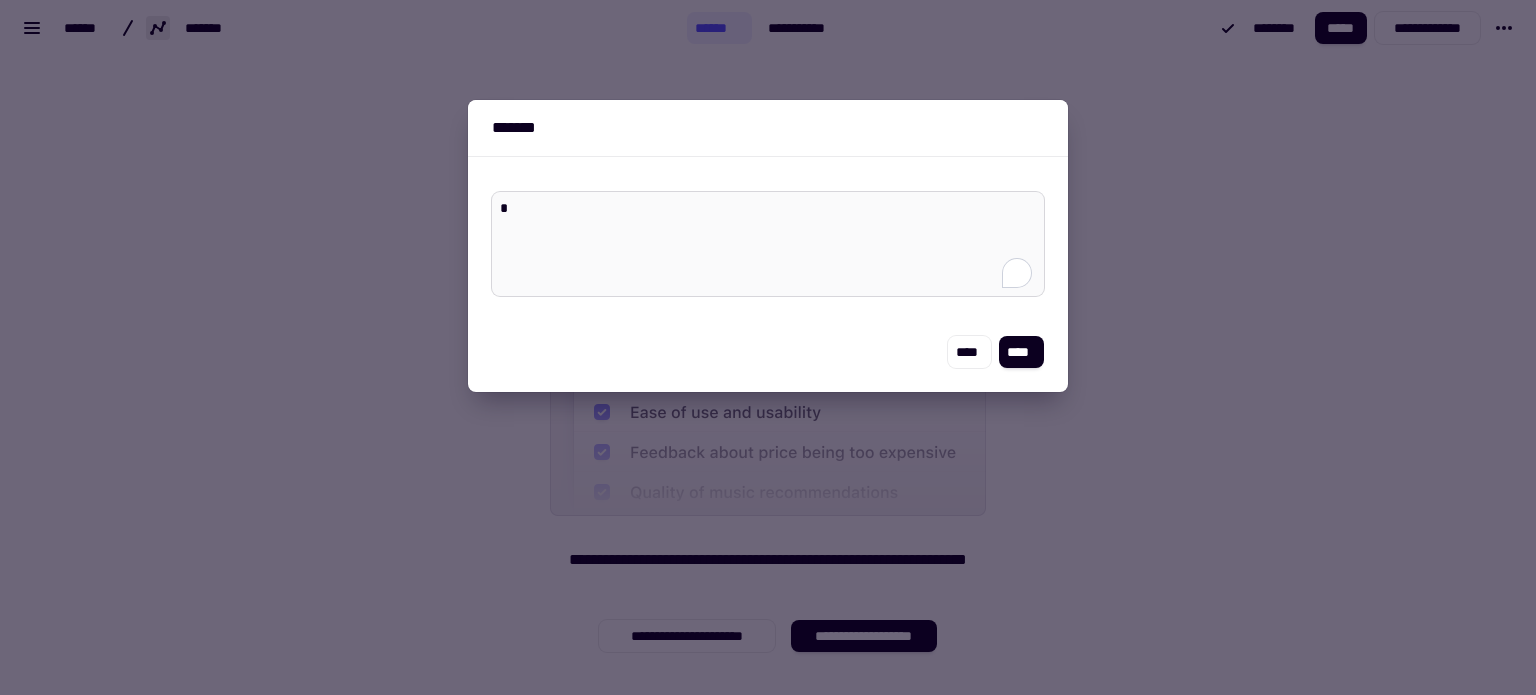 type on "*" 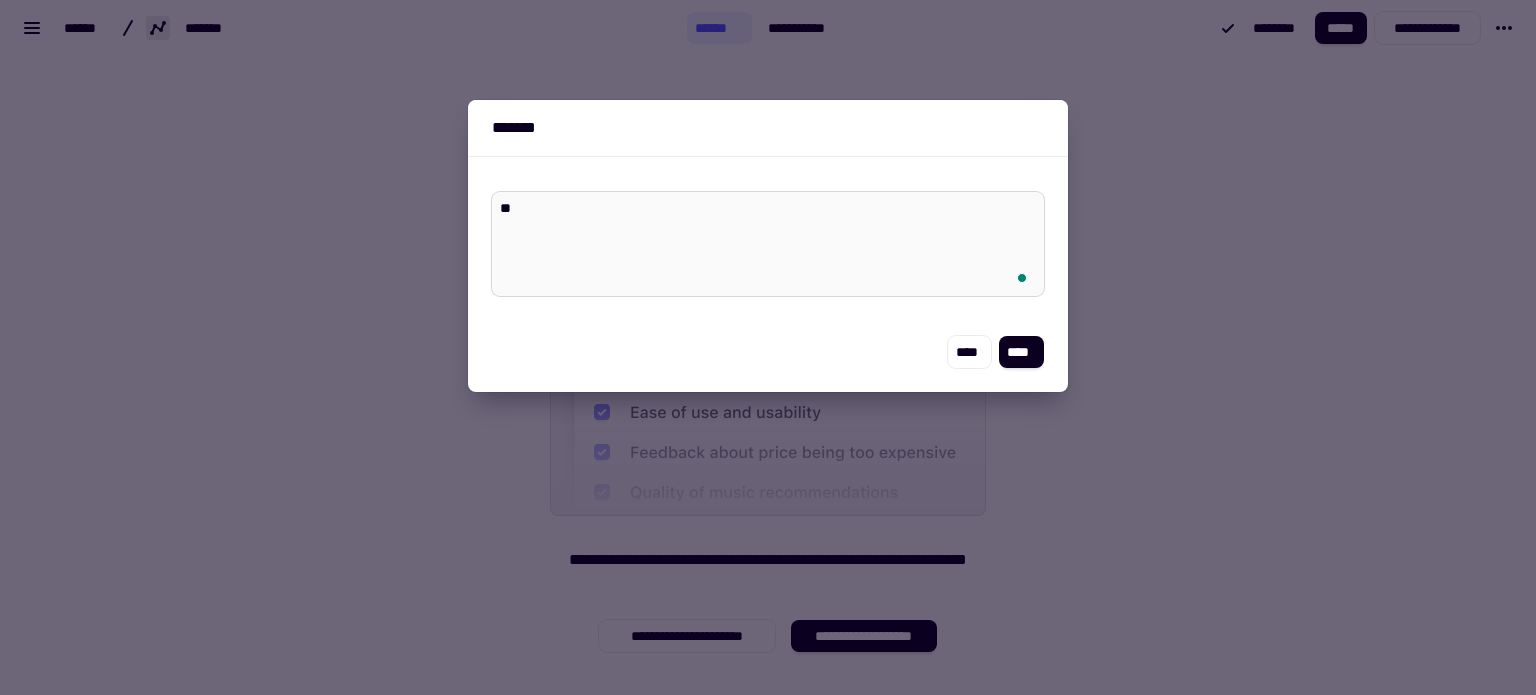 type on "*" 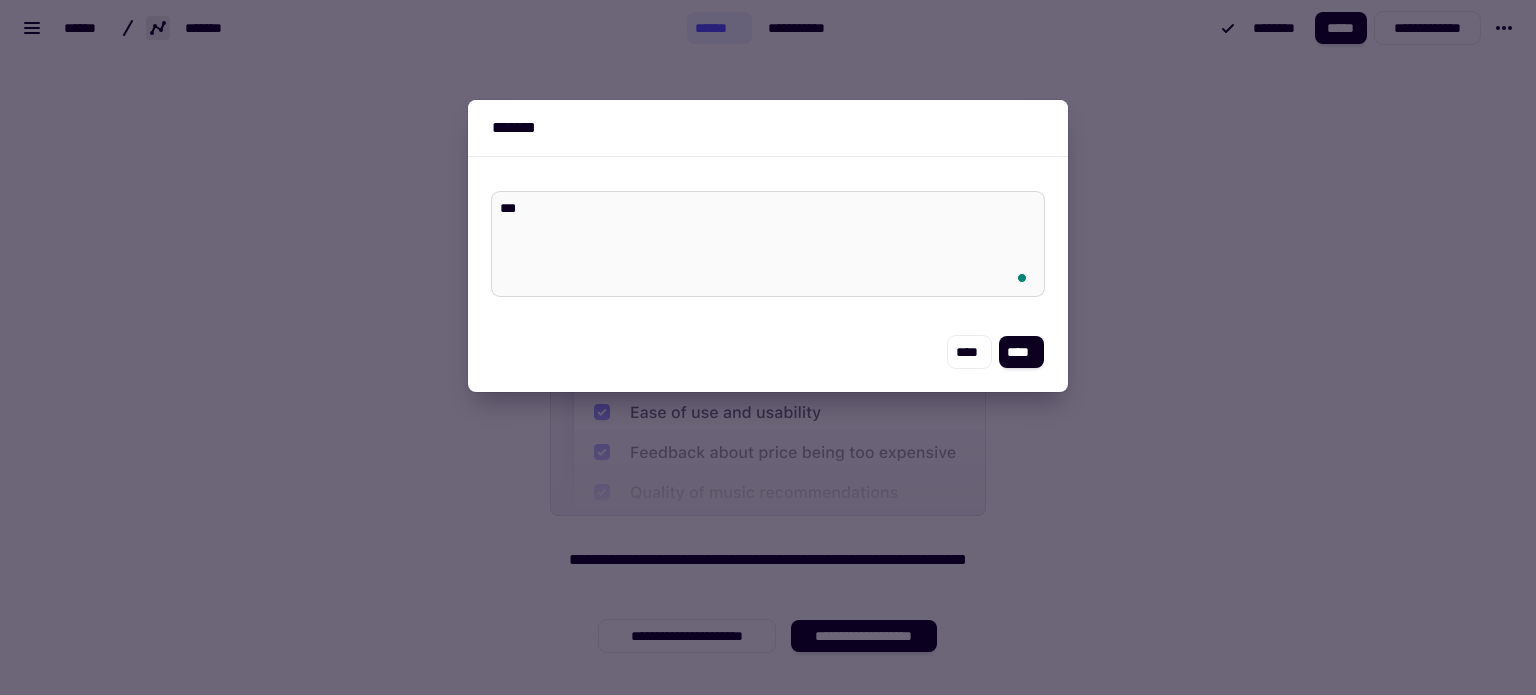 type on "*" 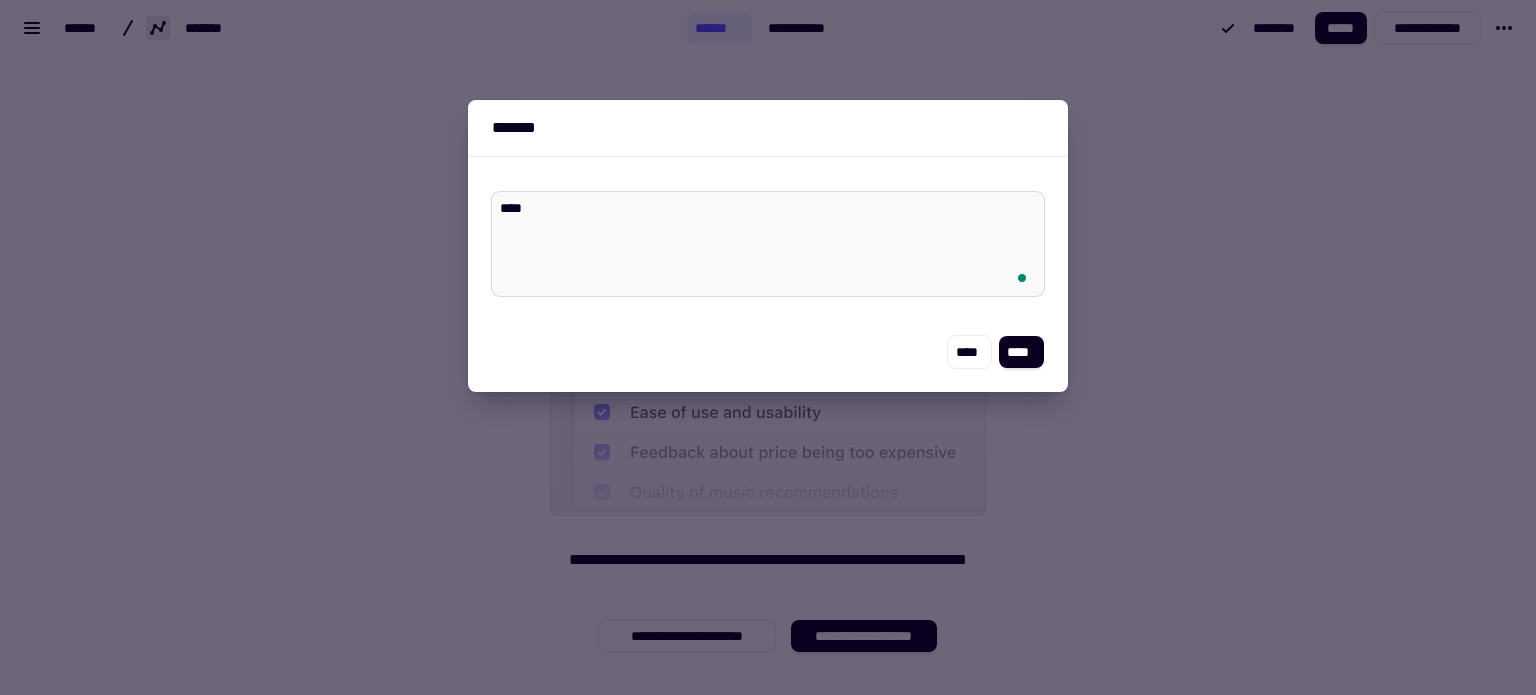 type on "*" 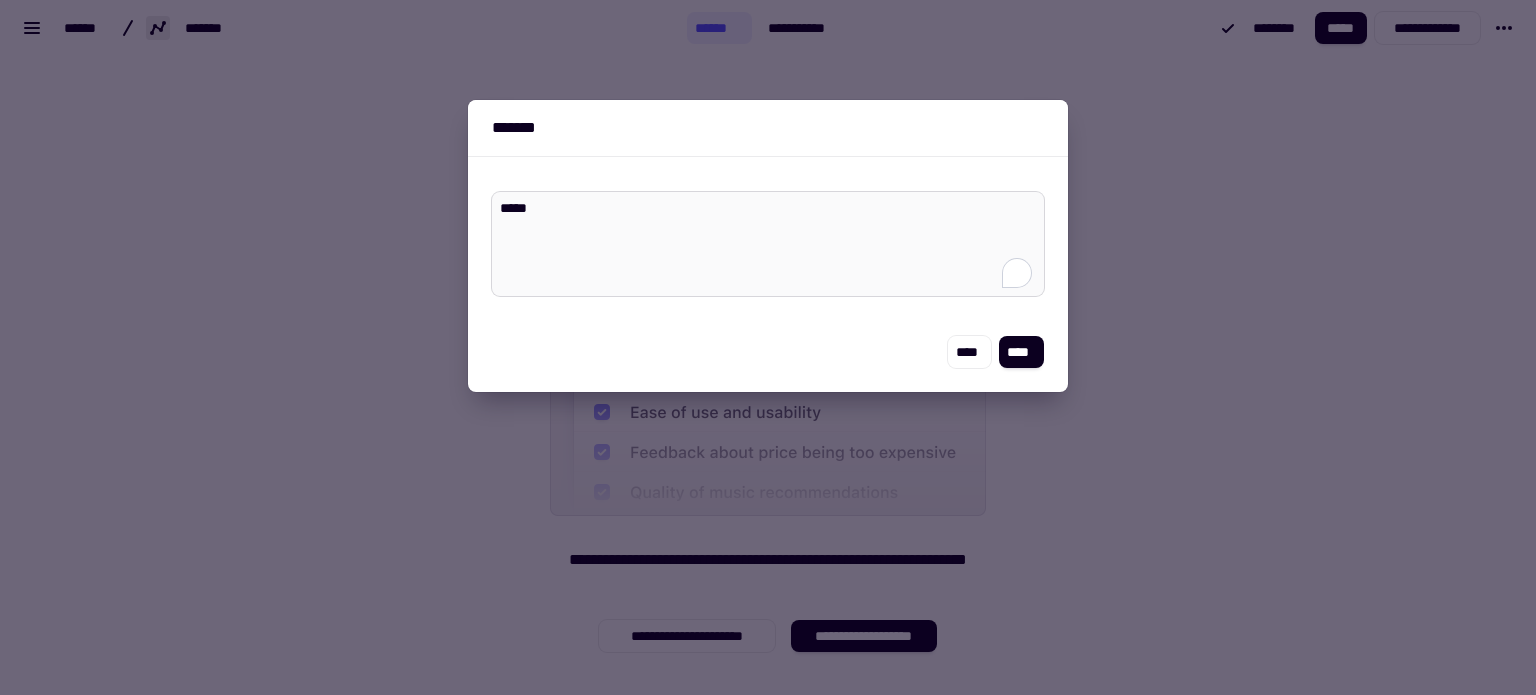 type on "*" 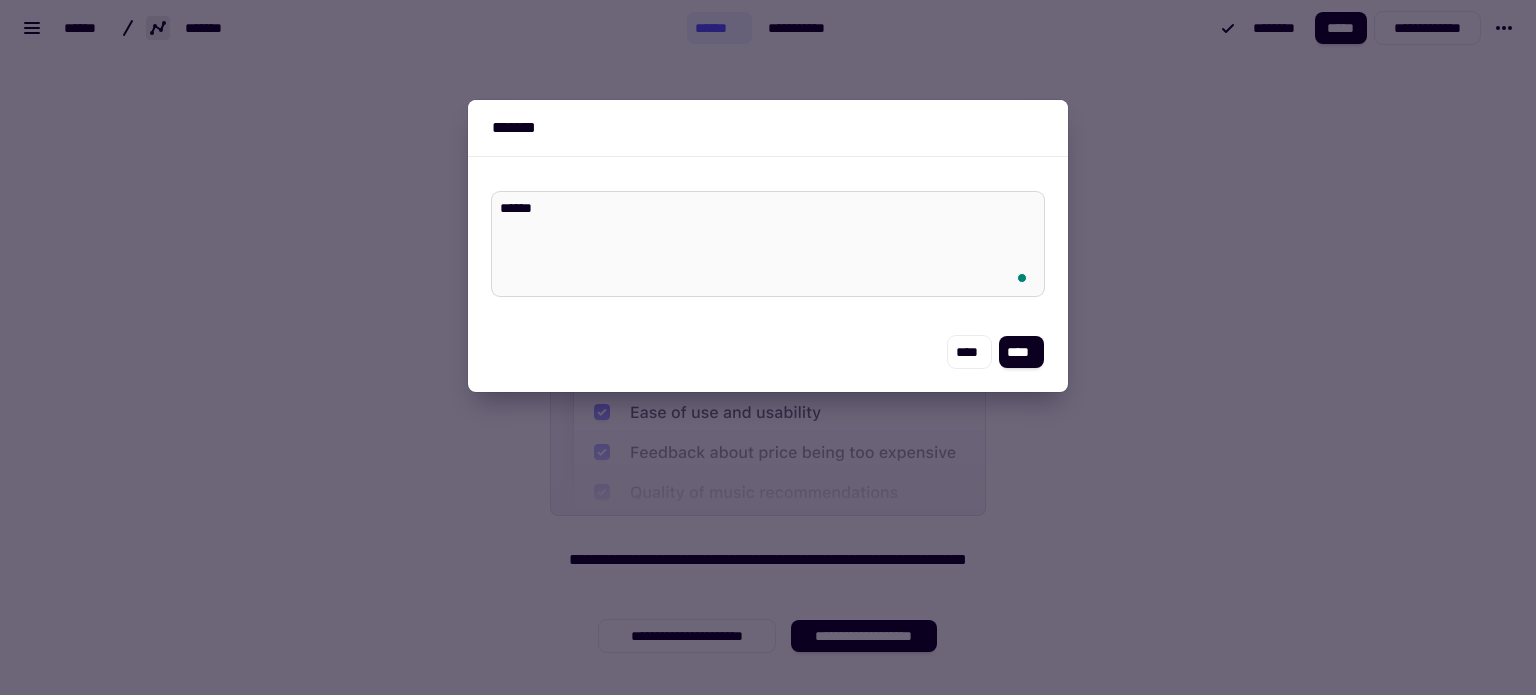 type on "*" 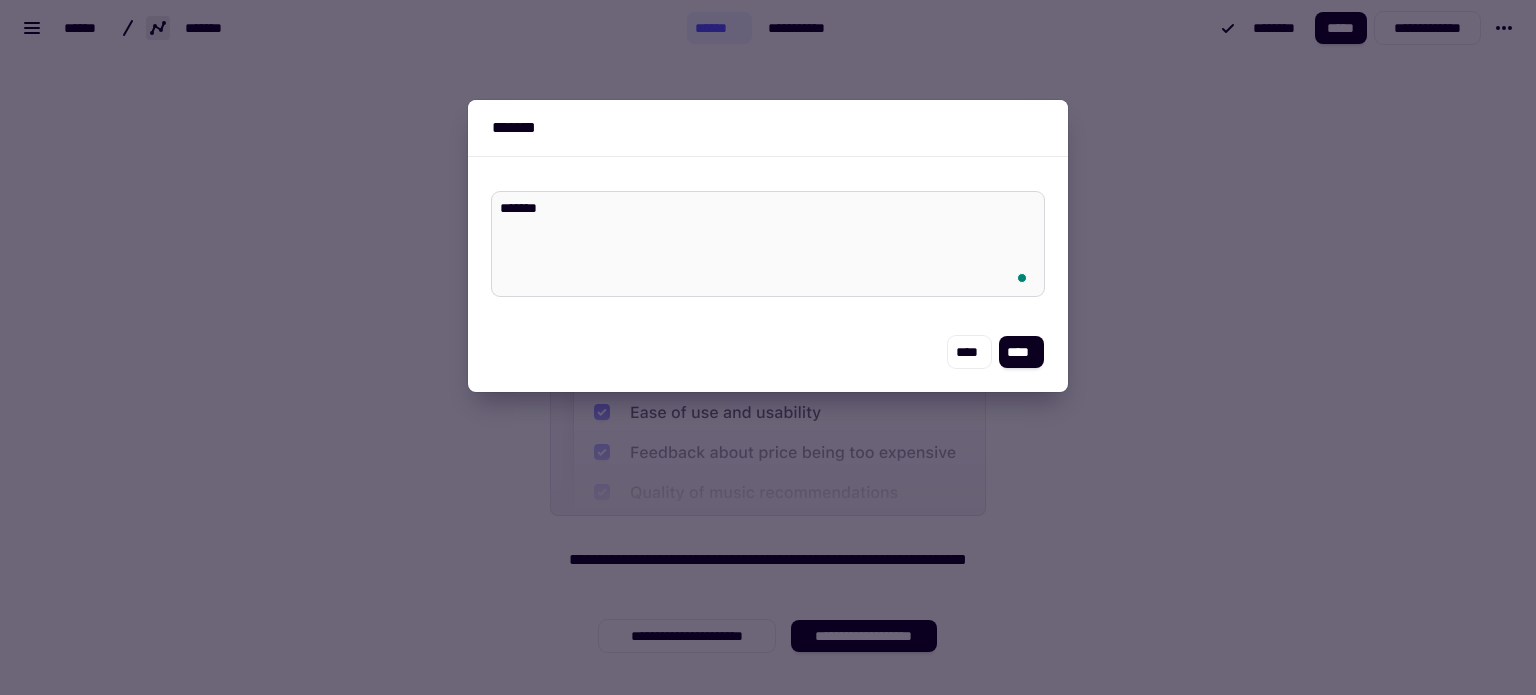 type on "*" 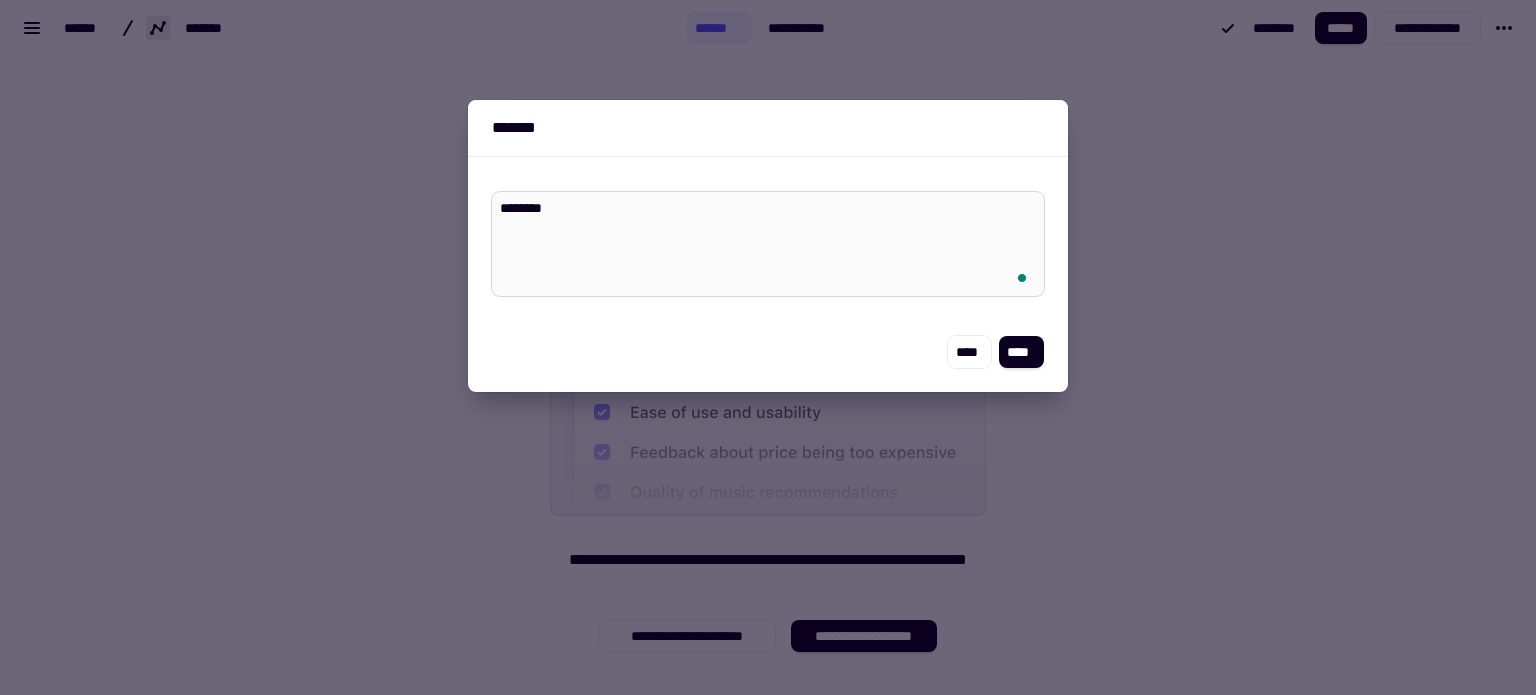 type on "*" 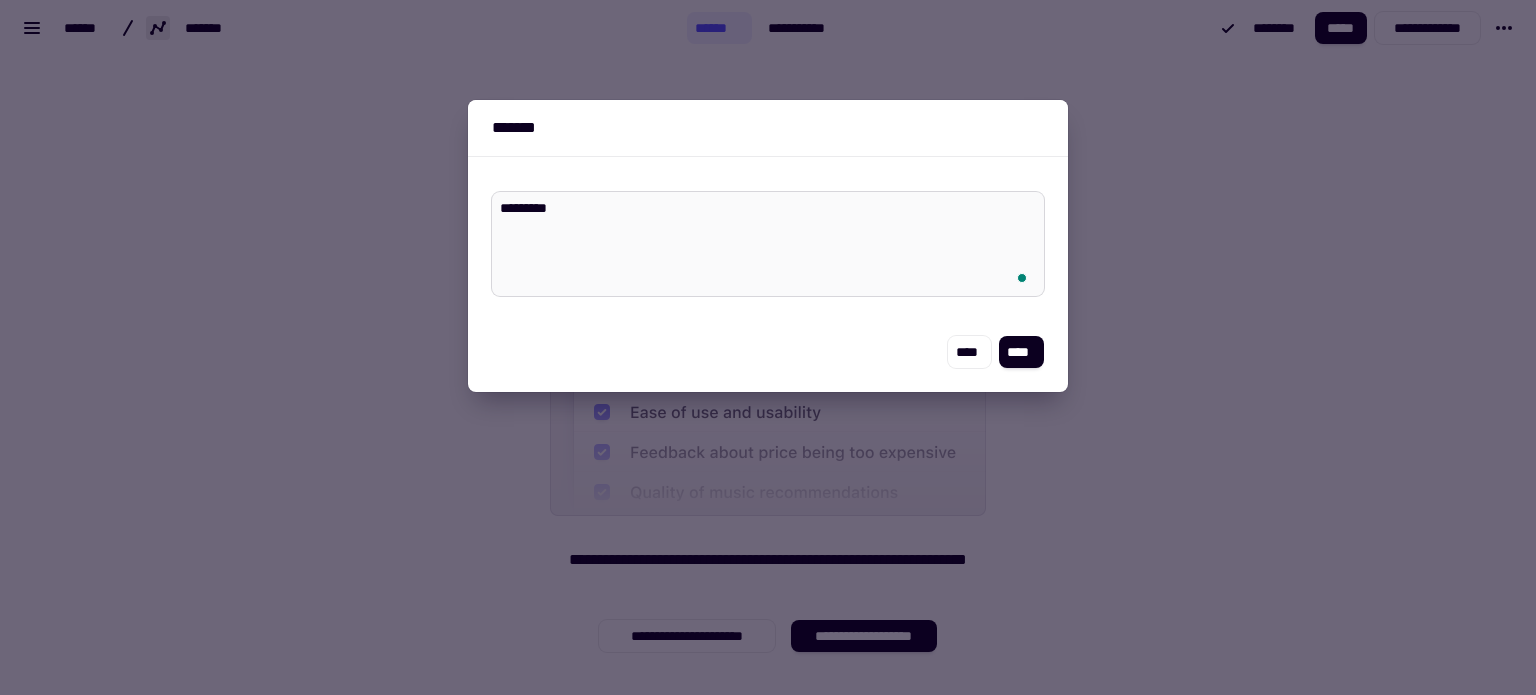 type on "*" 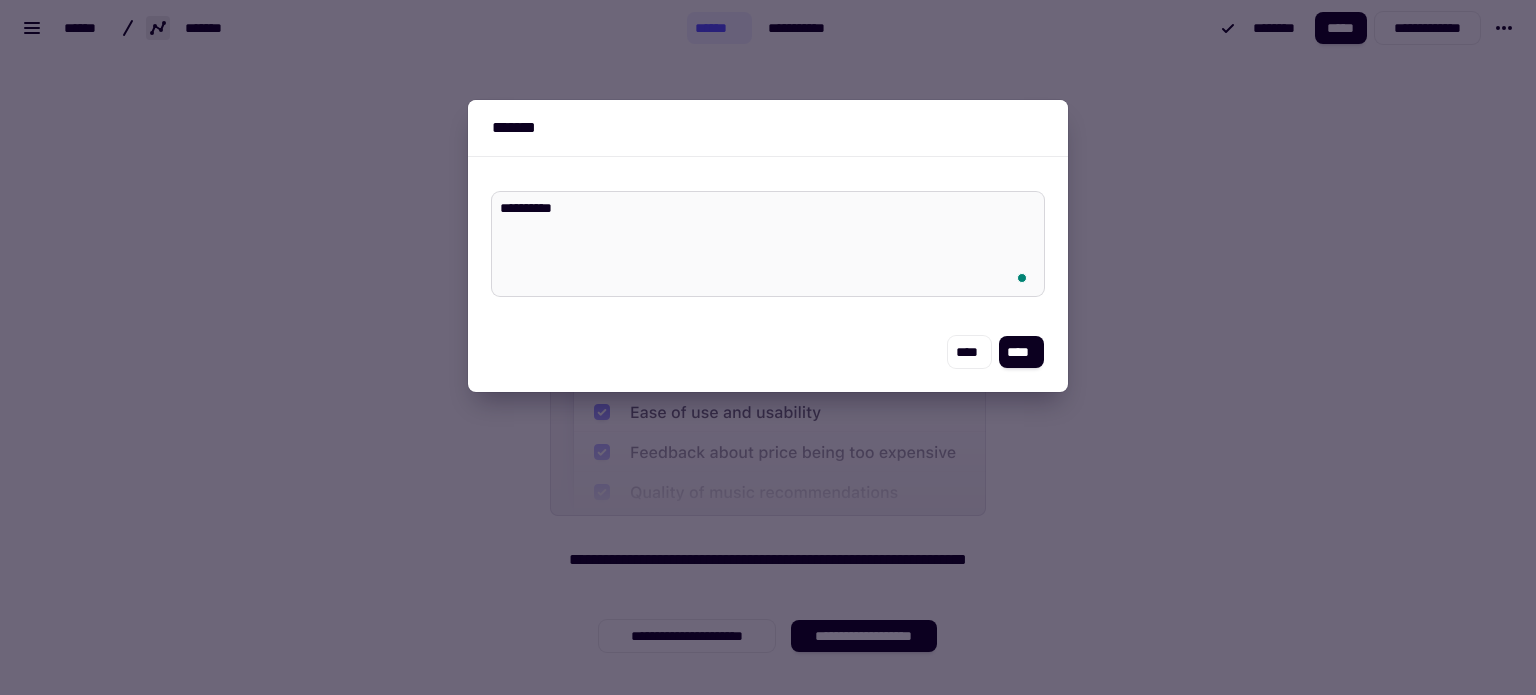 type on "*" 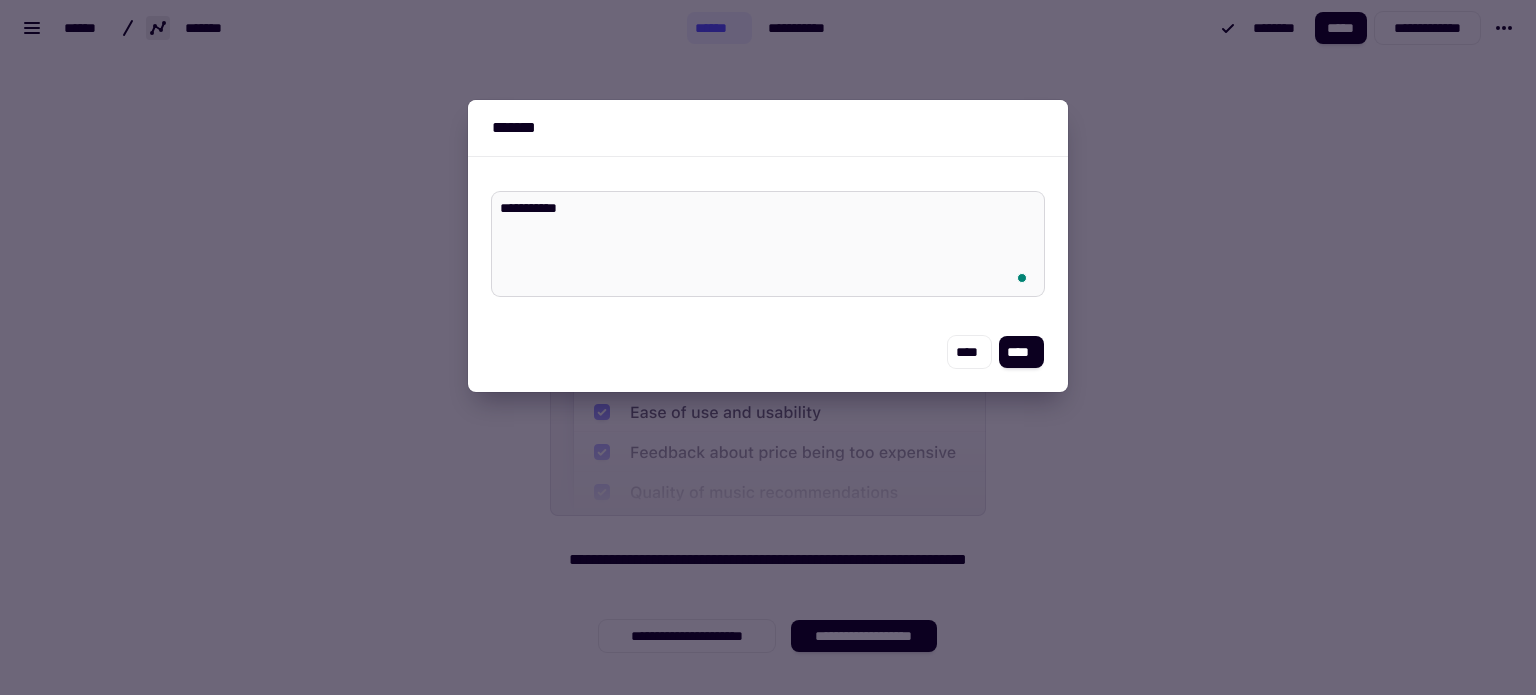 type on "*" 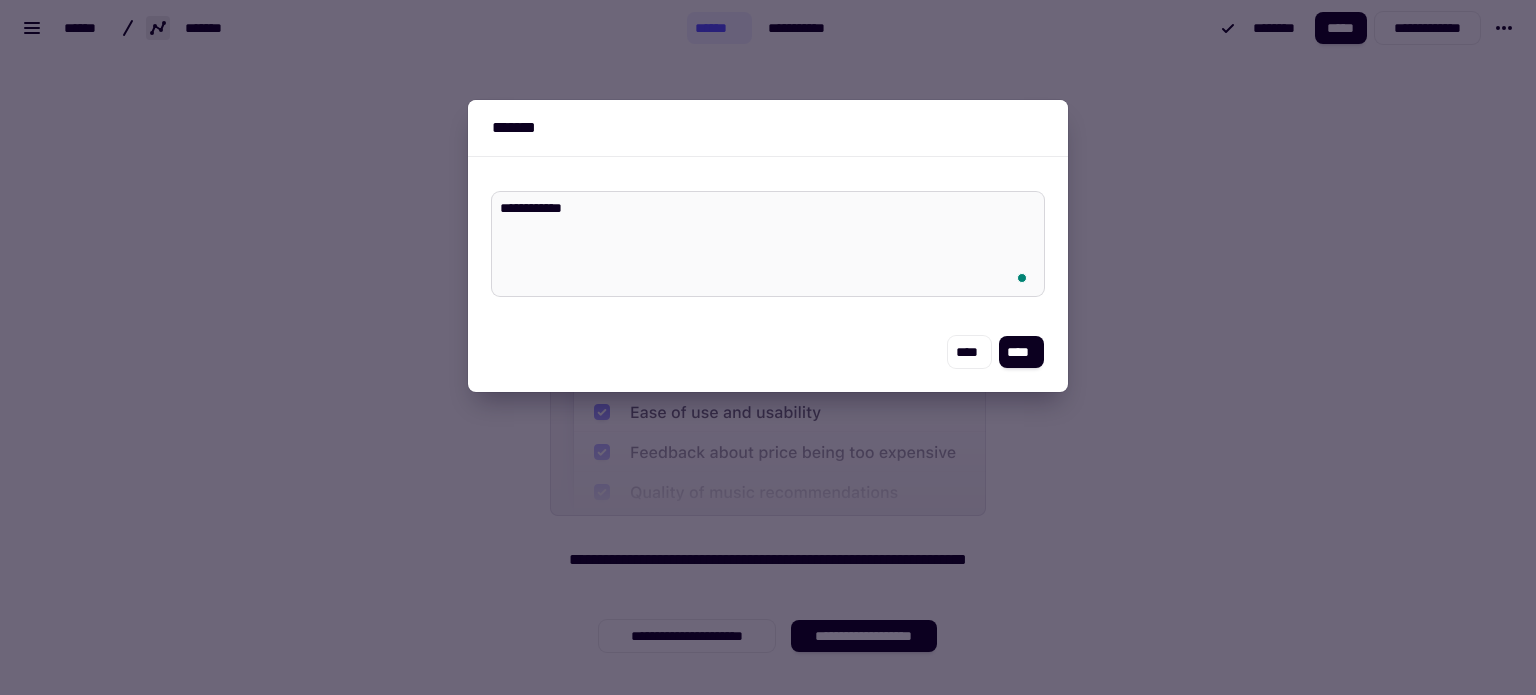 type on "*" 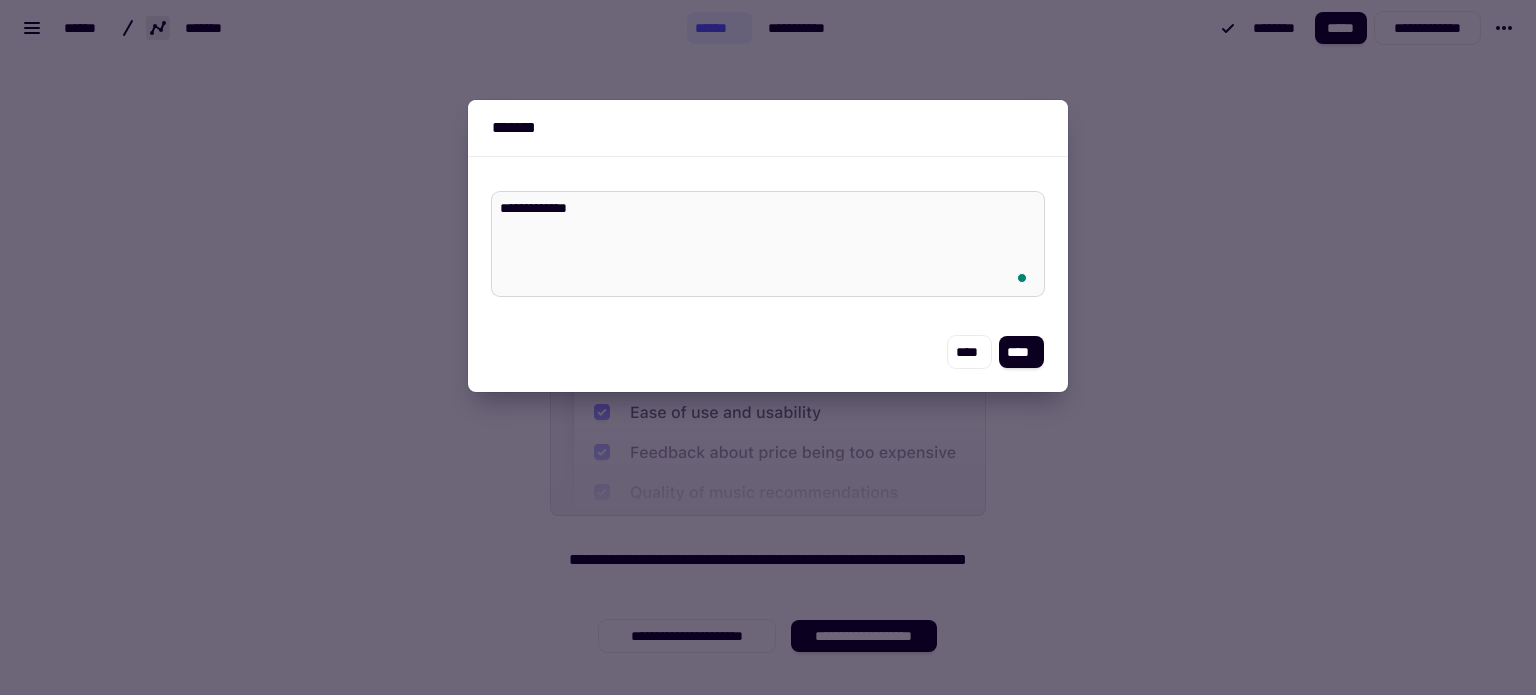 type on "*" 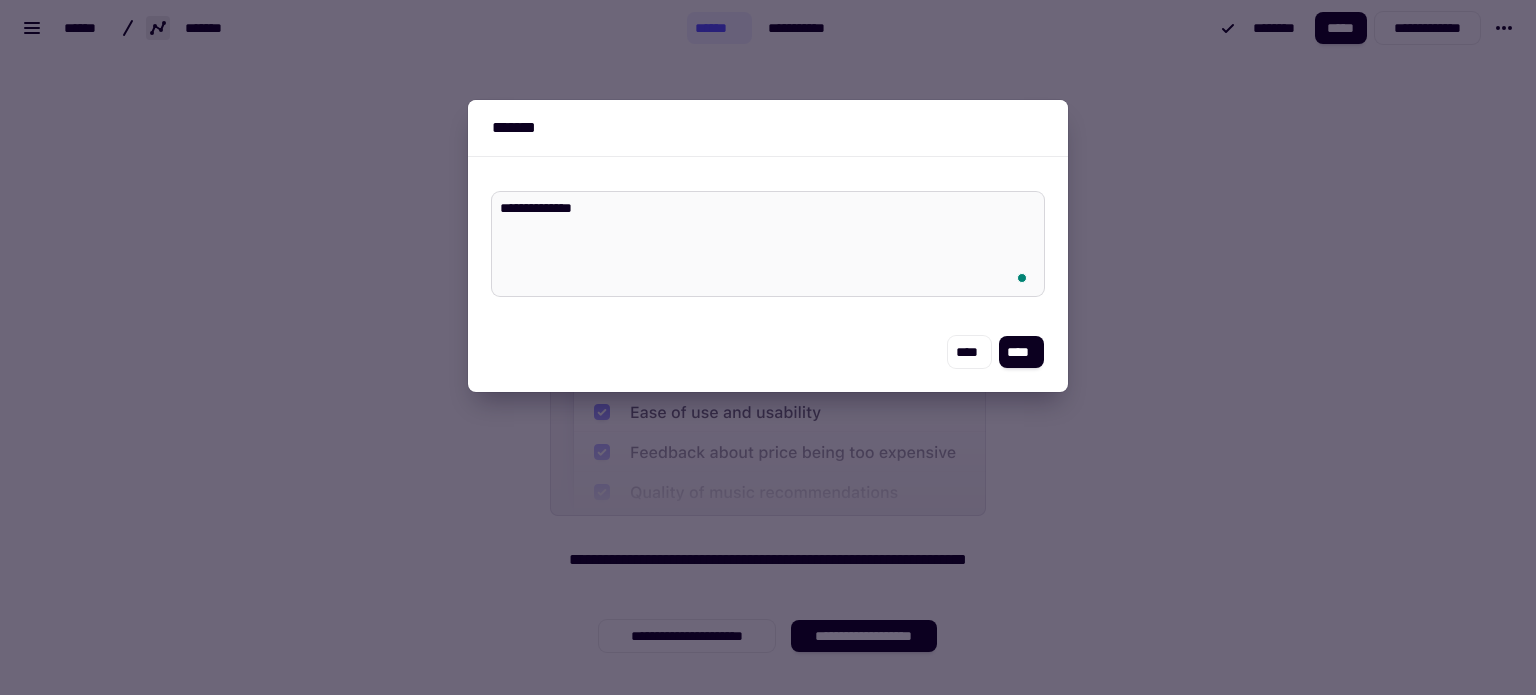 type on "*" 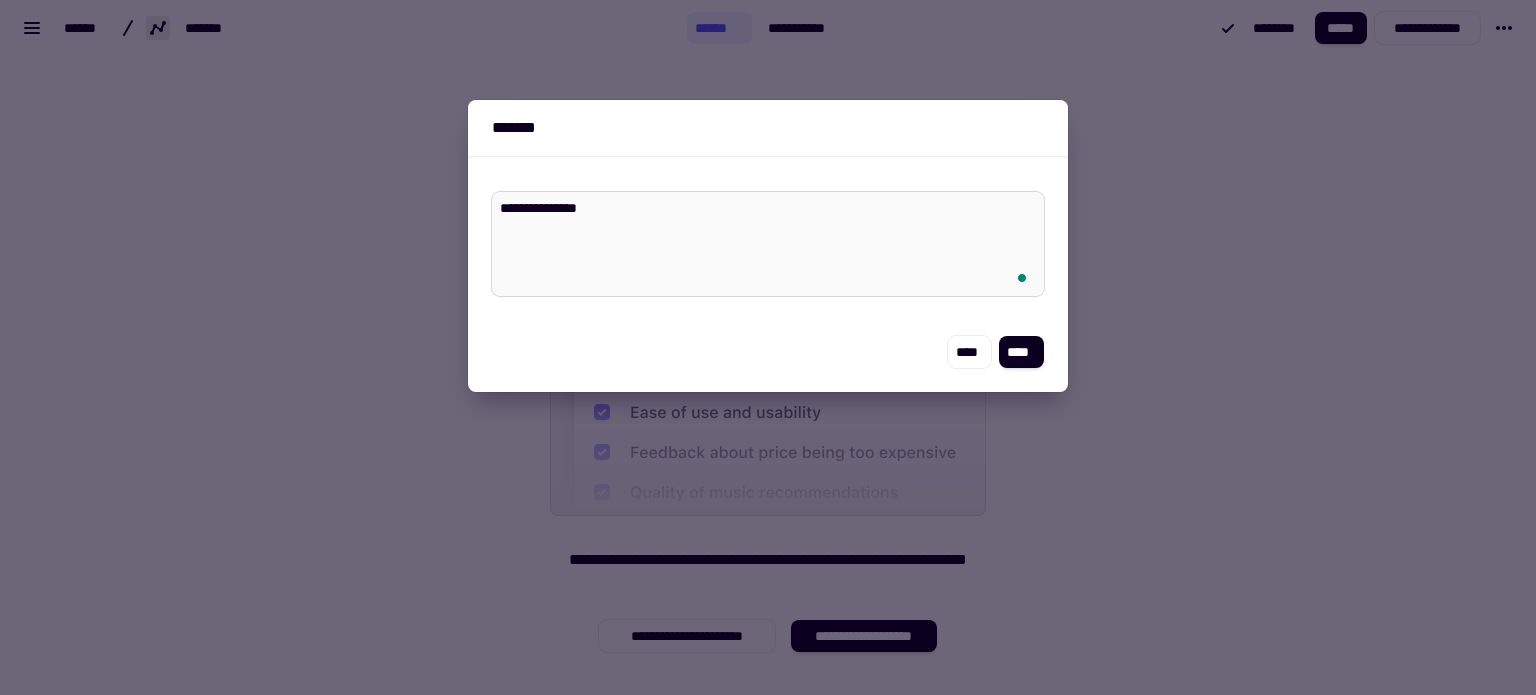 type on "*" 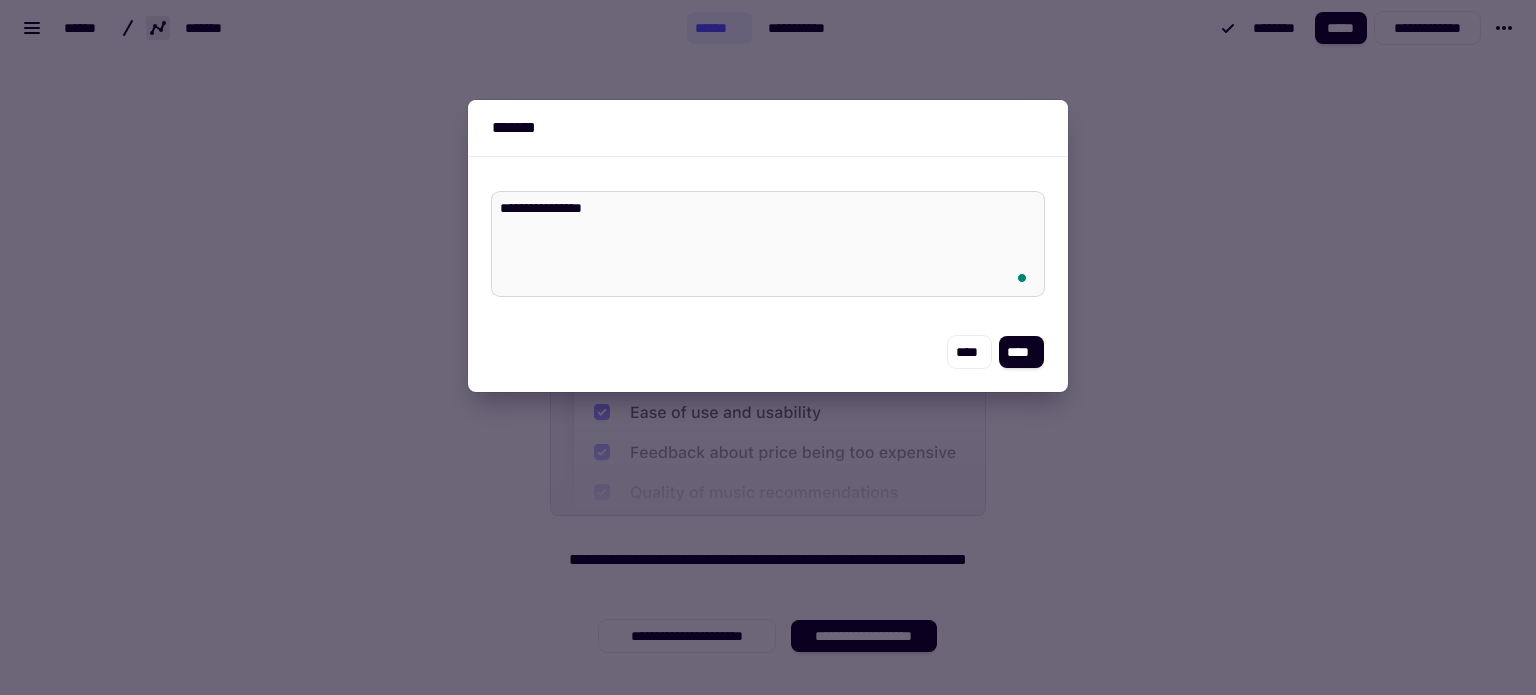 type on "*" 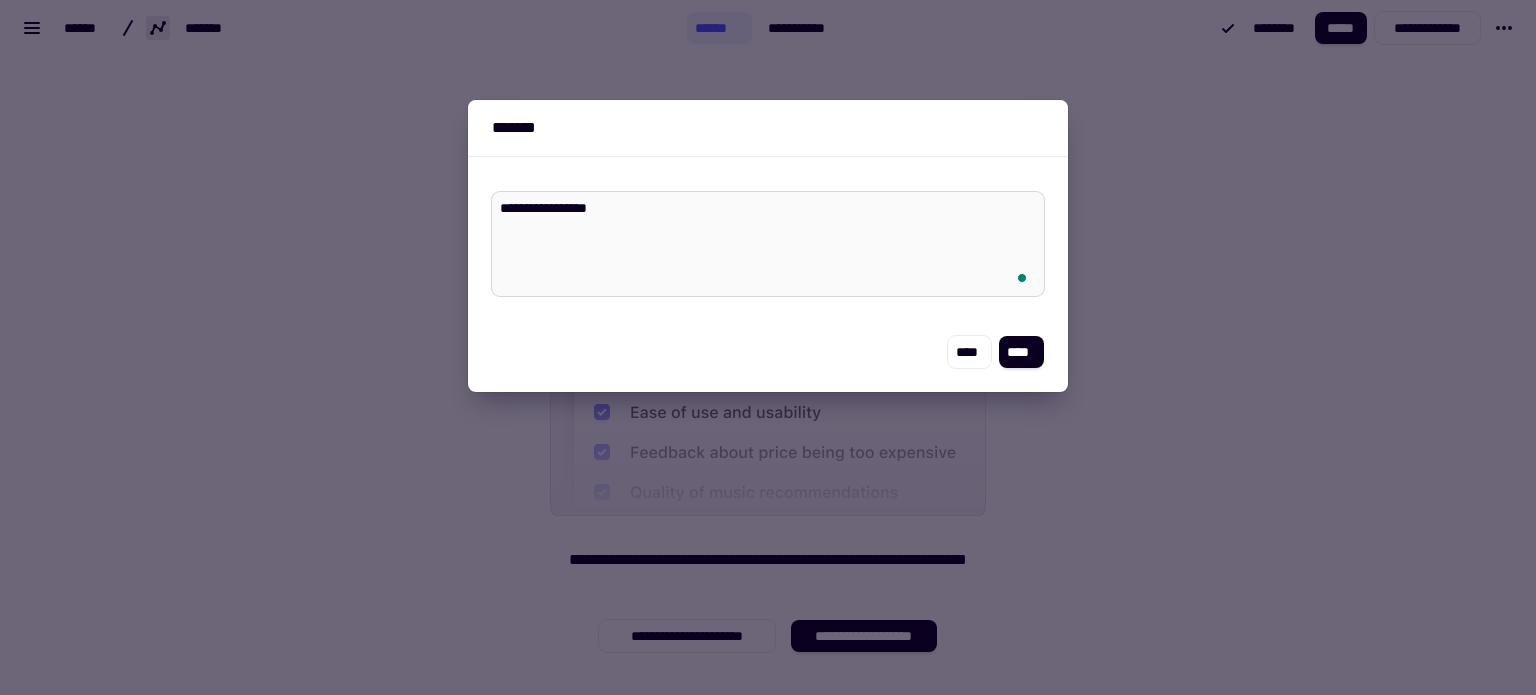 type on "*" 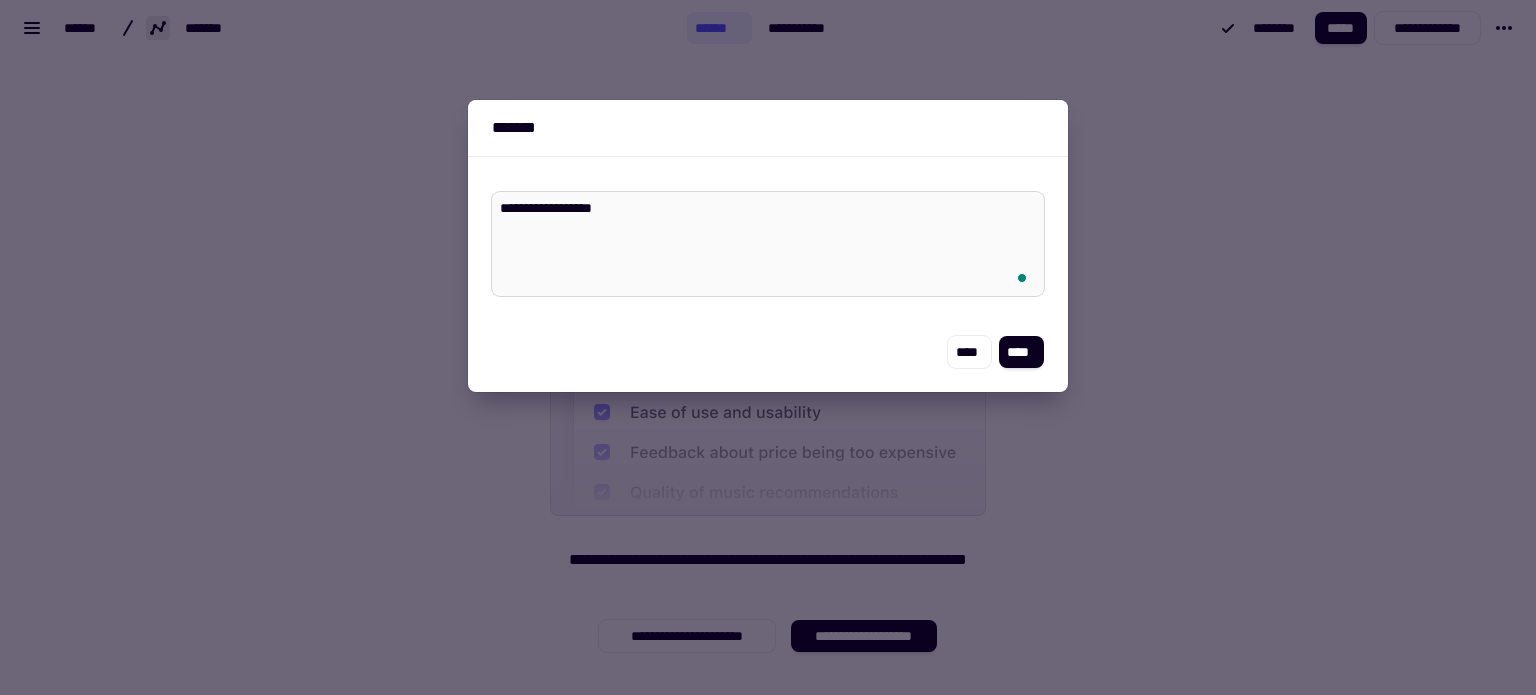 type on "*" 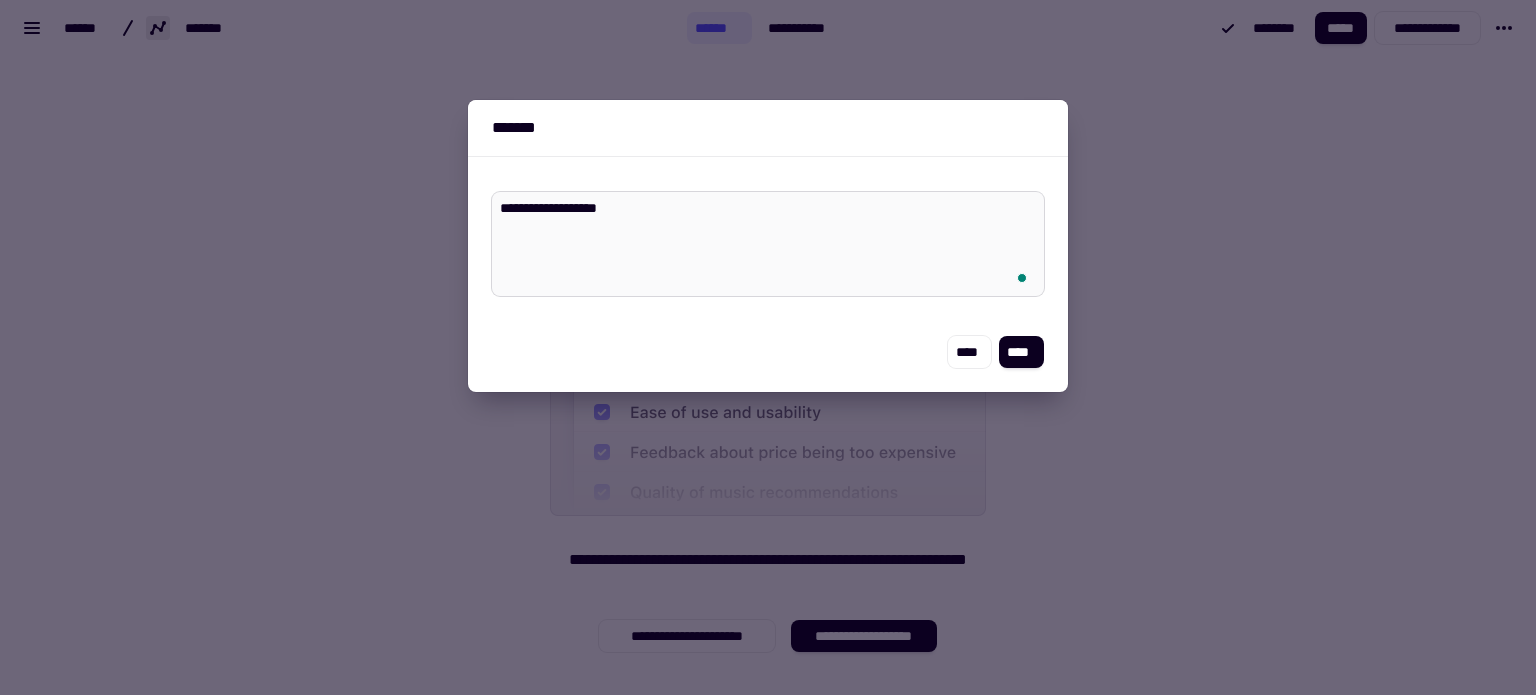 type on "*" 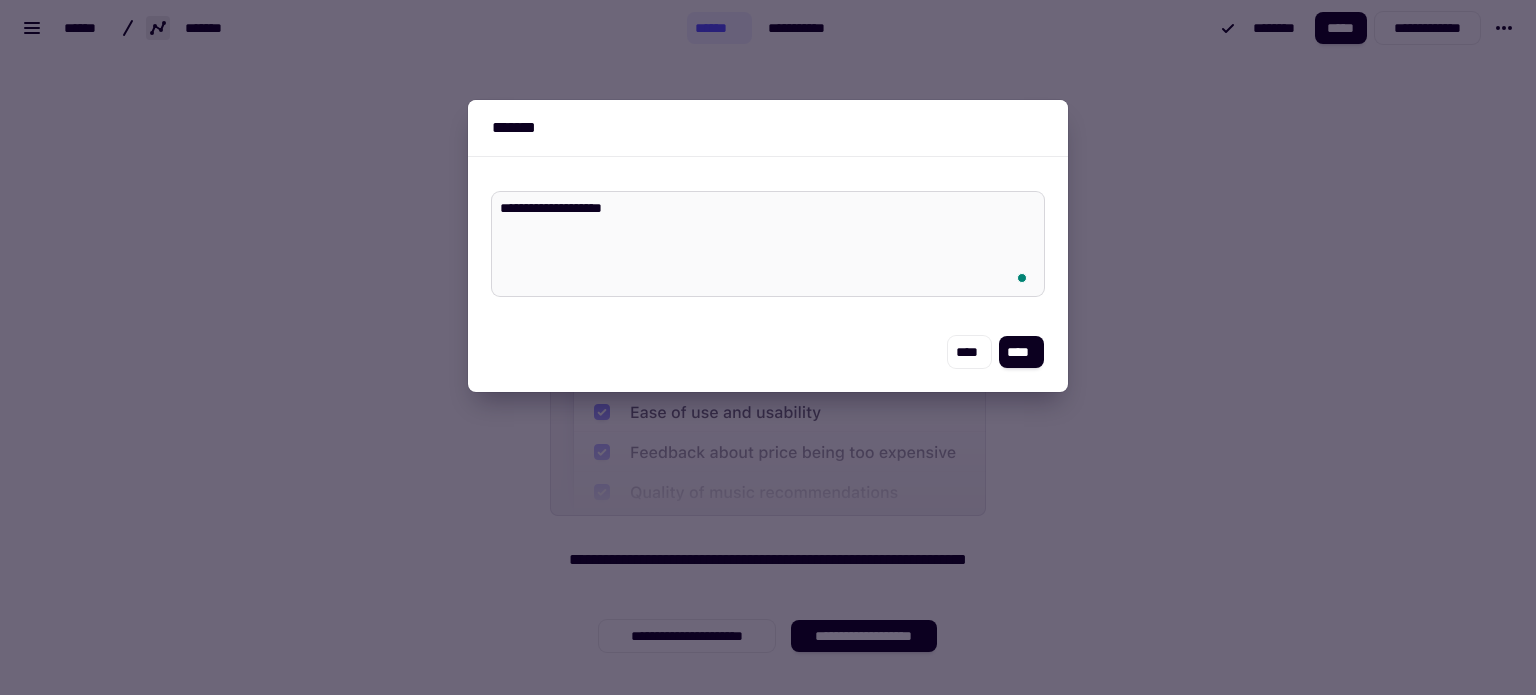type on "*" 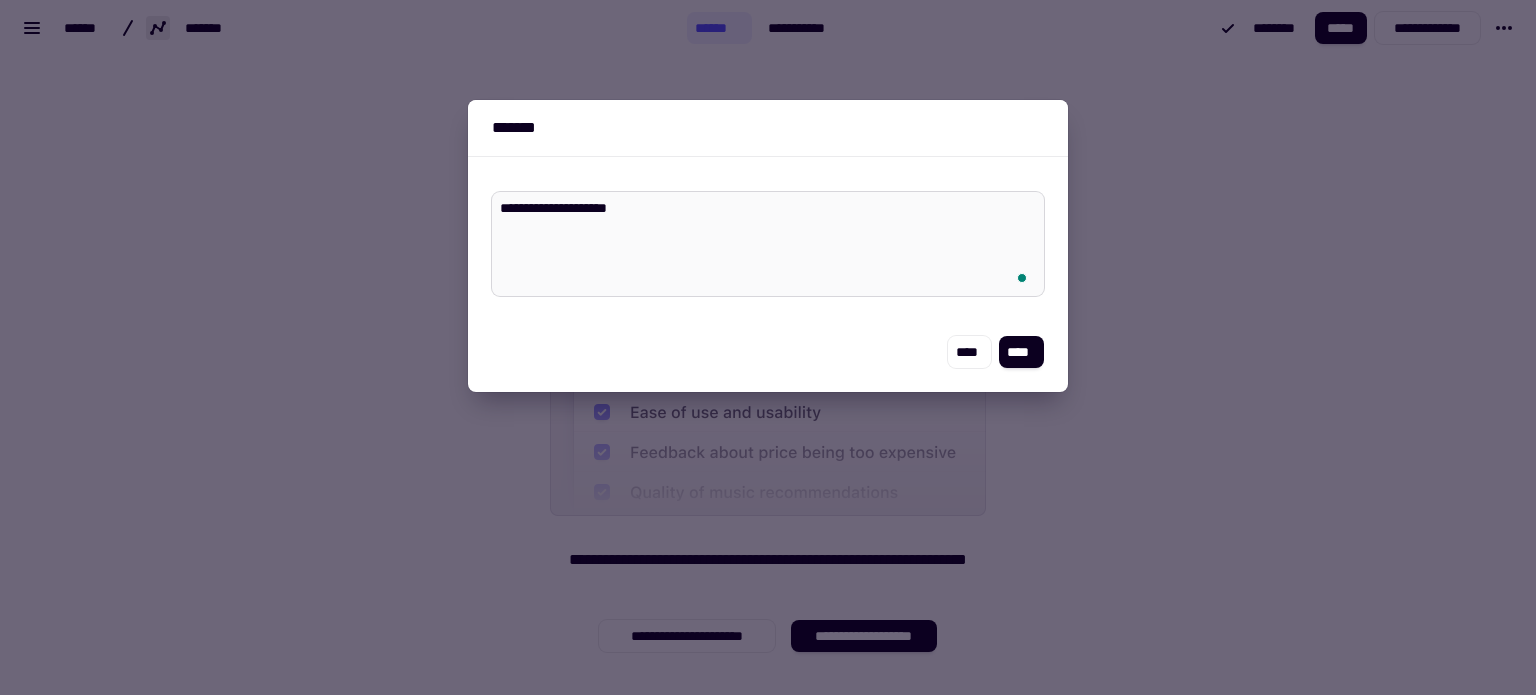 type on "*" 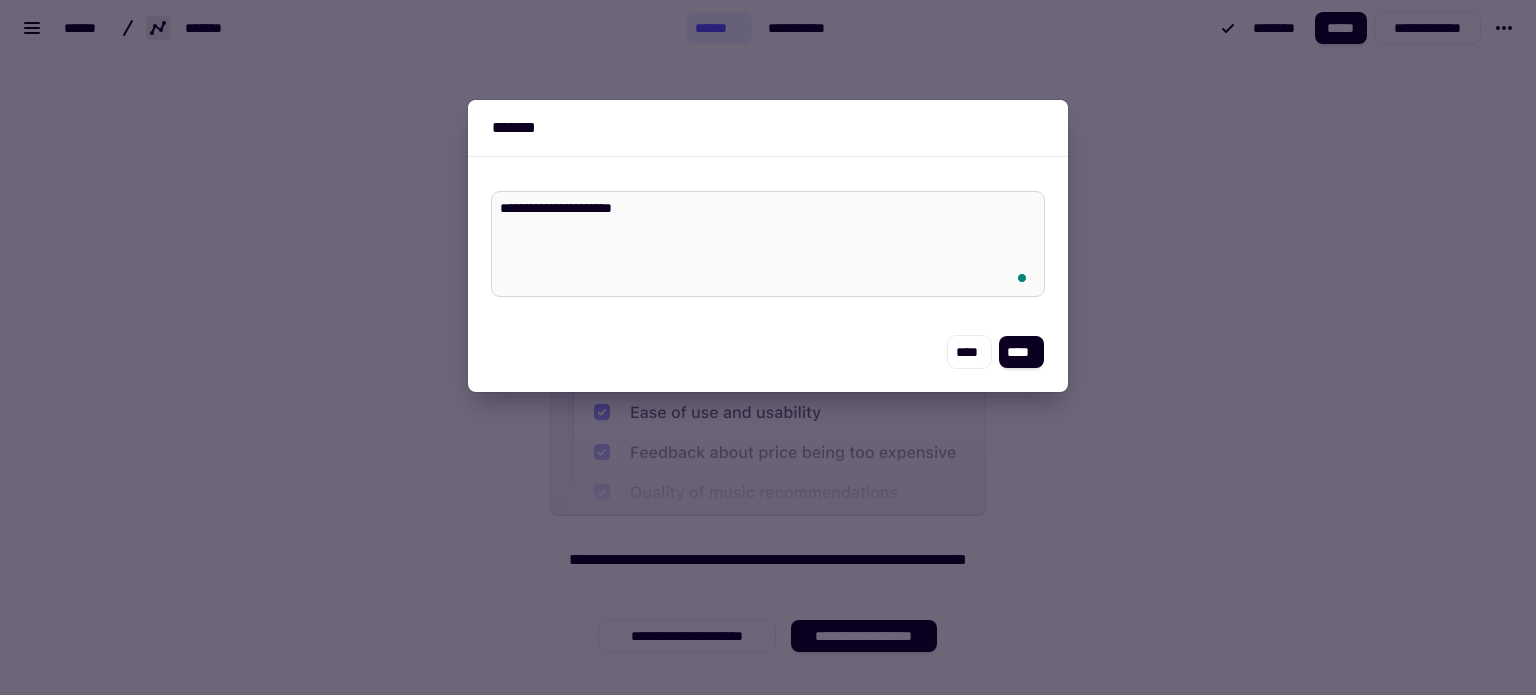 type on "*" 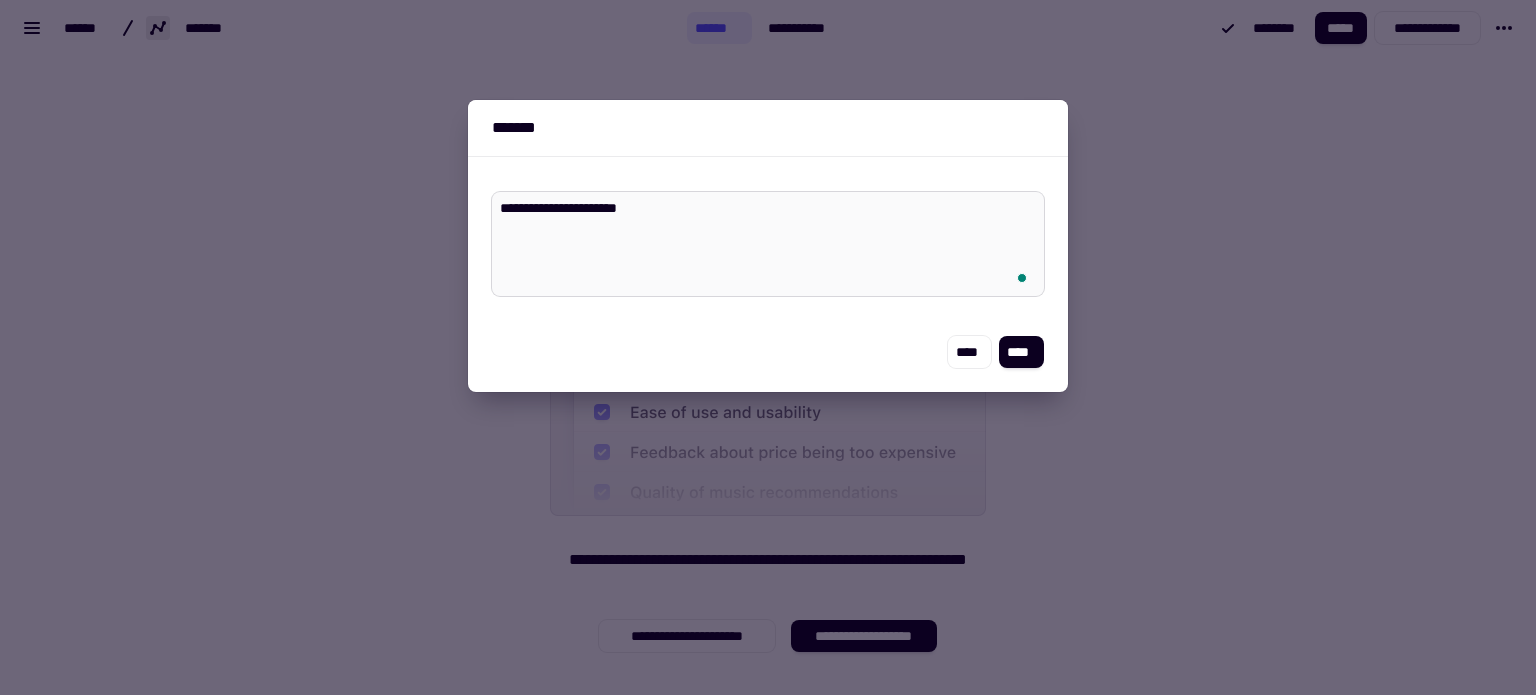 type on "*" 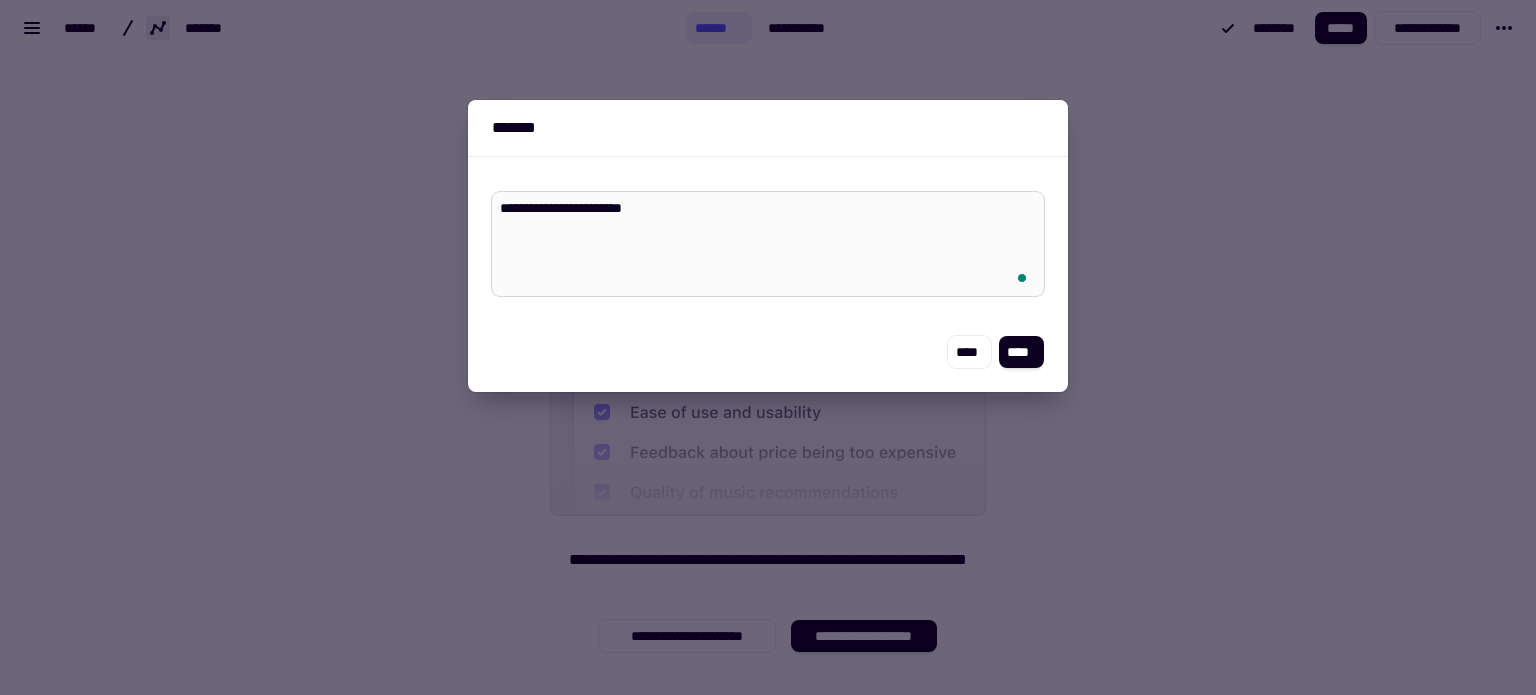 type on "*" 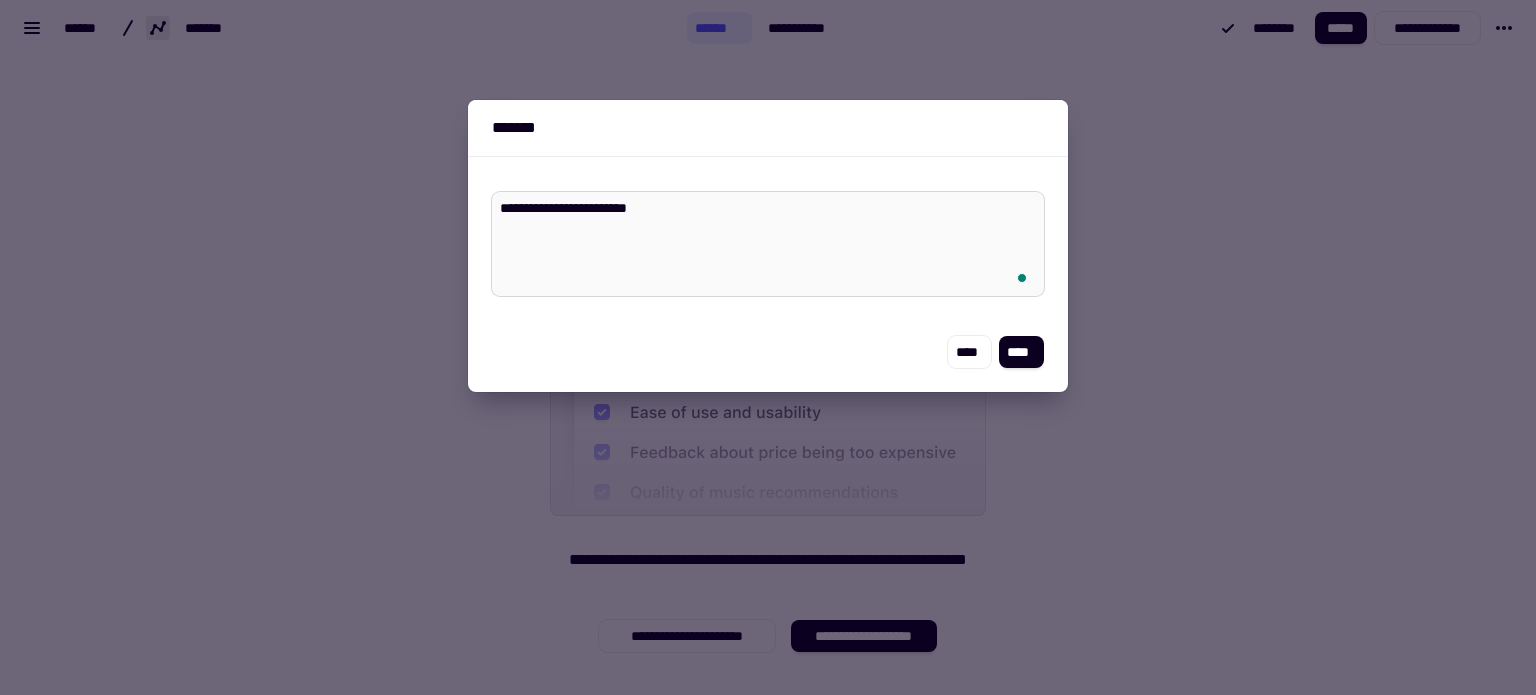 type on "*" 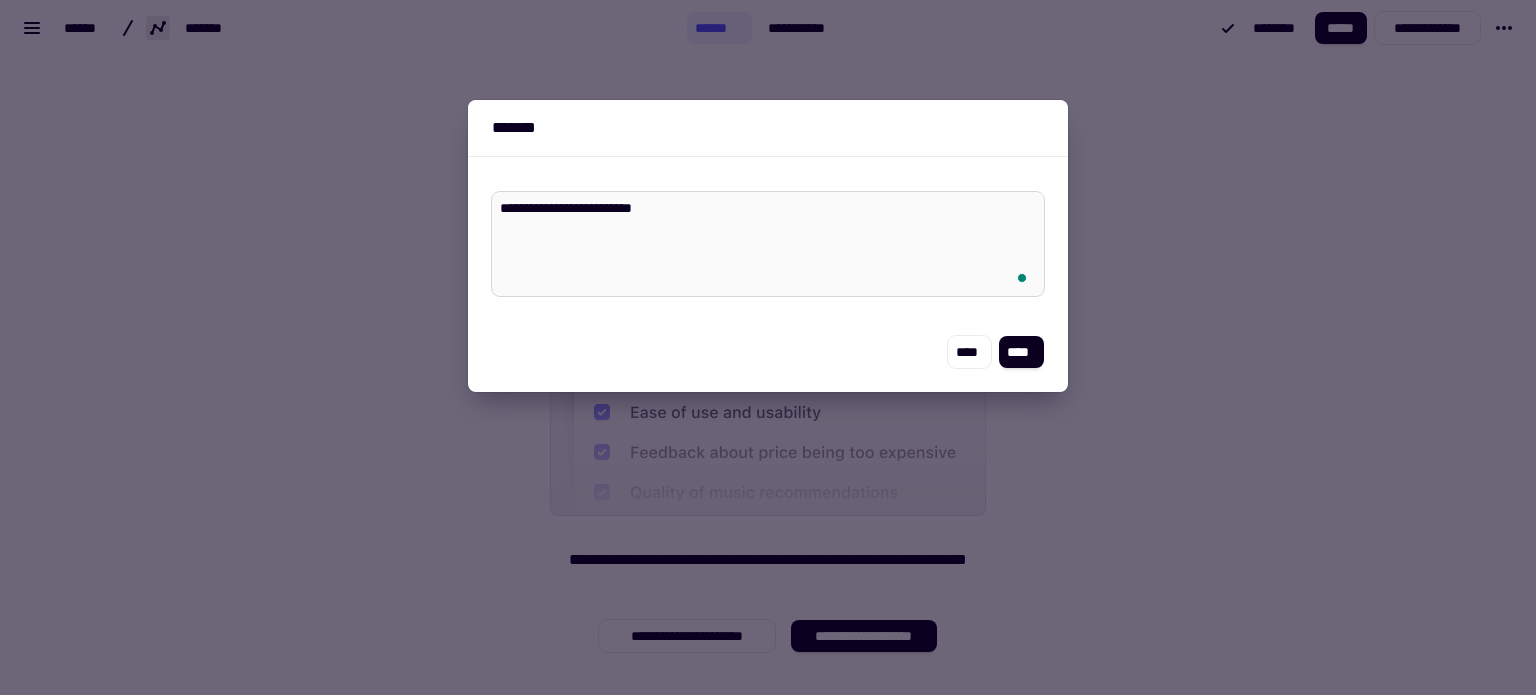 type on "*" 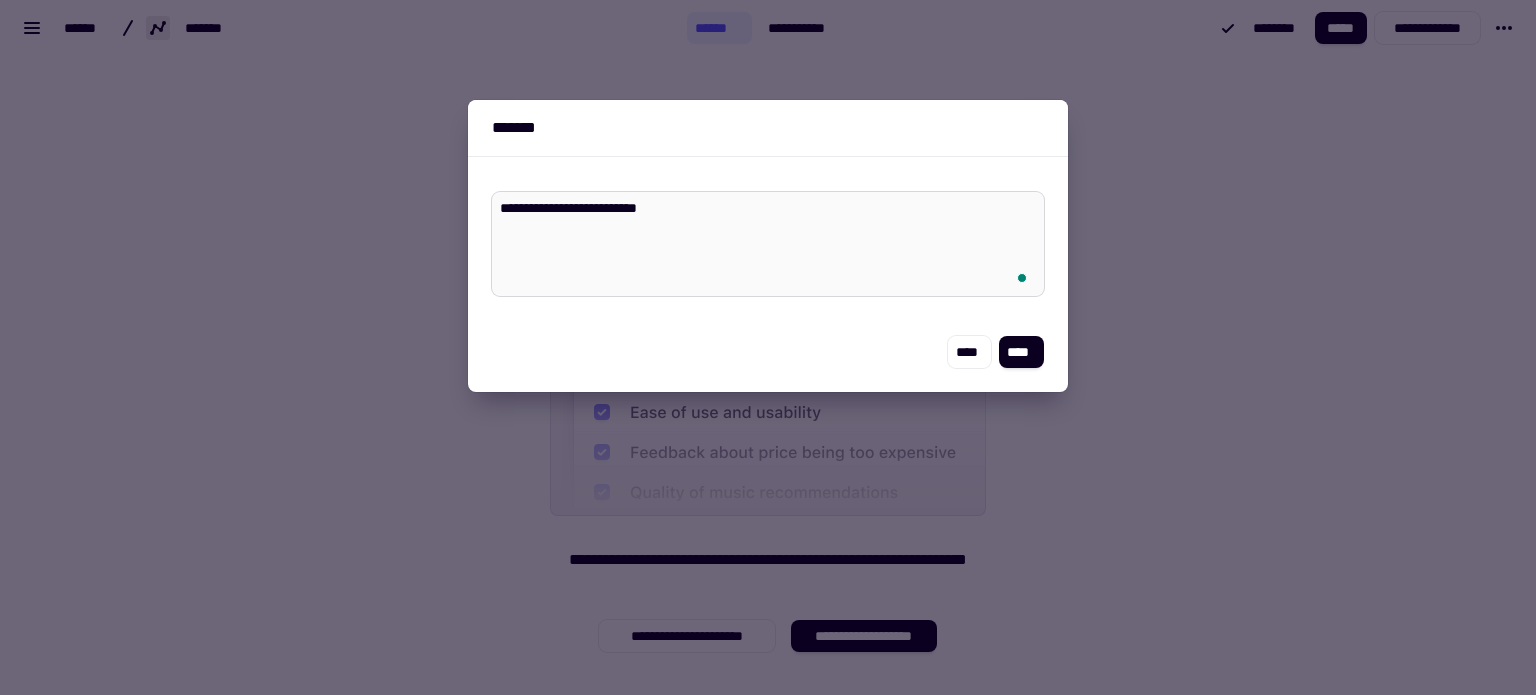 type on "*" 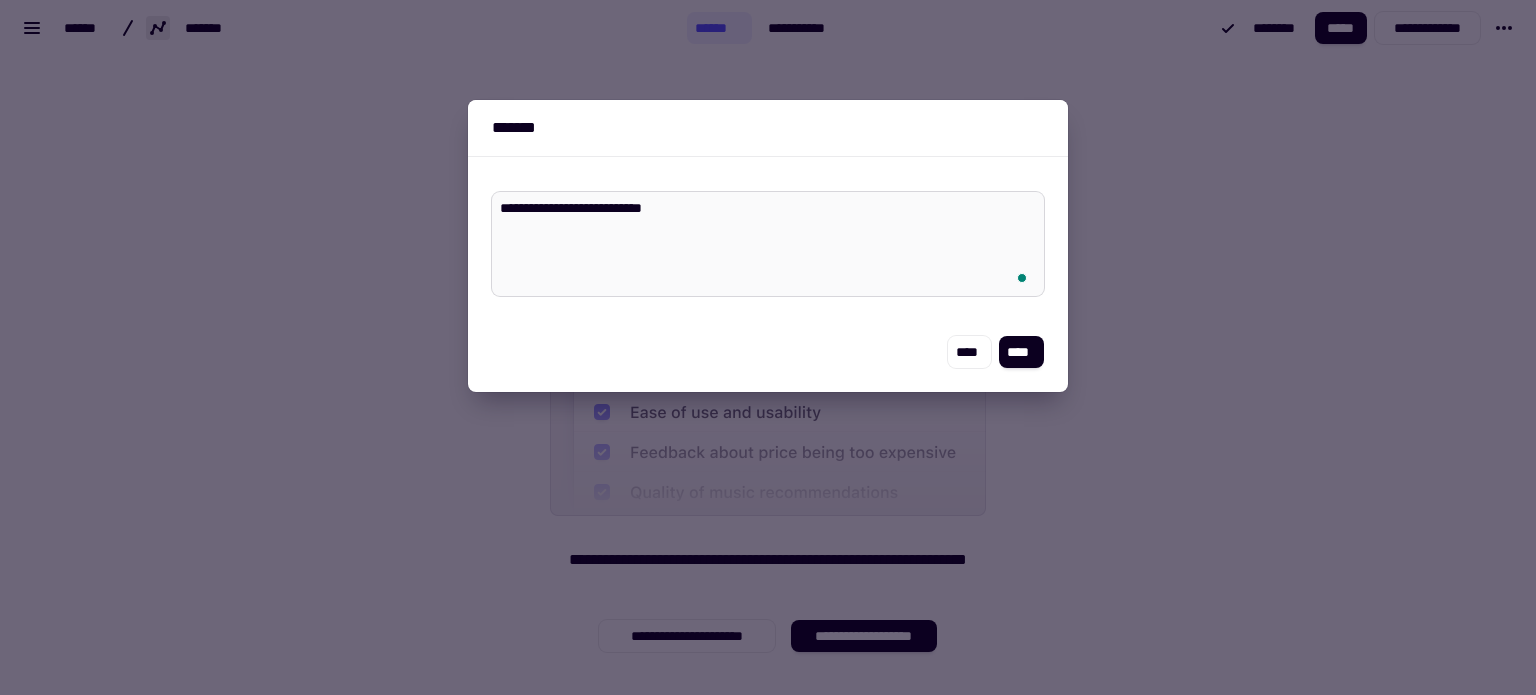 type on "**********" 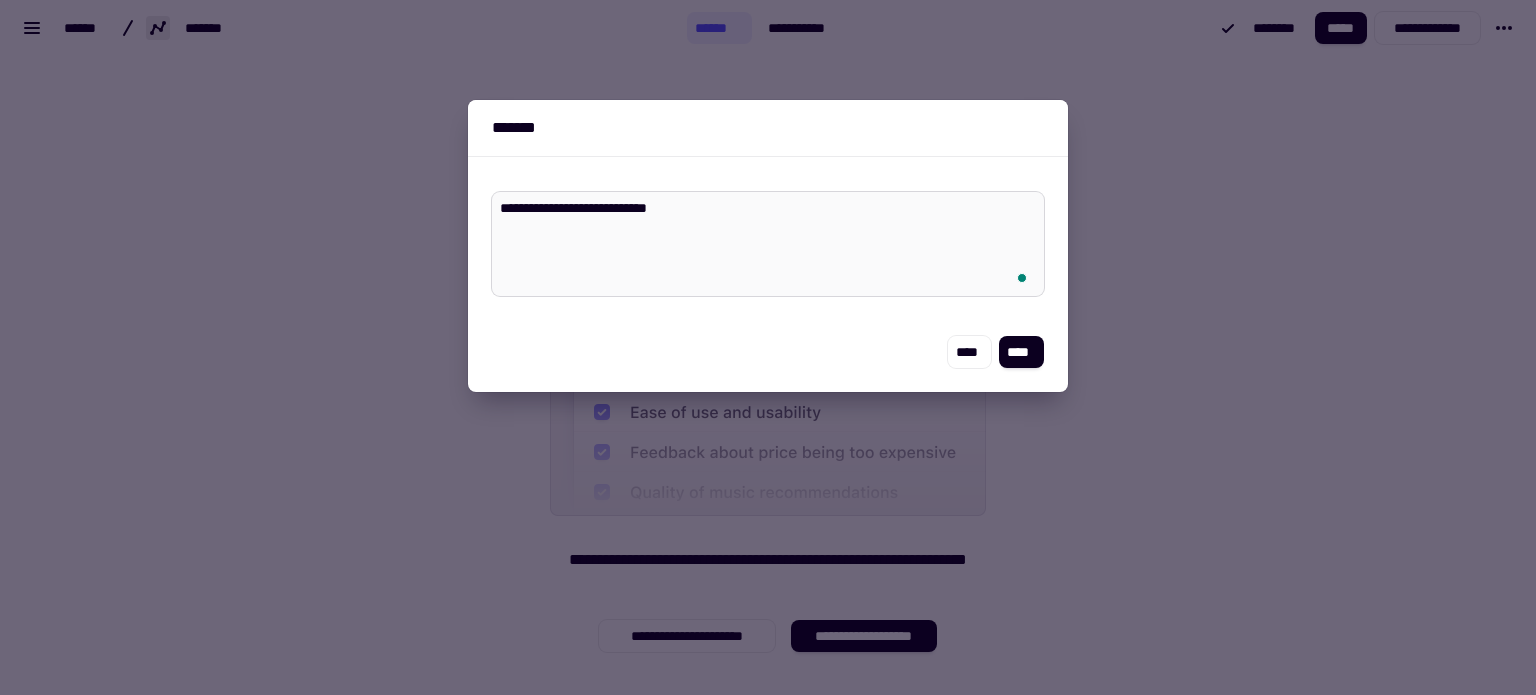 type on "*" 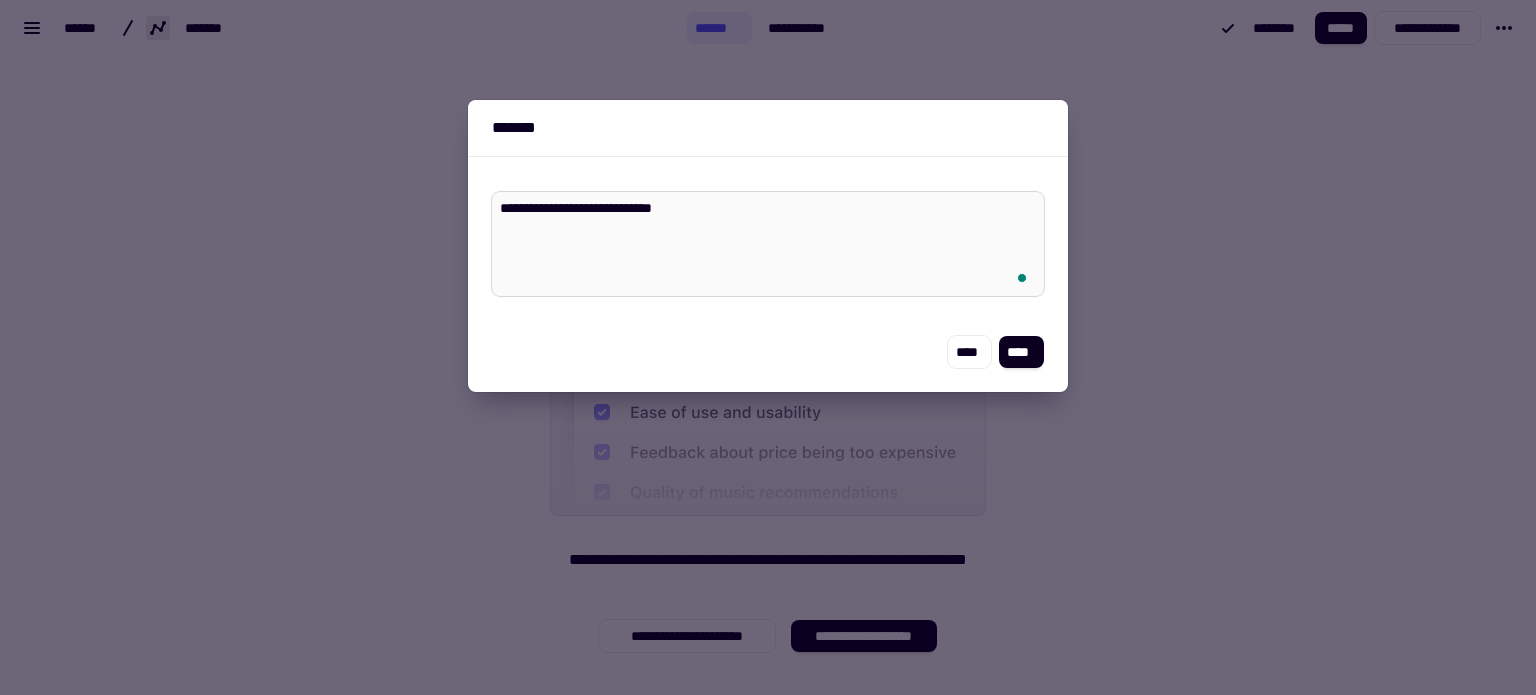 type on "**********" 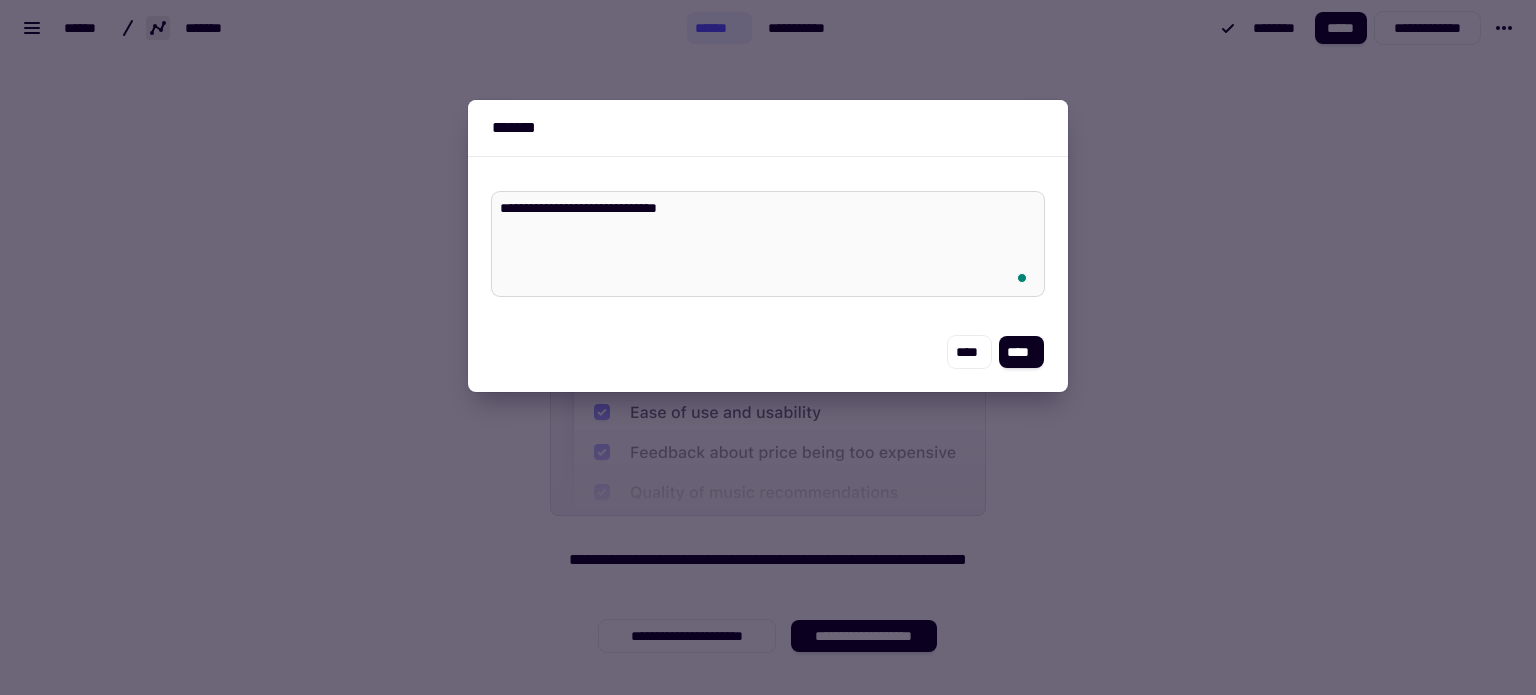type on "*" 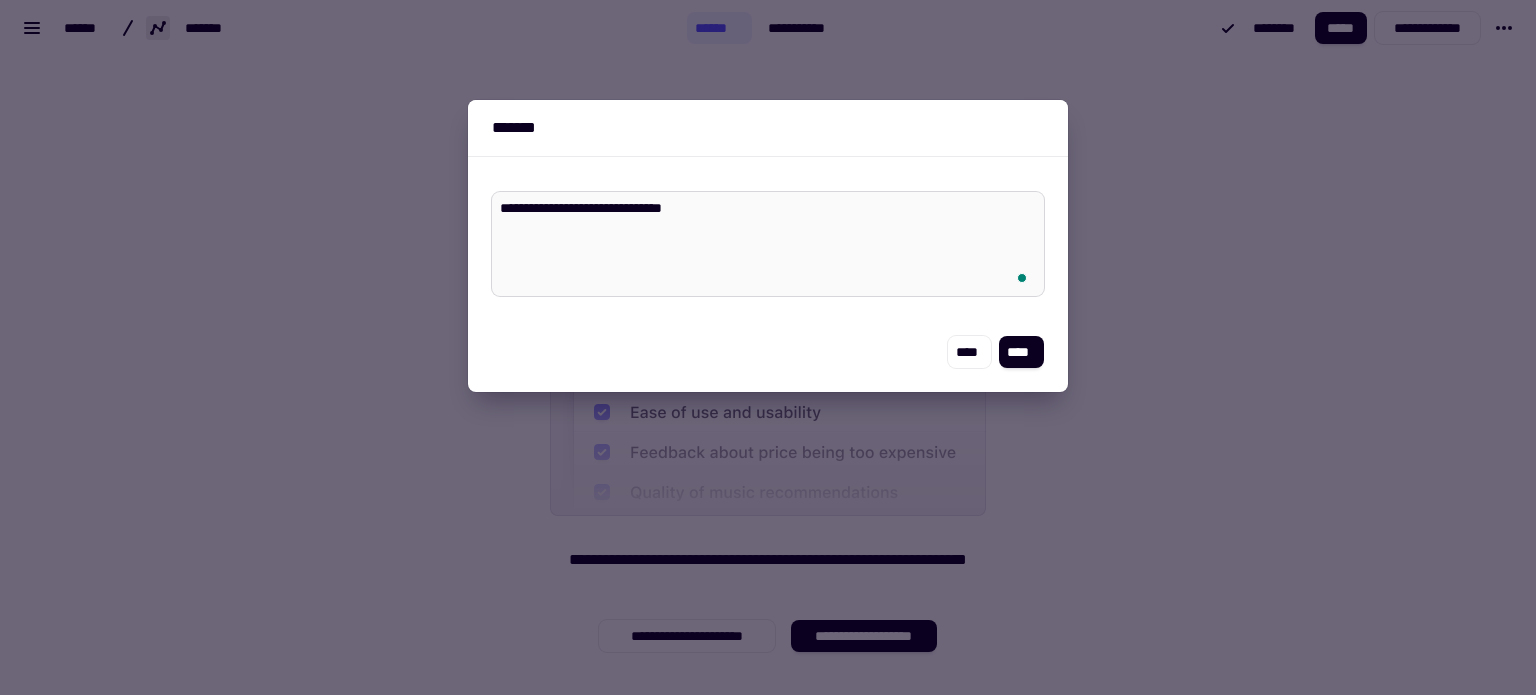type on "*" 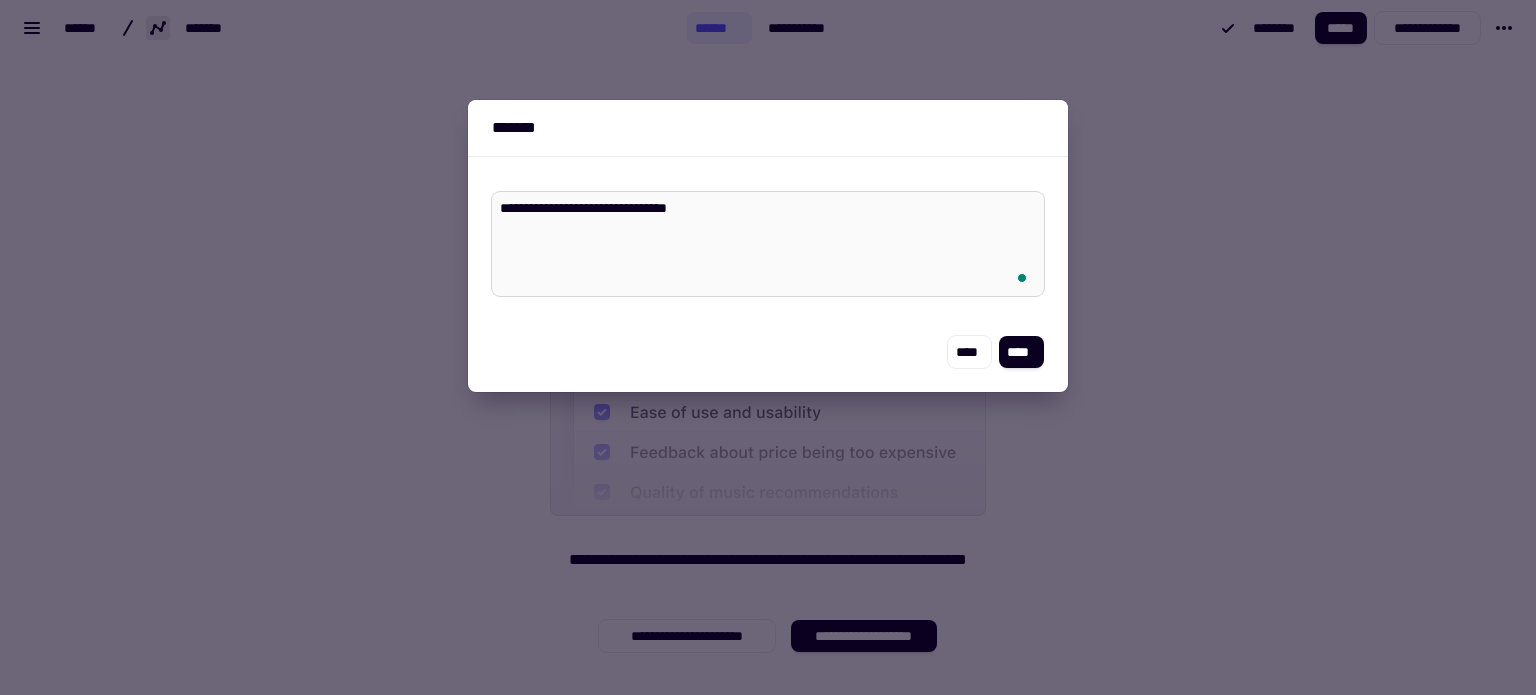 type on "*" 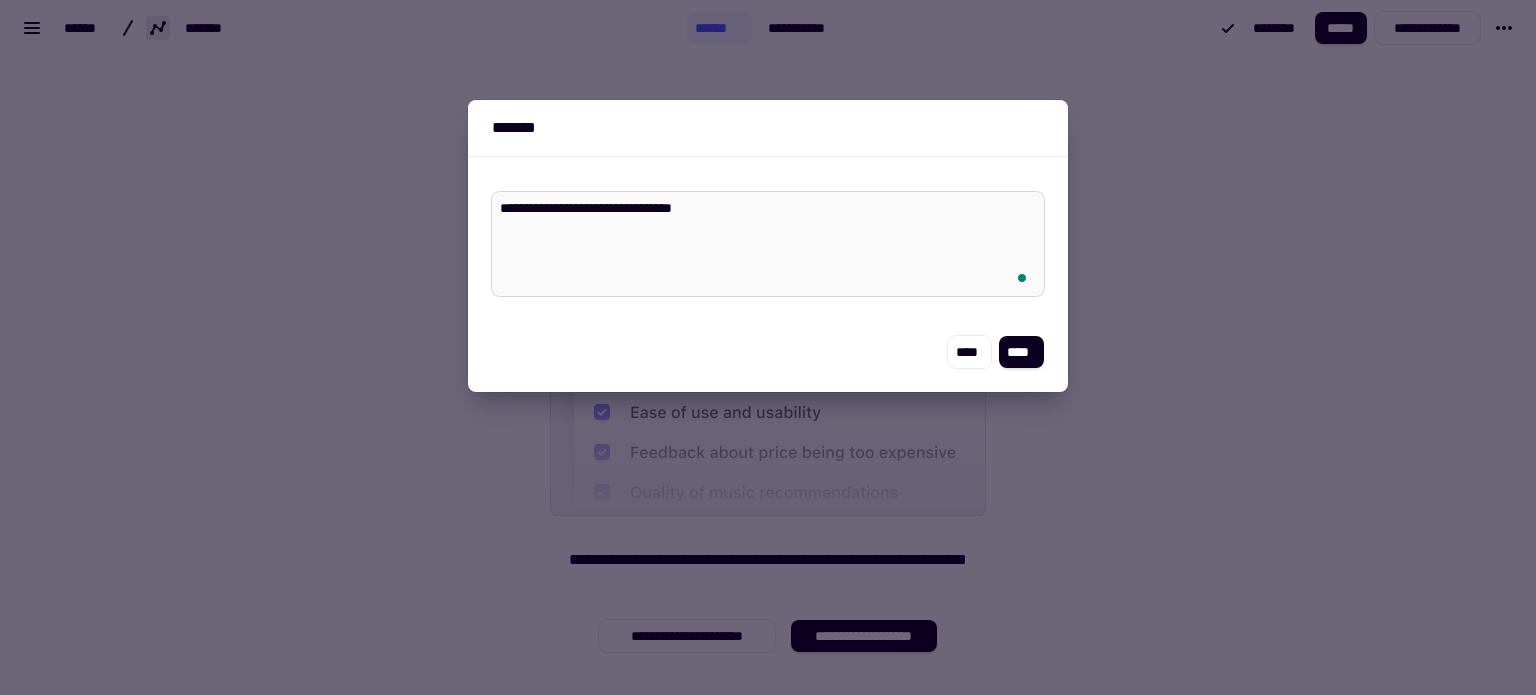 type on "*" 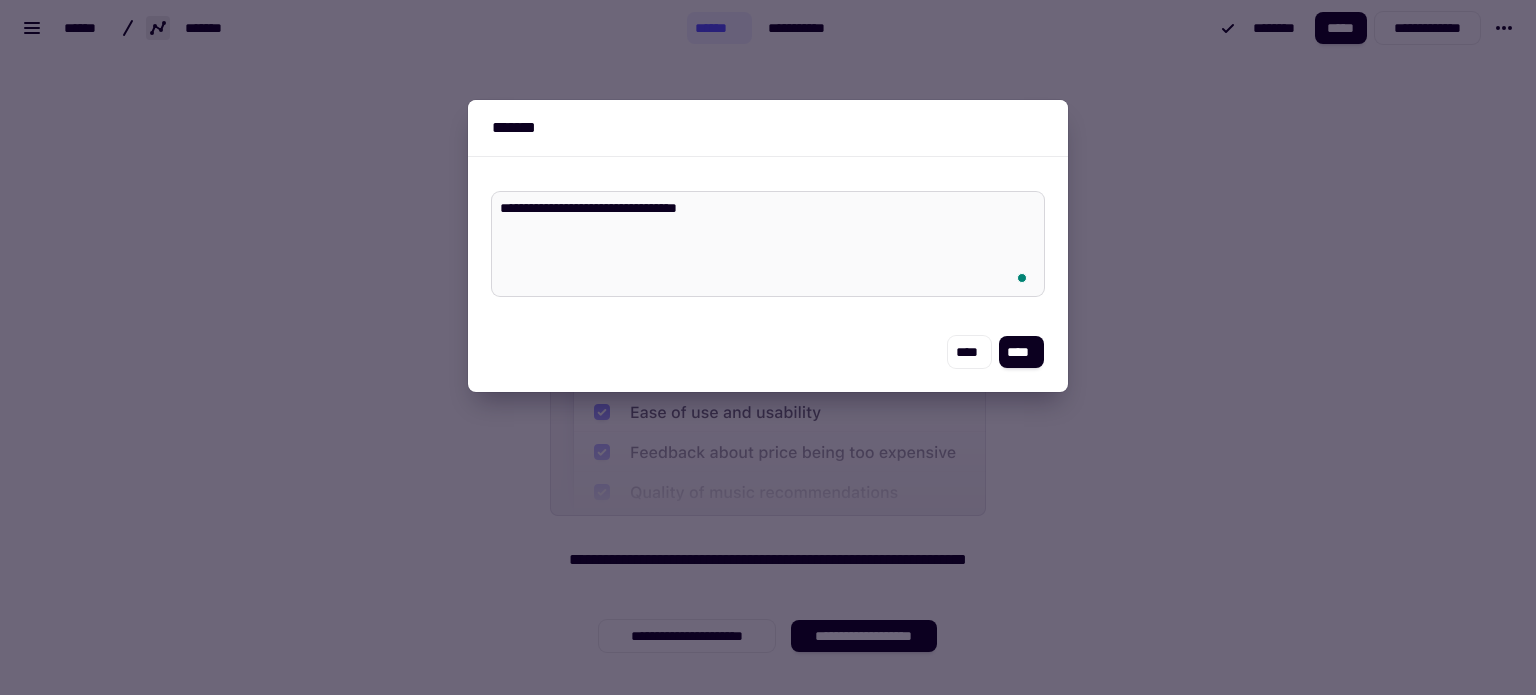type on "*" 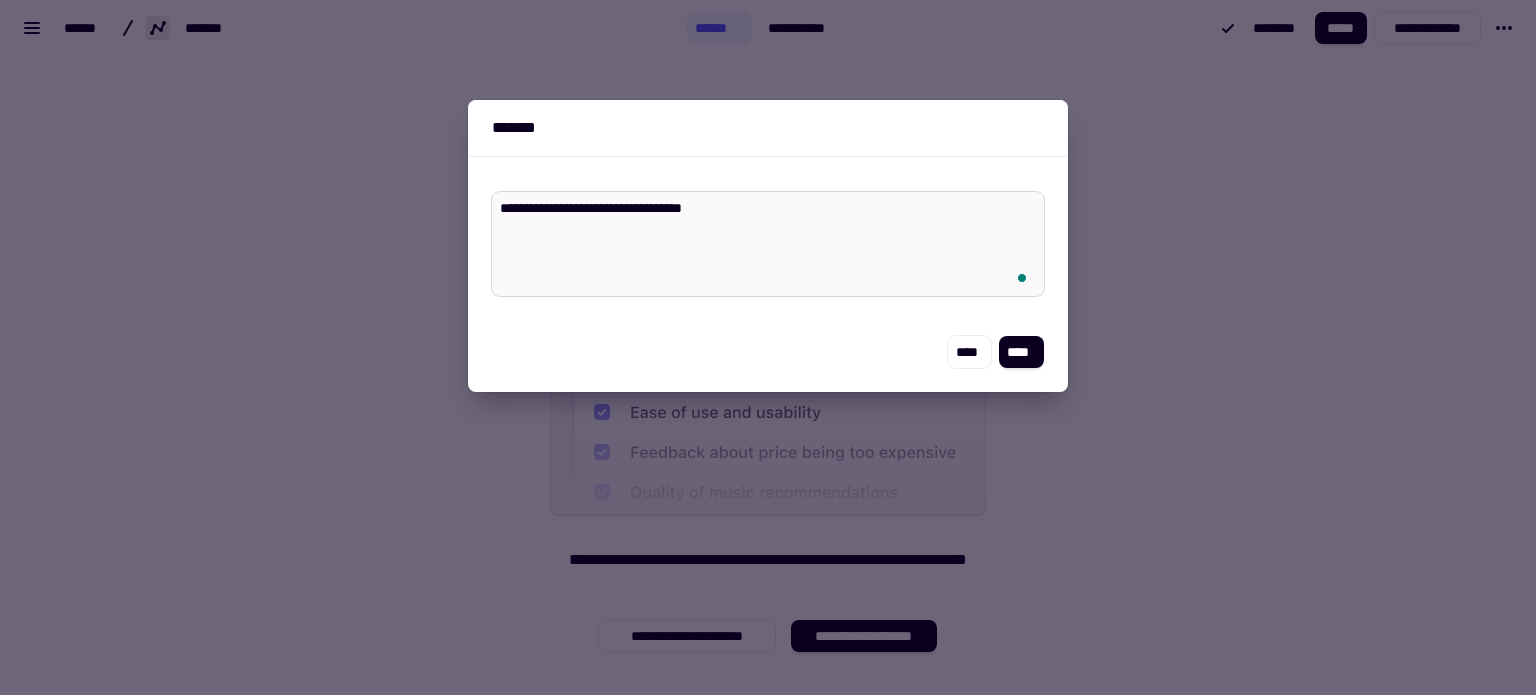 type on "*" 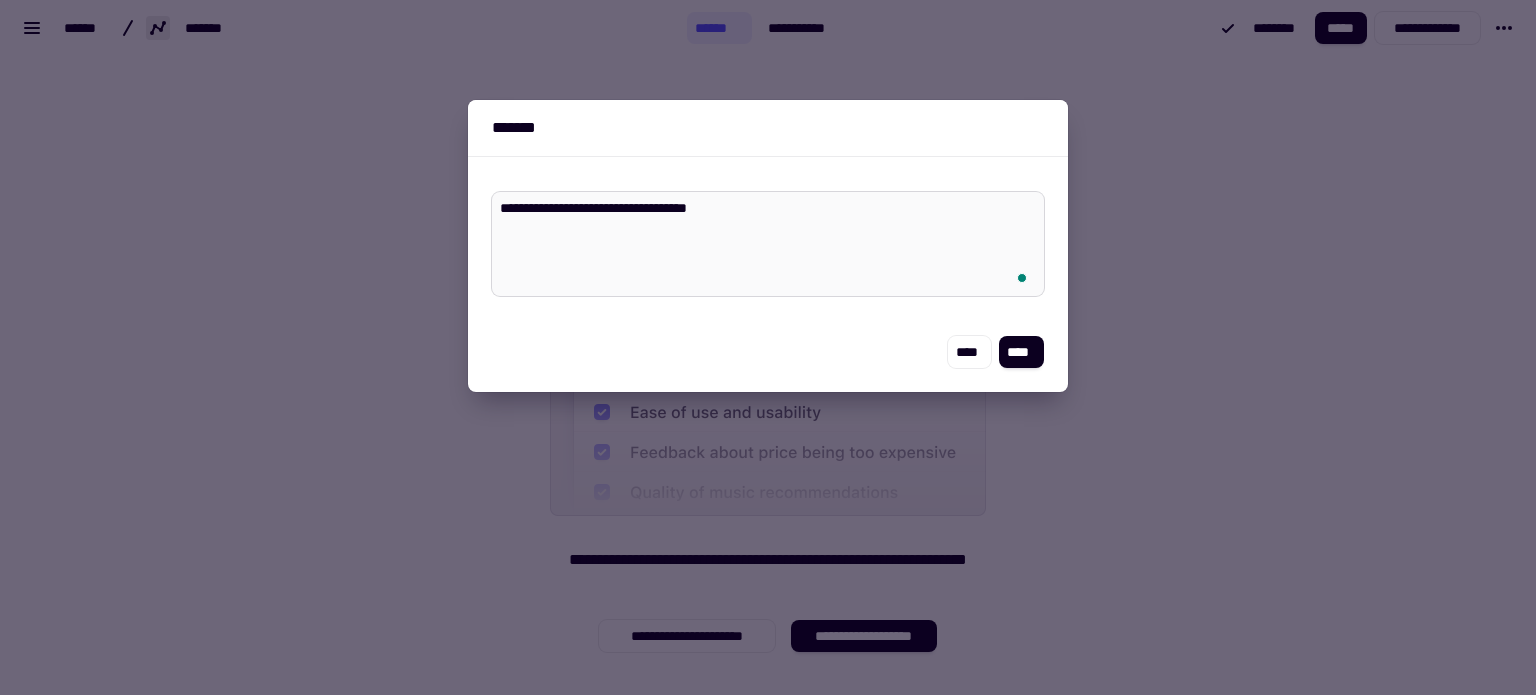 type on "*" 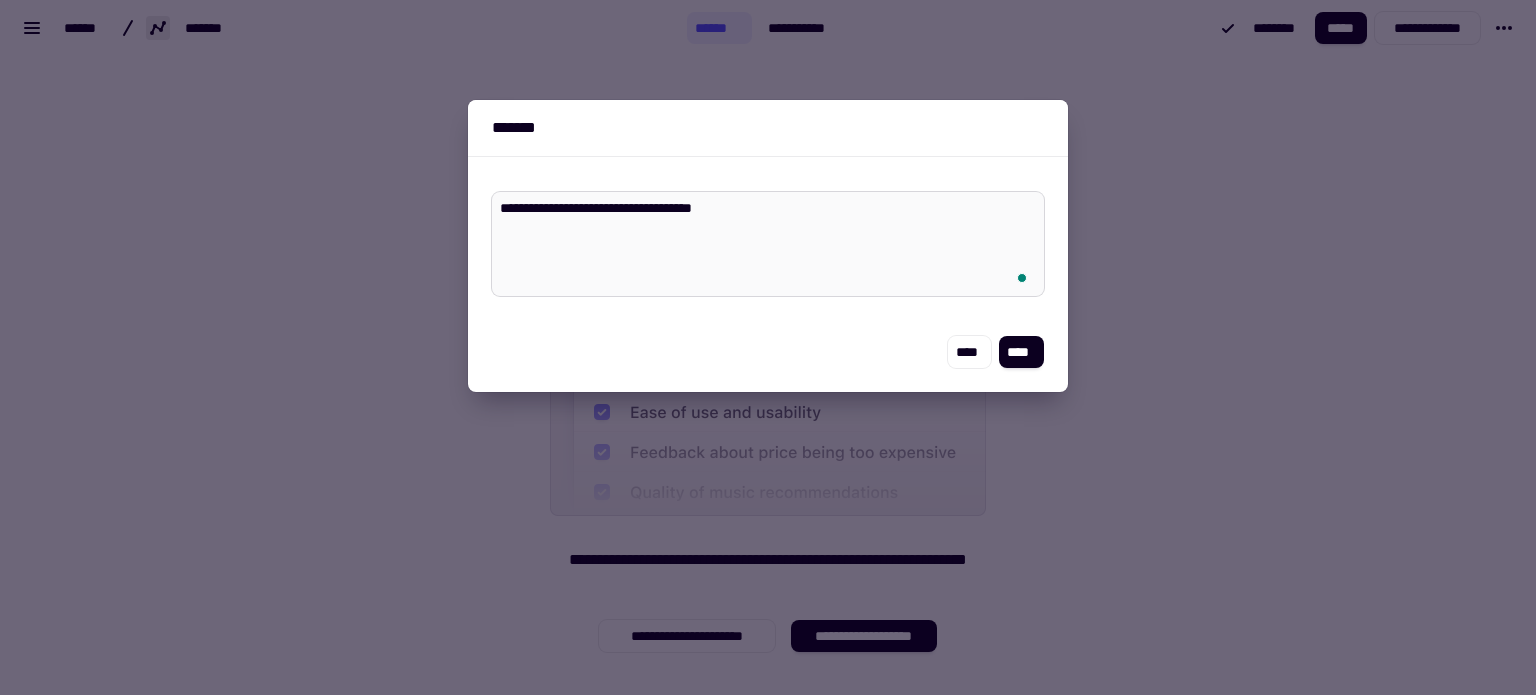 type on "*" 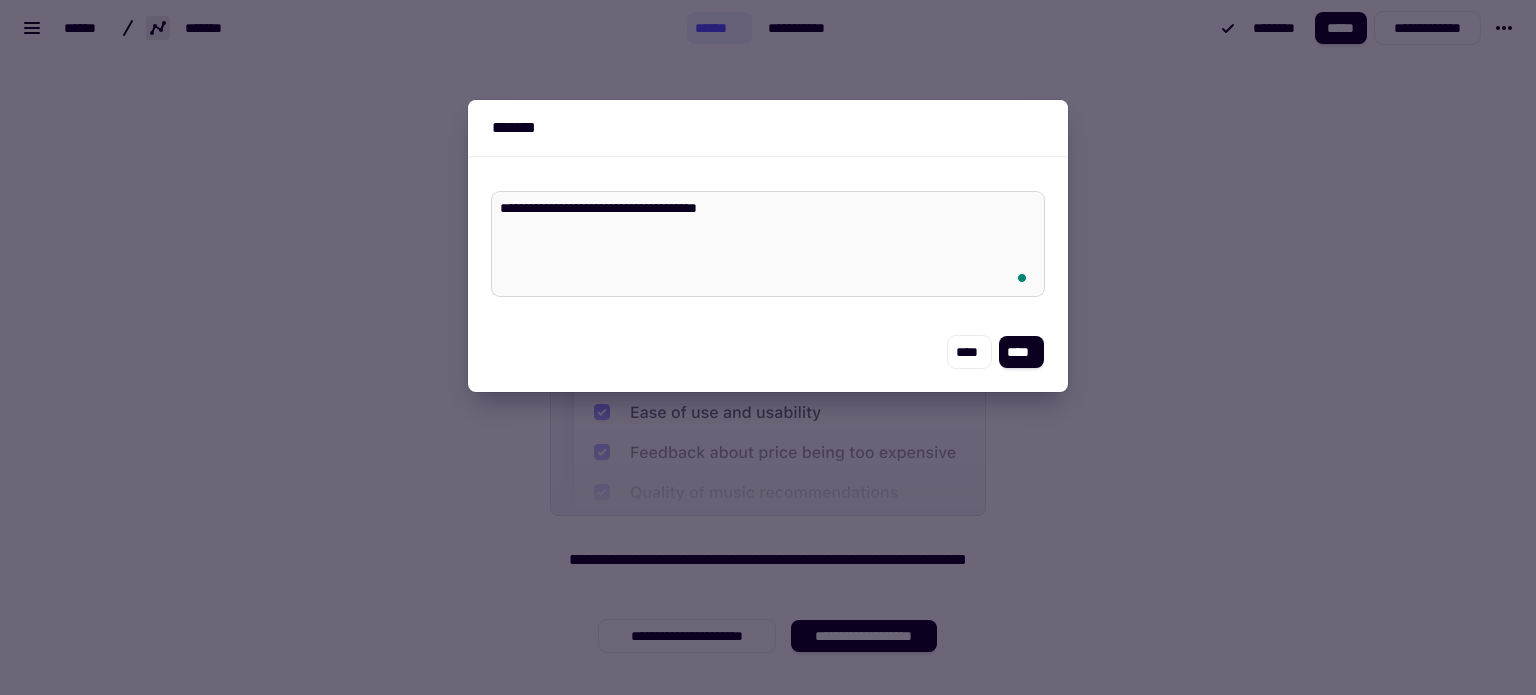 type on "*" 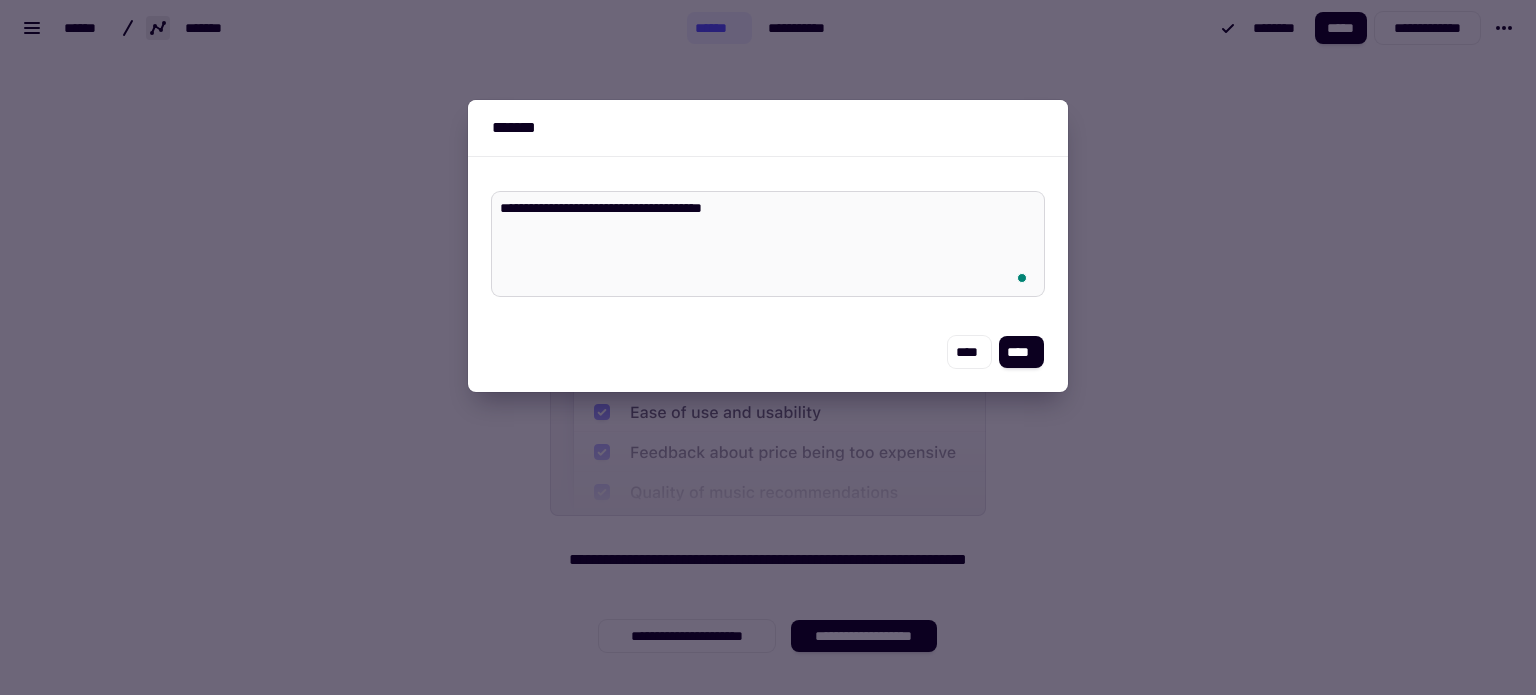 type on "*" 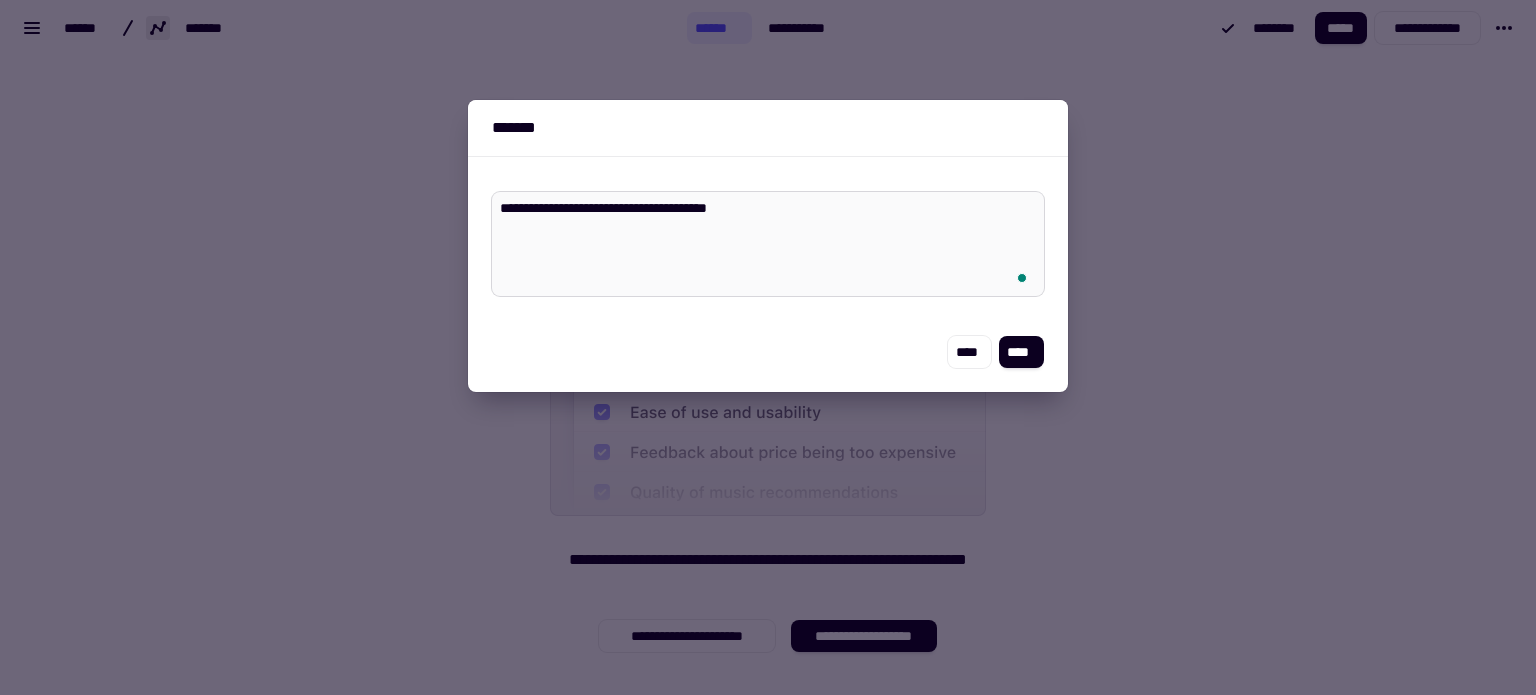 type on "*" 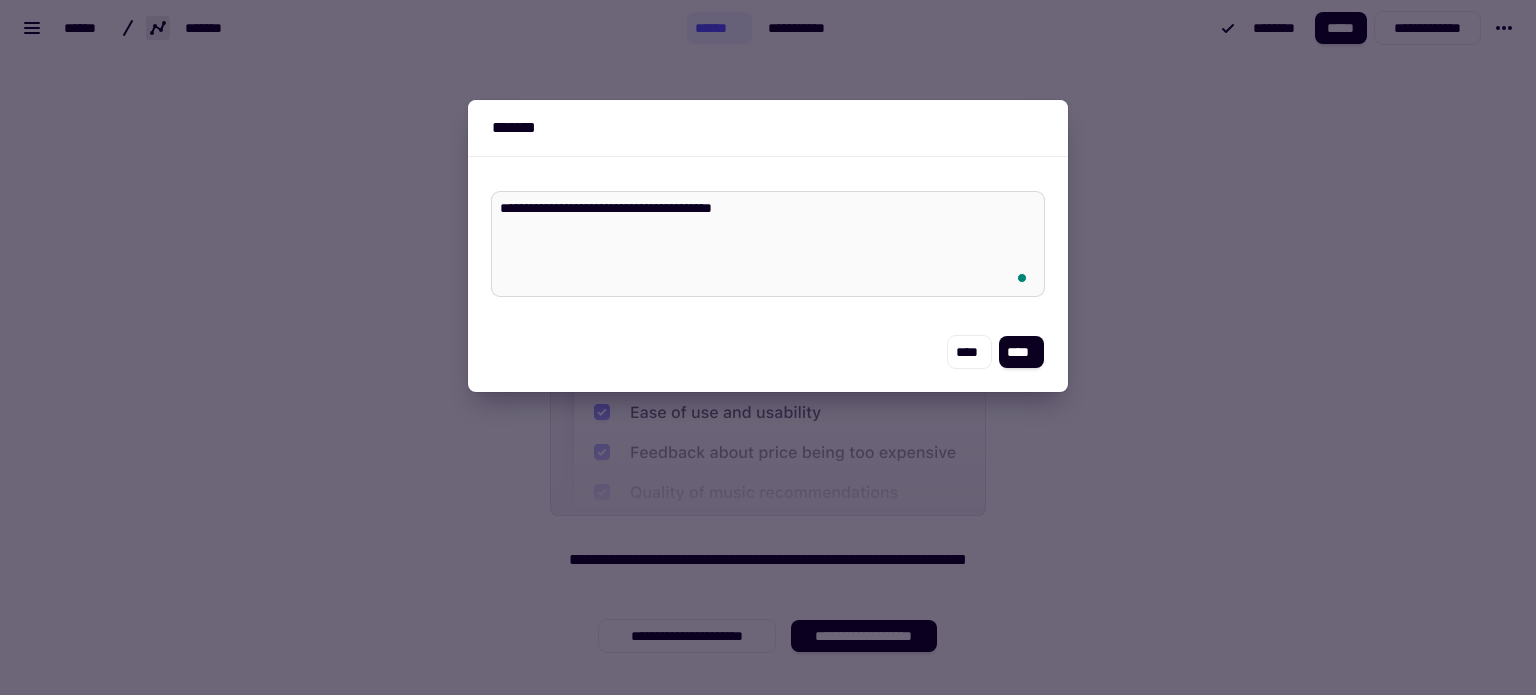 type on "*" 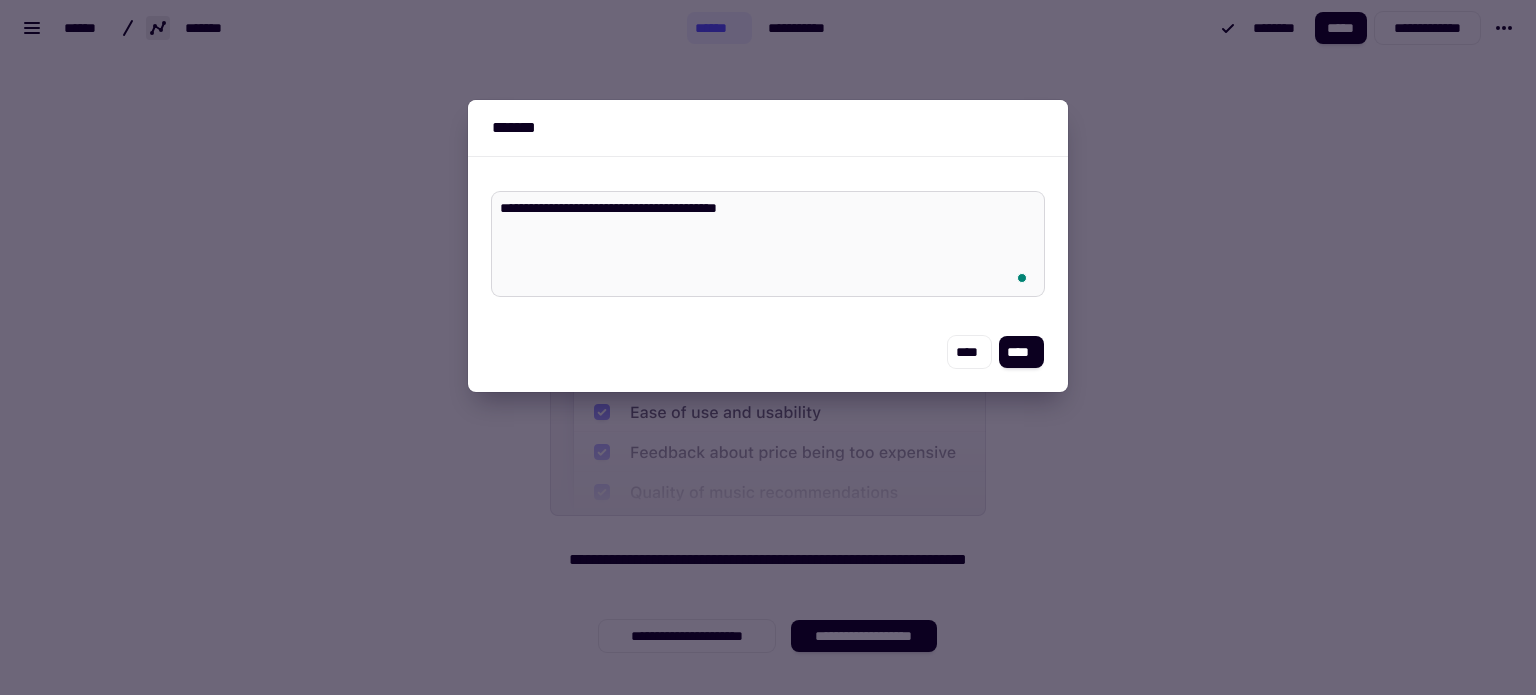 type on "*" 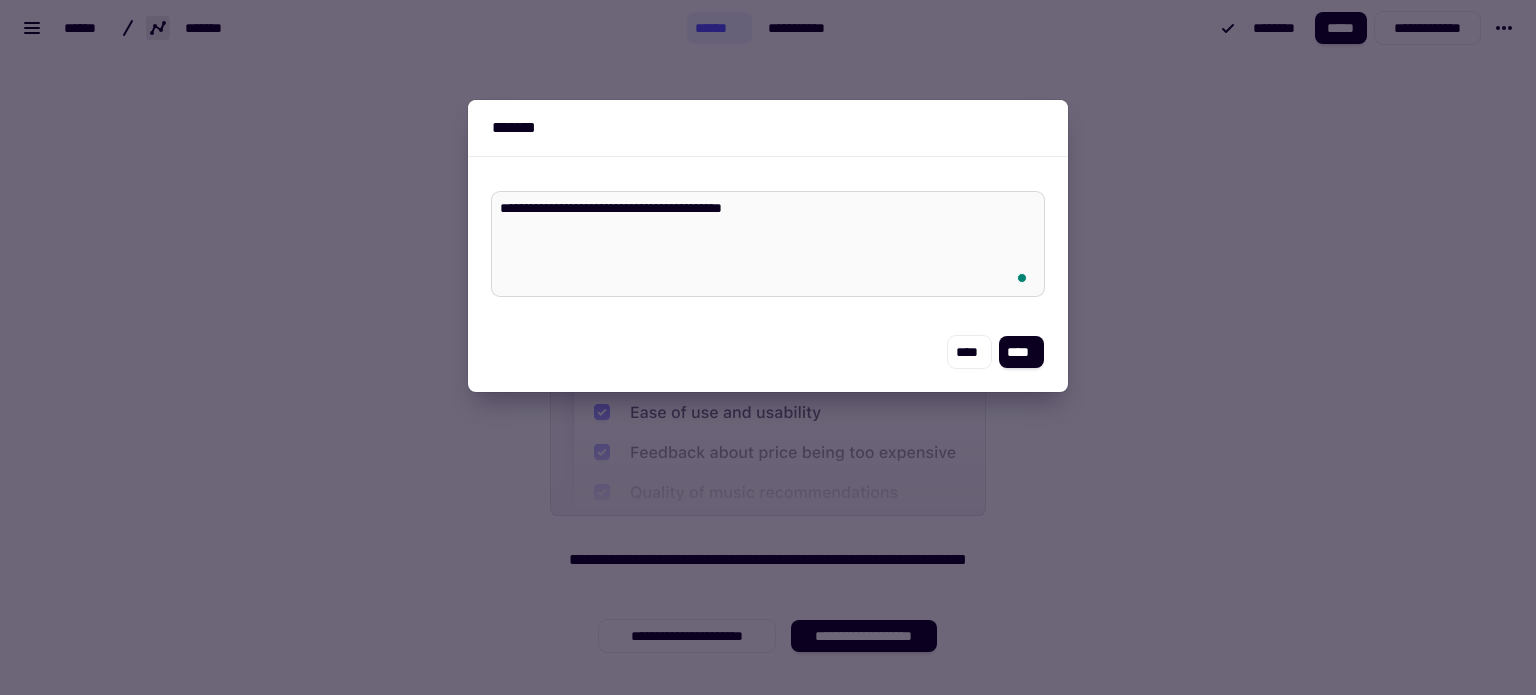 type on "*" 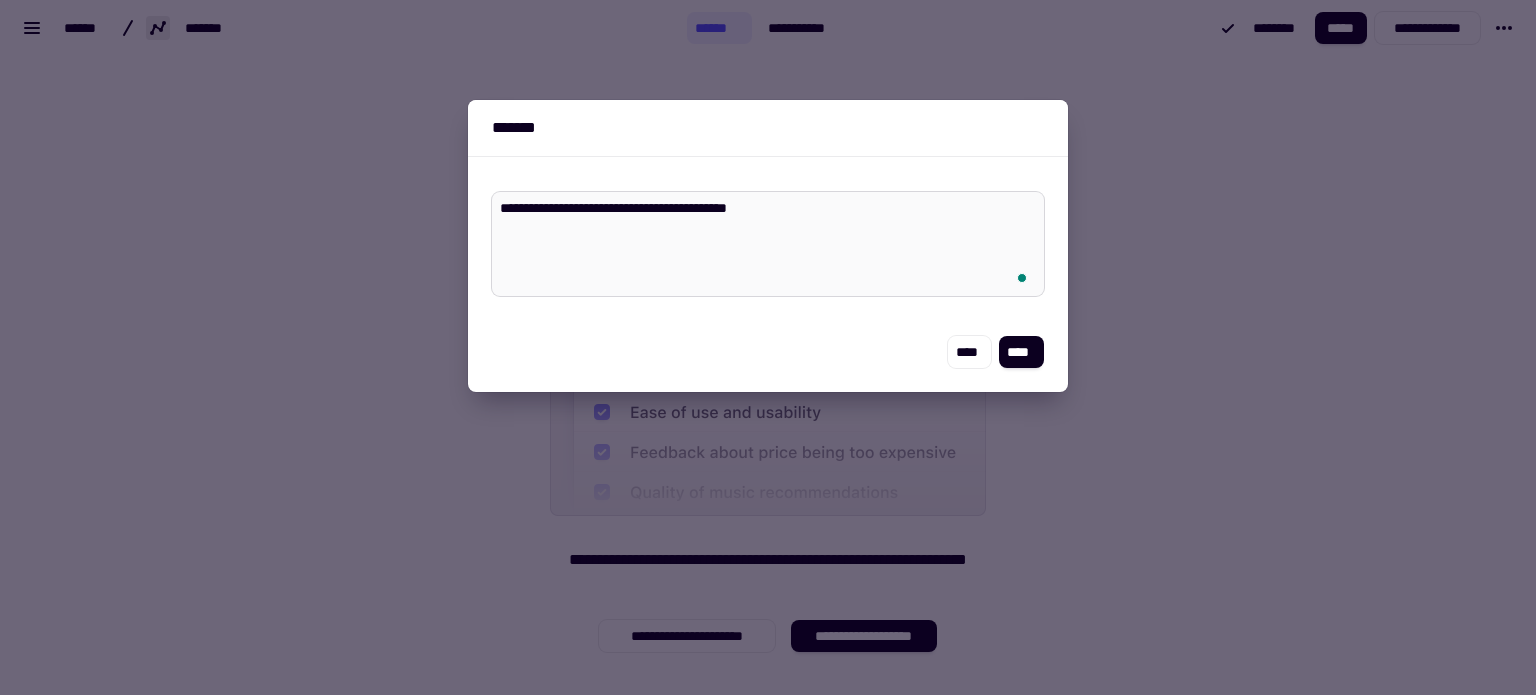 type on "*" 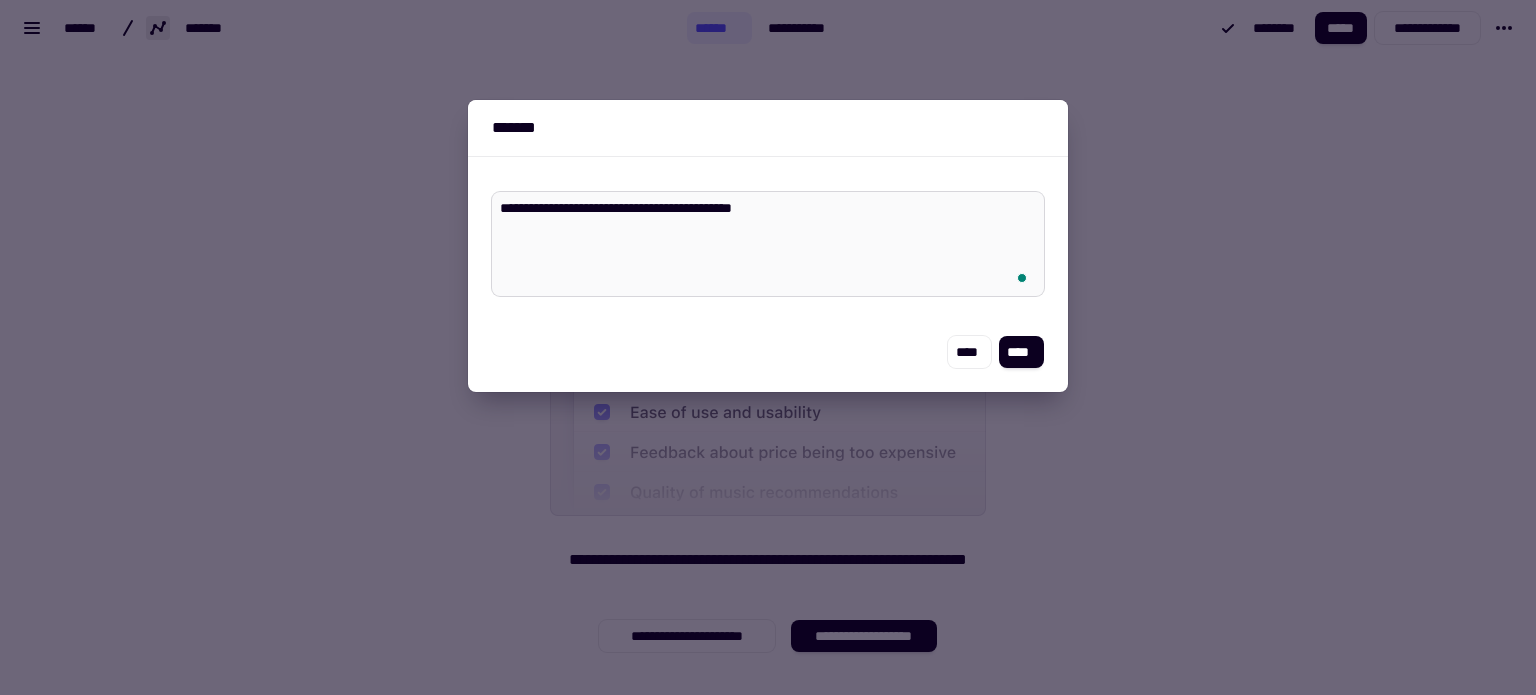 type on "*" 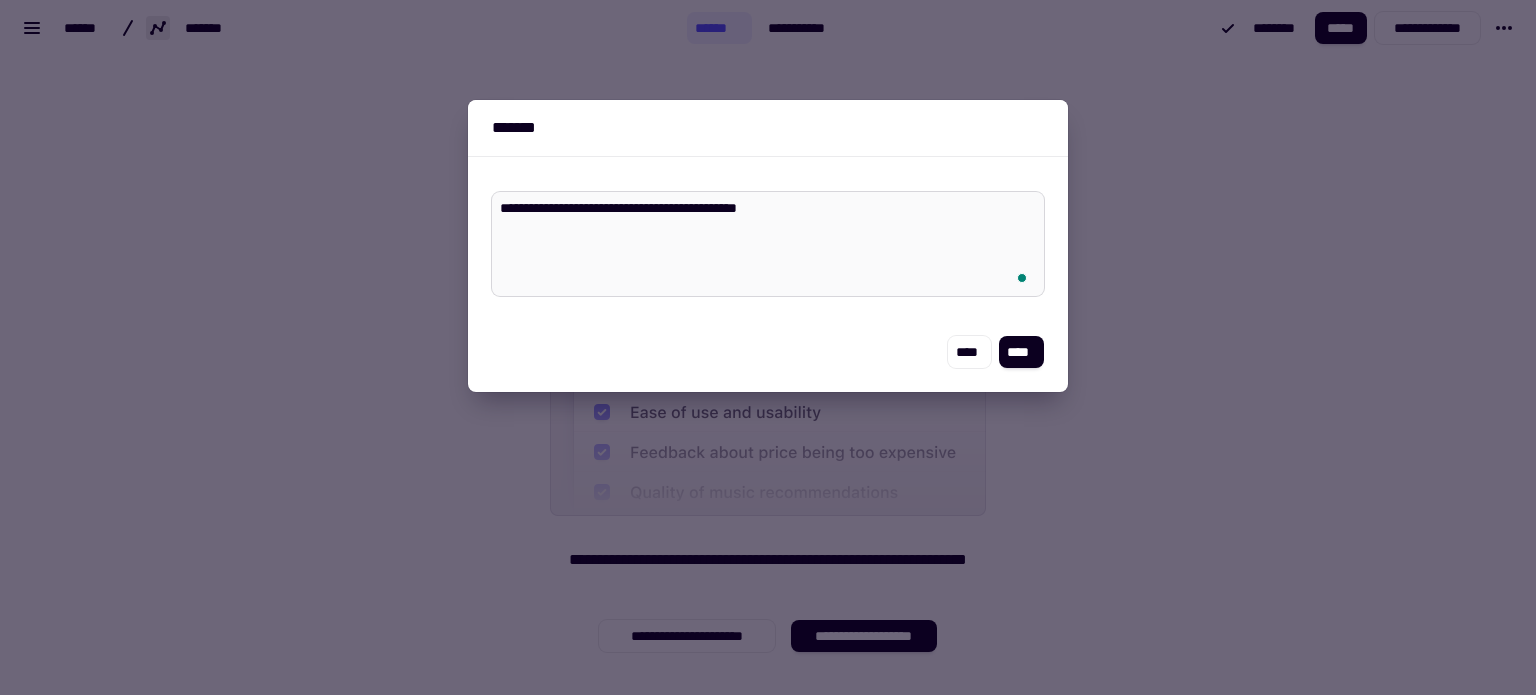 type on "*" 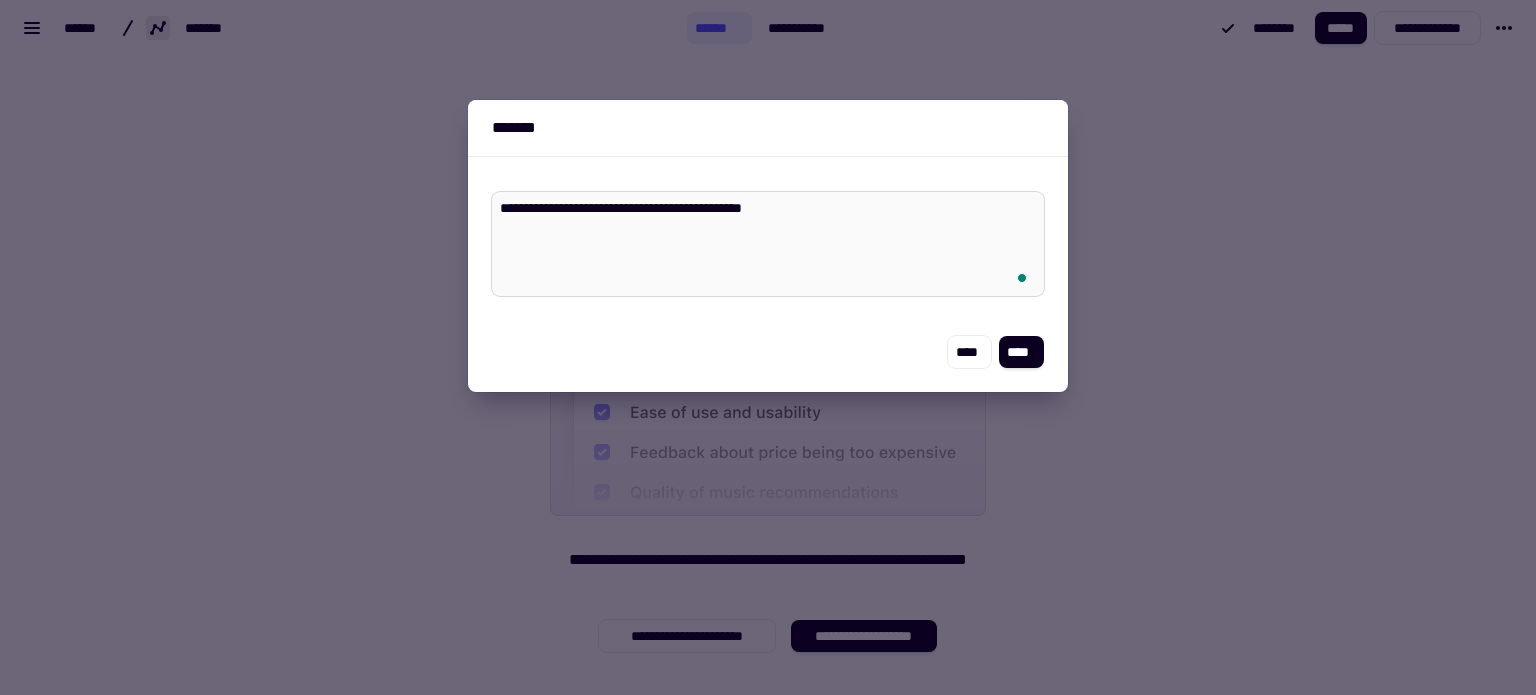 type on "*" 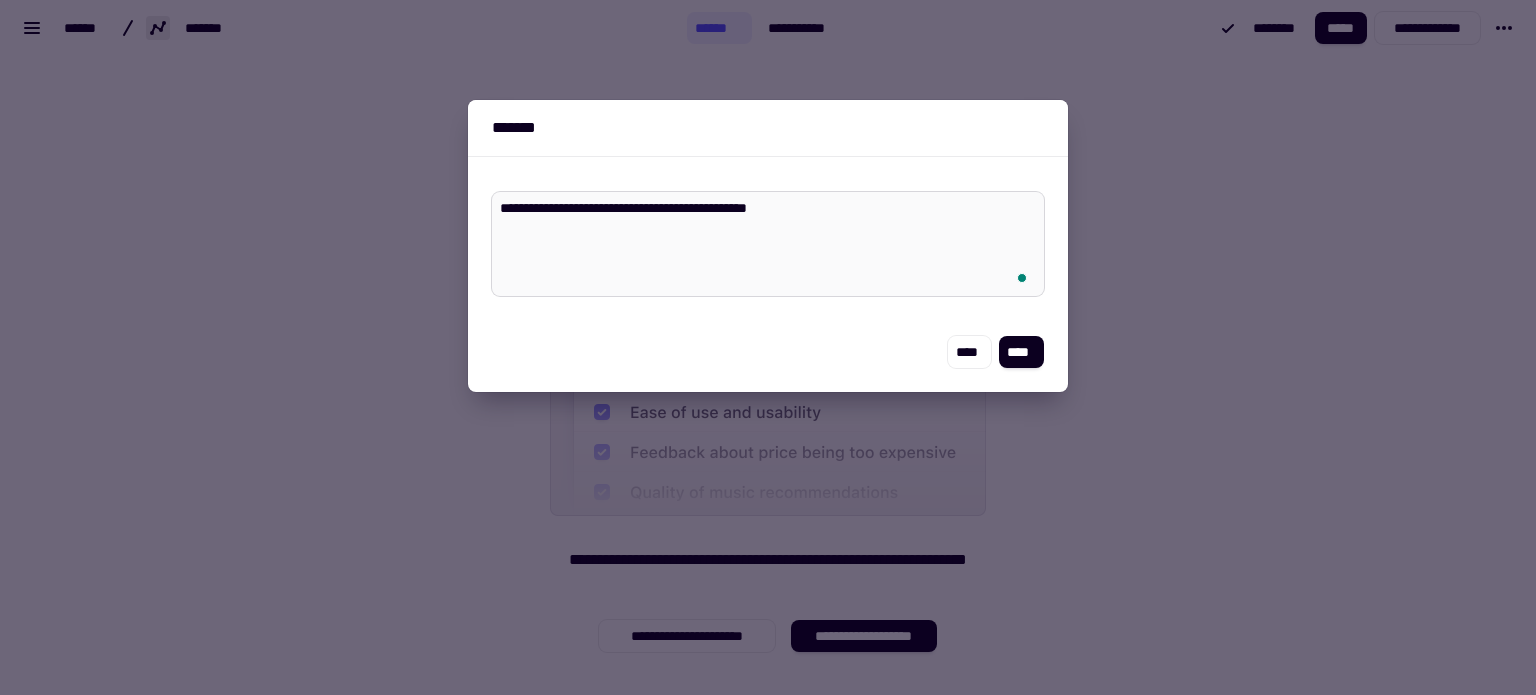 type on "*" 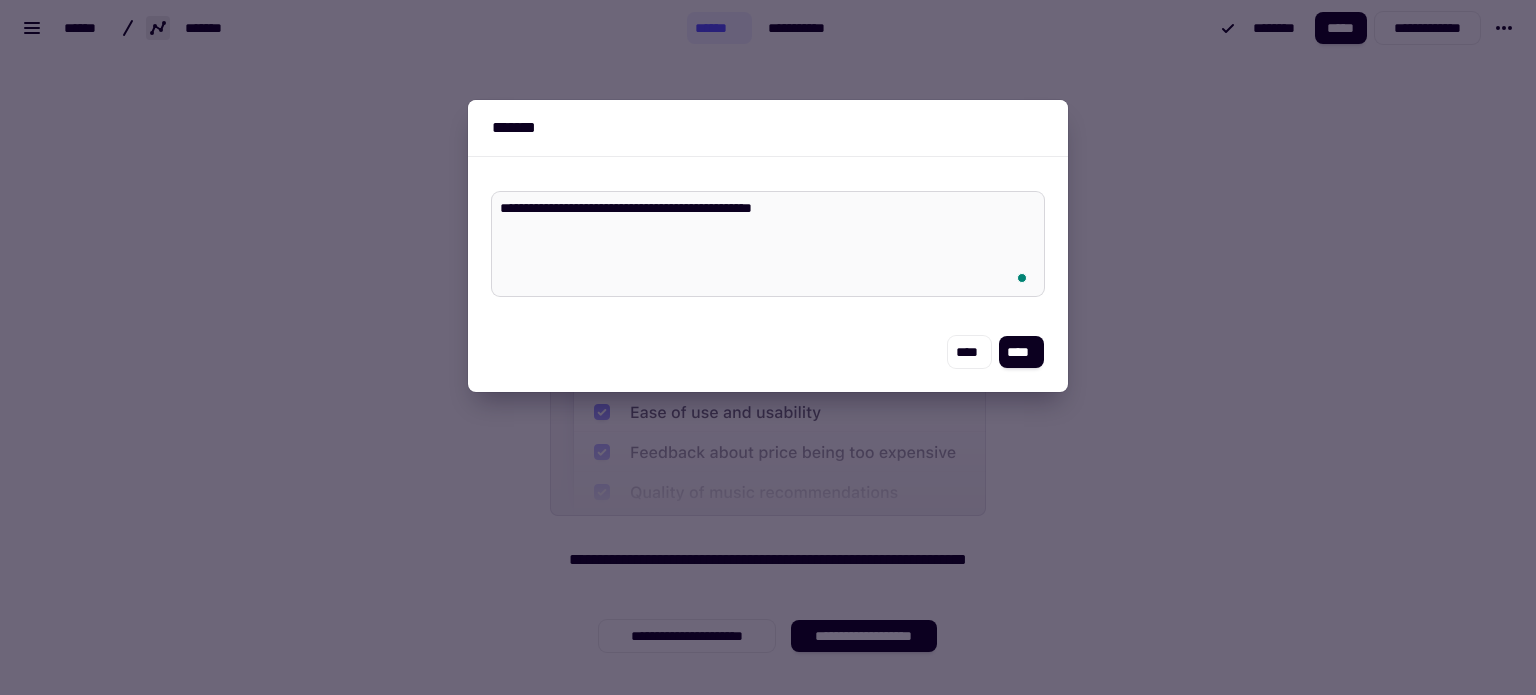 type on "*" 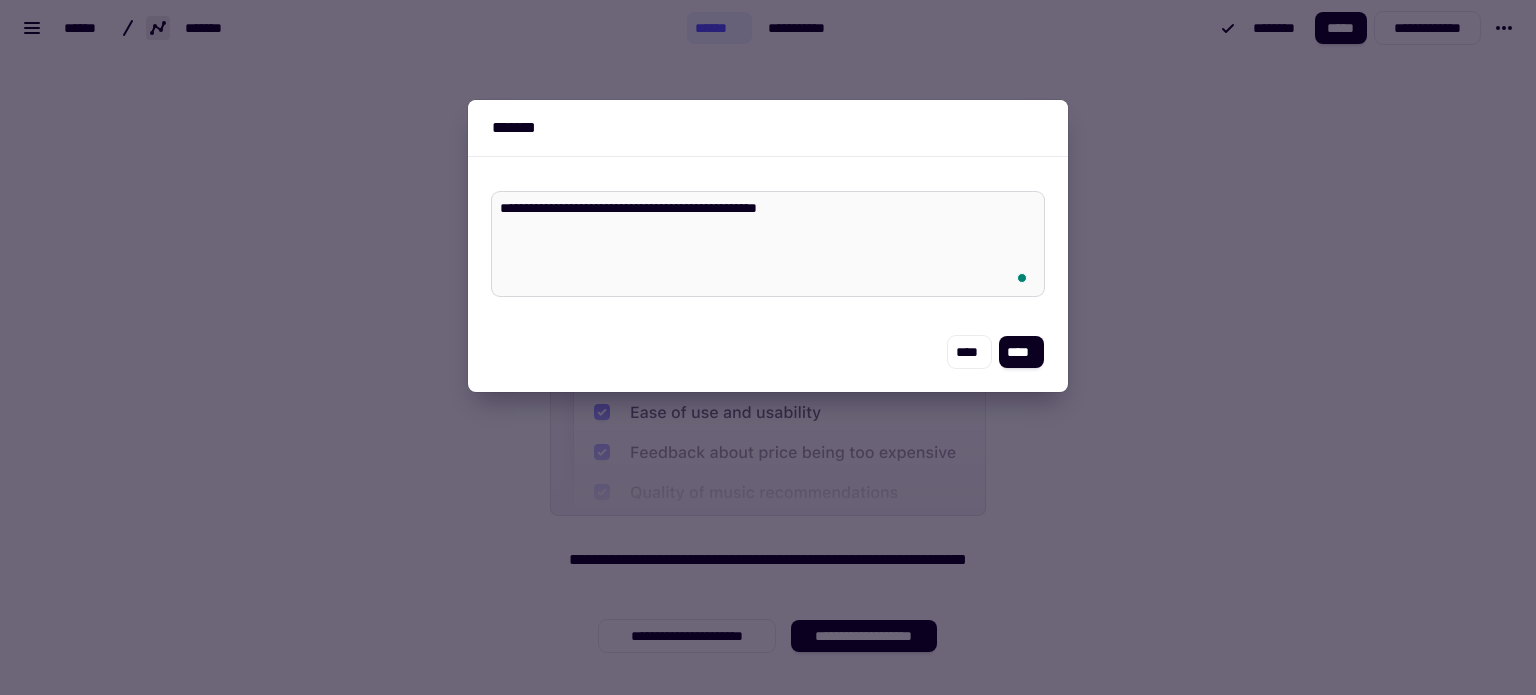 type on "*" 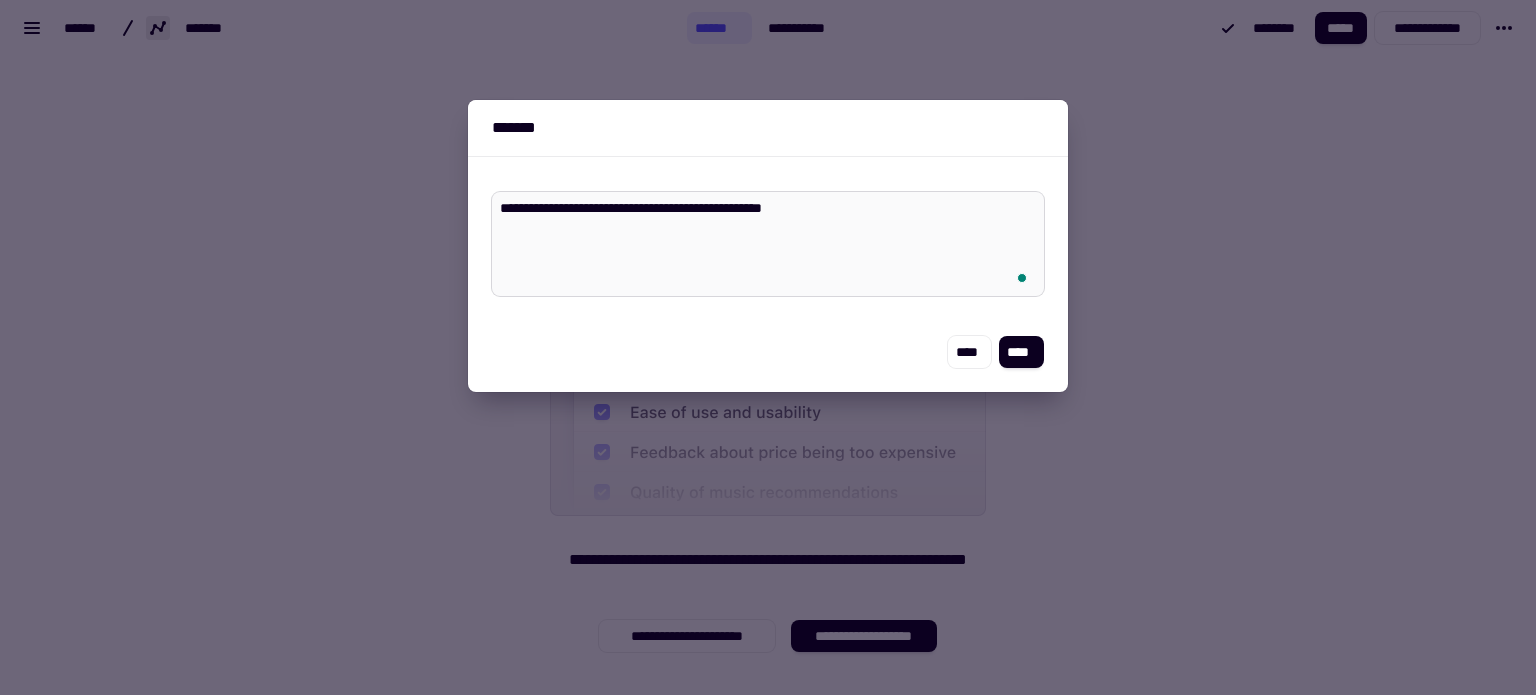 type on "*" 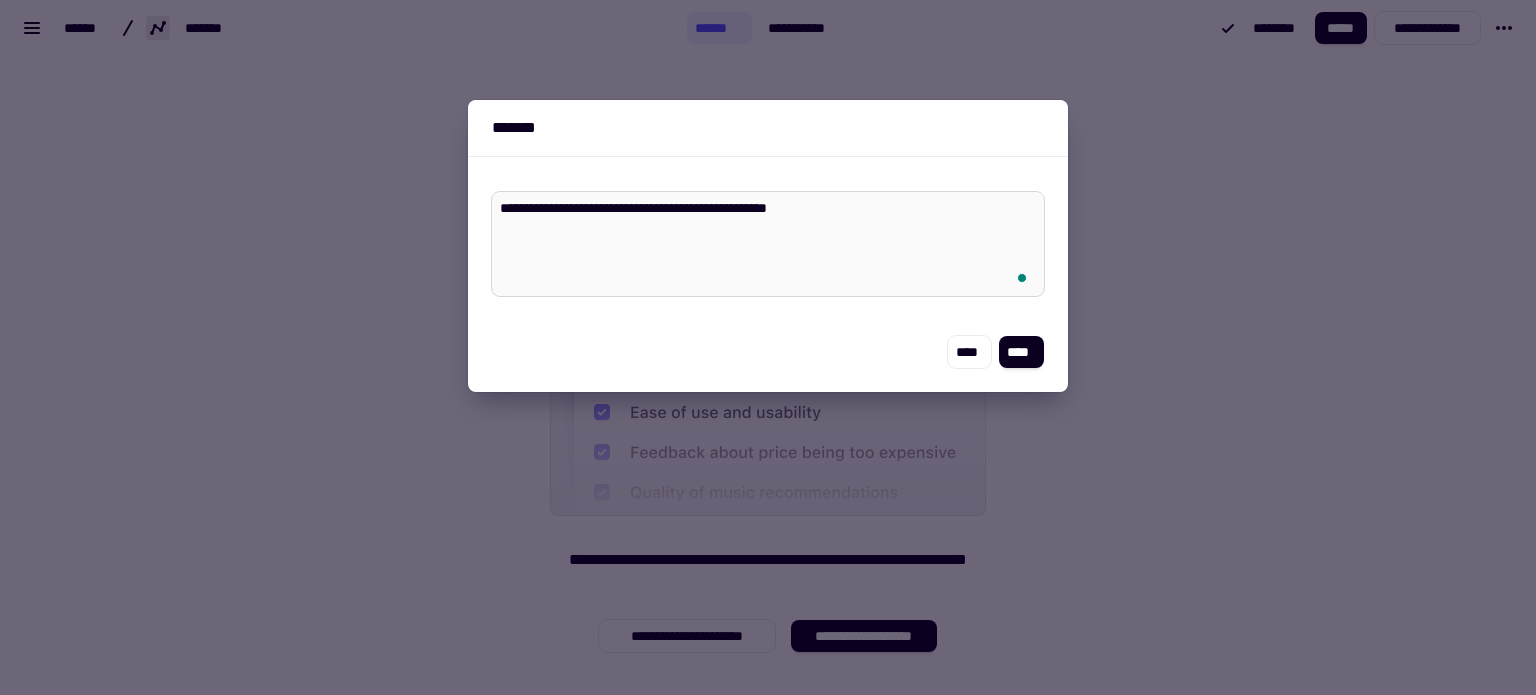 type on "*" 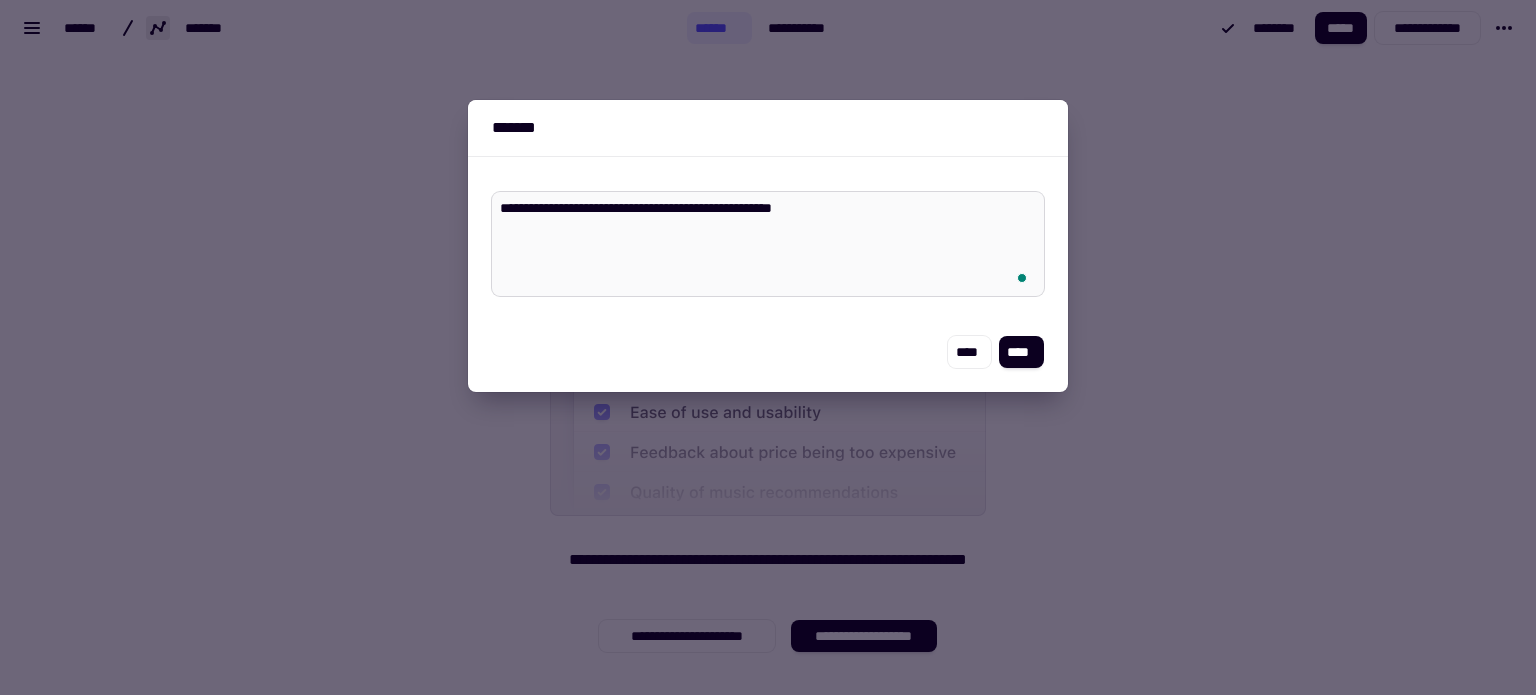 type on "*" 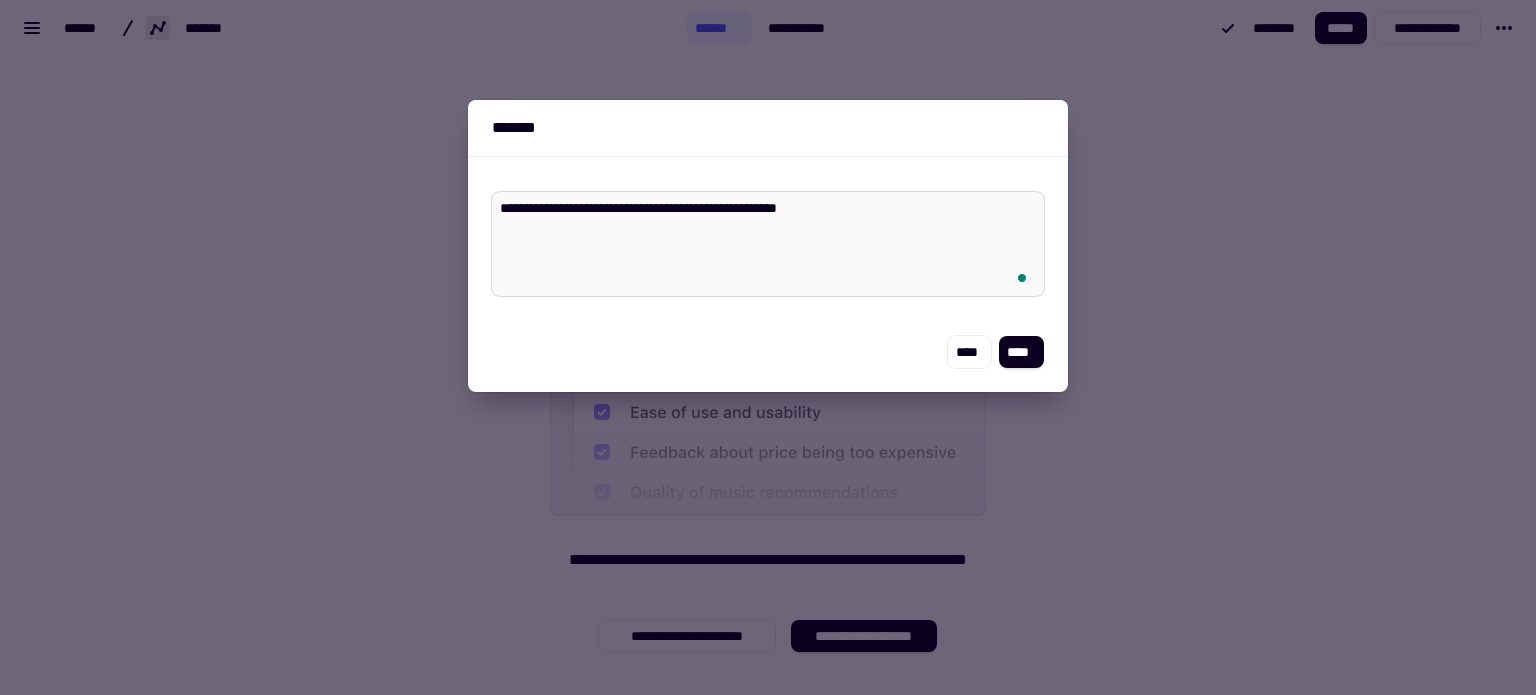 type on "*" 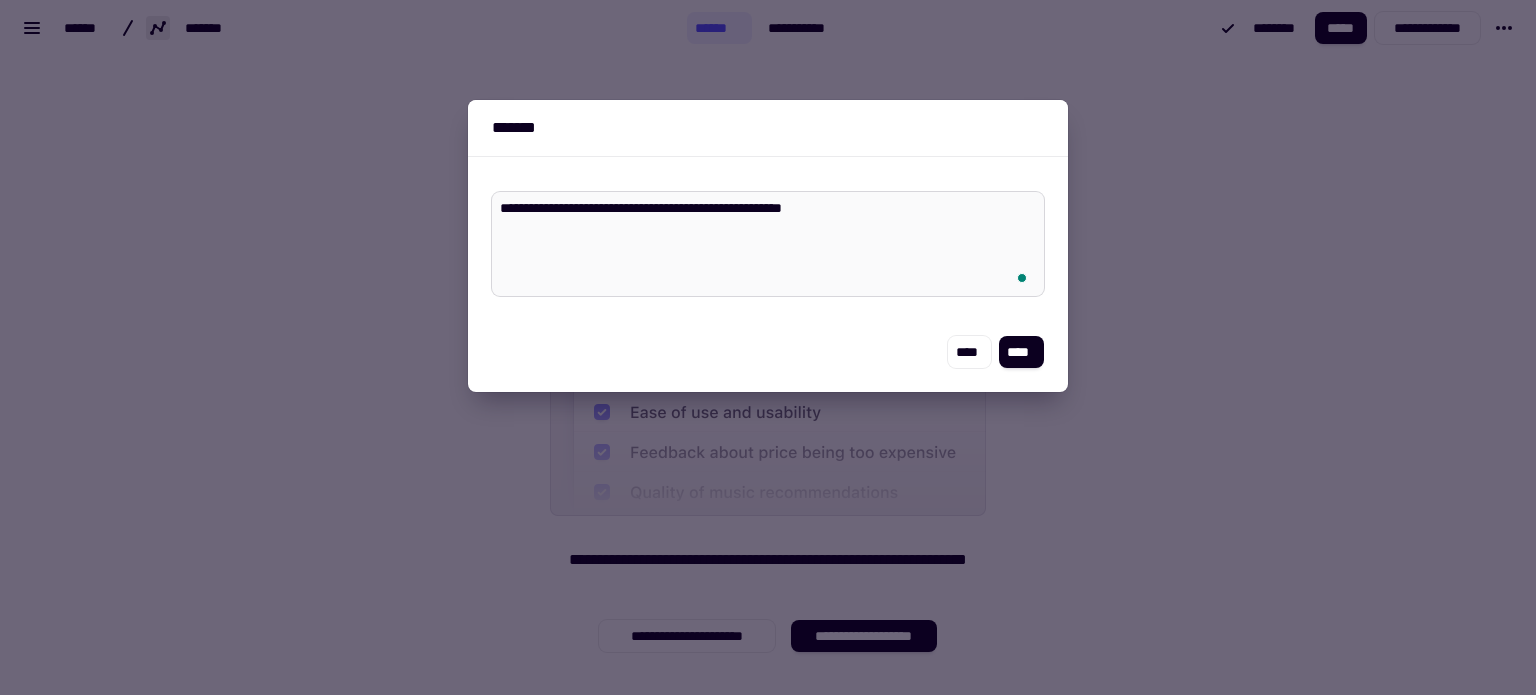 type on "*" 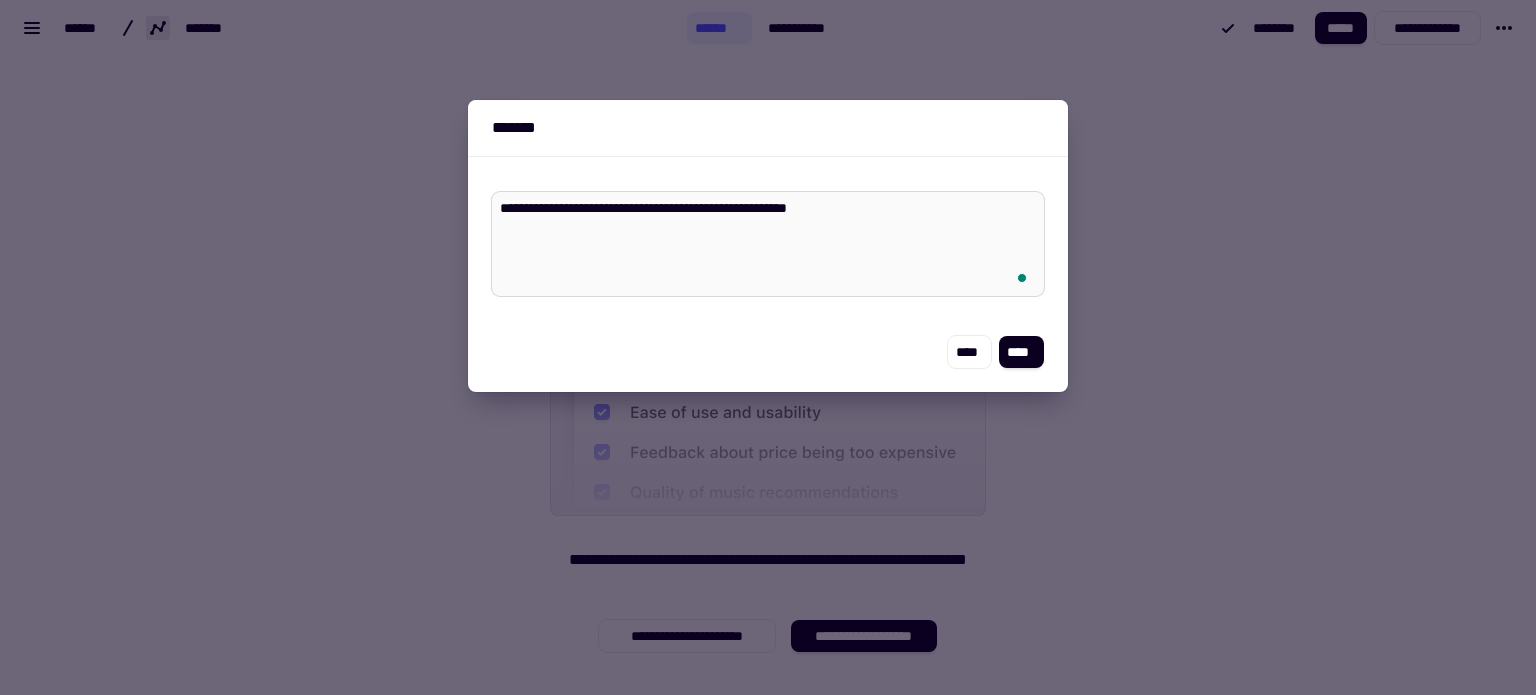 type on "*" 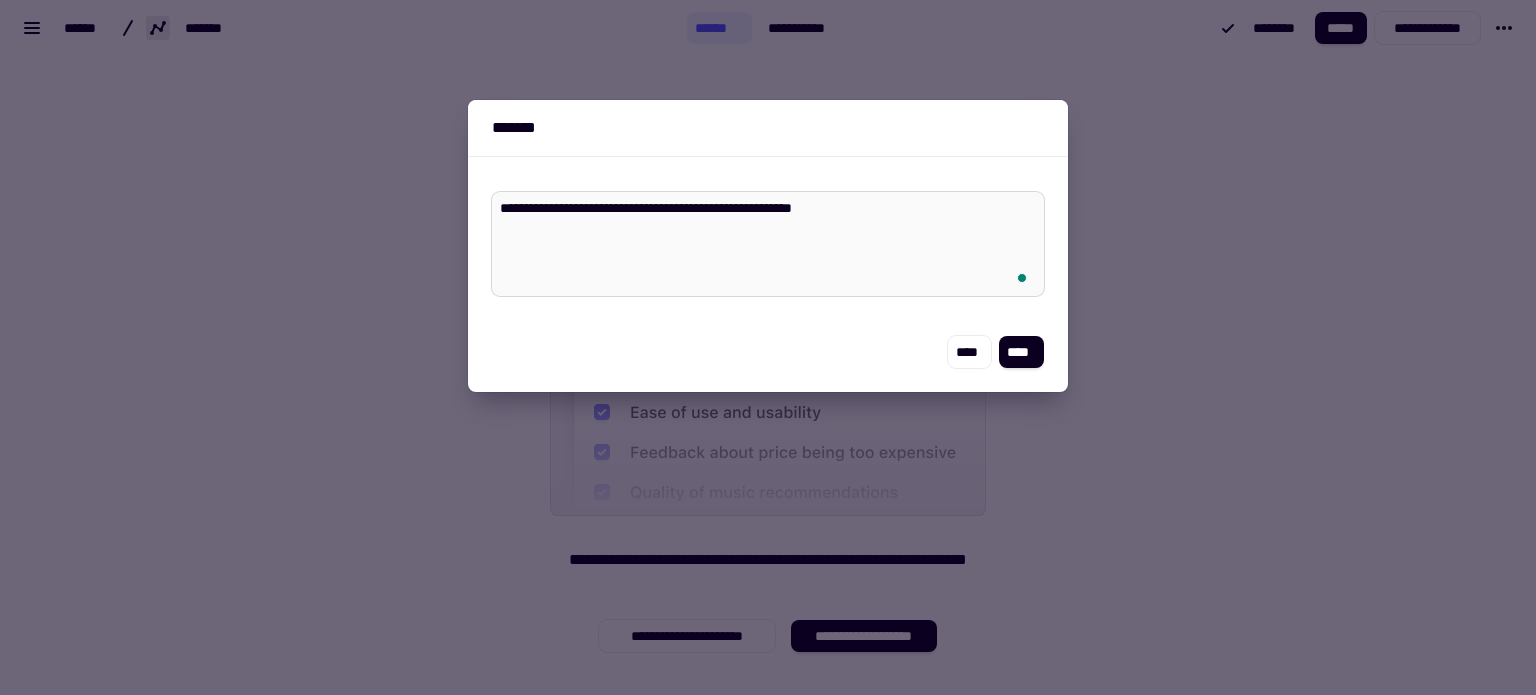 type on "*" 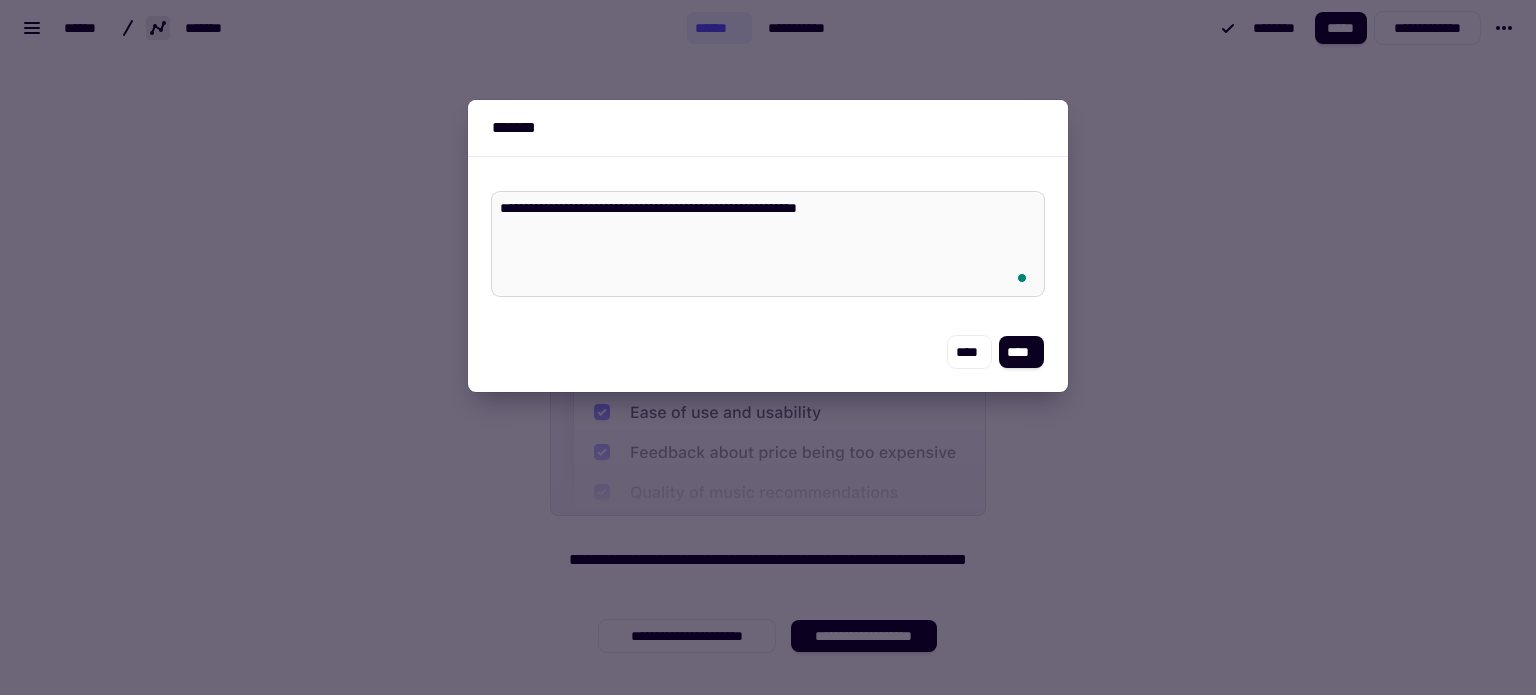 type on "*" 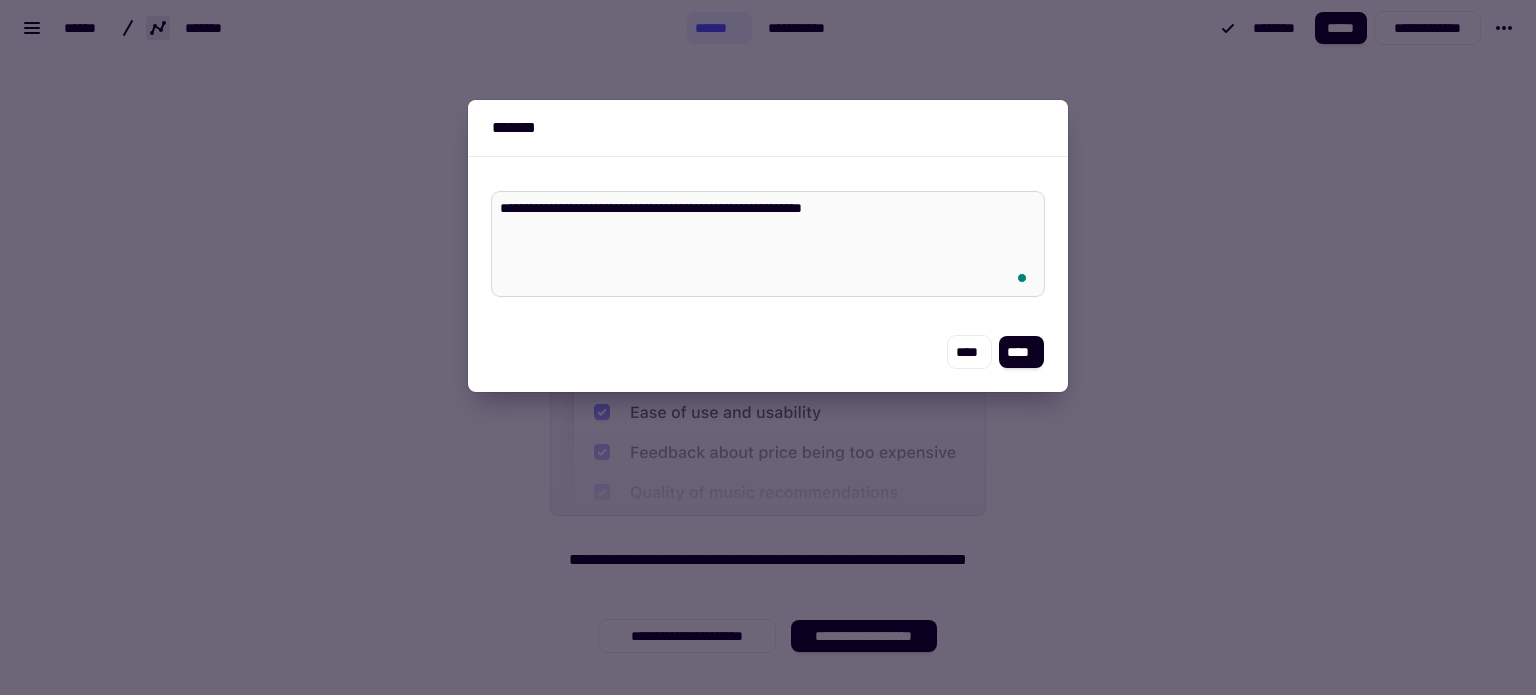 type on "*" 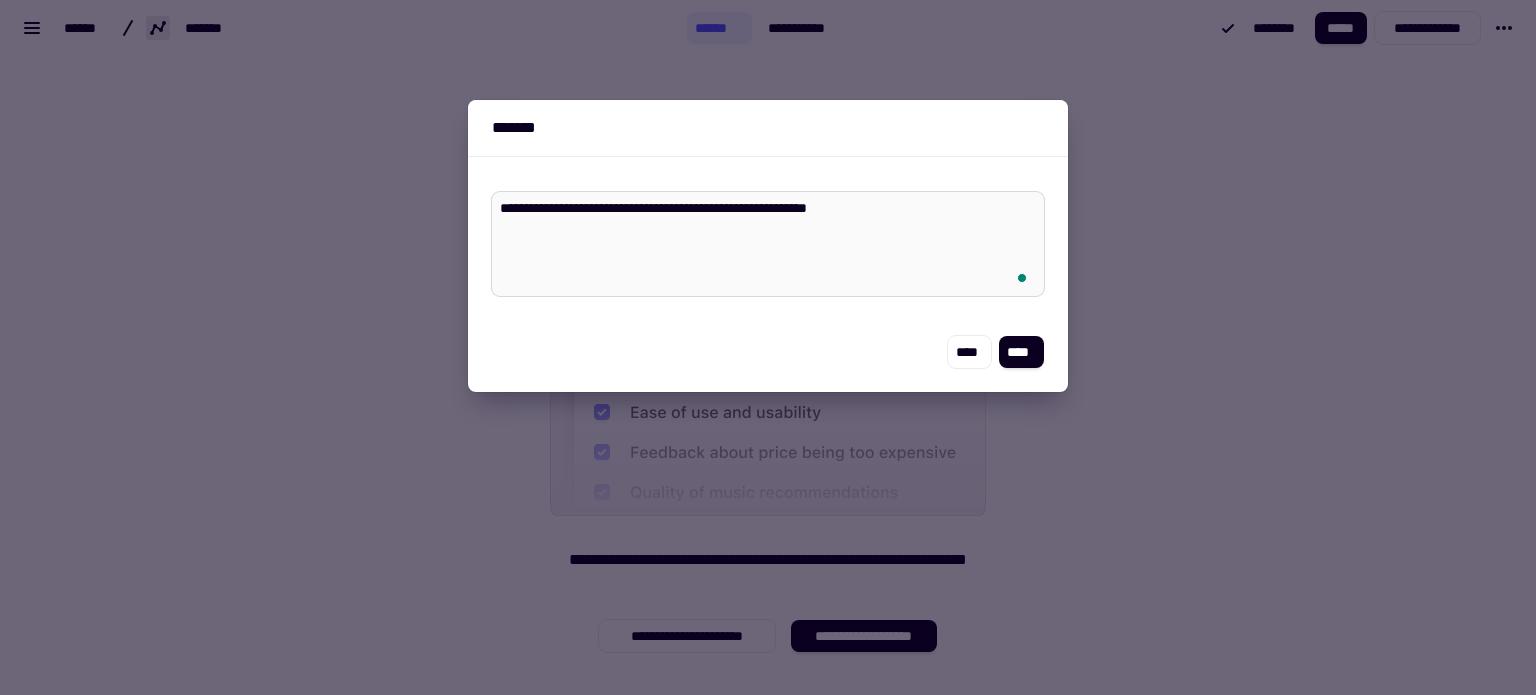type on "*" 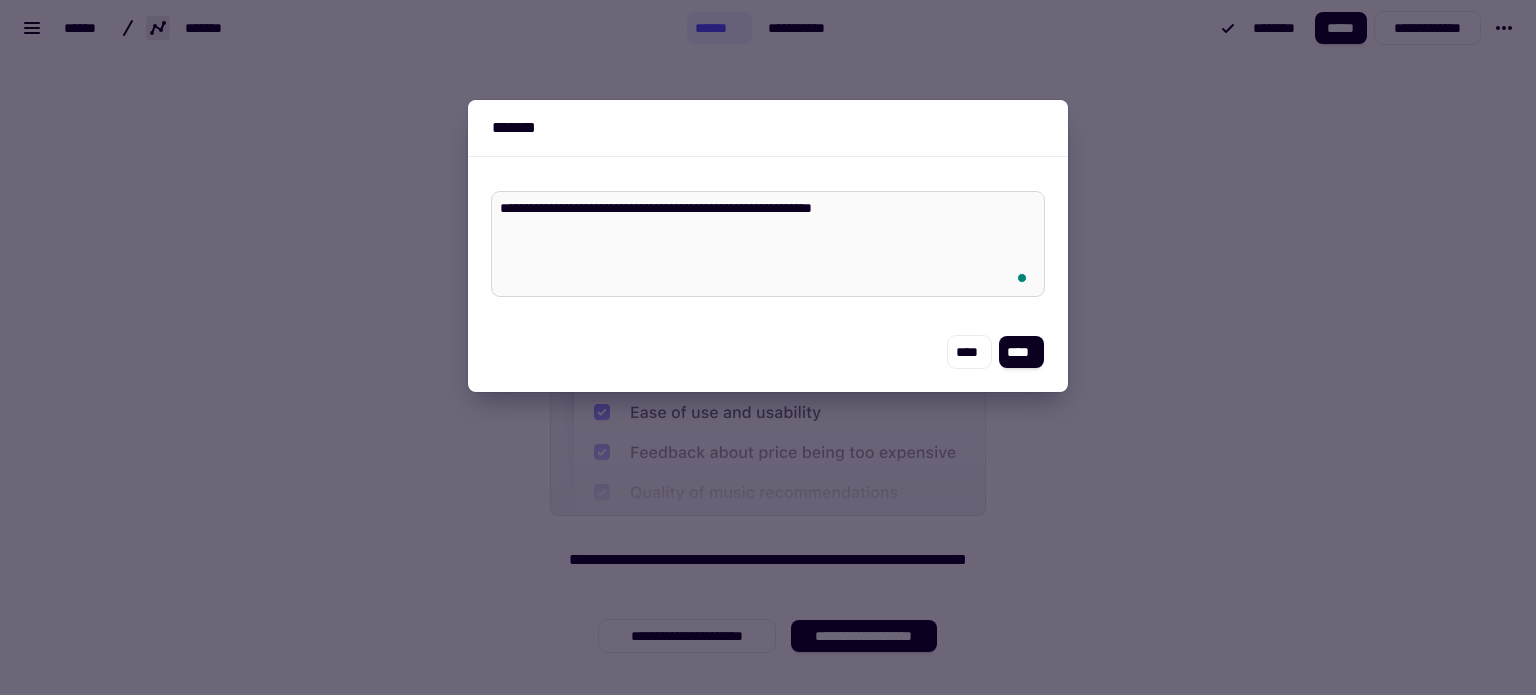 type on "*" 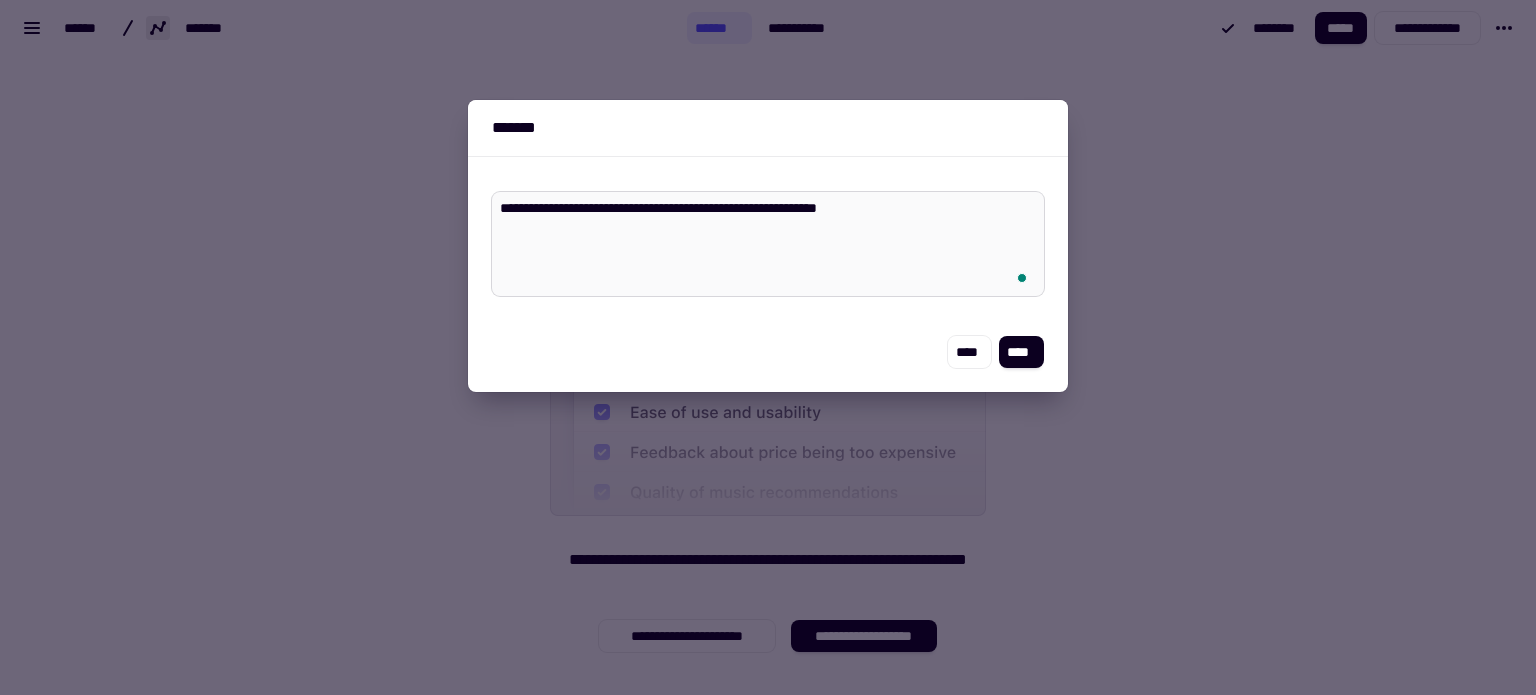 type on "*" 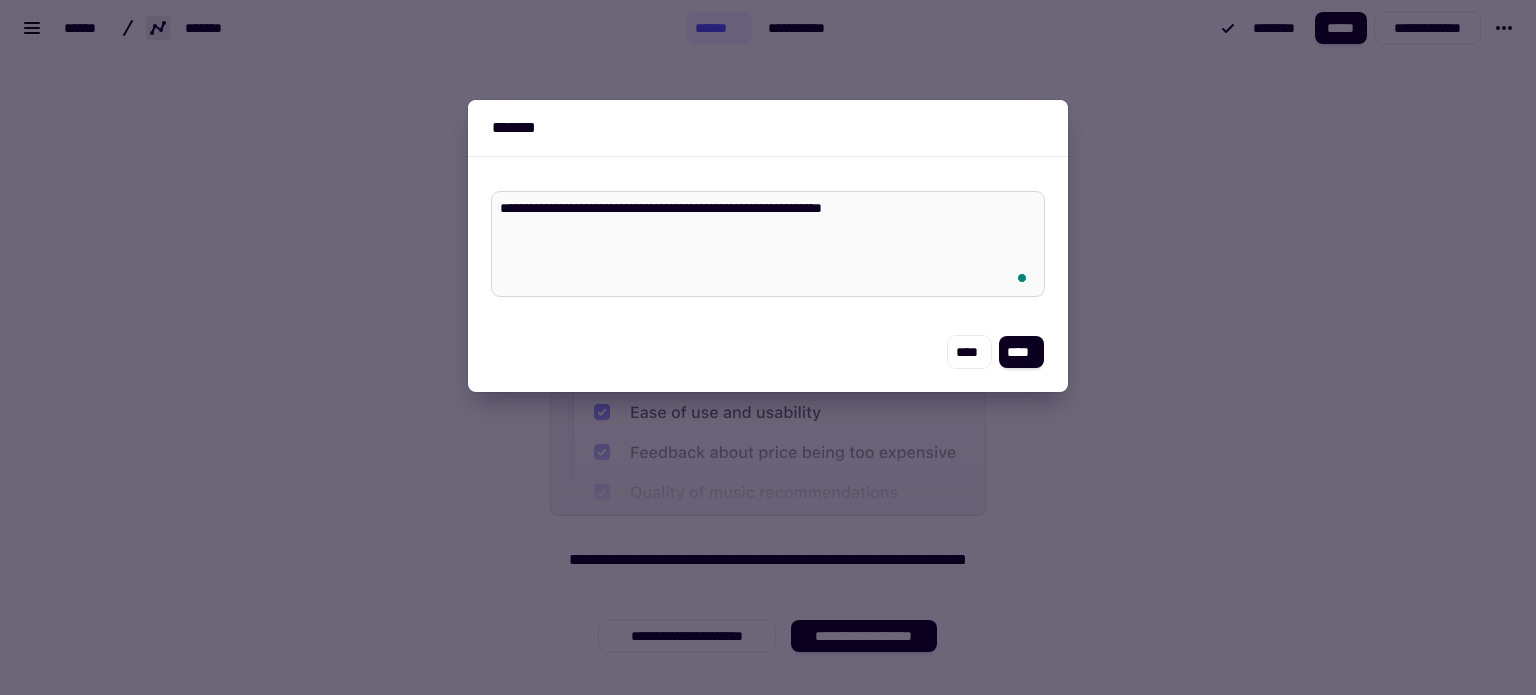 type on "*" 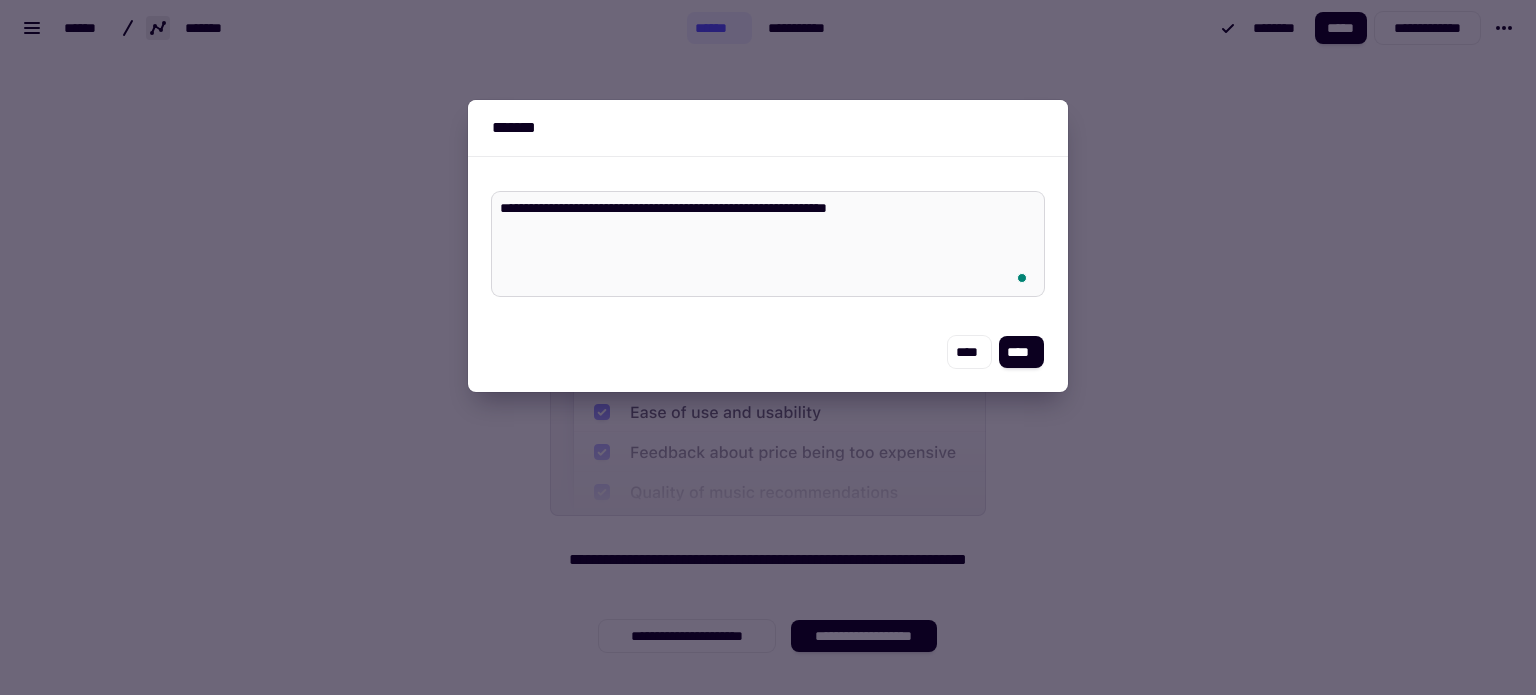 type on "*" 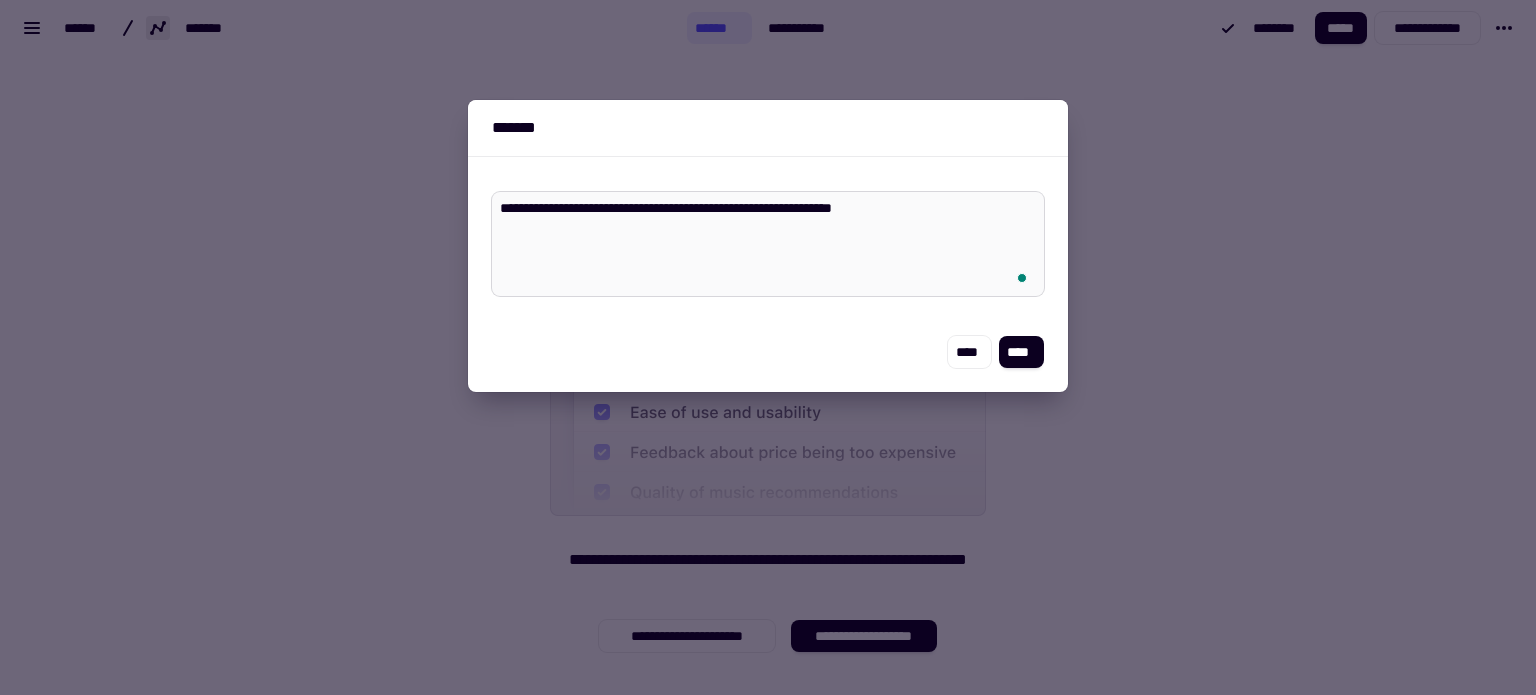 type on "*" 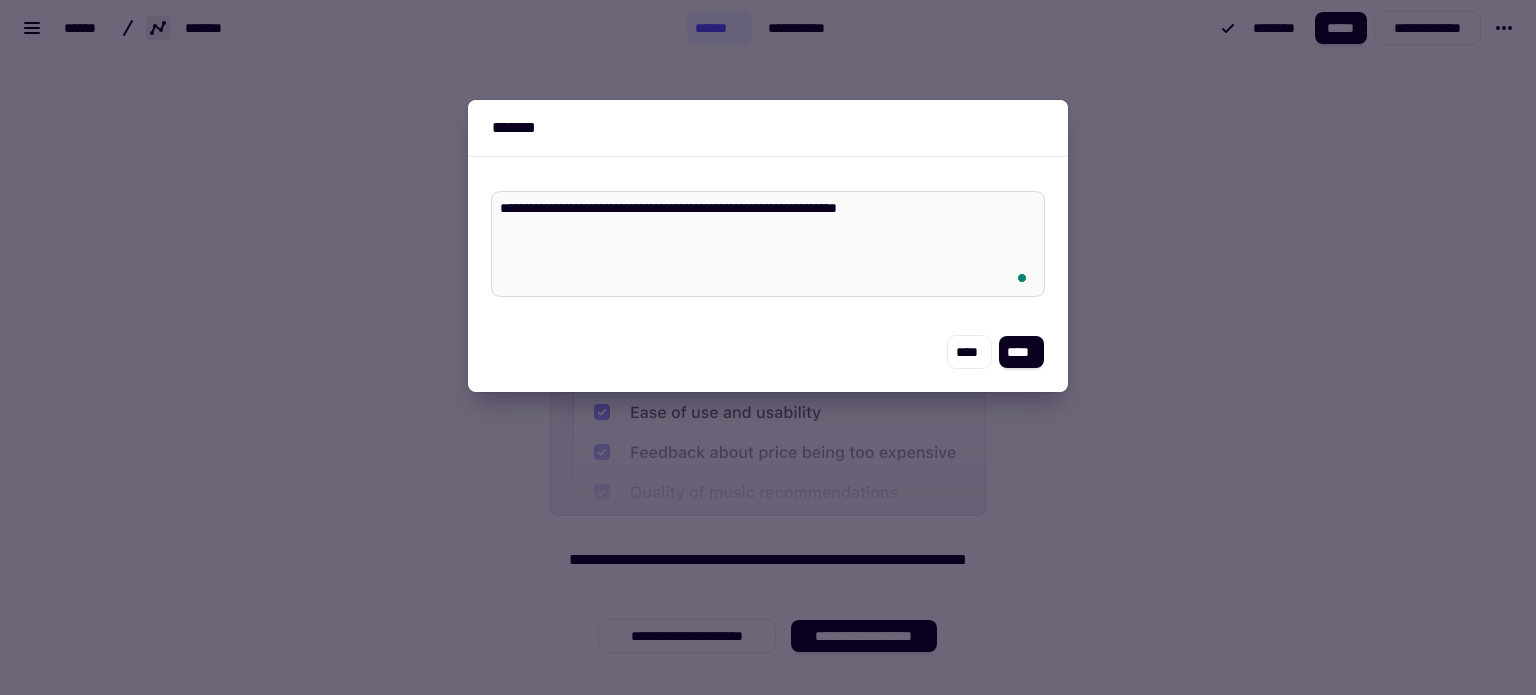 type on "*" 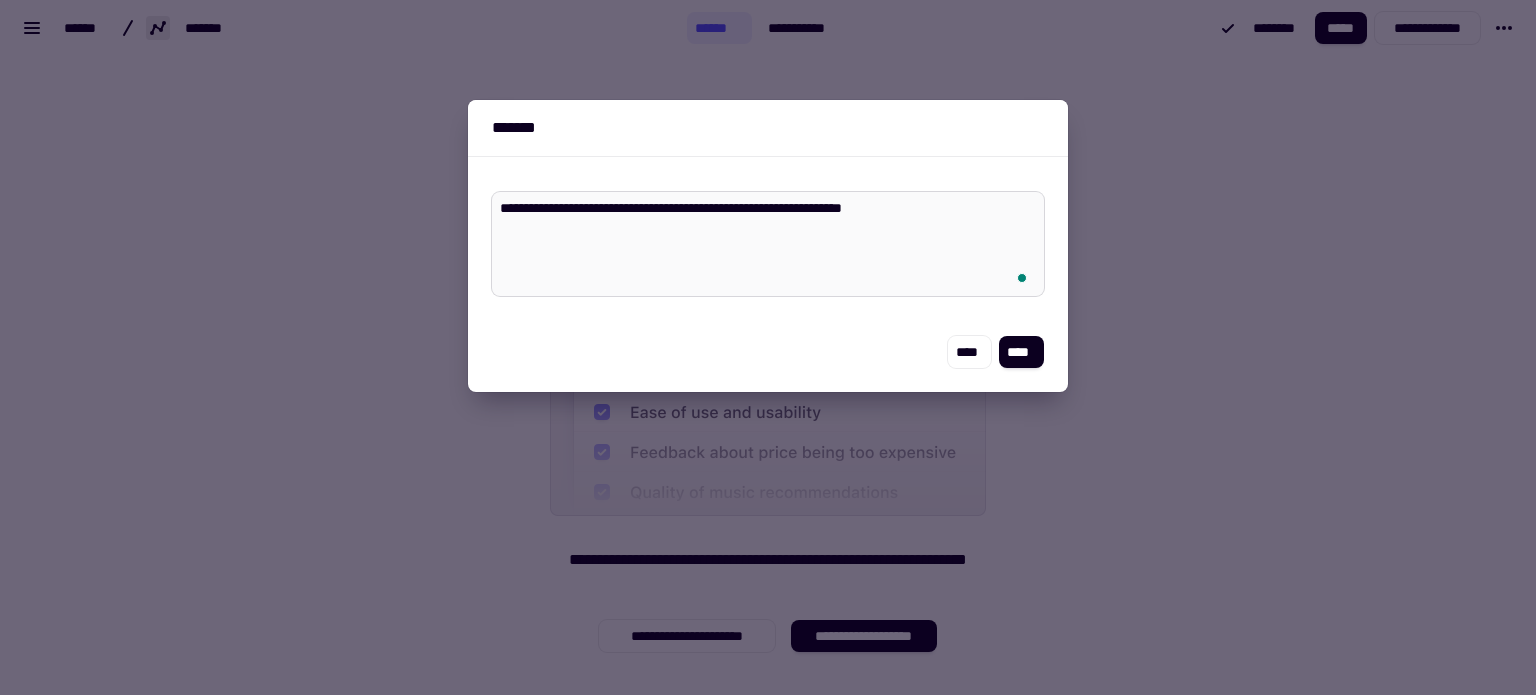 type on "*" 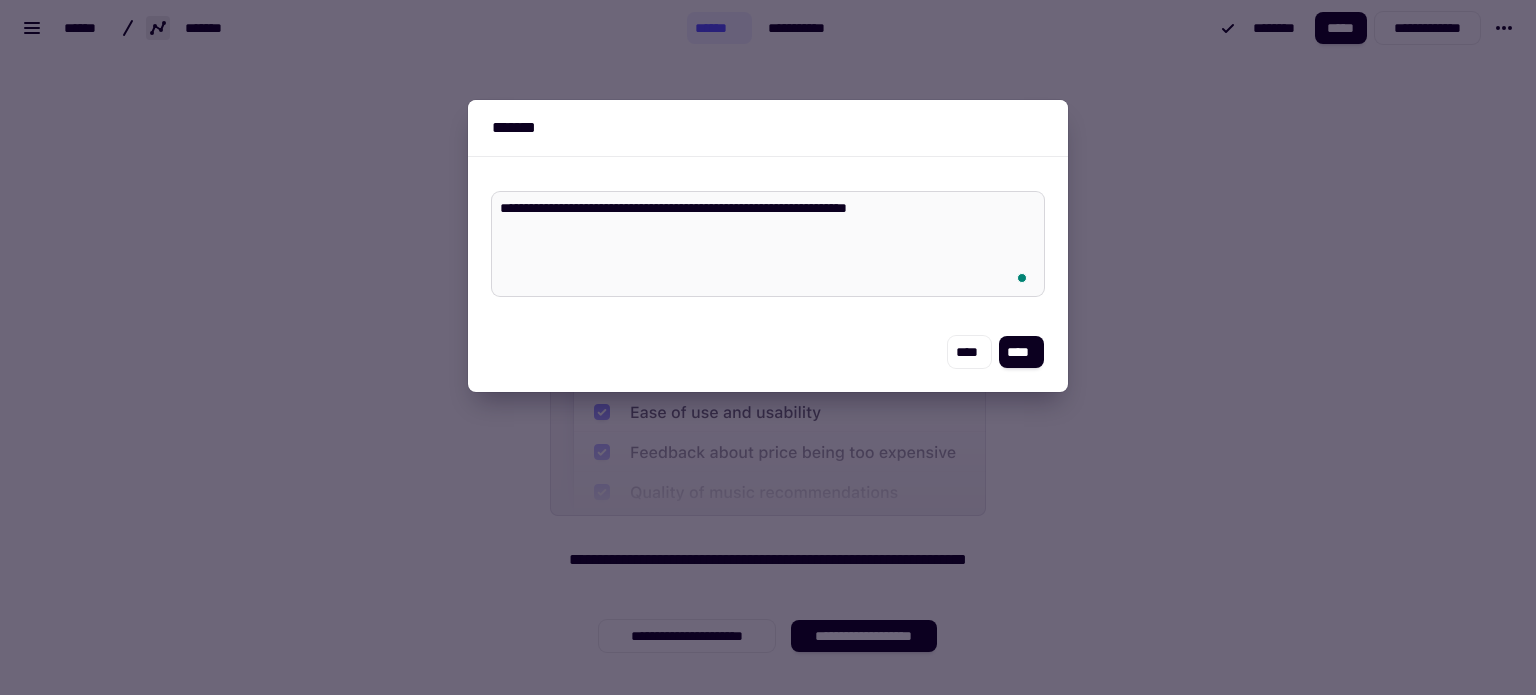 type on "*" 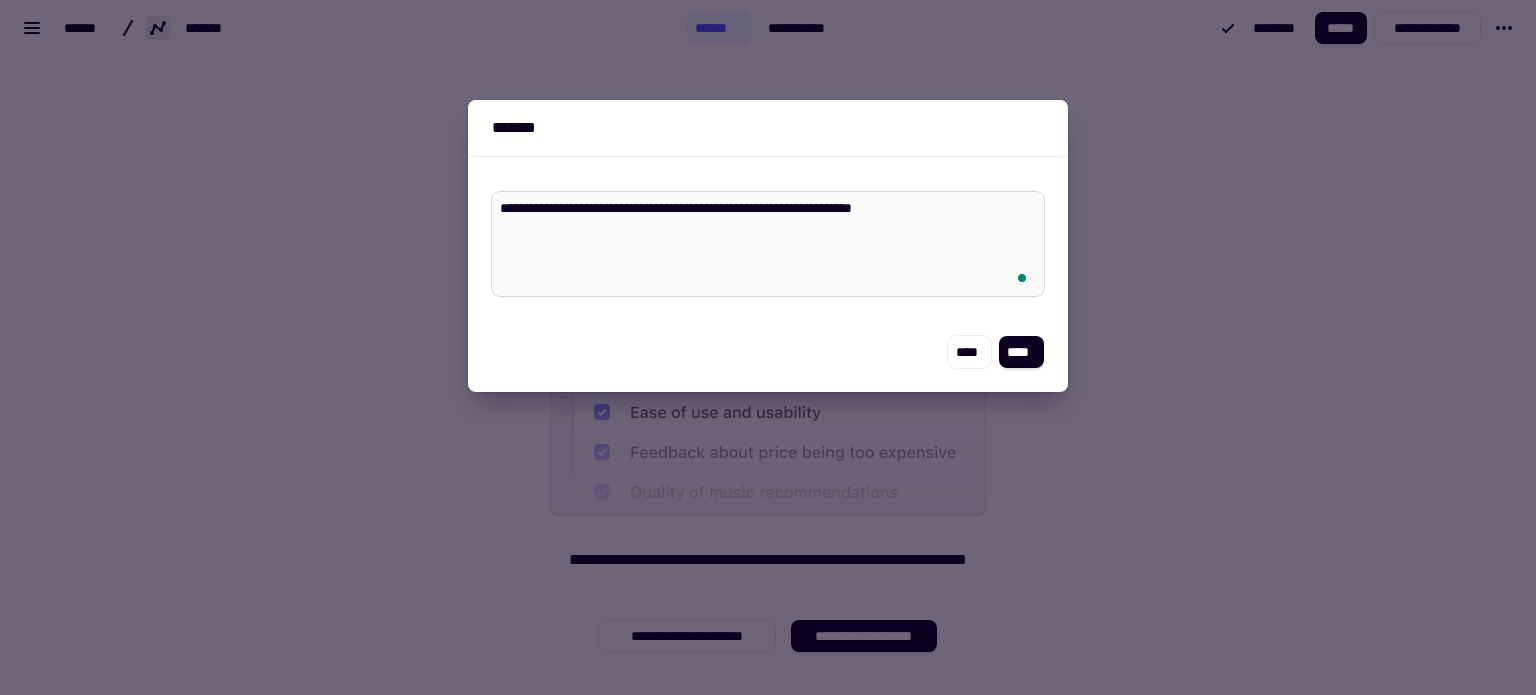 type on "*" 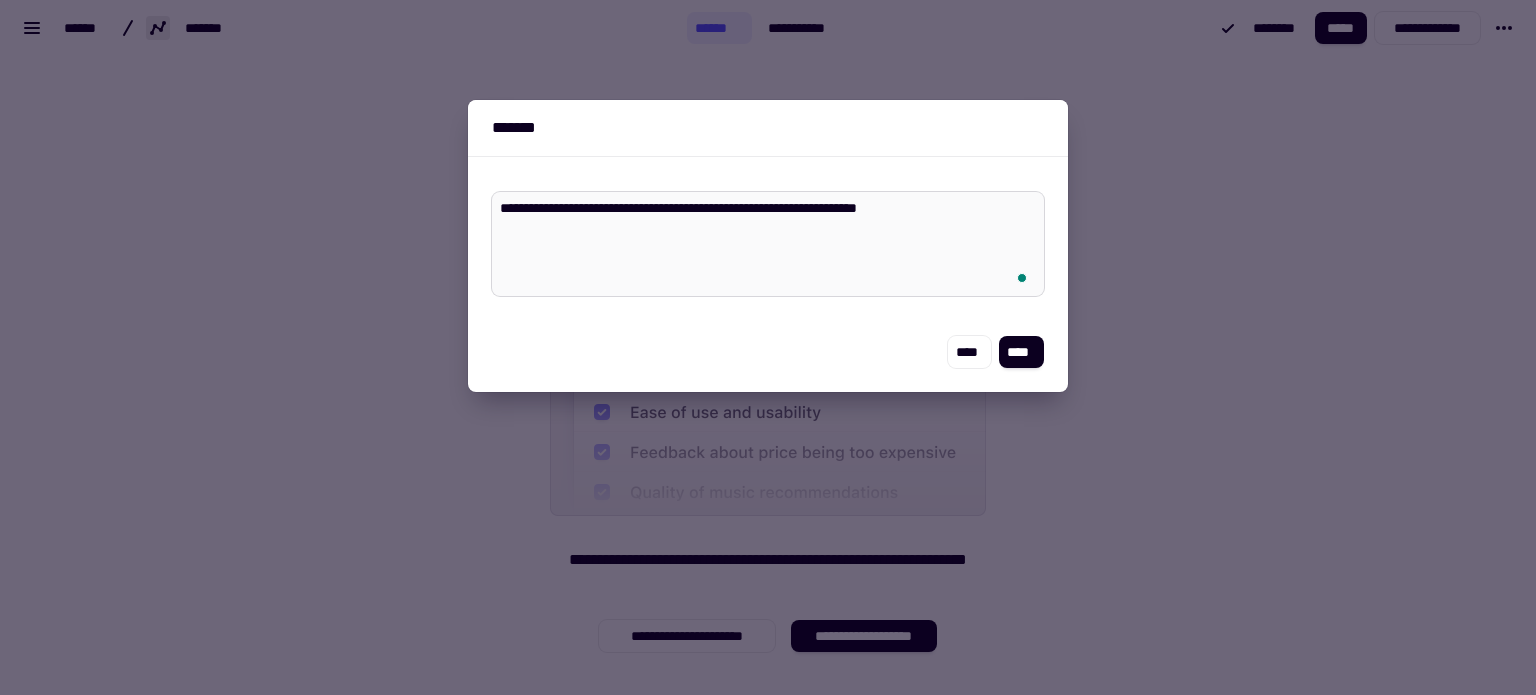 type on "**********" 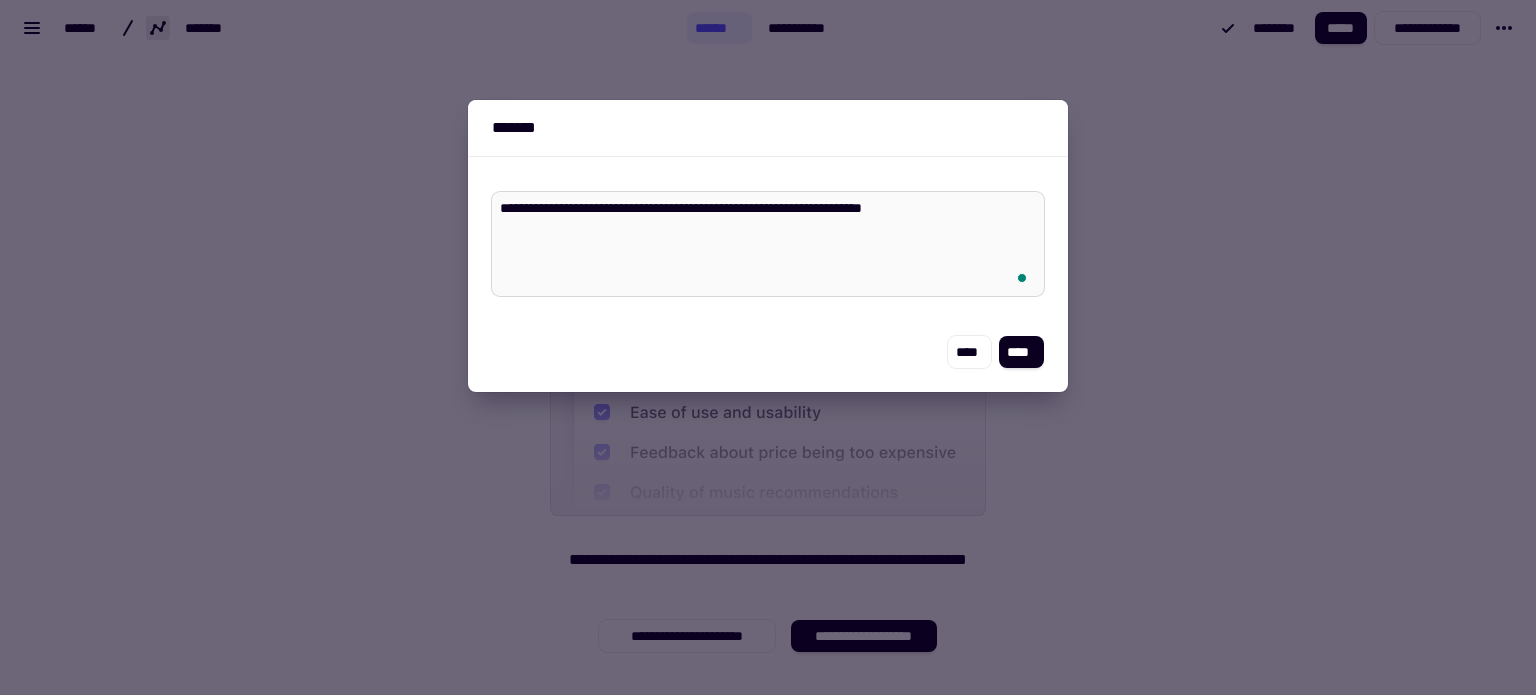 type on "*" 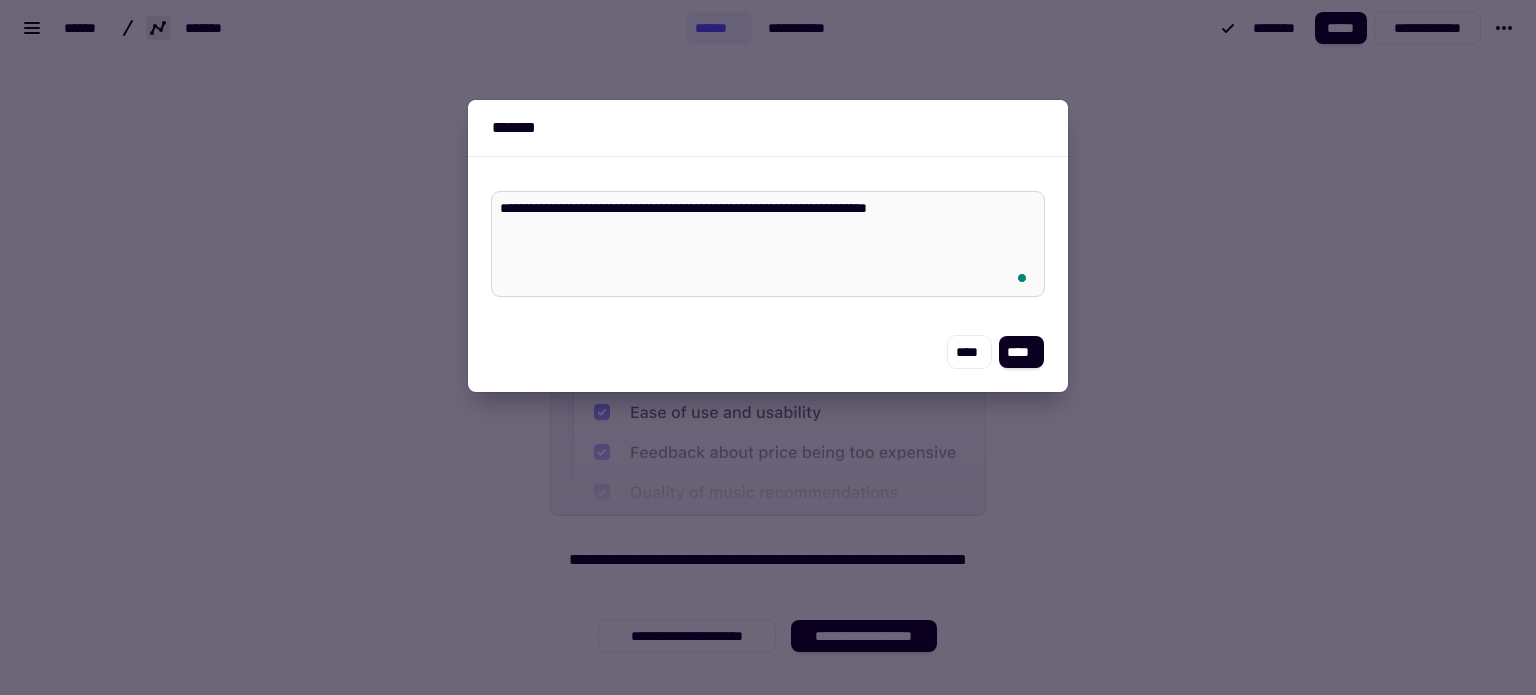 type on "**********" 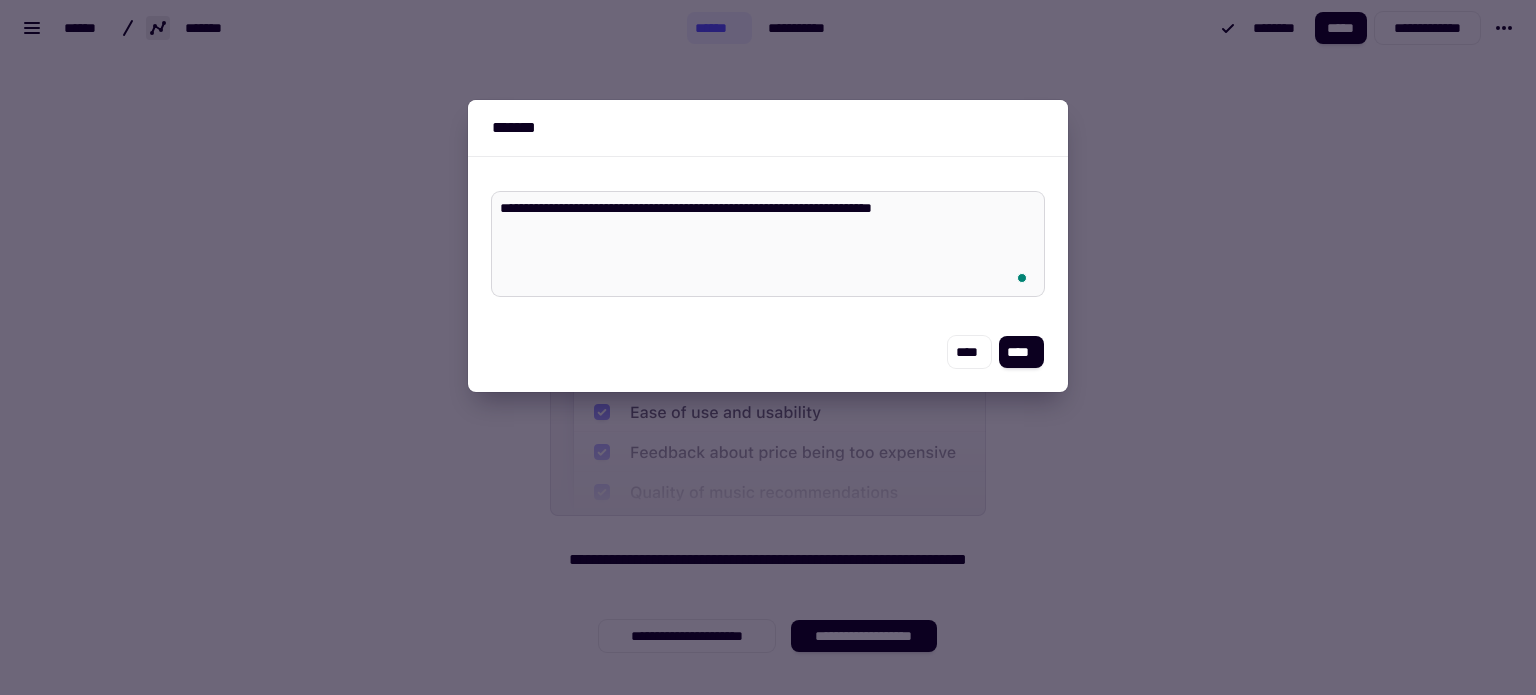 type on "*" 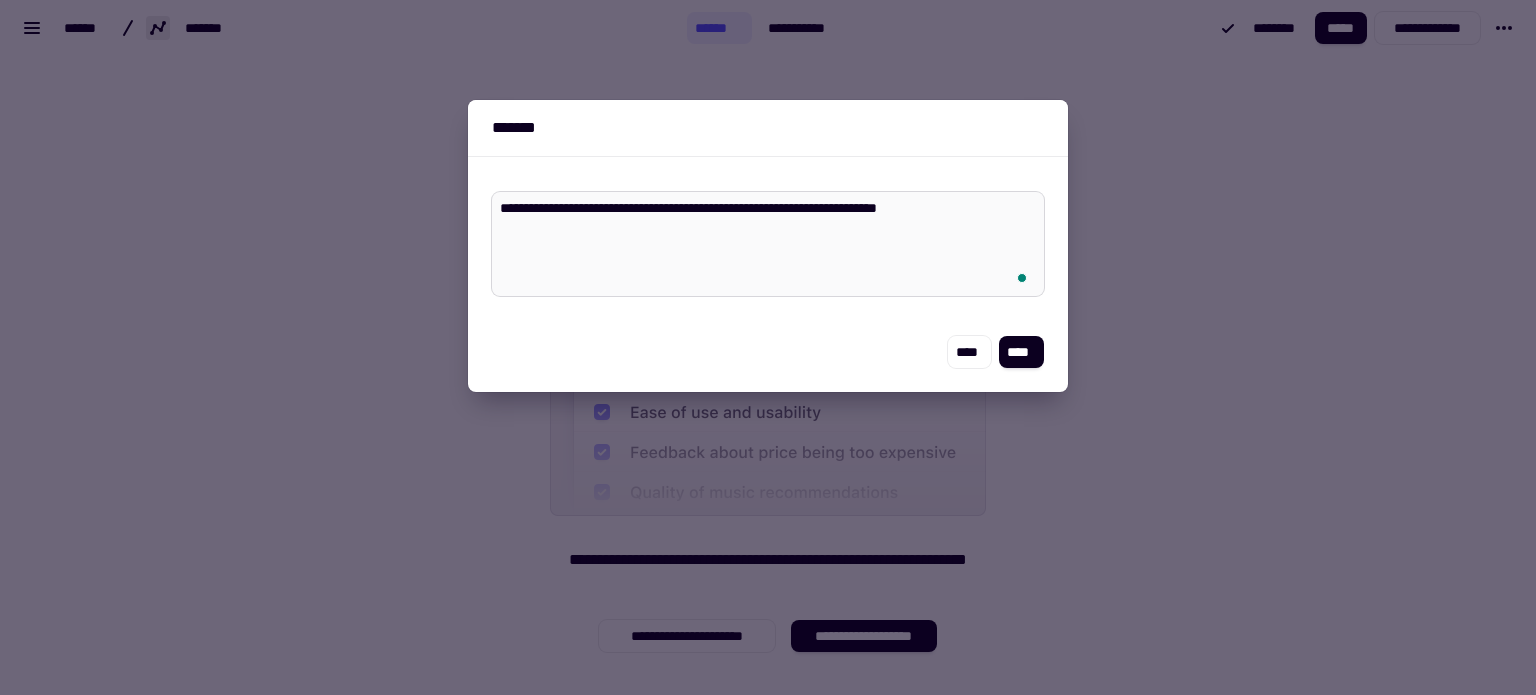 type on "**********" 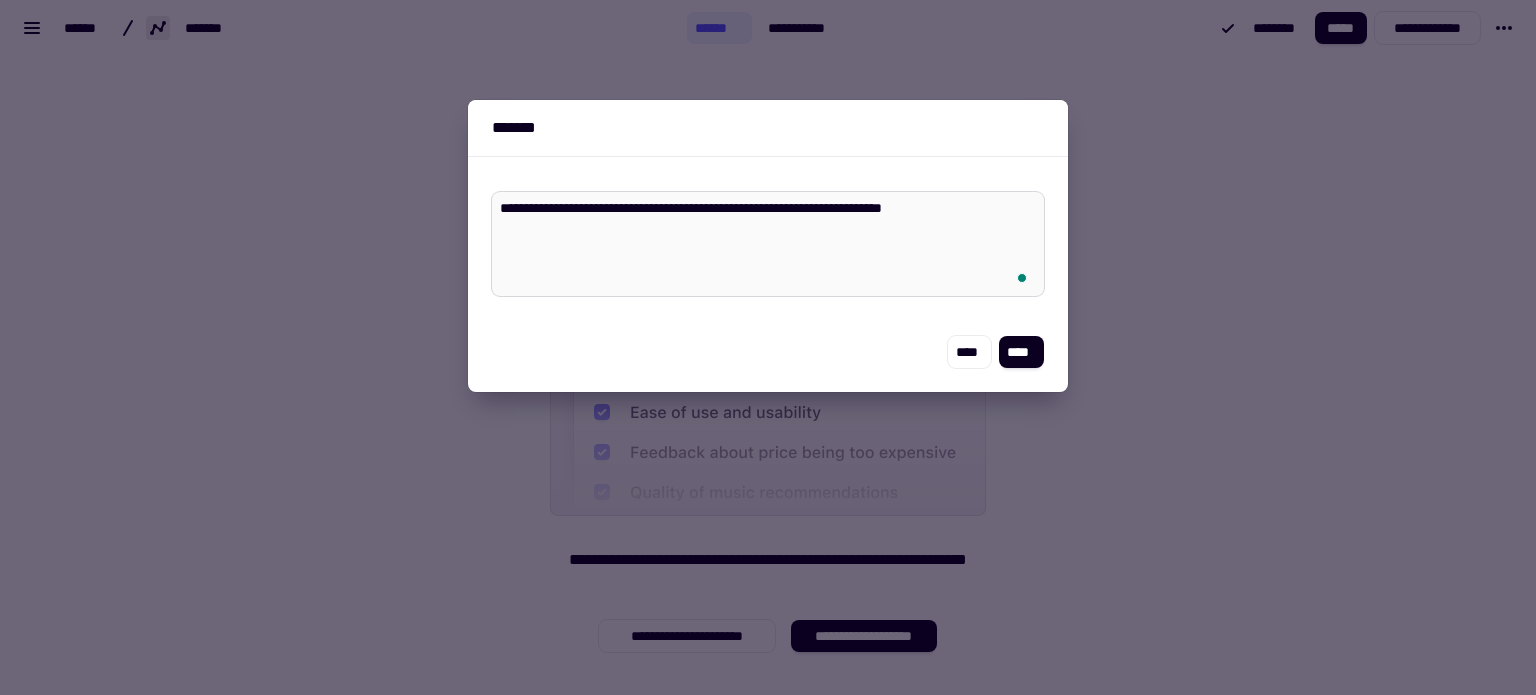 type on "*" 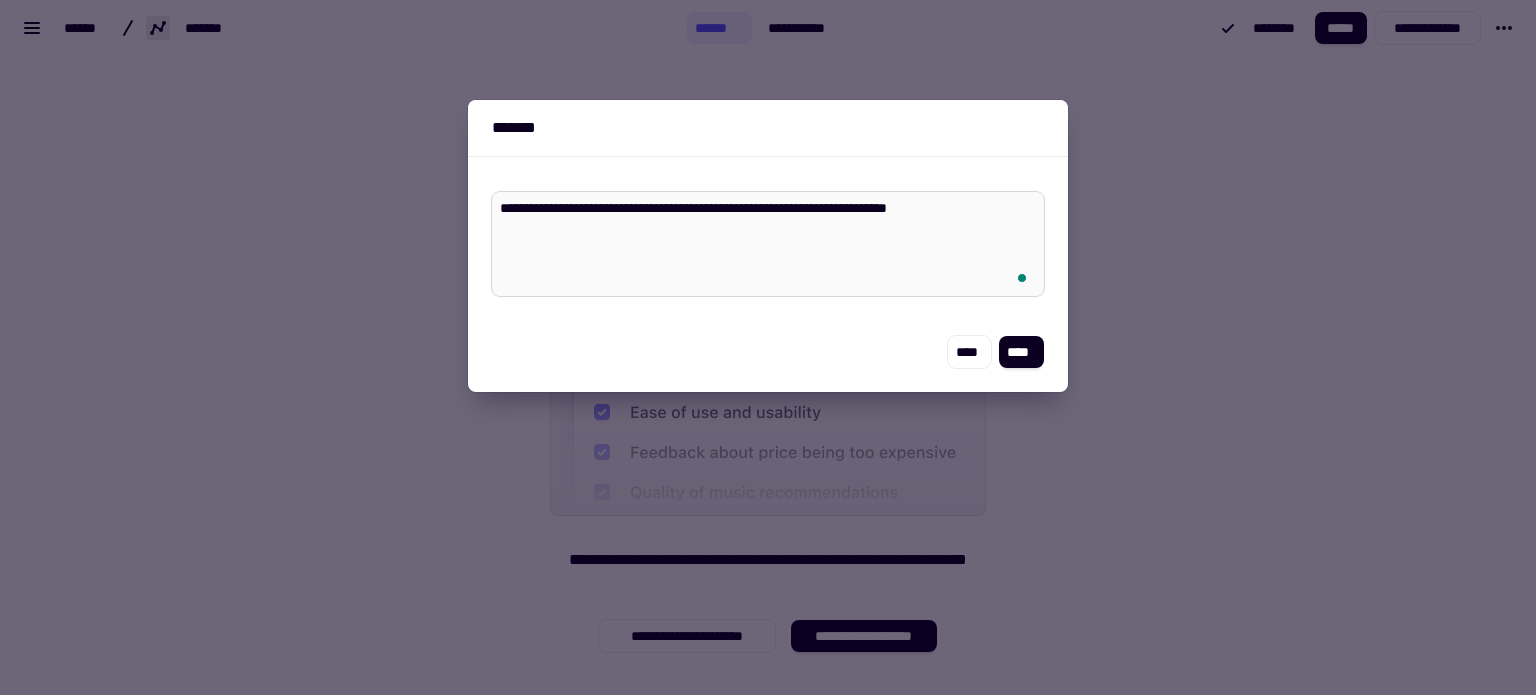 type on "*" 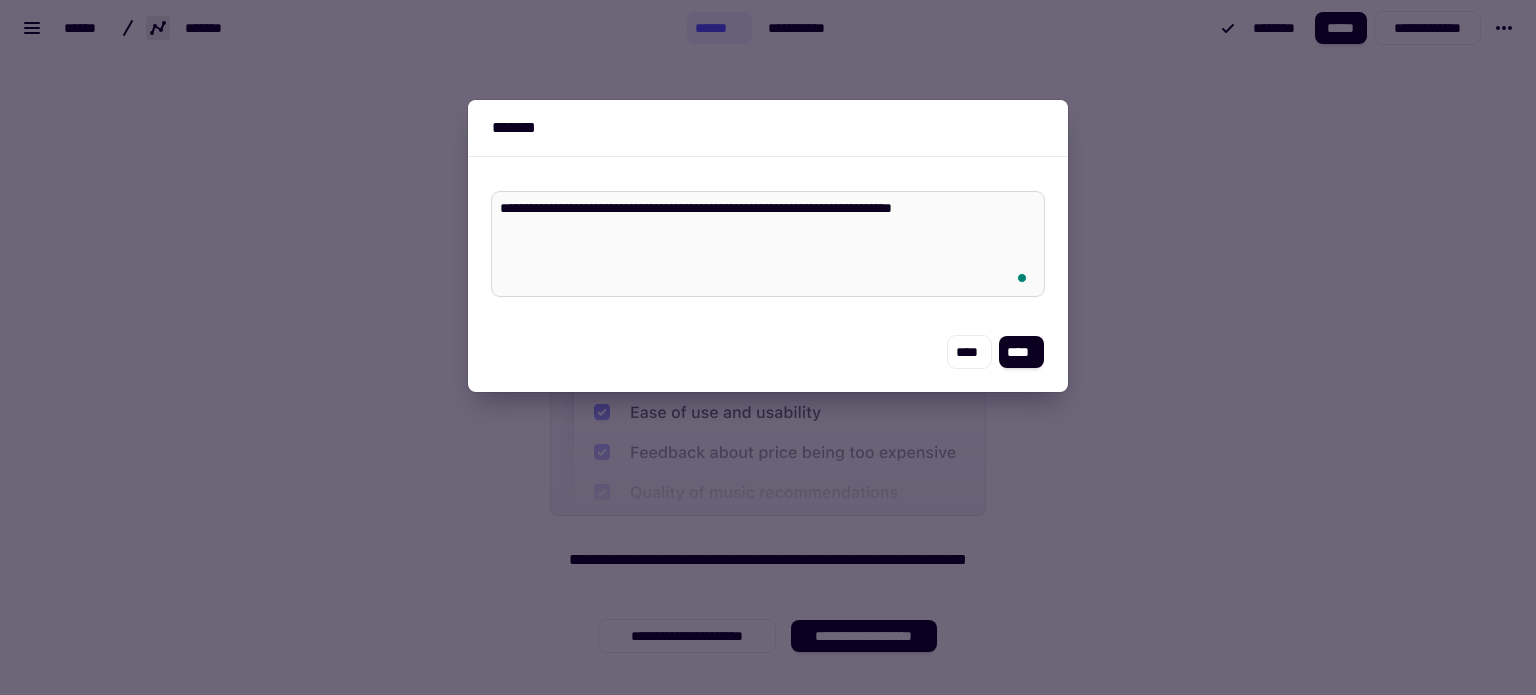 type on "*" 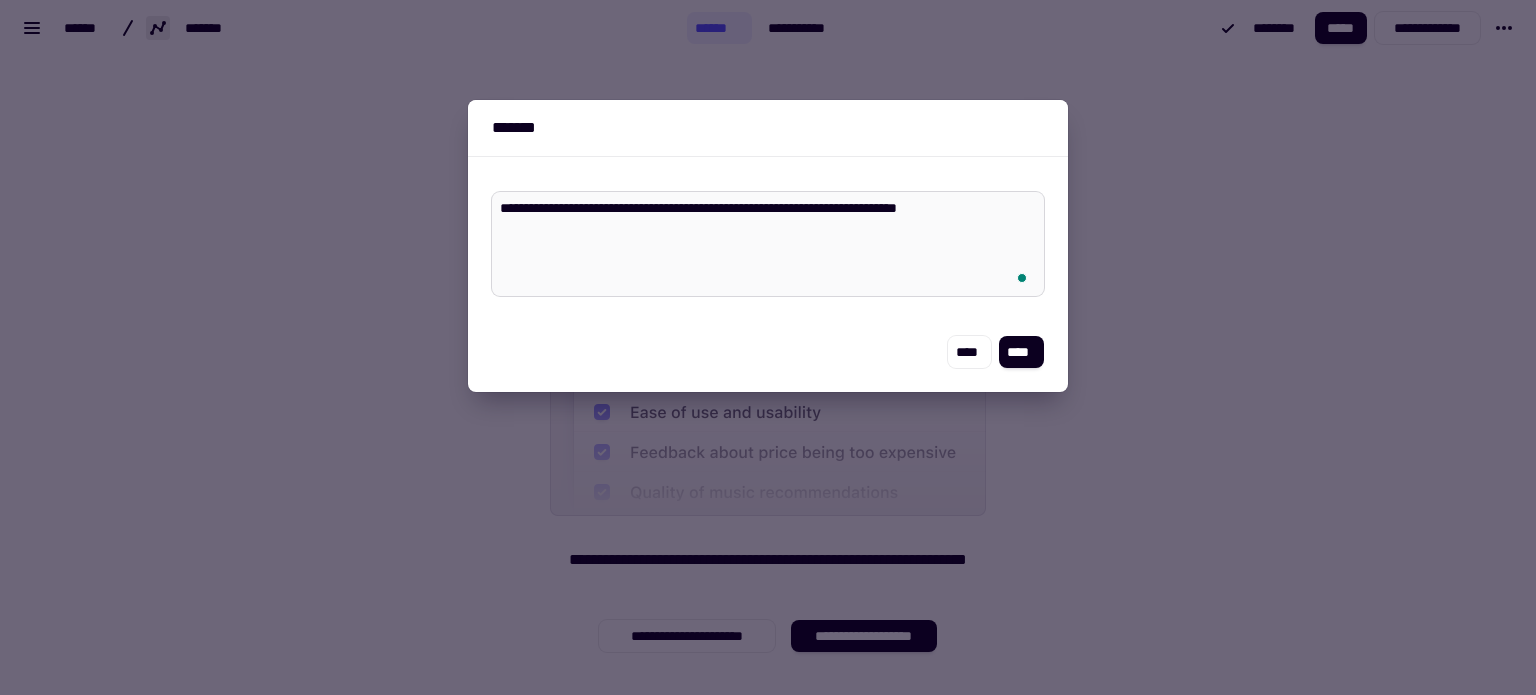 type on "*" 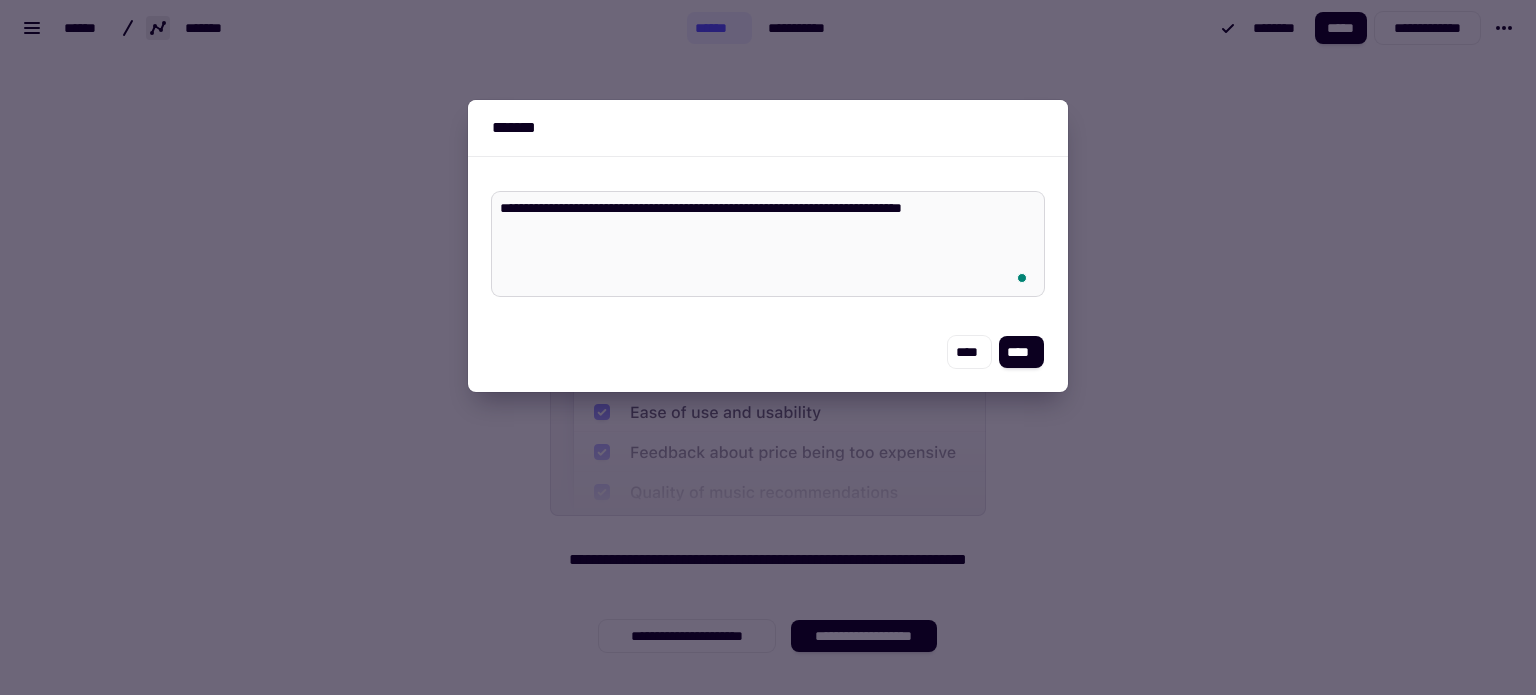 type on "*" 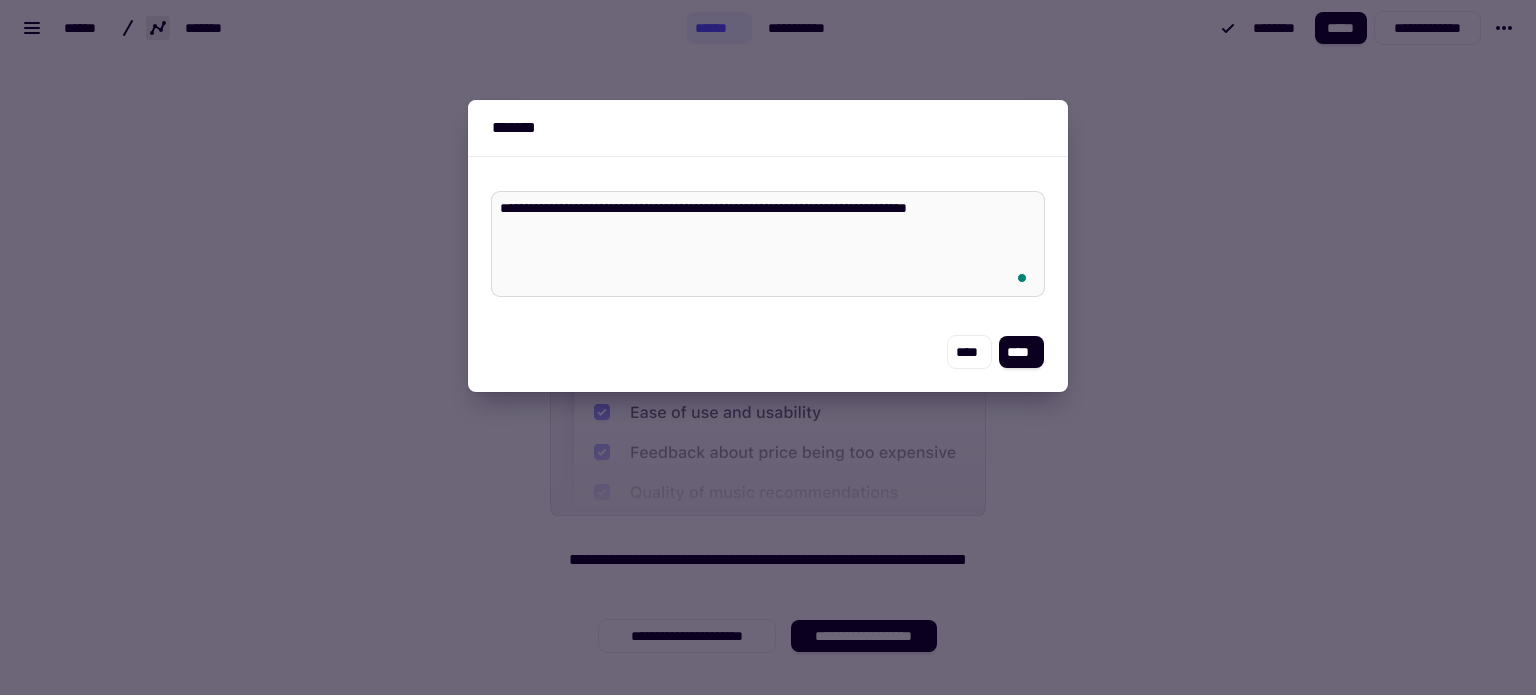 type on "*" 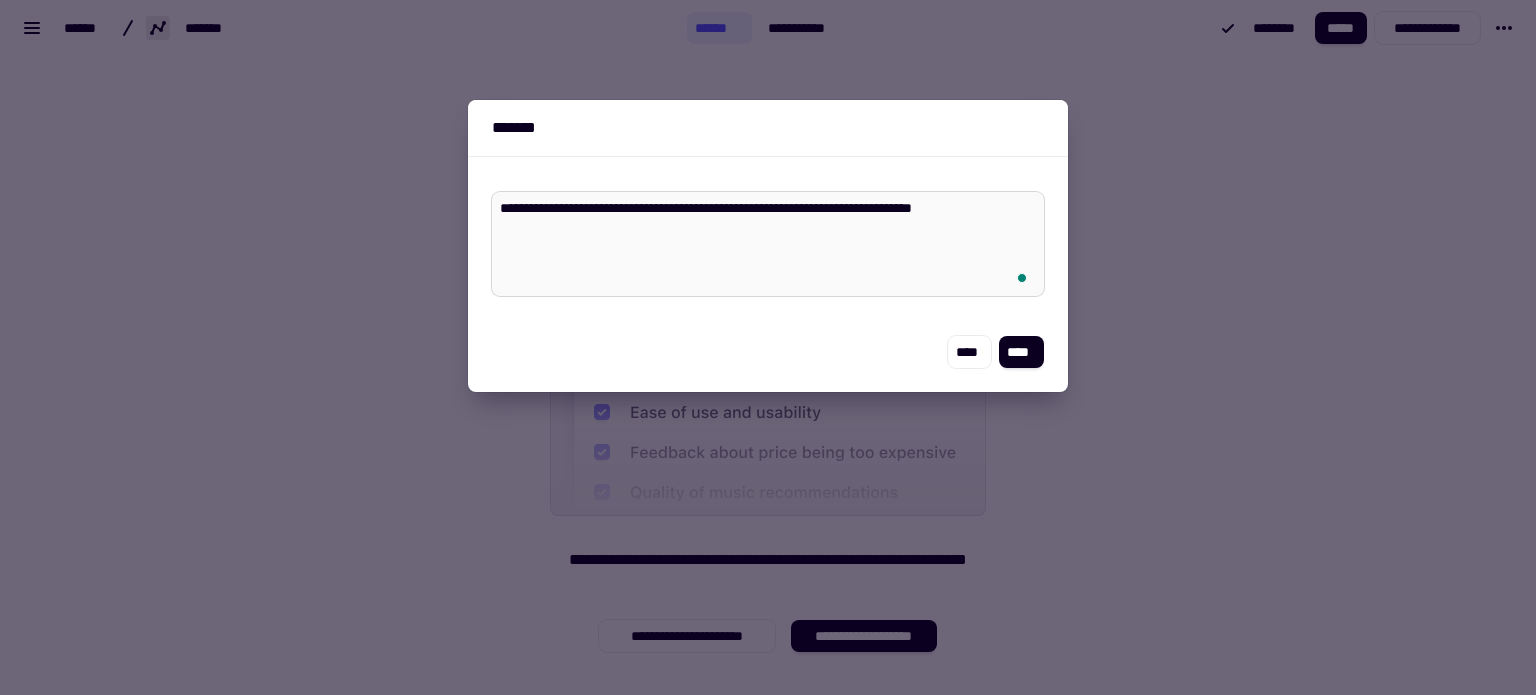 type on "*" 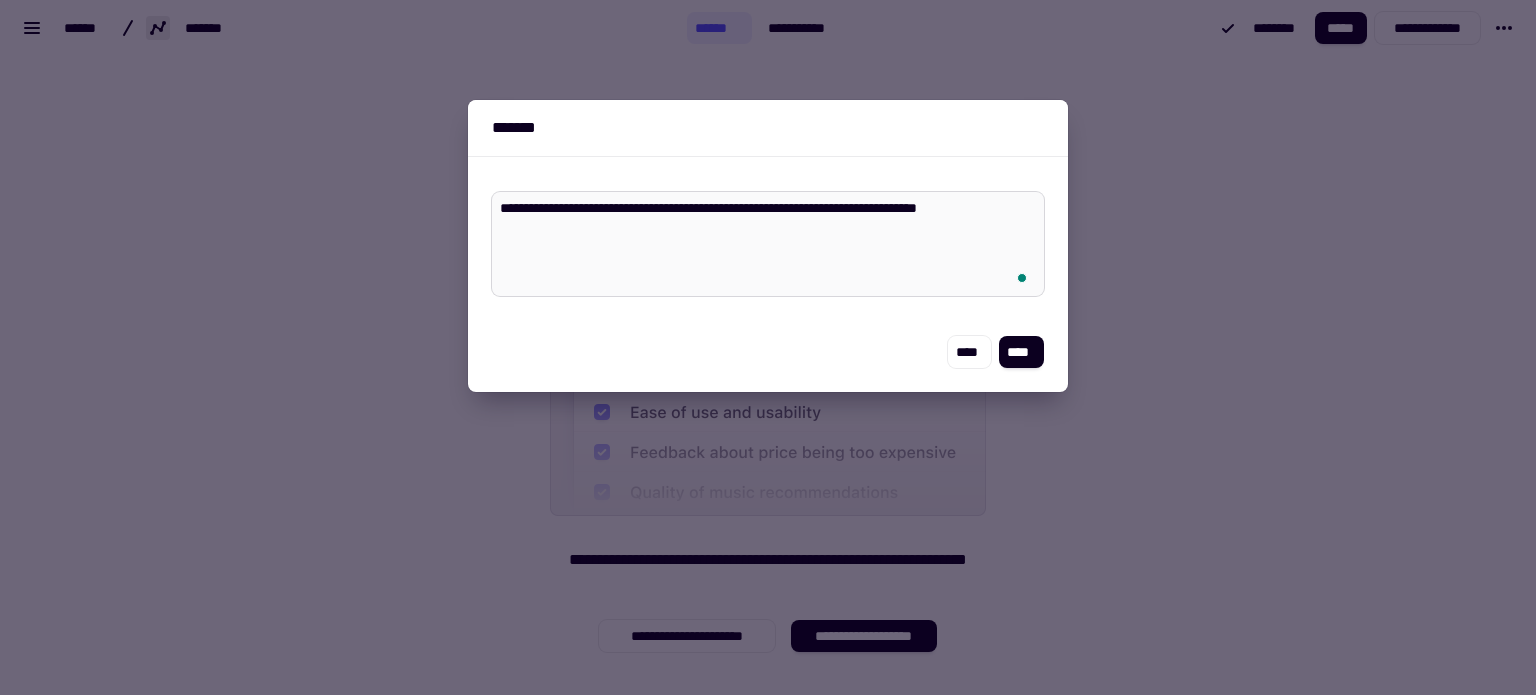 type on "*" 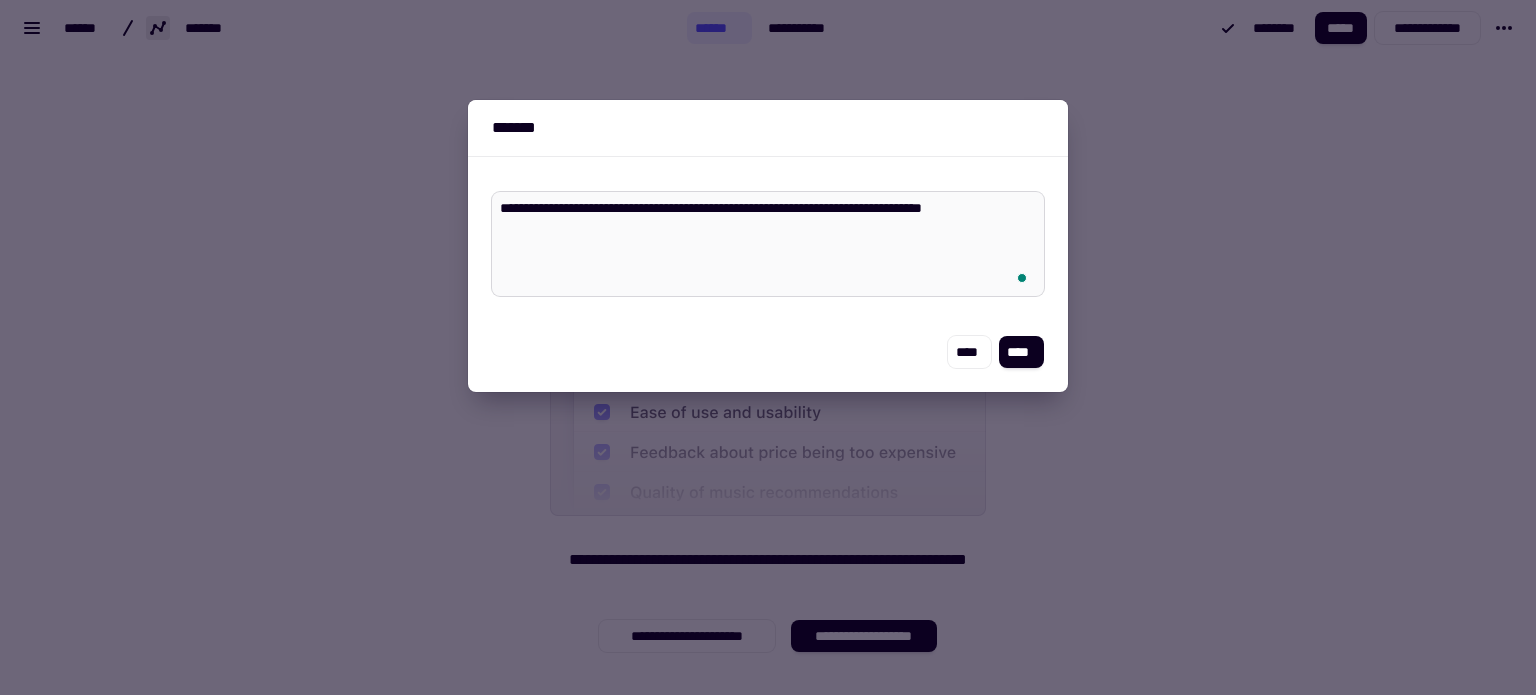 type on "*" 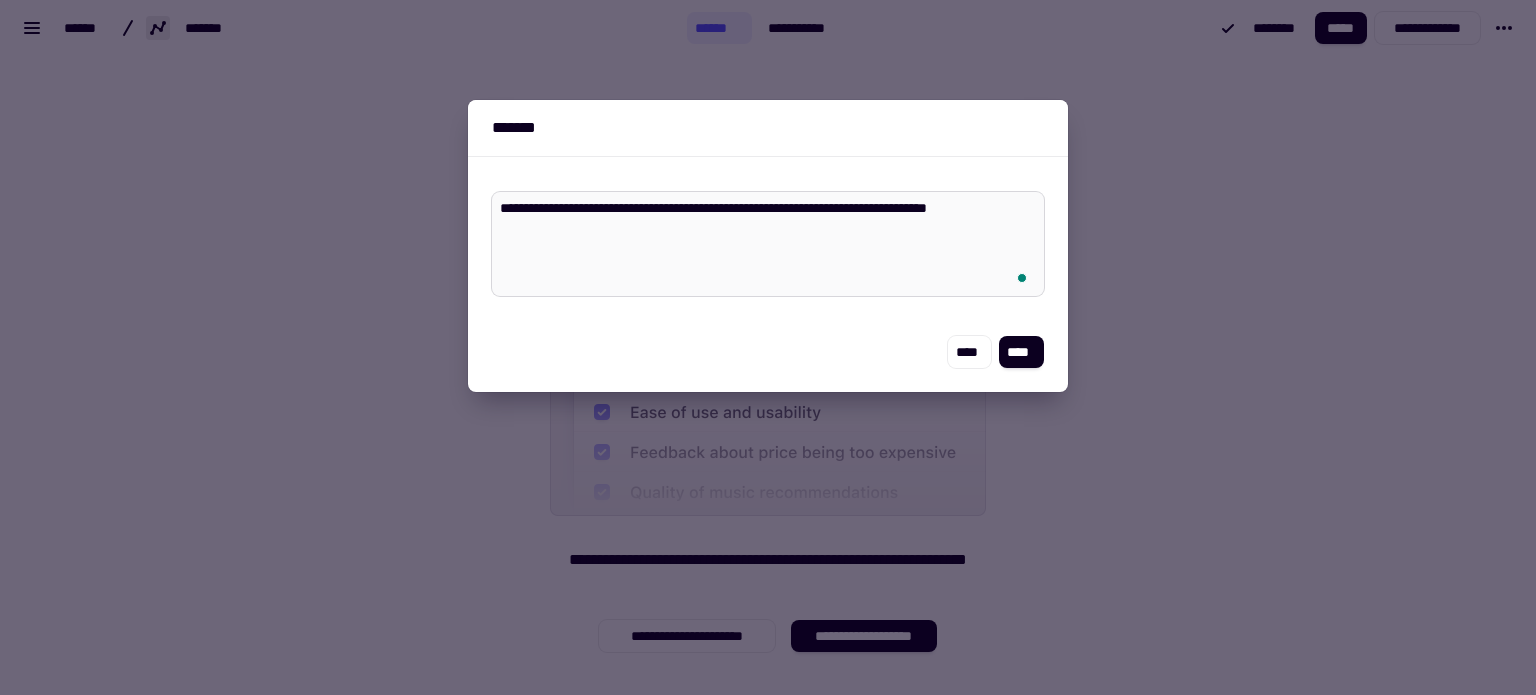 type on "*" 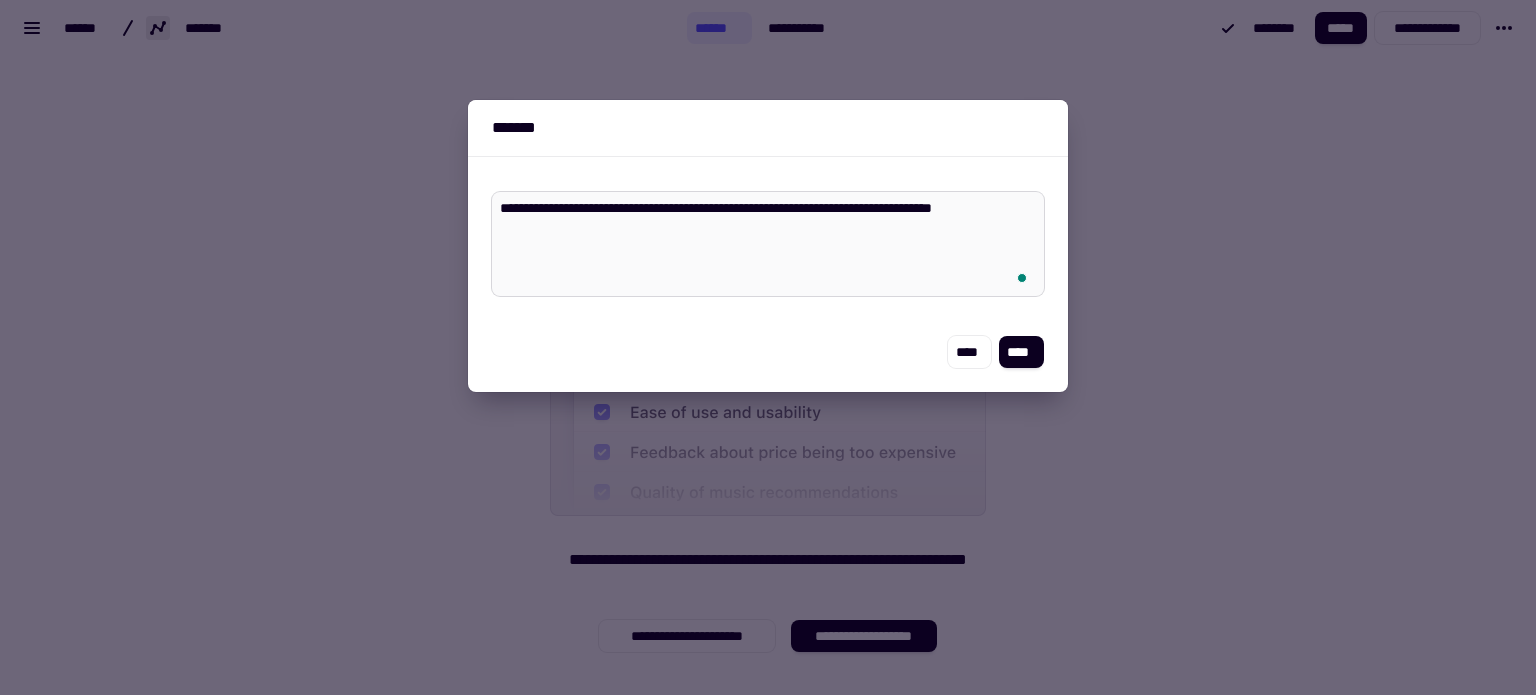 type on "*" 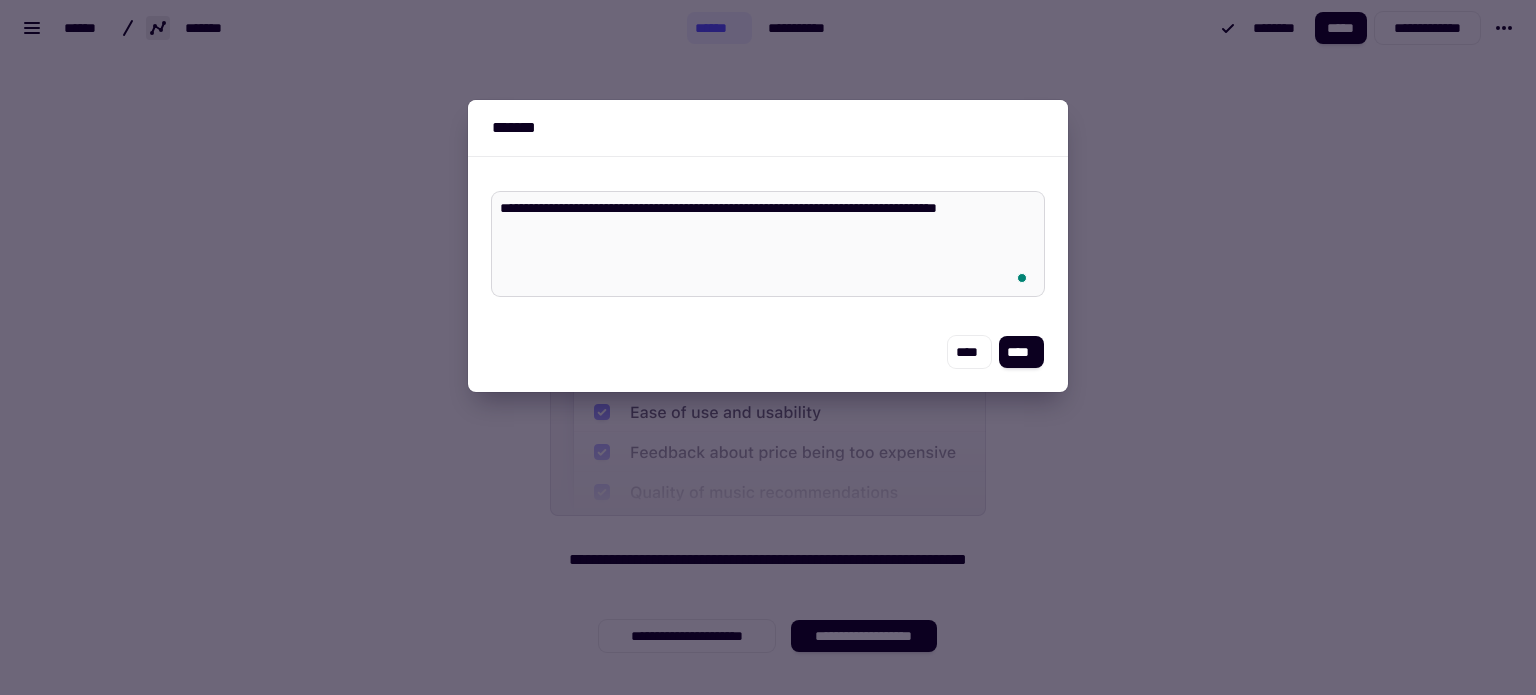 type on "*" 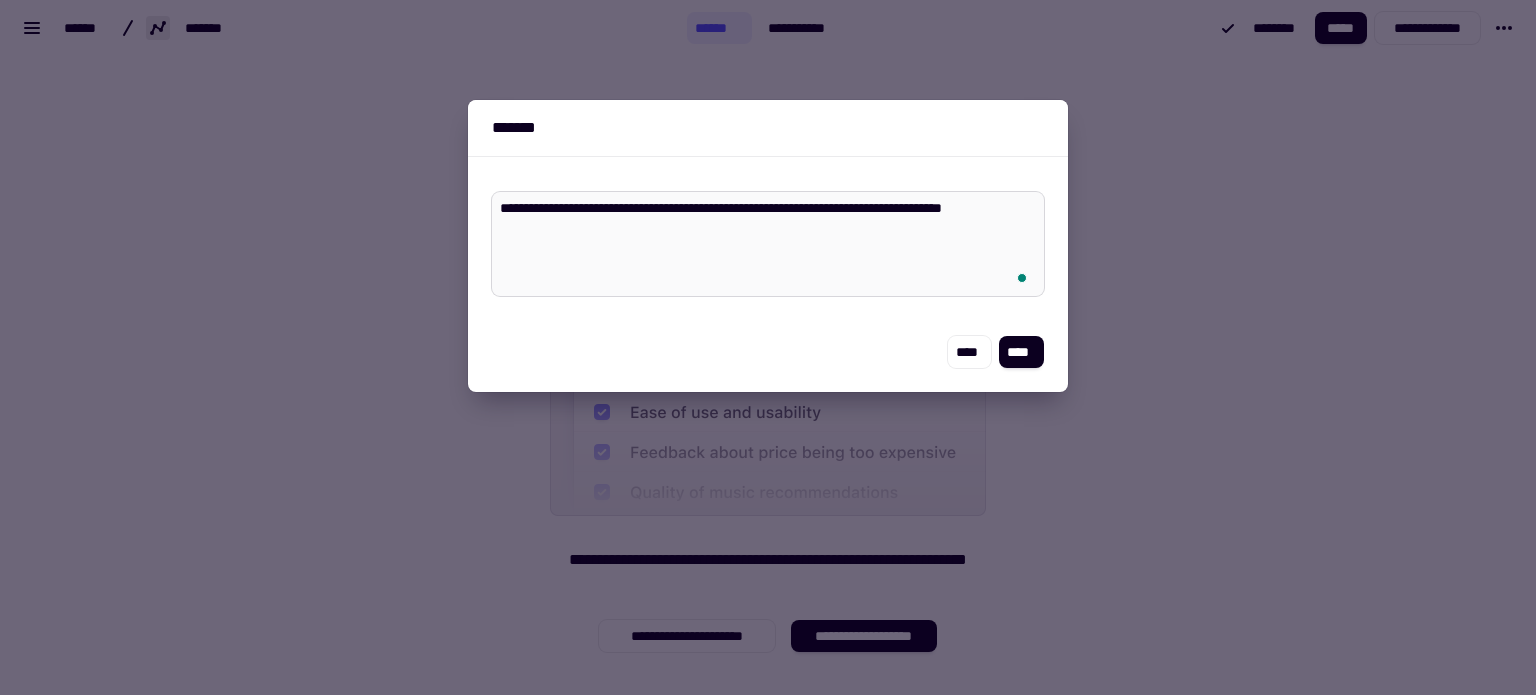 type on "*" 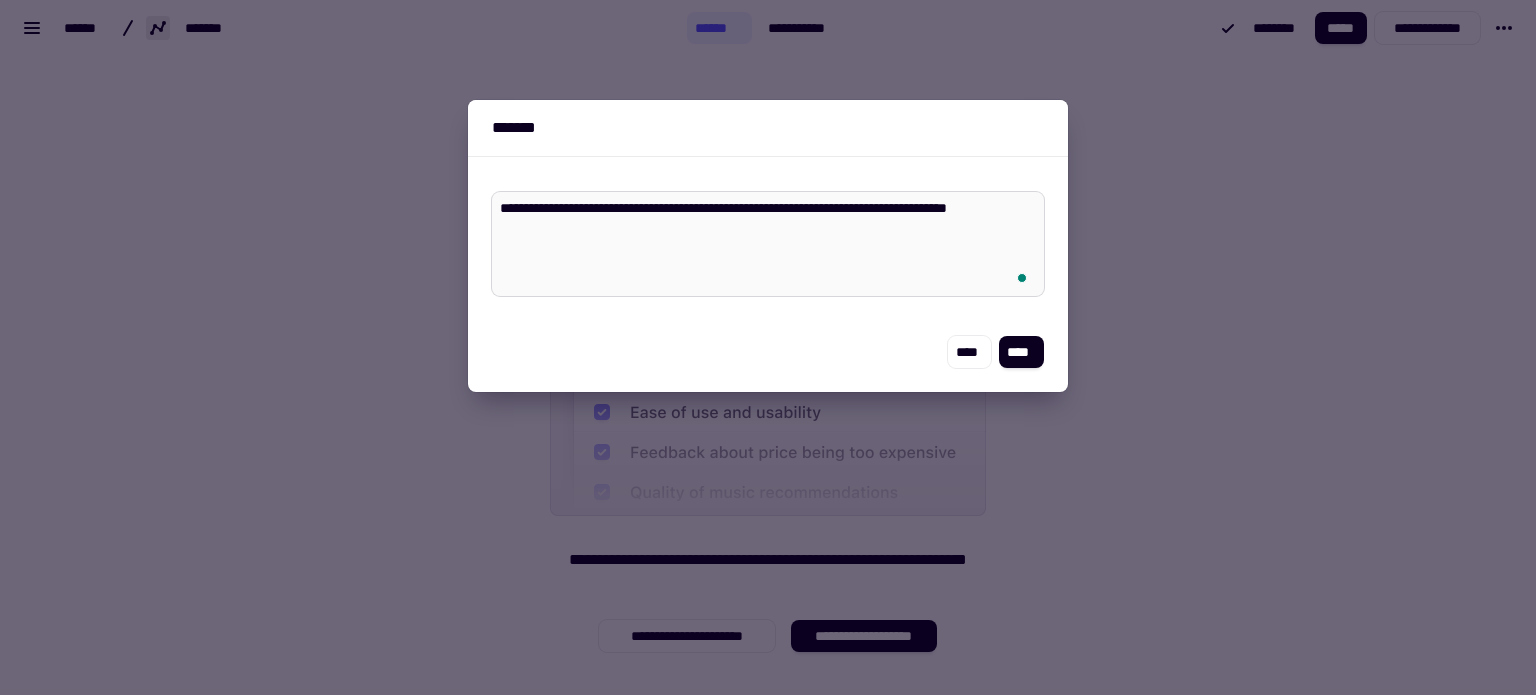 type on "*" 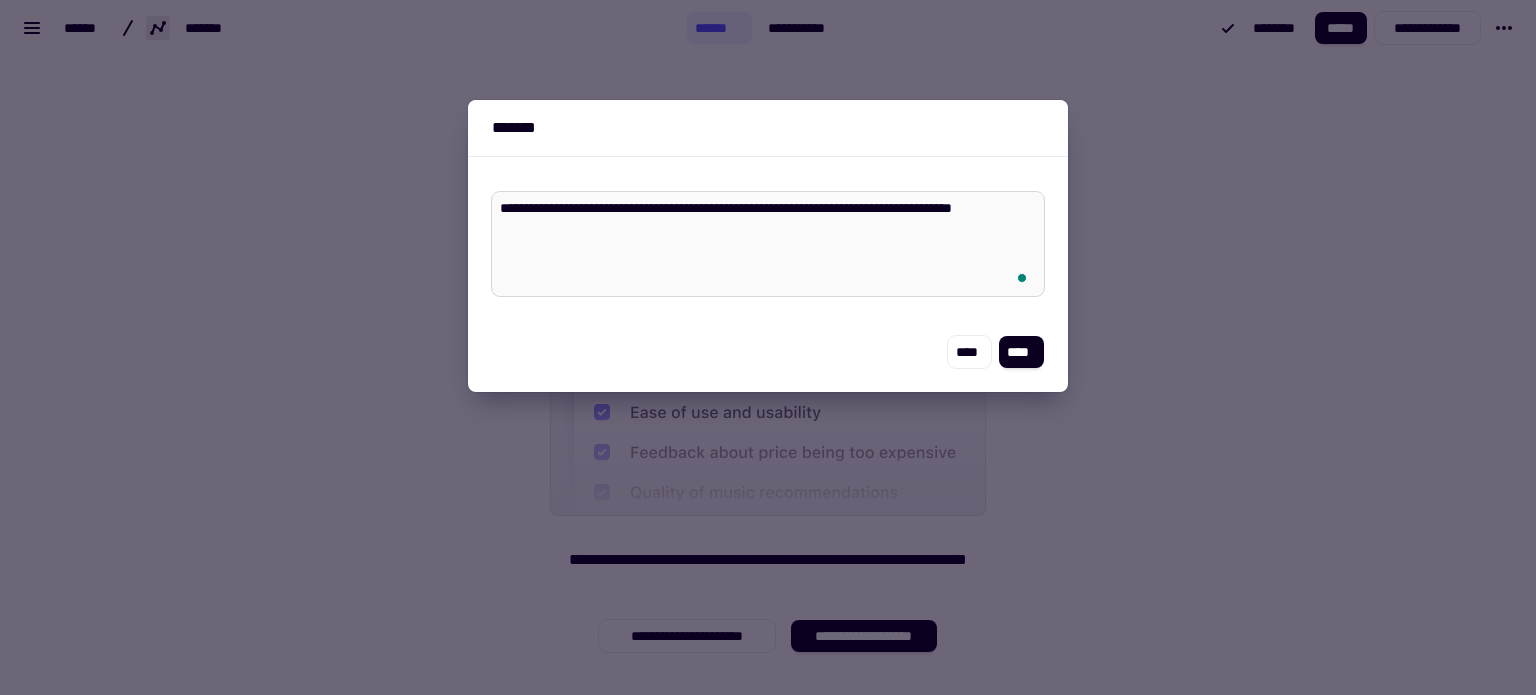 type on "*" 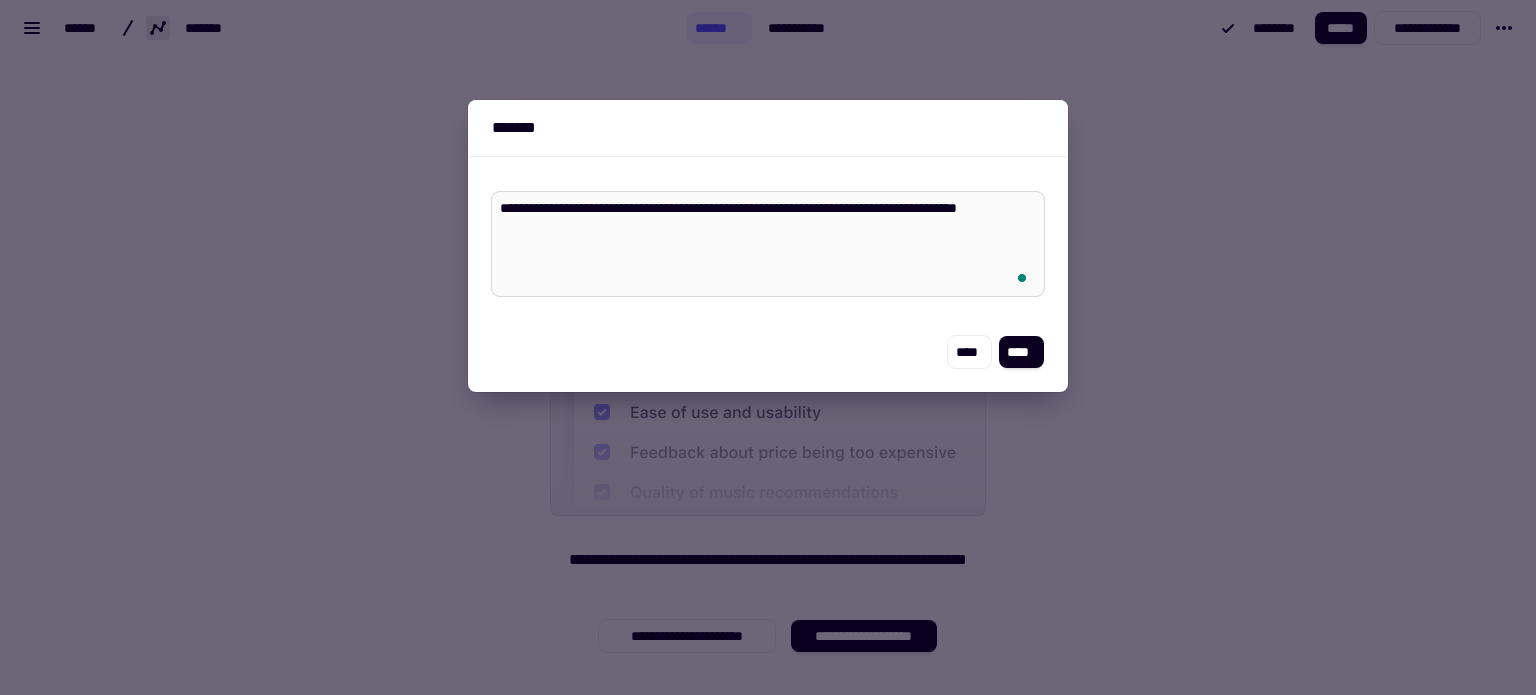 type on "*" 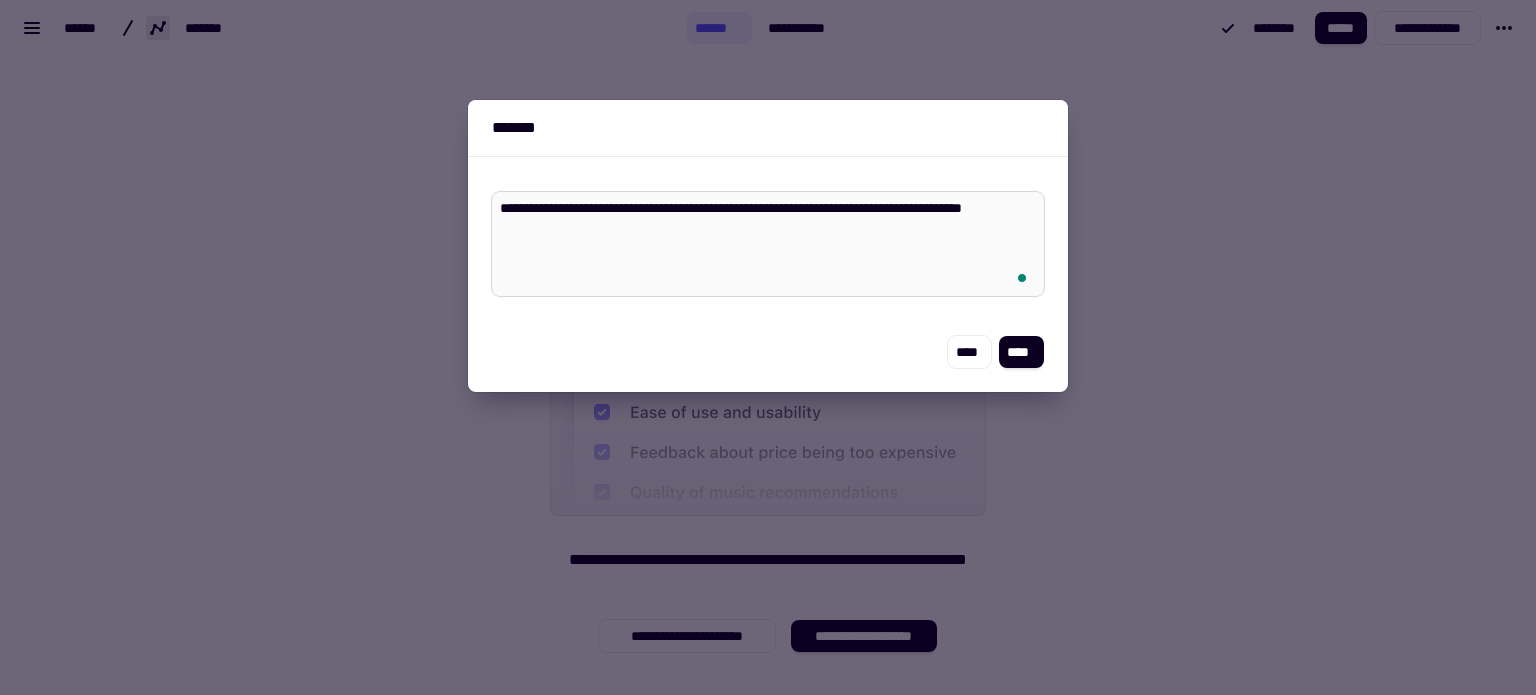 type on "**********" 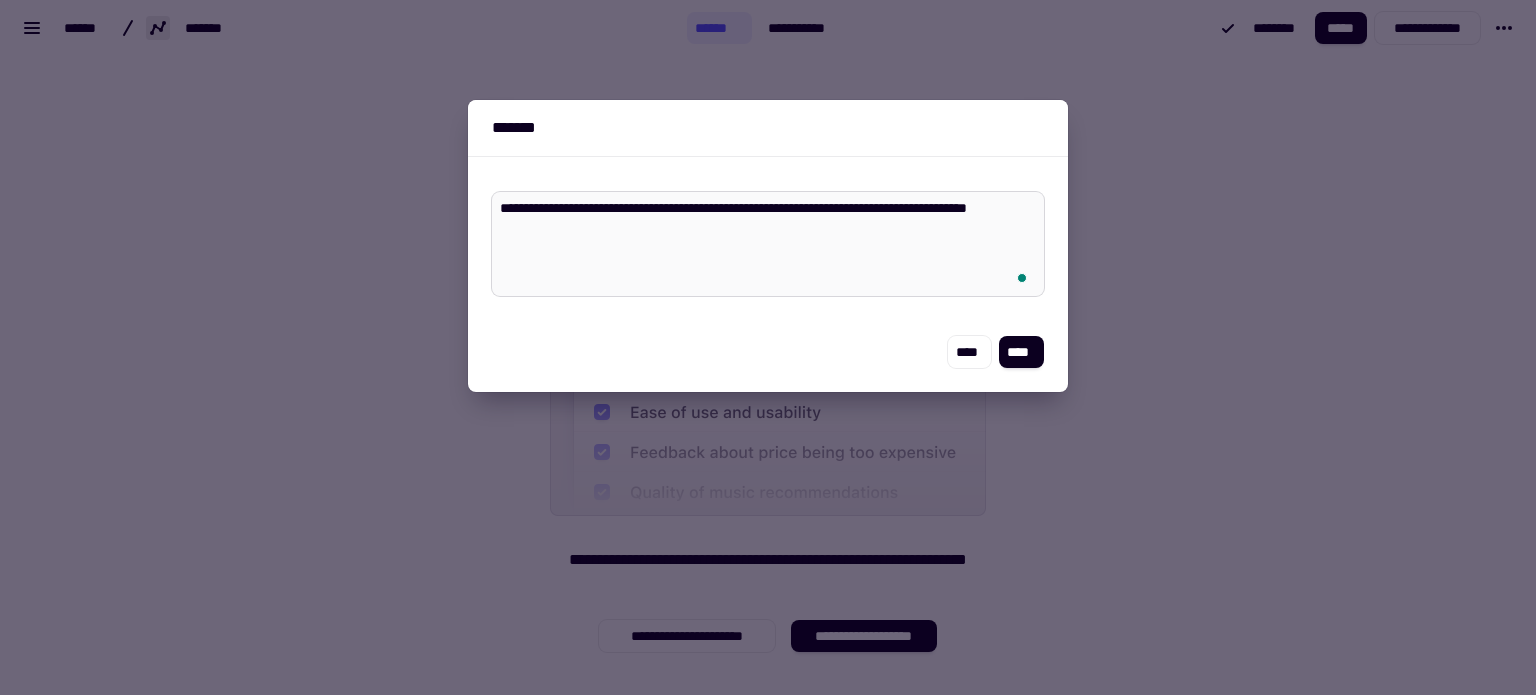 type on "*" 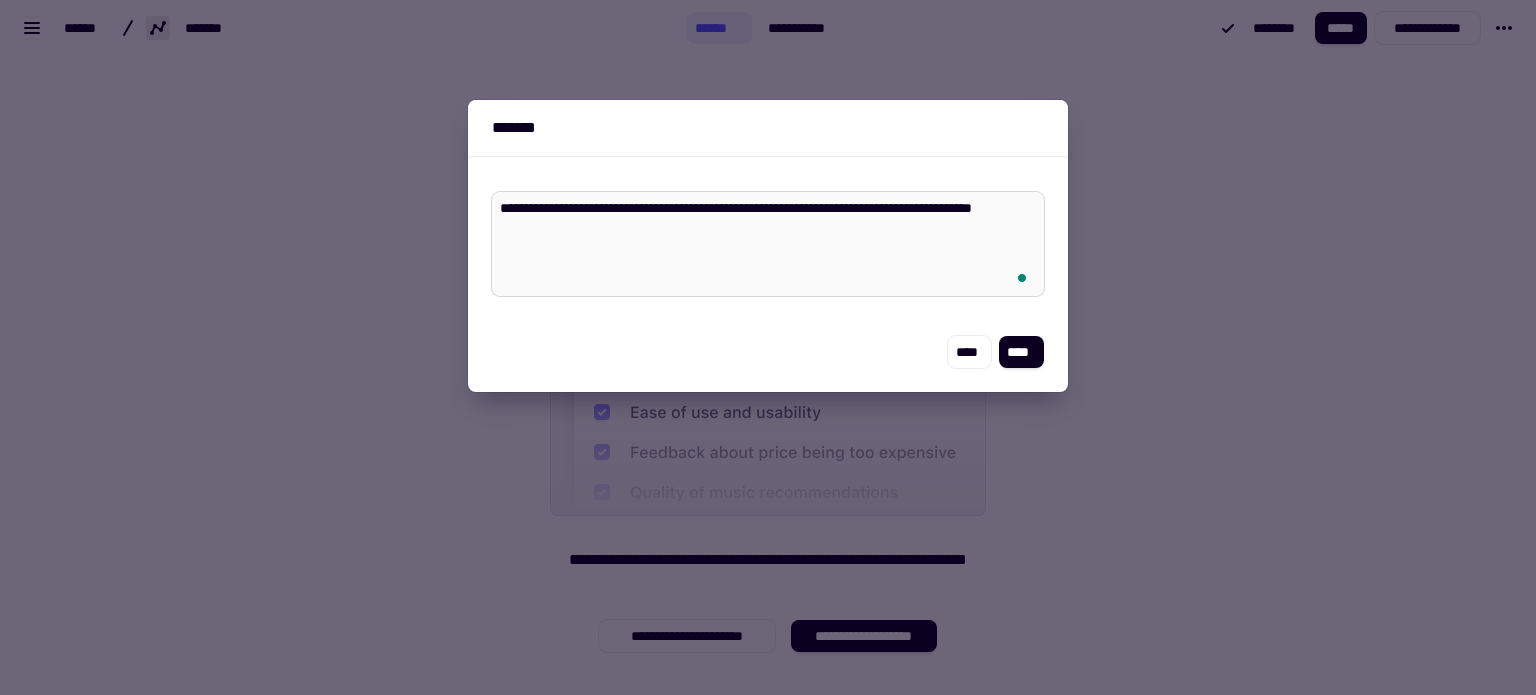 type on "*" 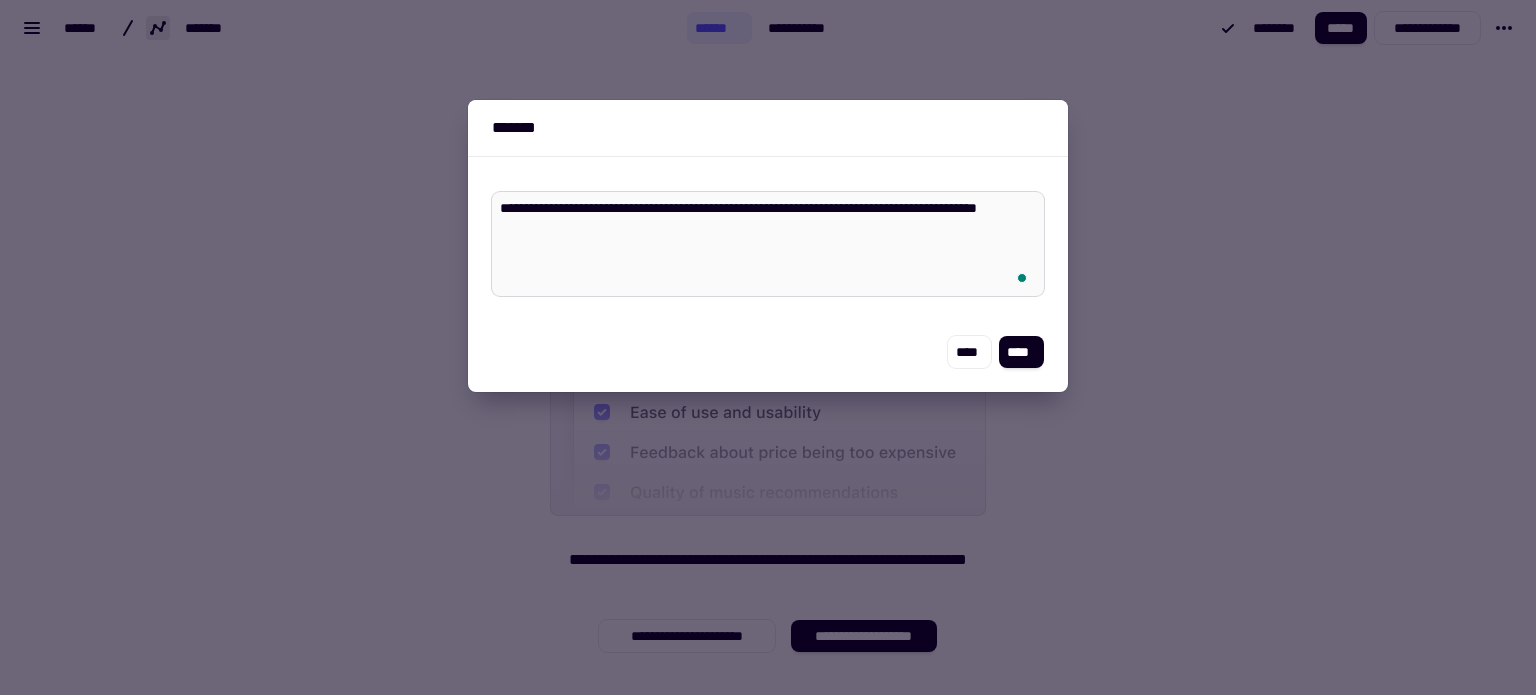 type on "*" 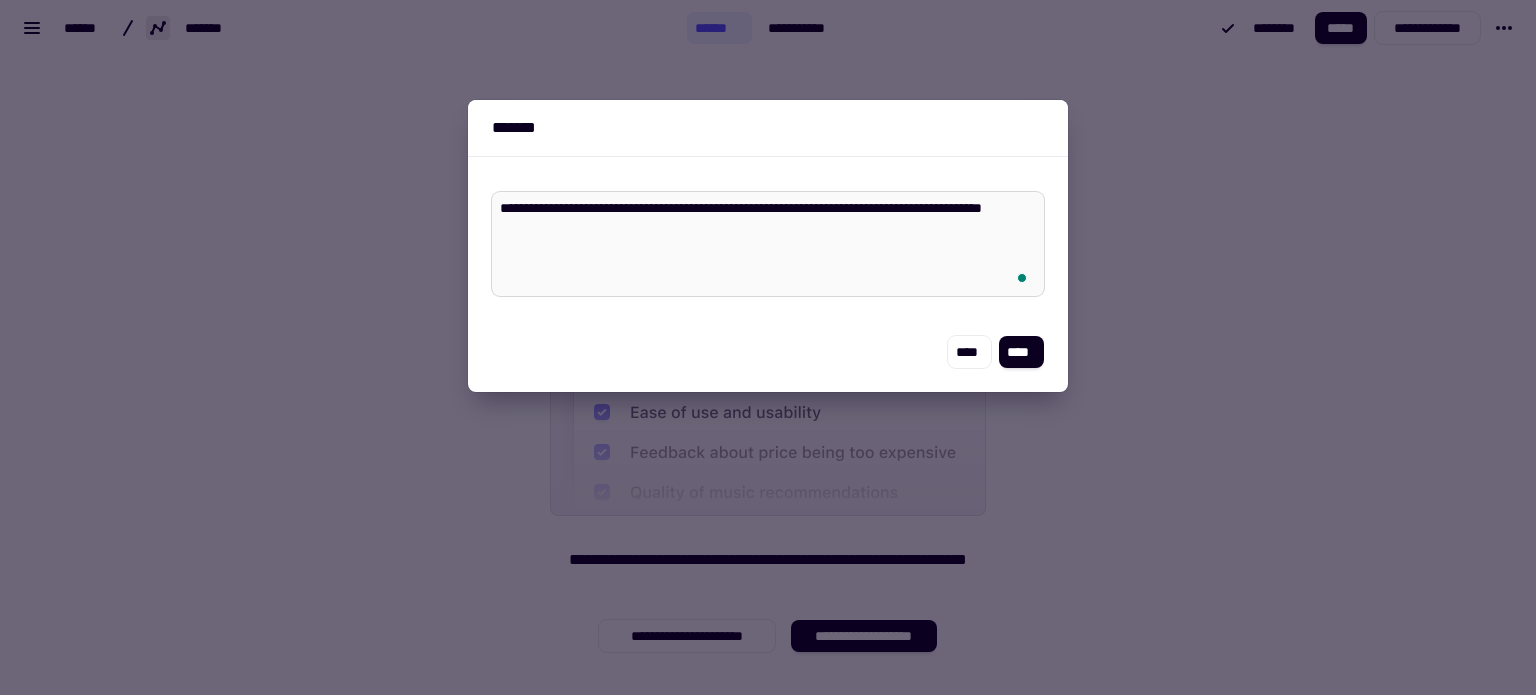 type on "*" 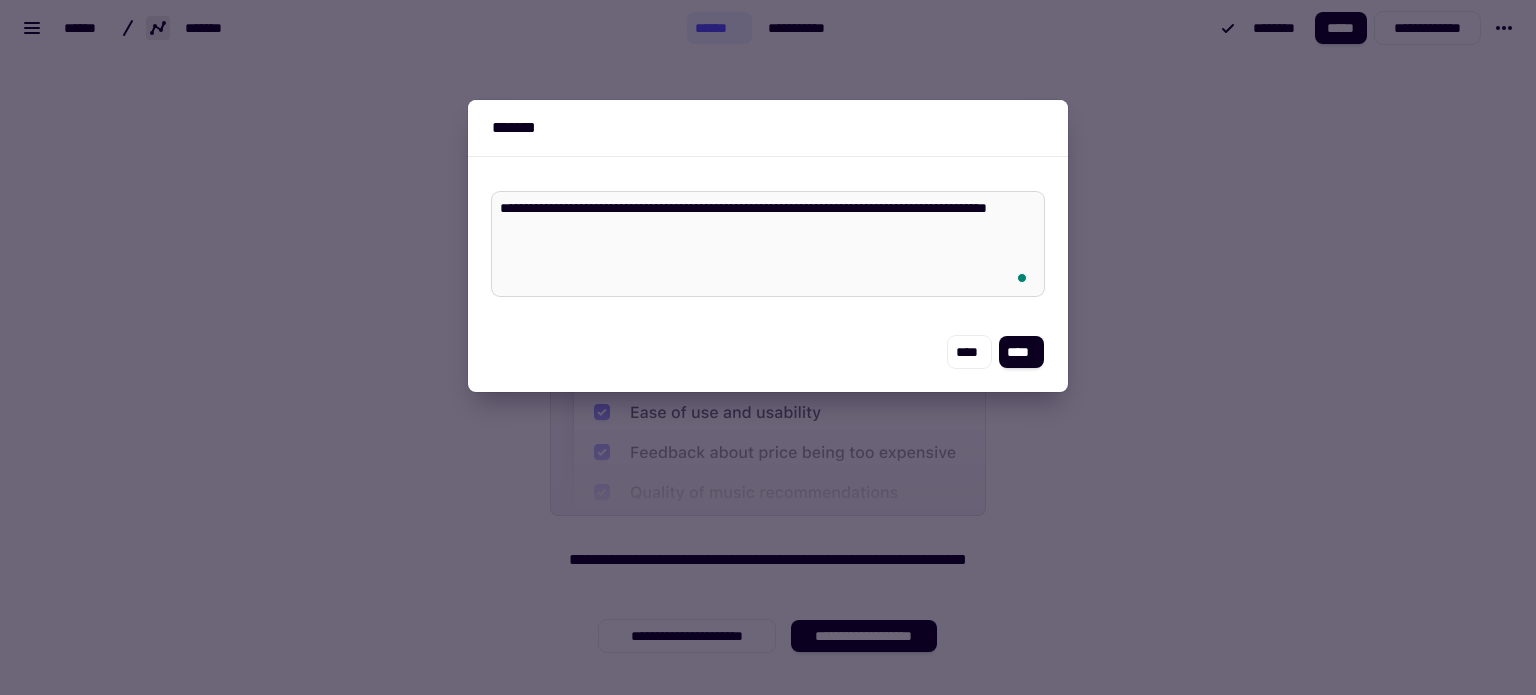 type on "*" 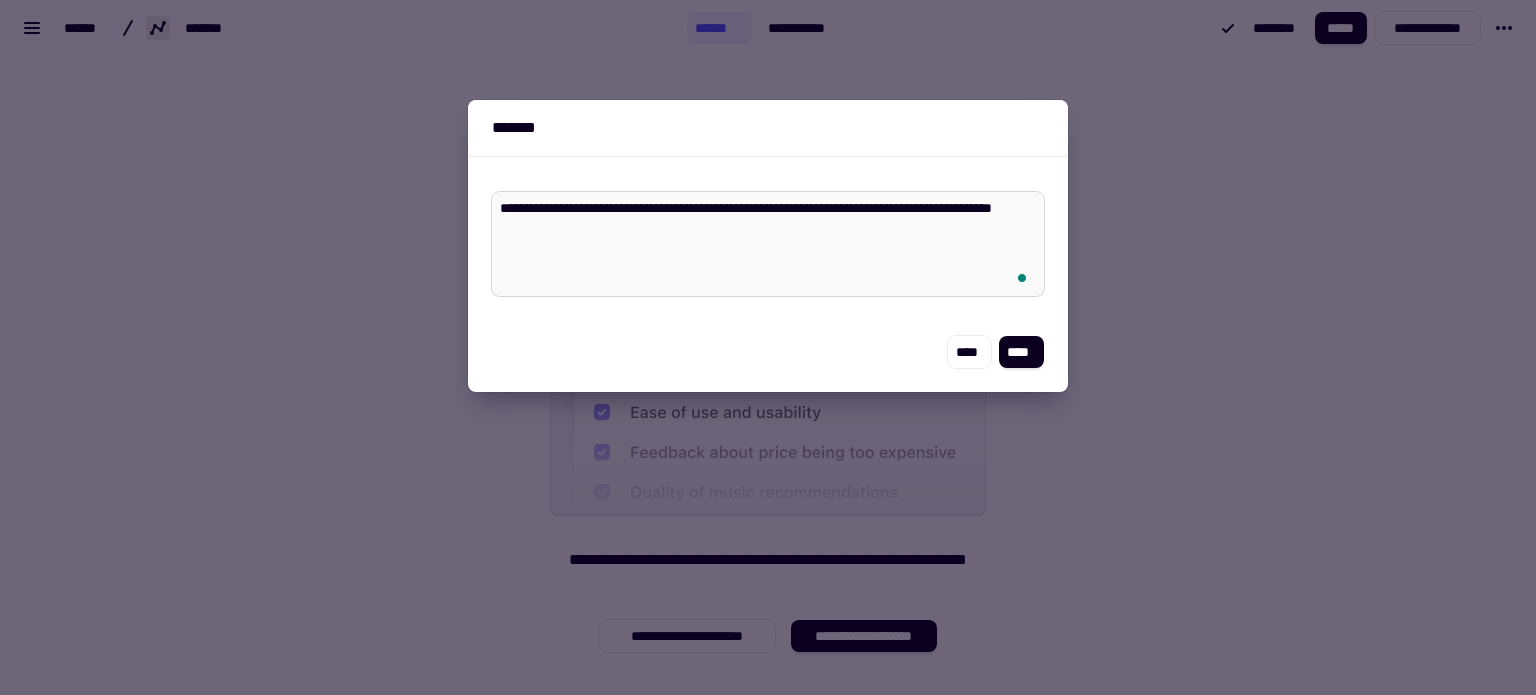 type on "**********" 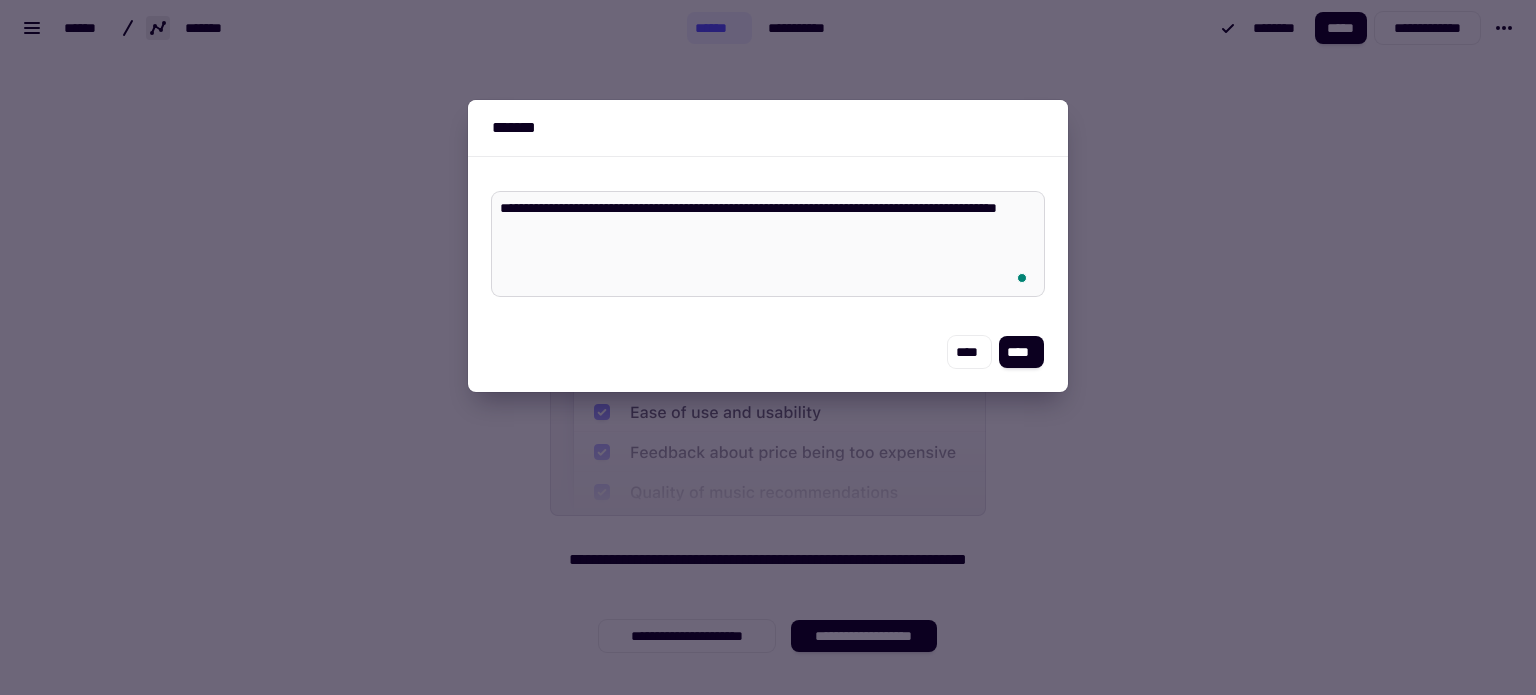 type on "*" 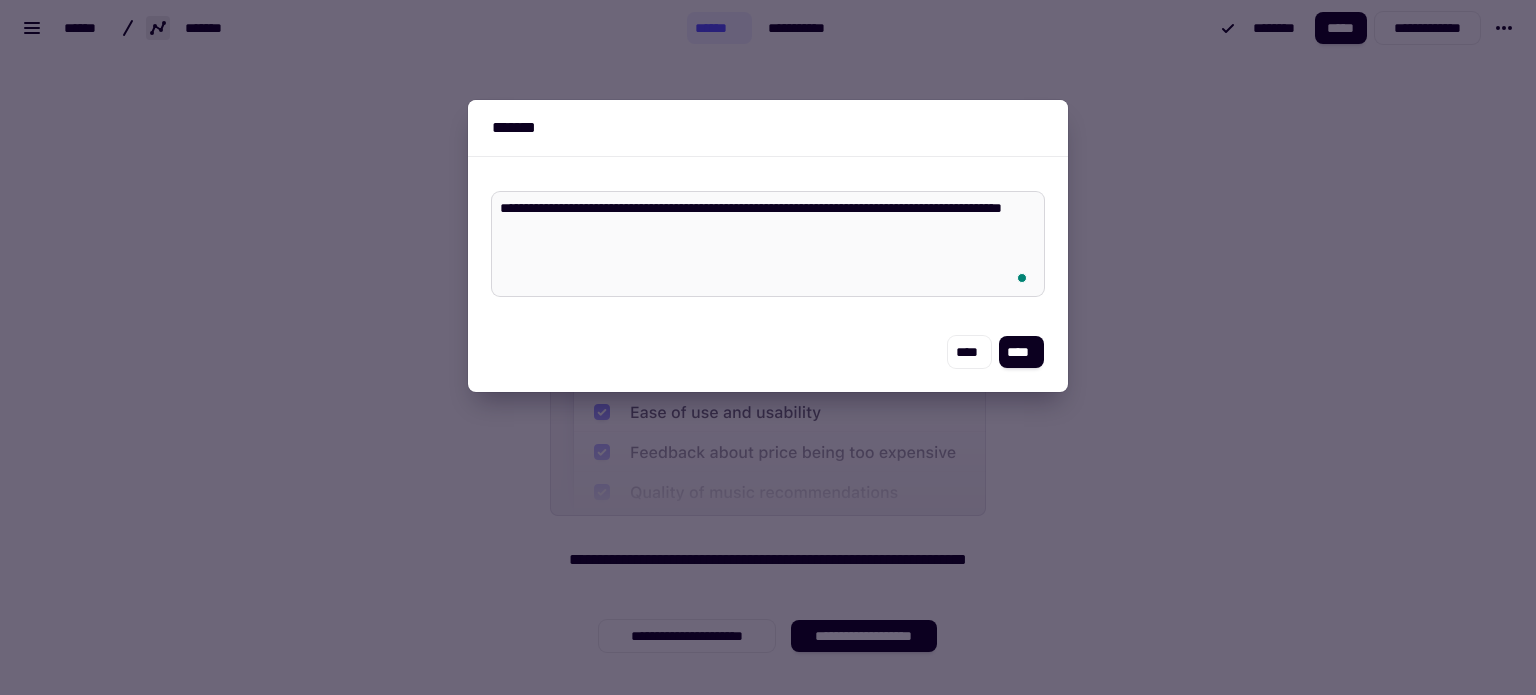 type on "**********" 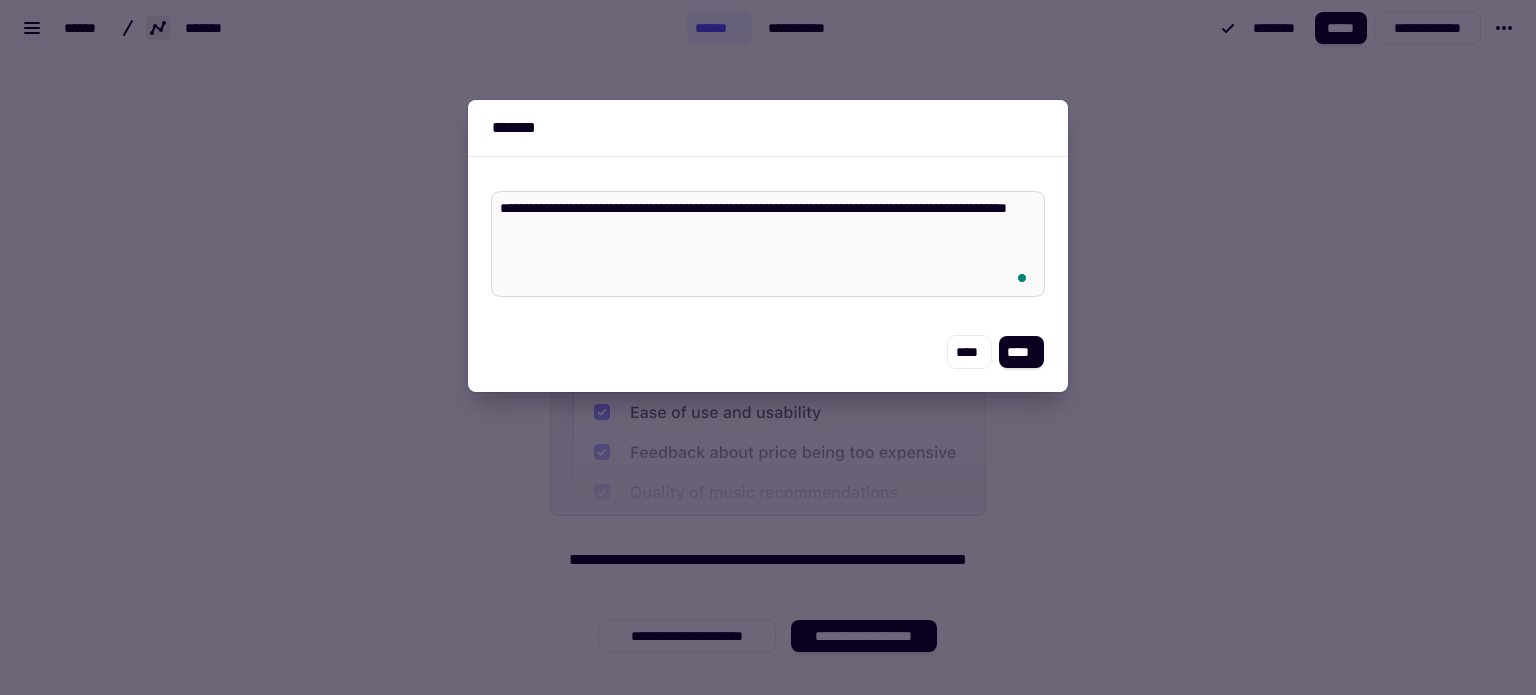type on "*" 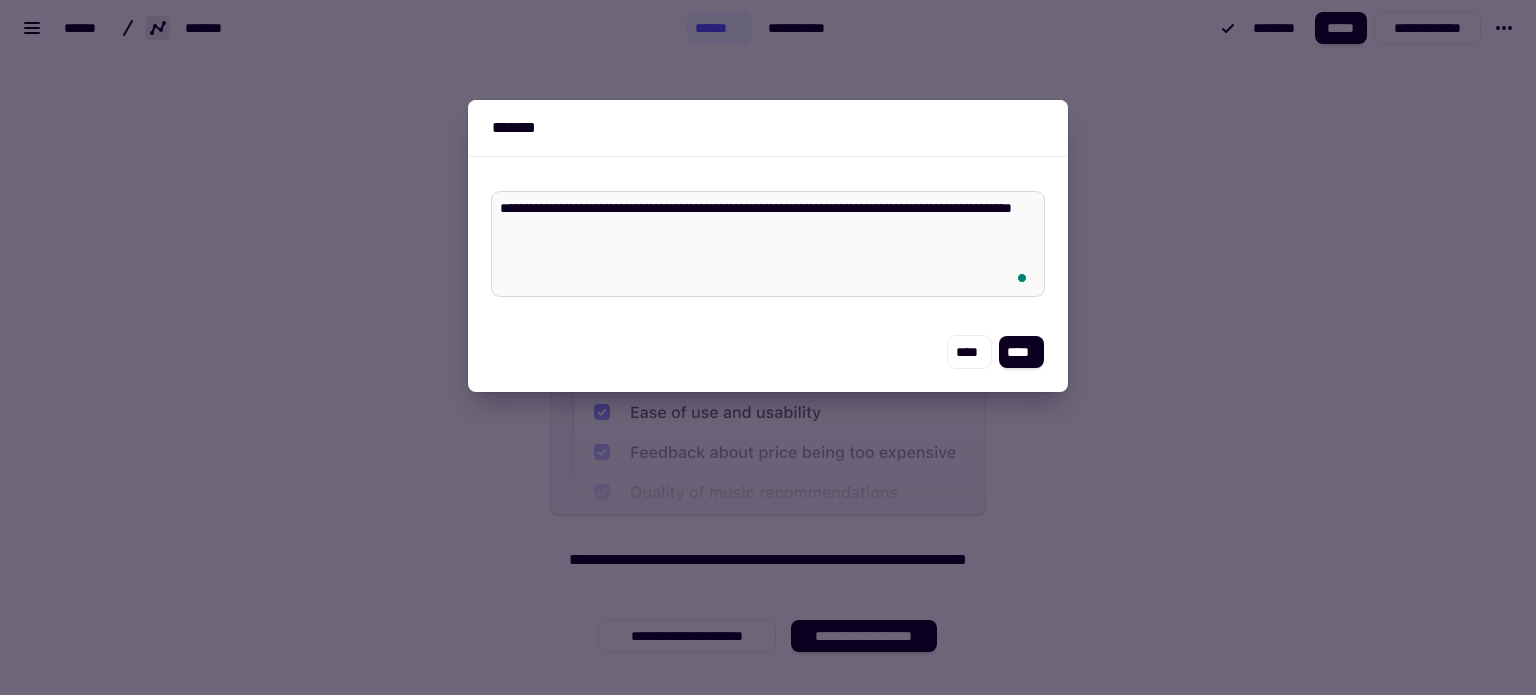 type on "**********" 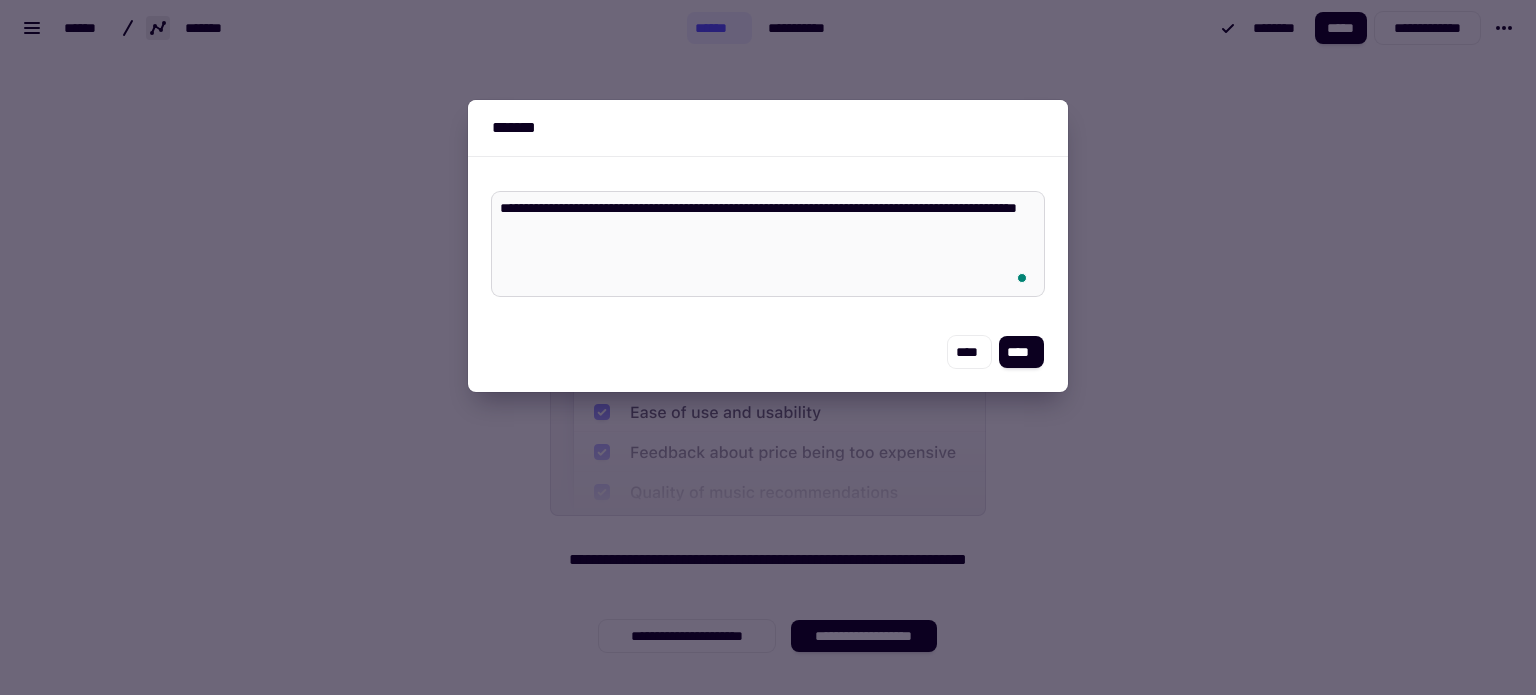 type on "*" 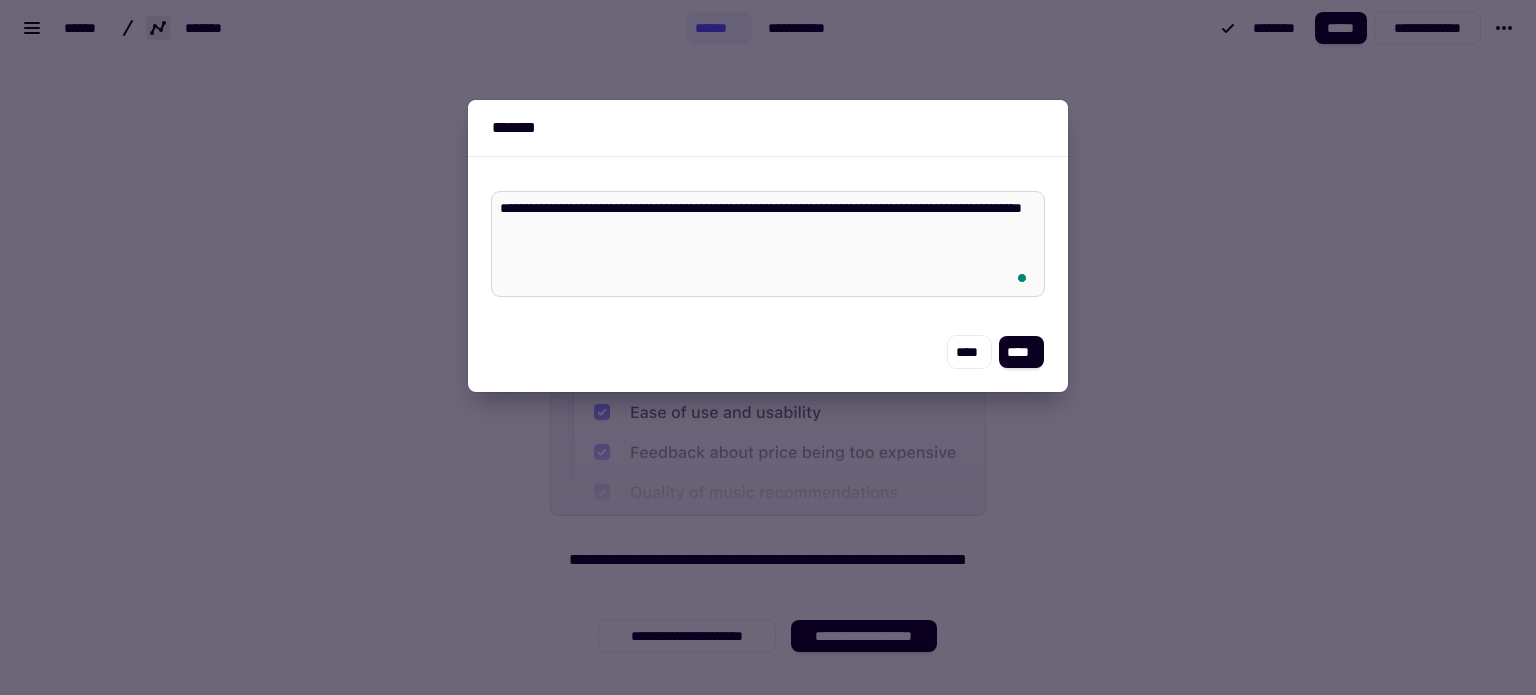 type on "**********" 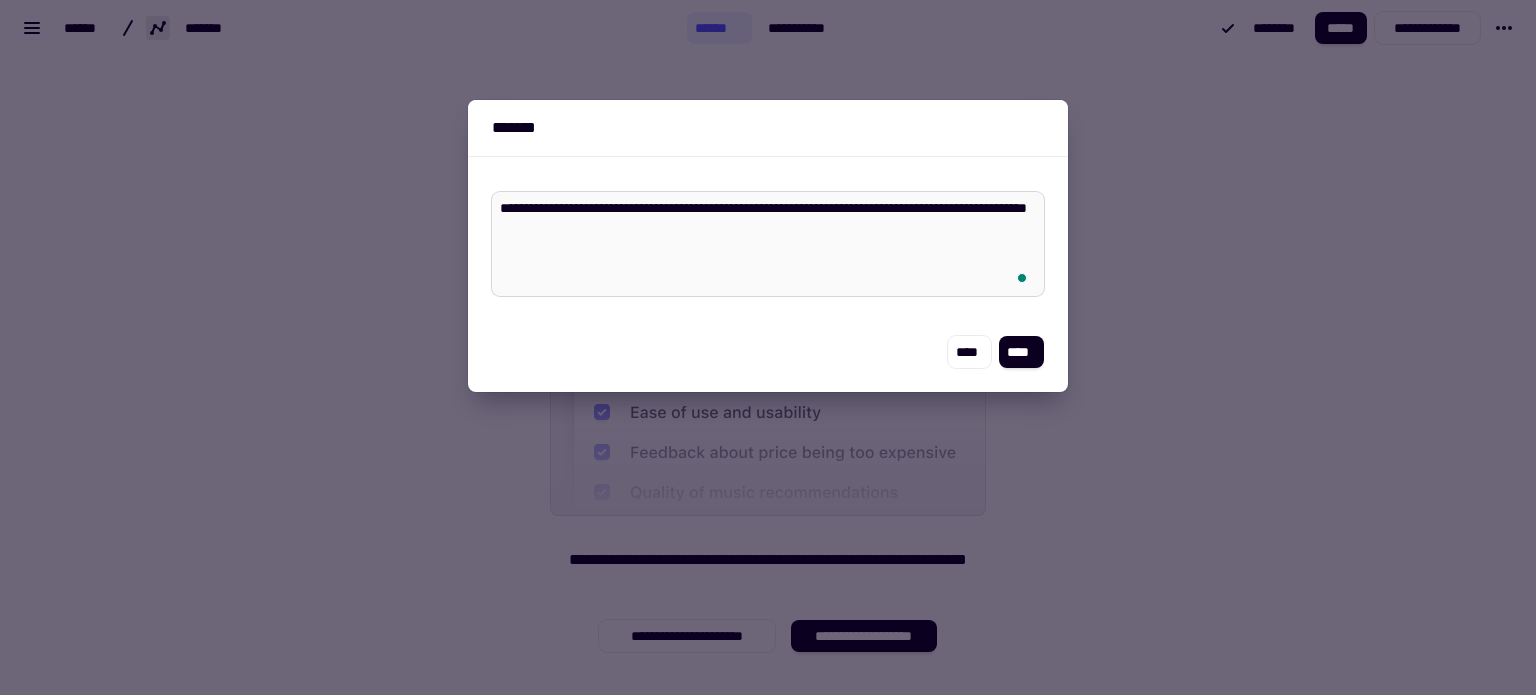 type on "*" 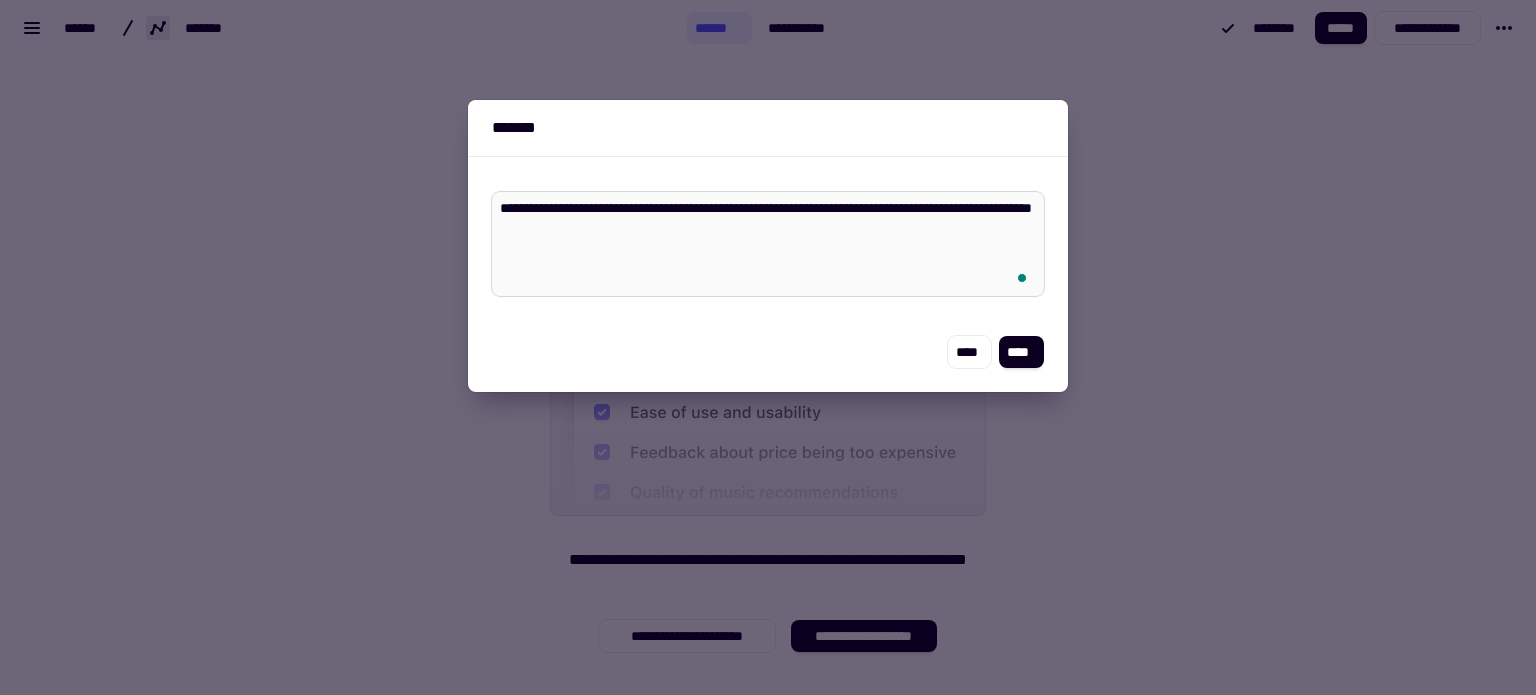 type on "*" 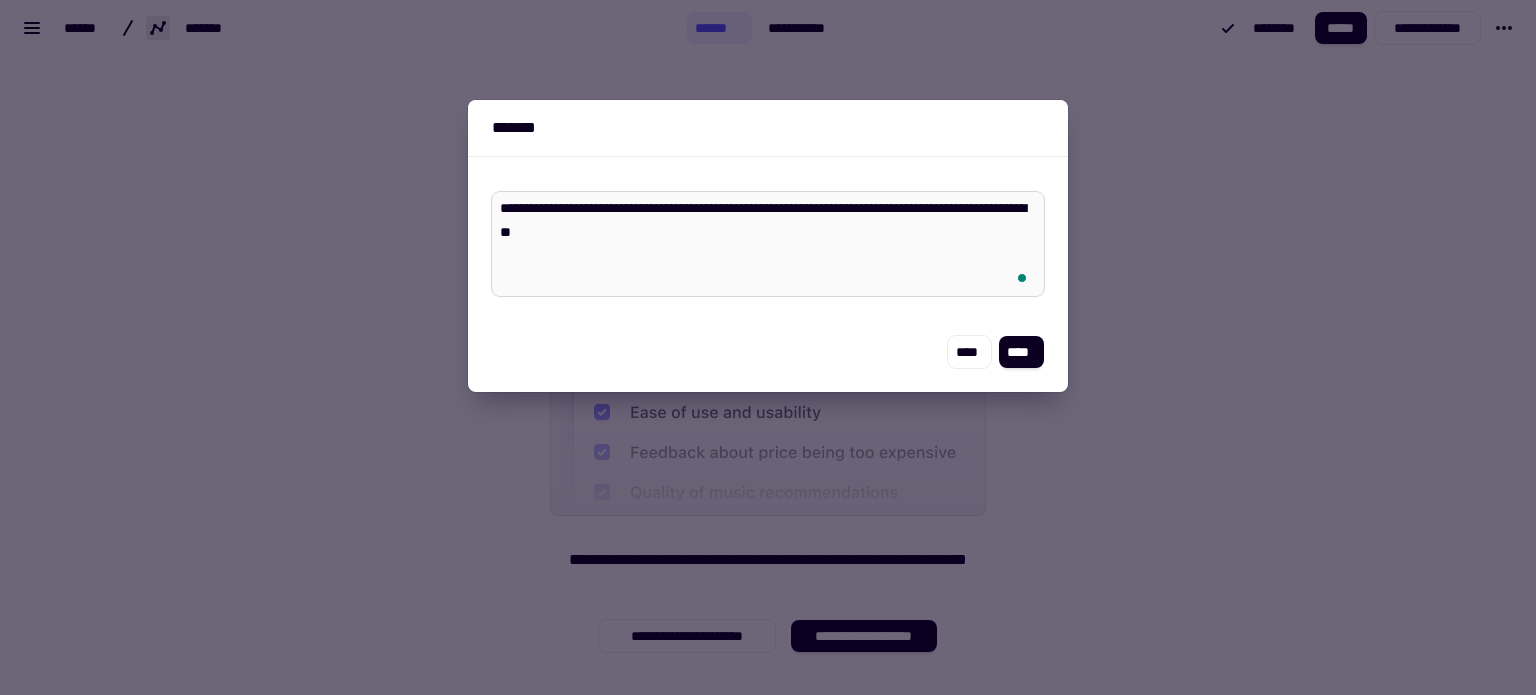 type on "*" 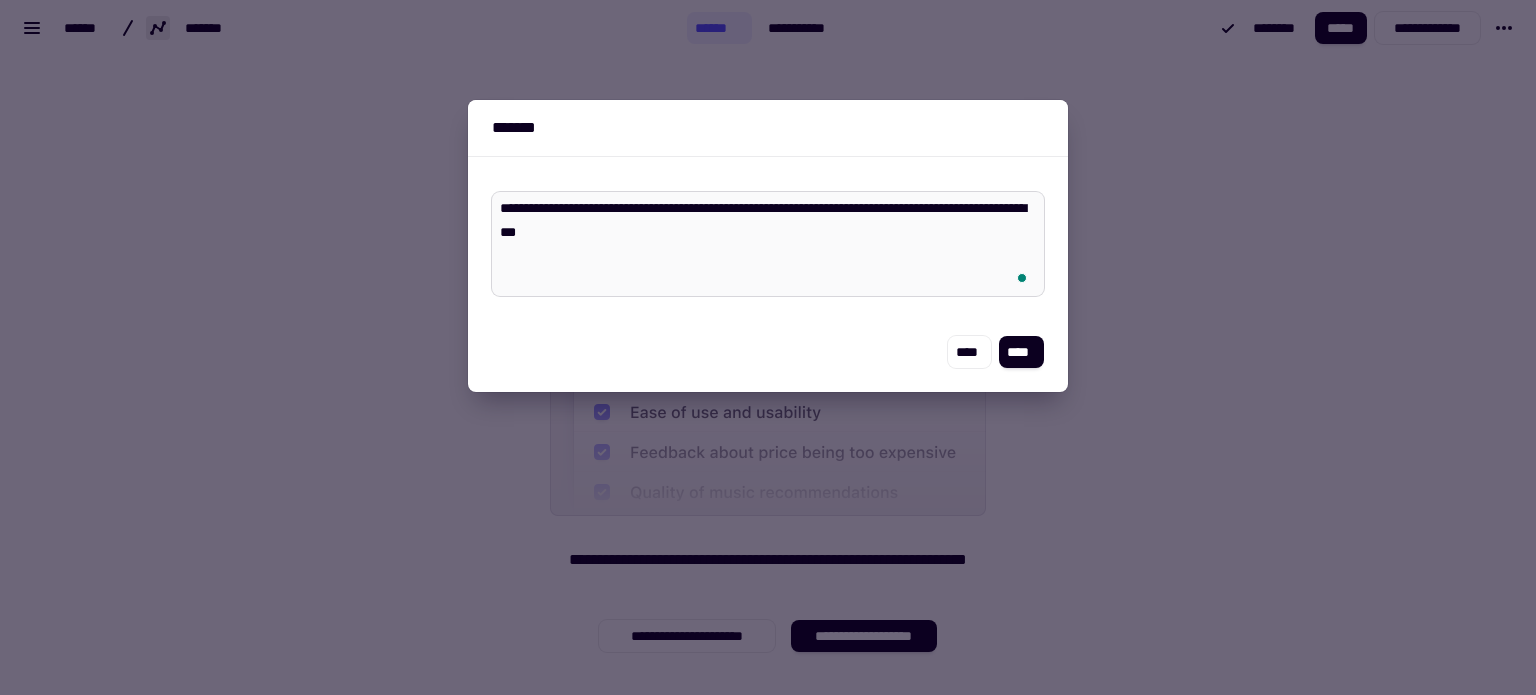 type 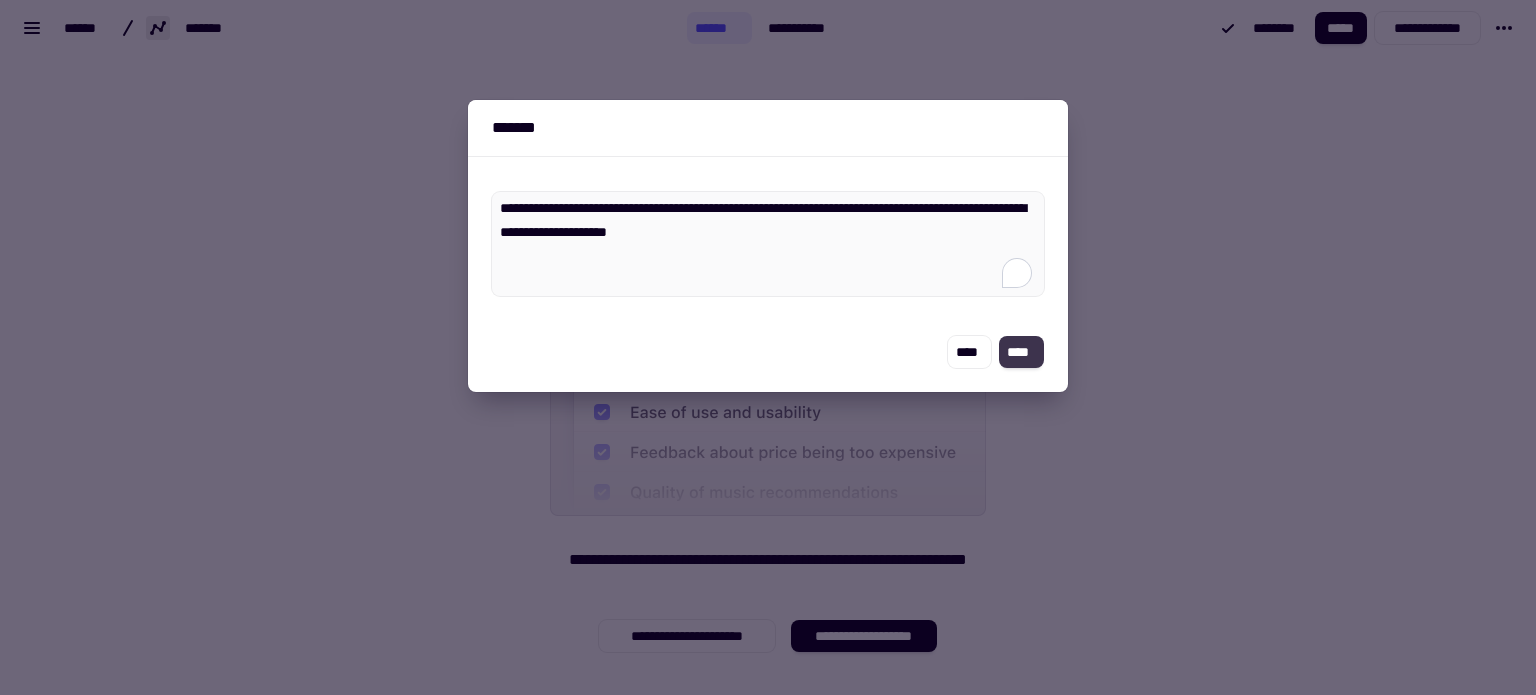 click on "****" 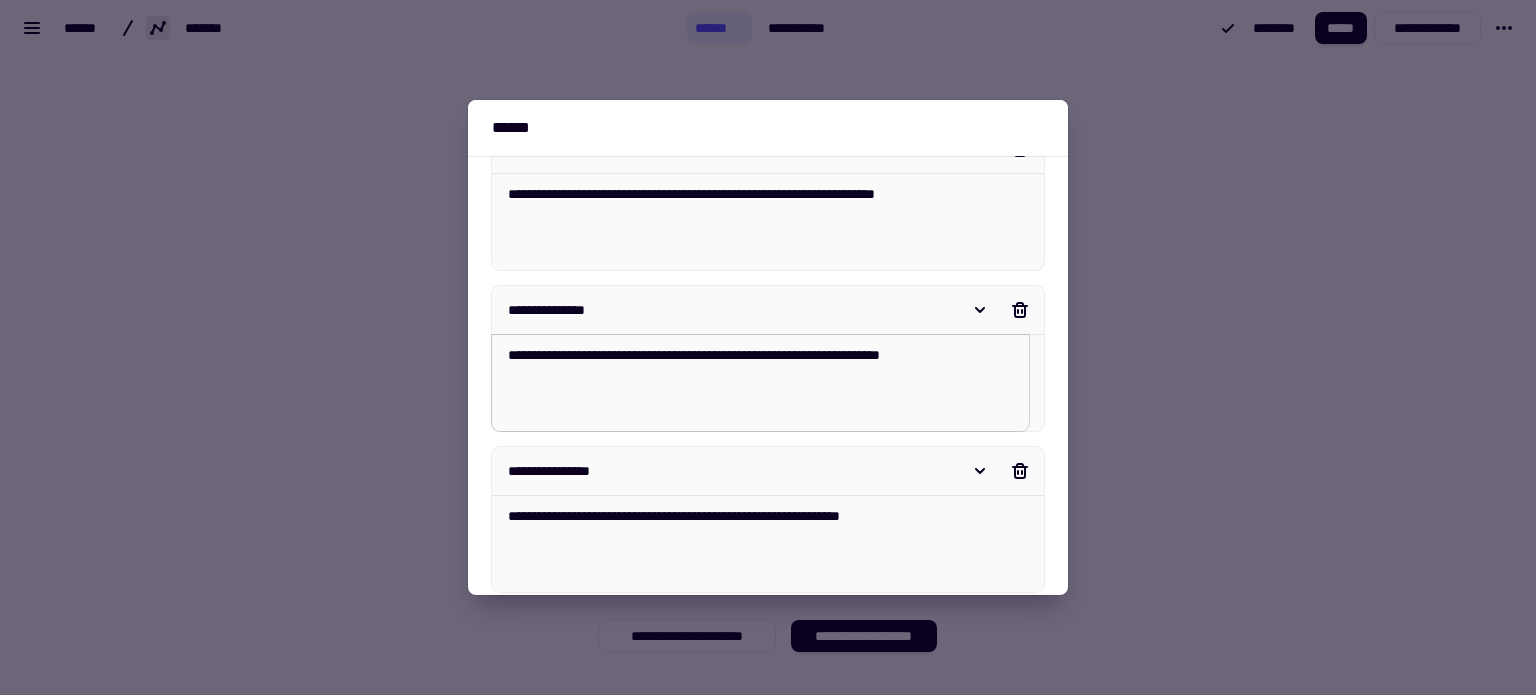 scroll, scrollTop: 0, scrollLeft: 0, axis: both 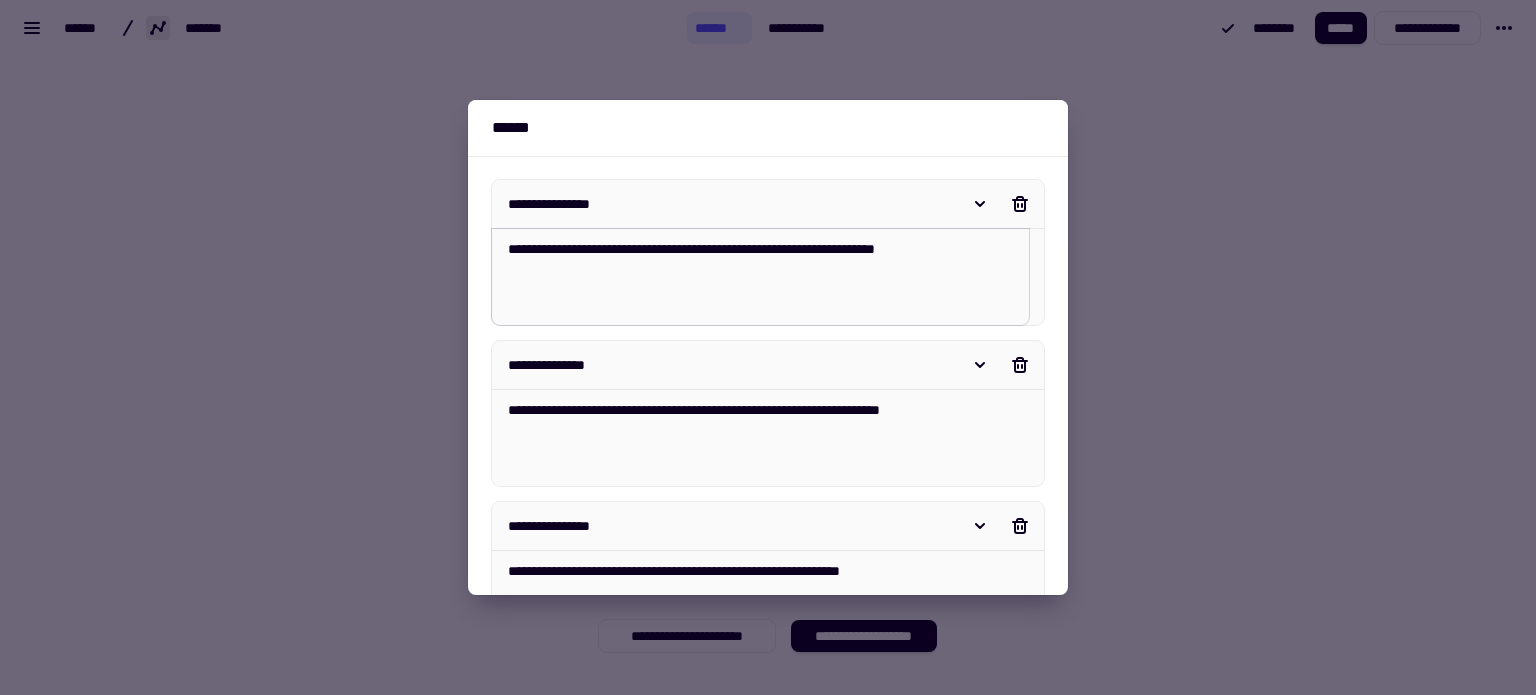 click on "**********" at bounding box center [760, 277] 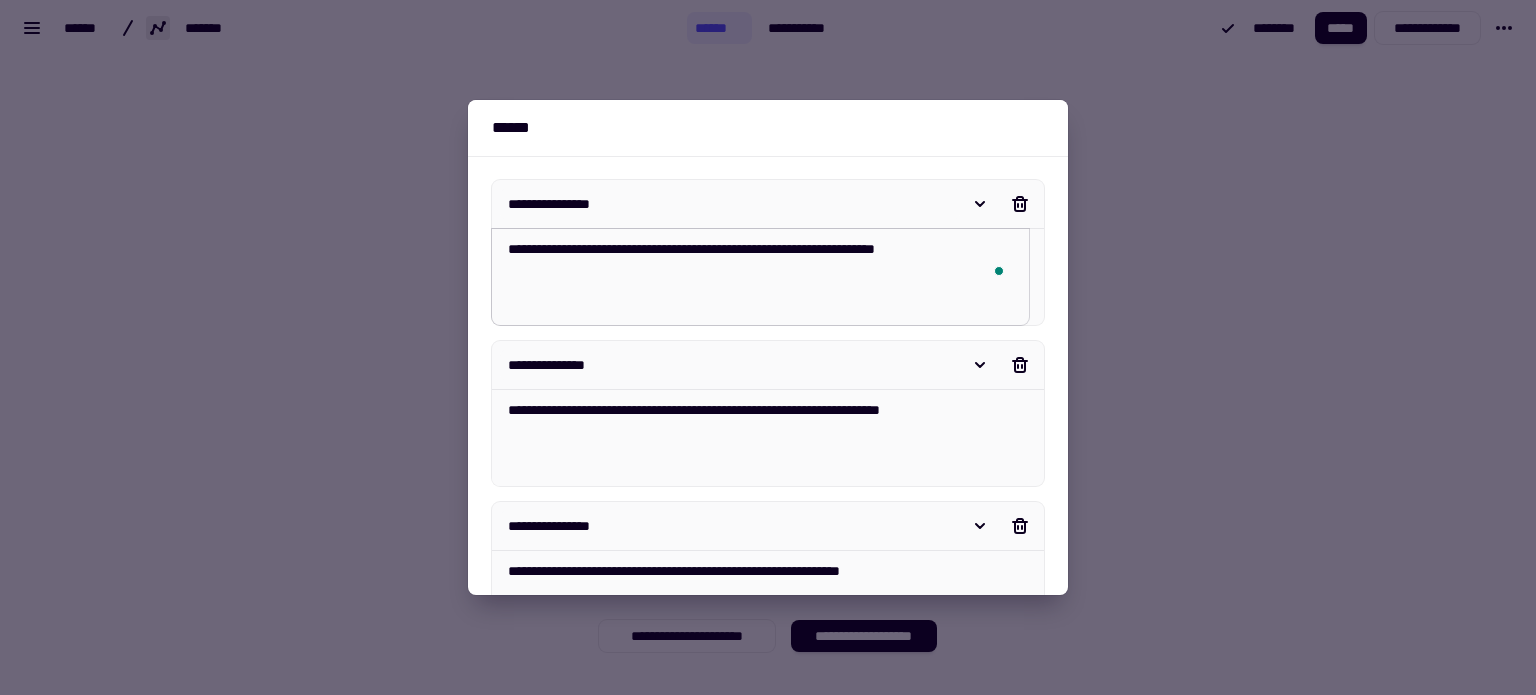 click on "**********" 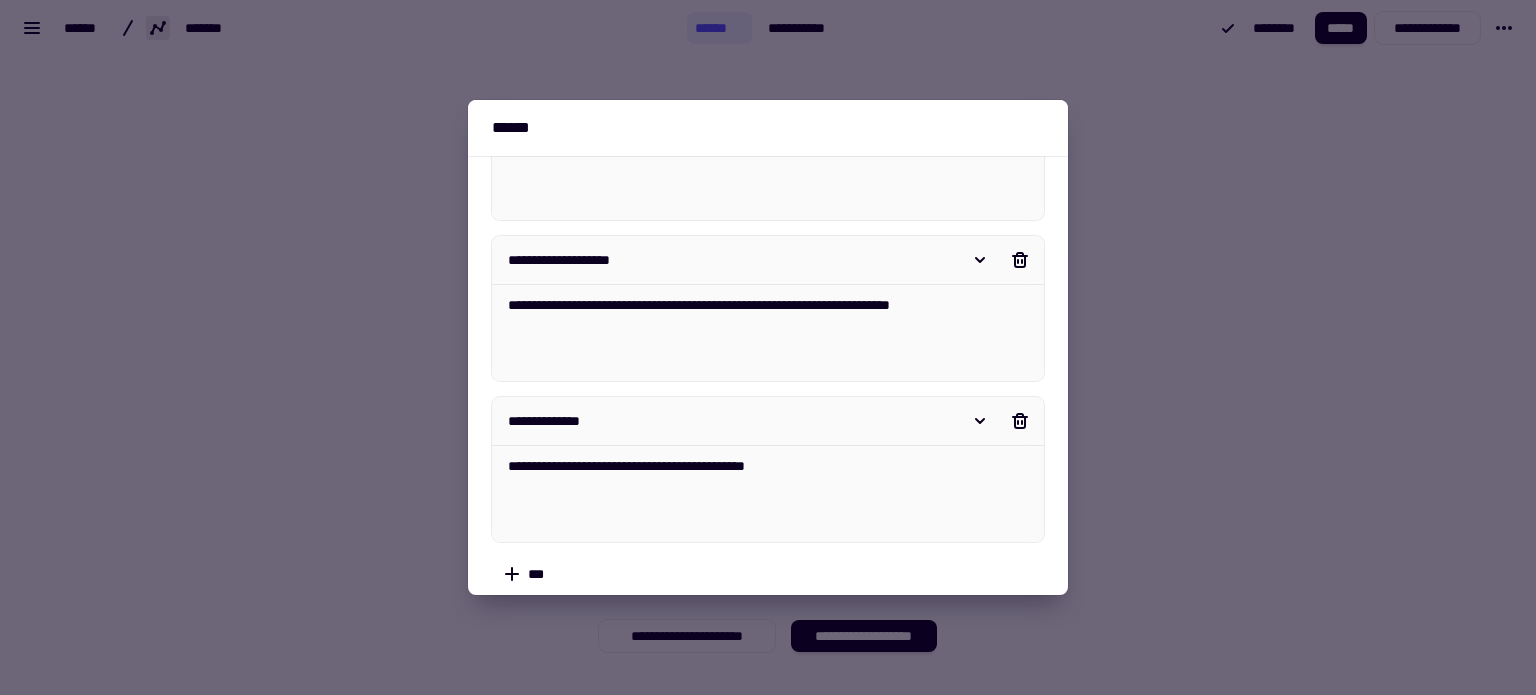 scroll, scrollTop: 663, scrollLeft: 0, axis: vertical 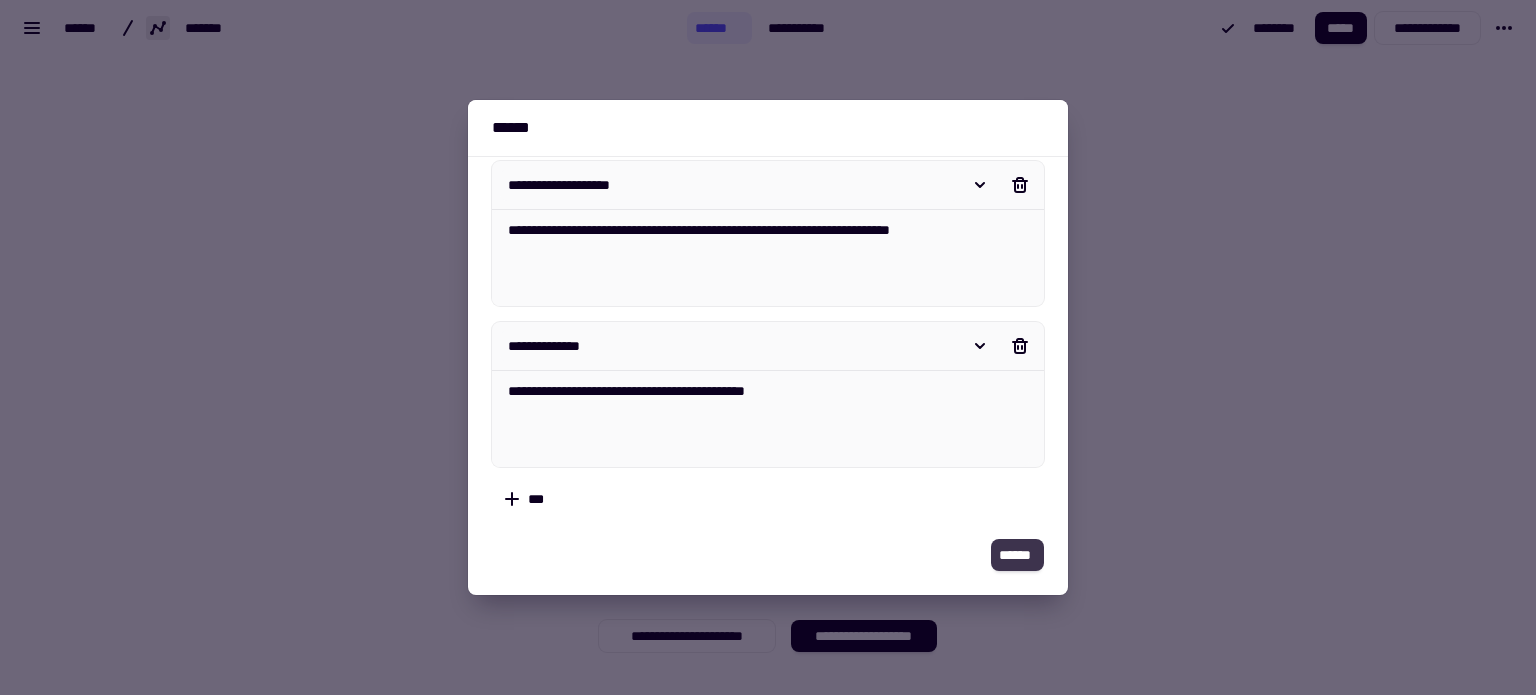 click on "******" 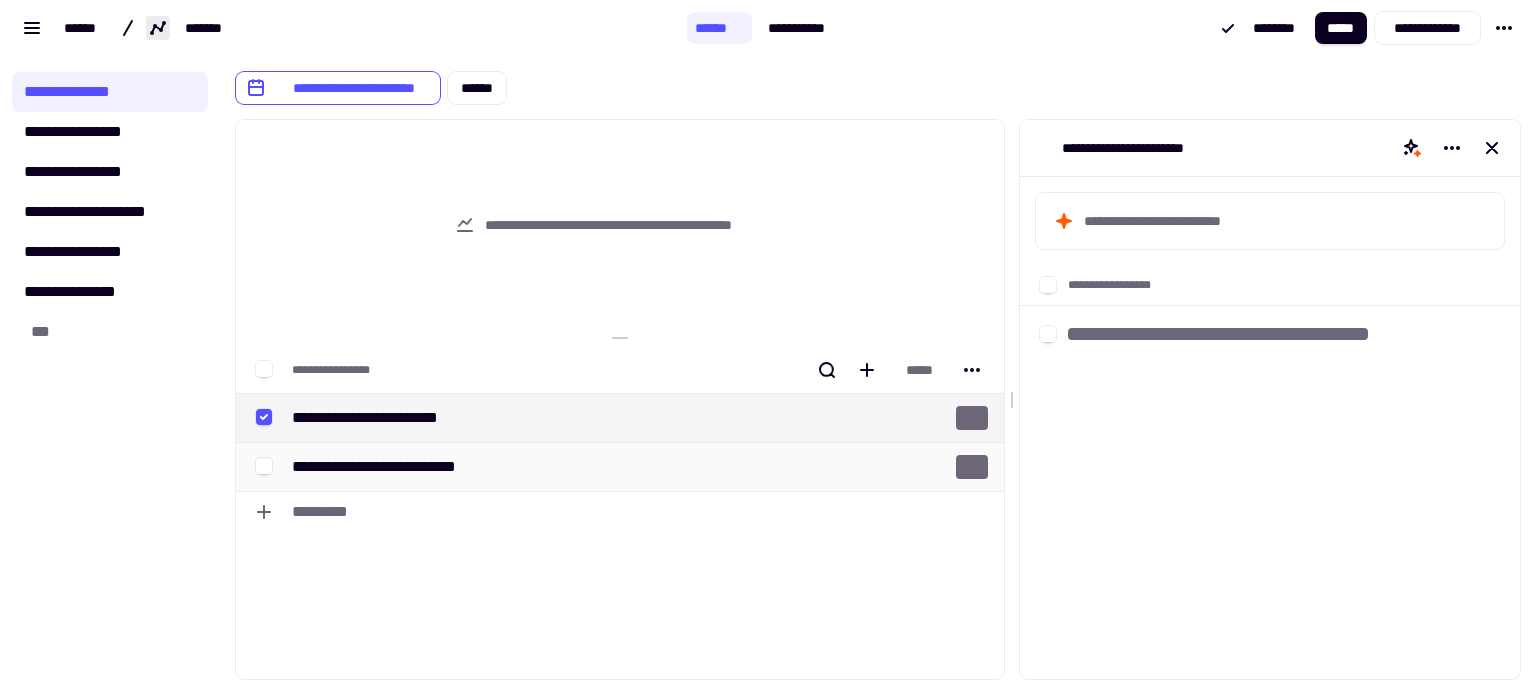 click on "**********" at bounding box center (403, 467) 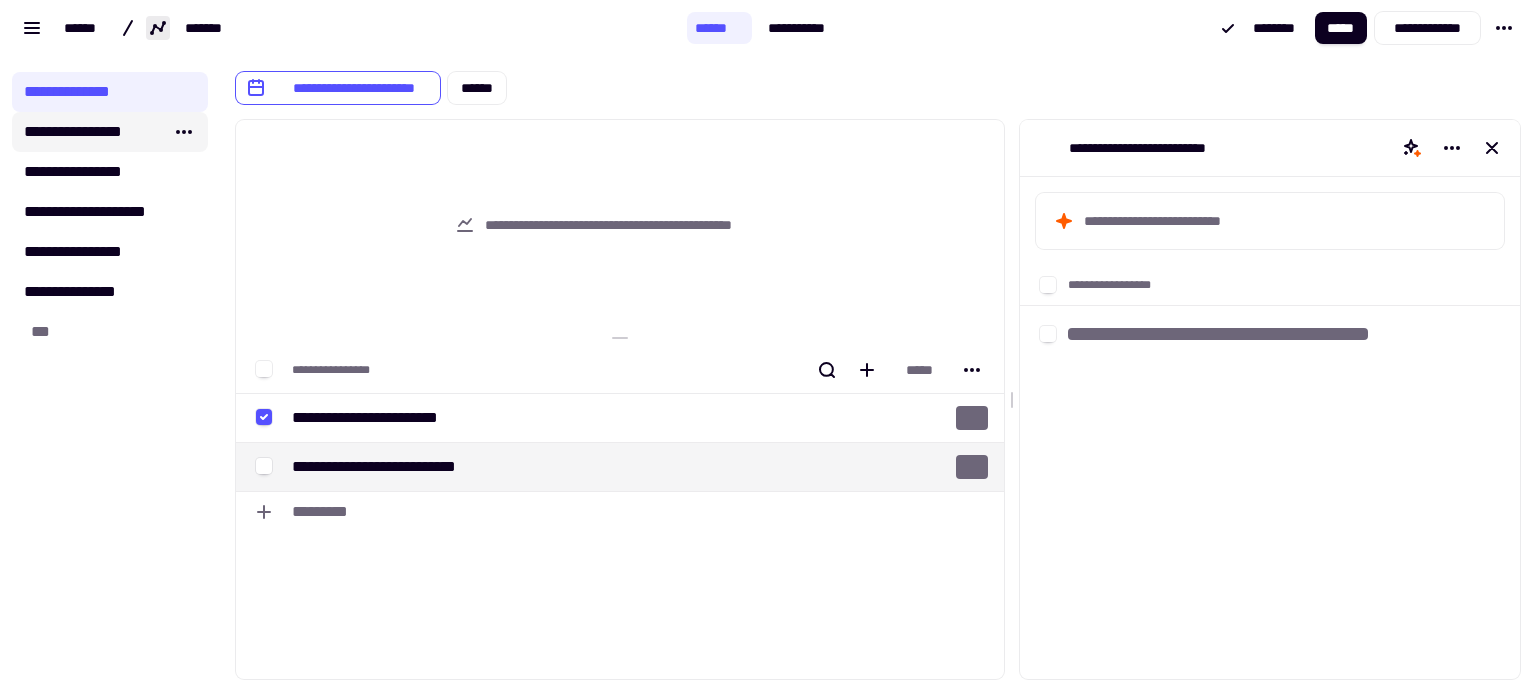 click on "**********" 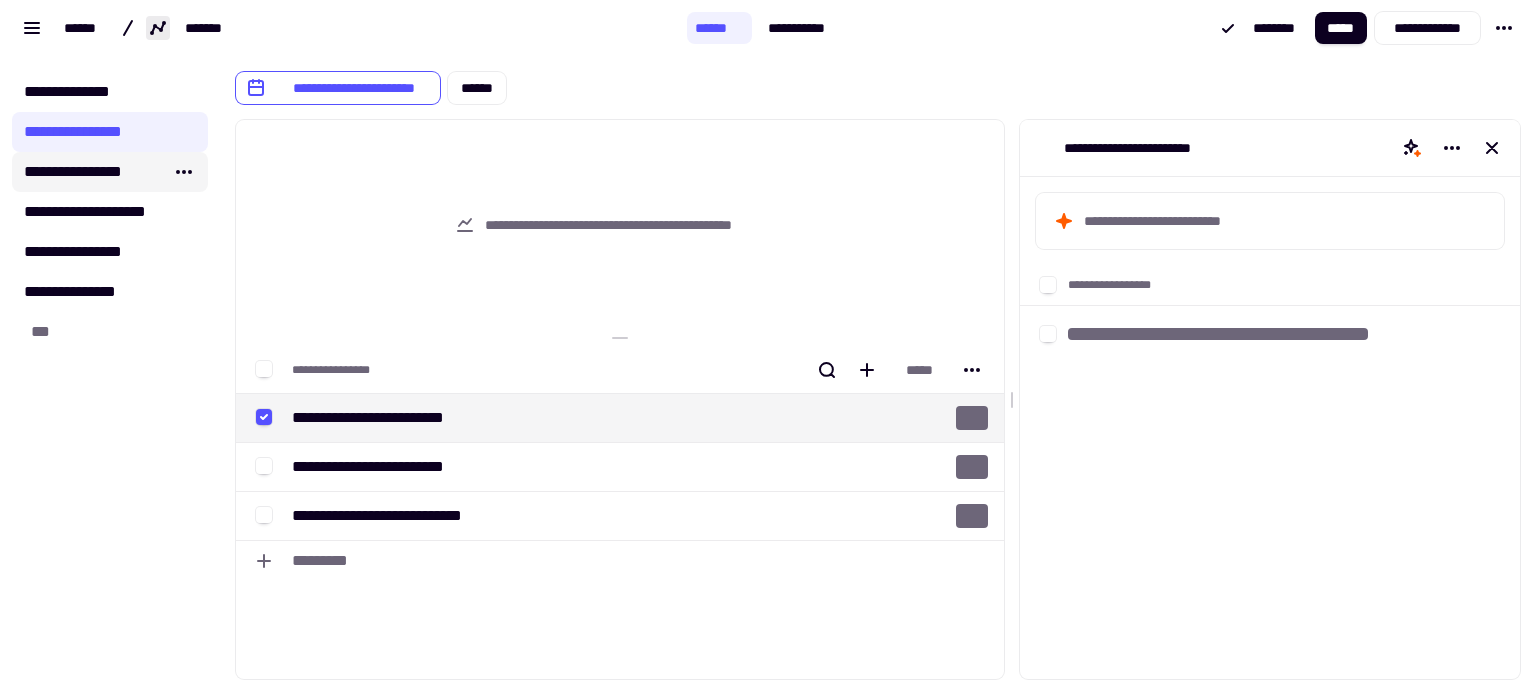 click on "**********" 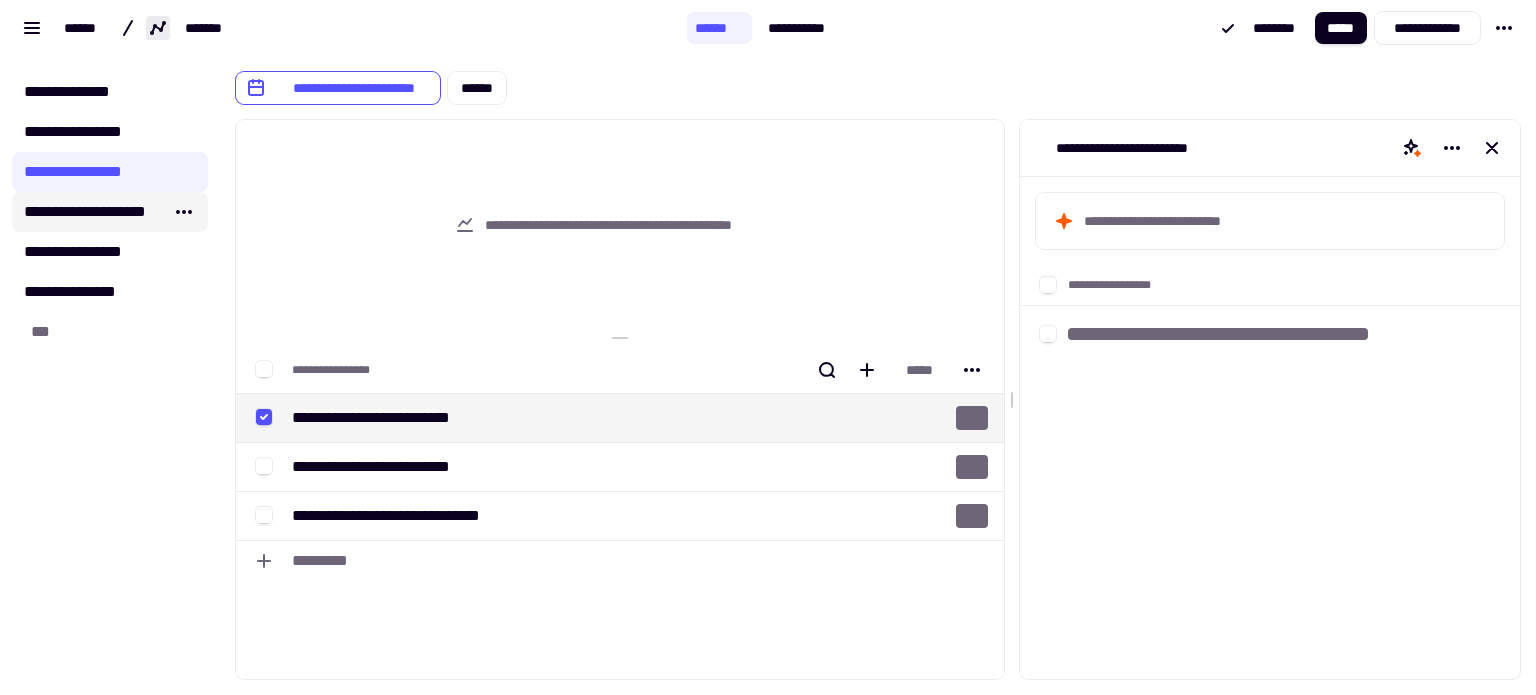 click on "**********" 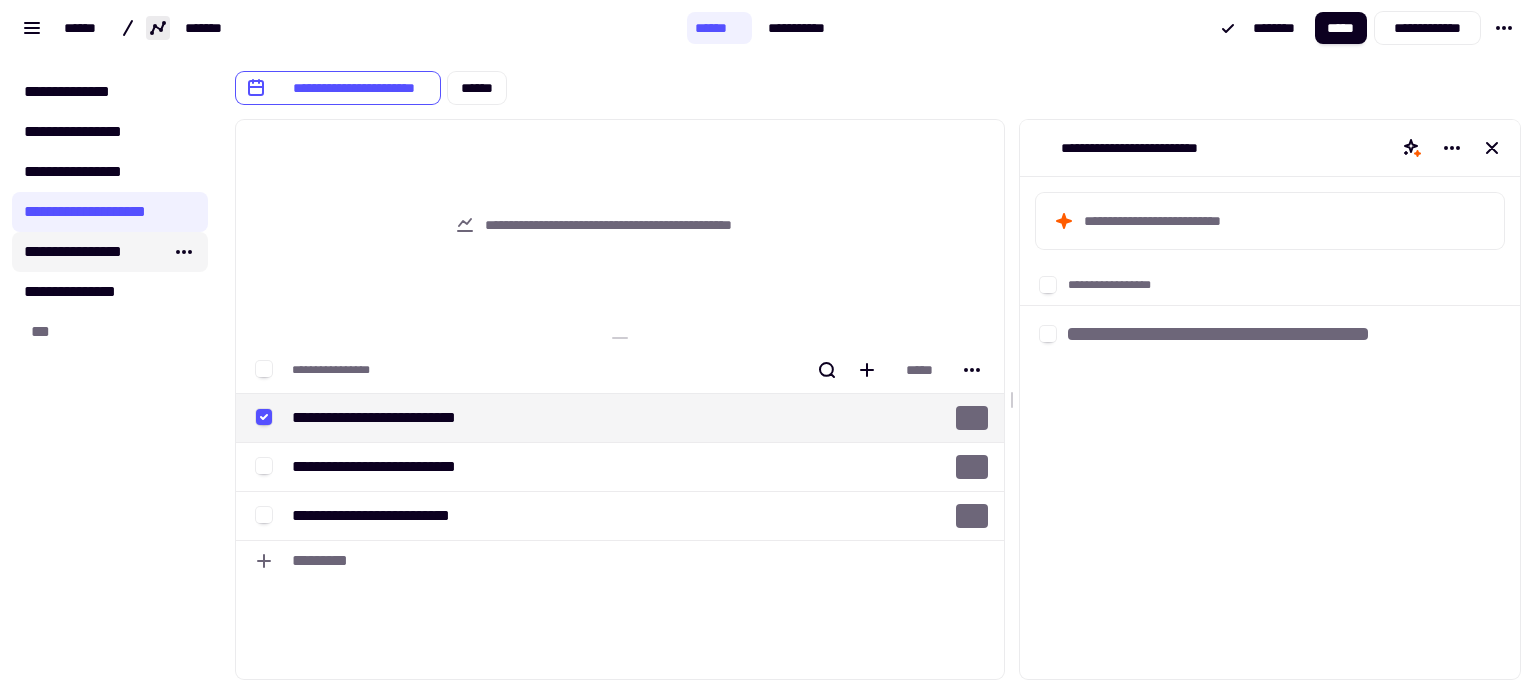 click on "**********" 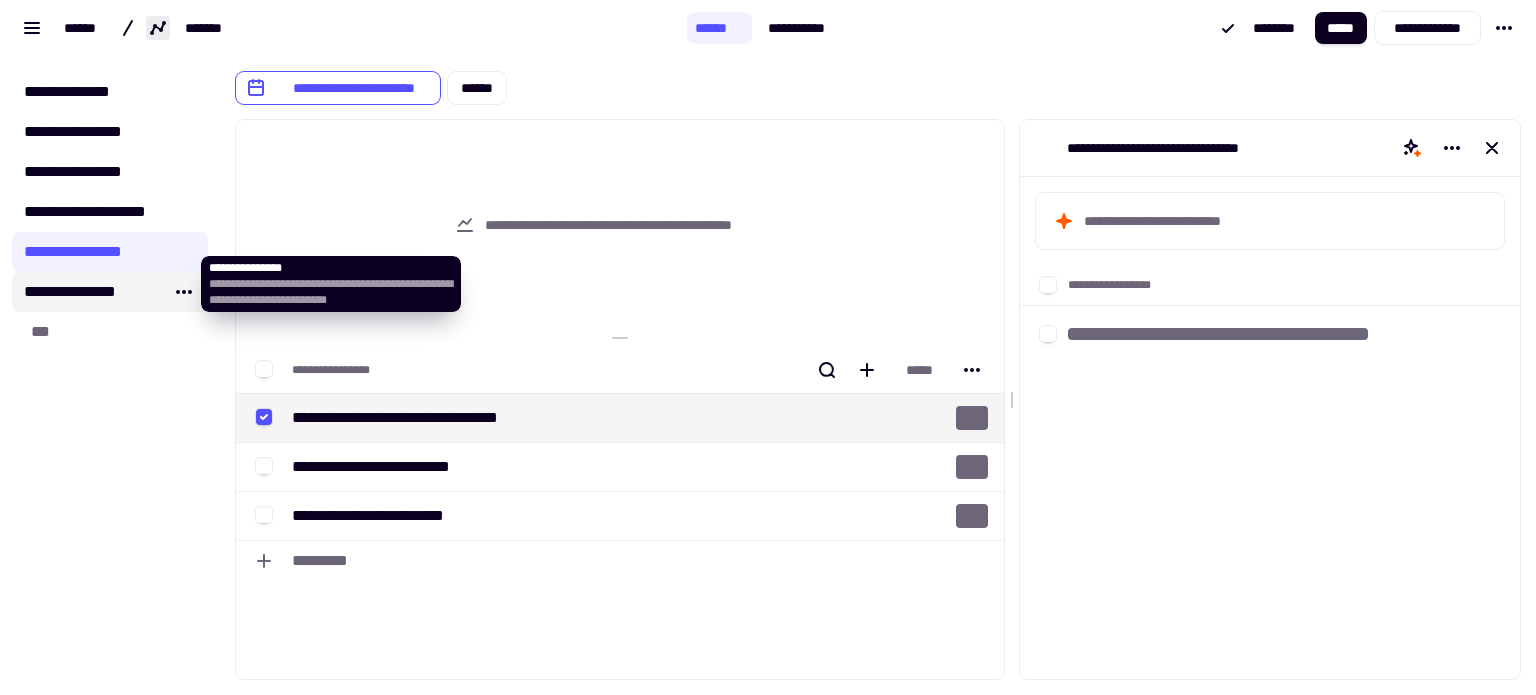 click on "**********" 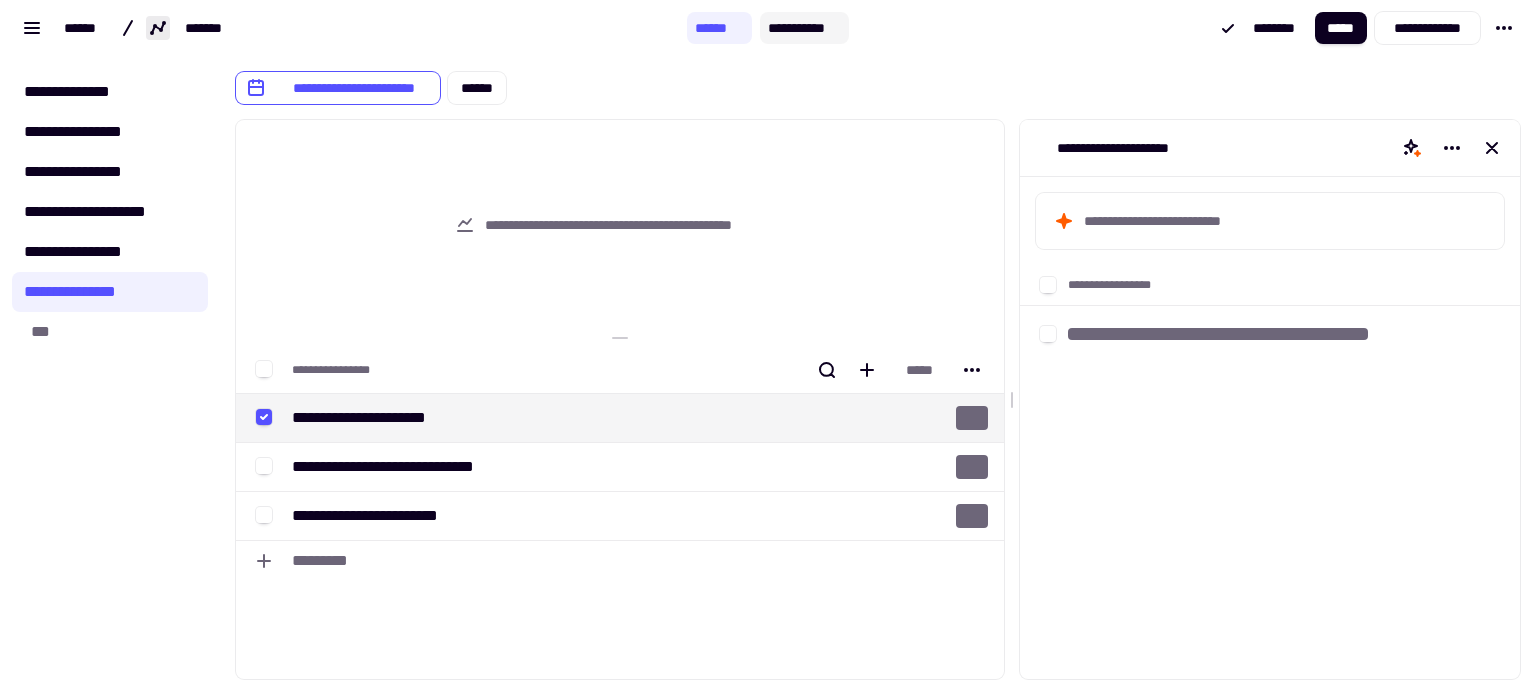 click on "**********" 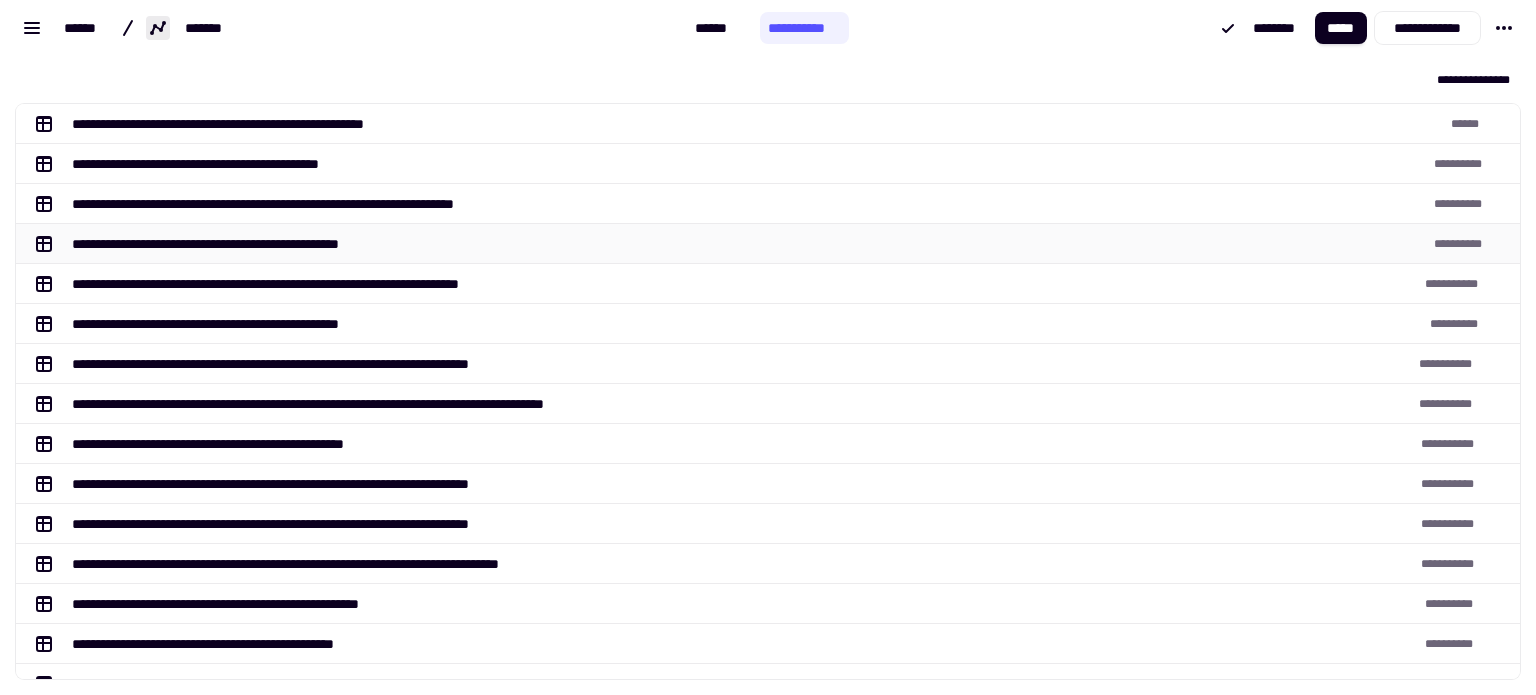scroll, scrollTop: 16, scrollLeft: 16, axis: both 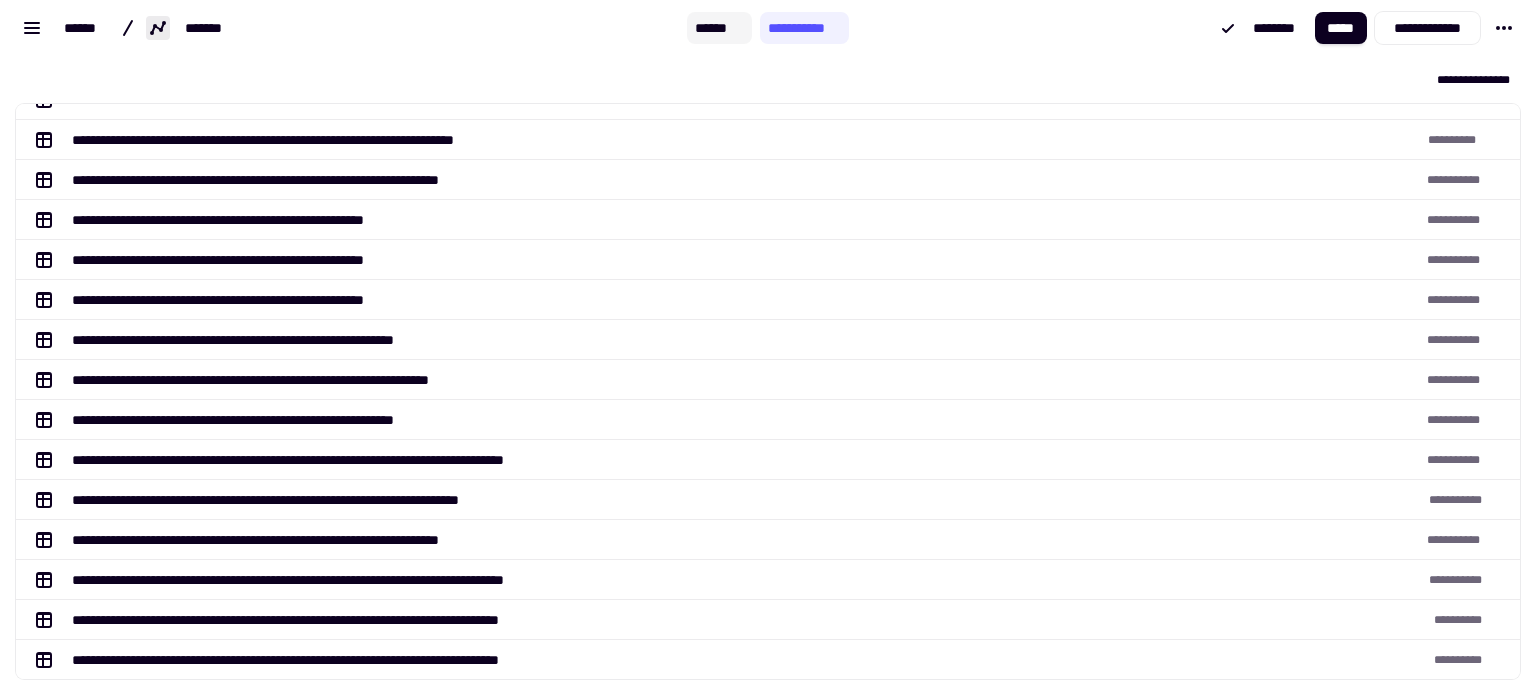 click on "******" 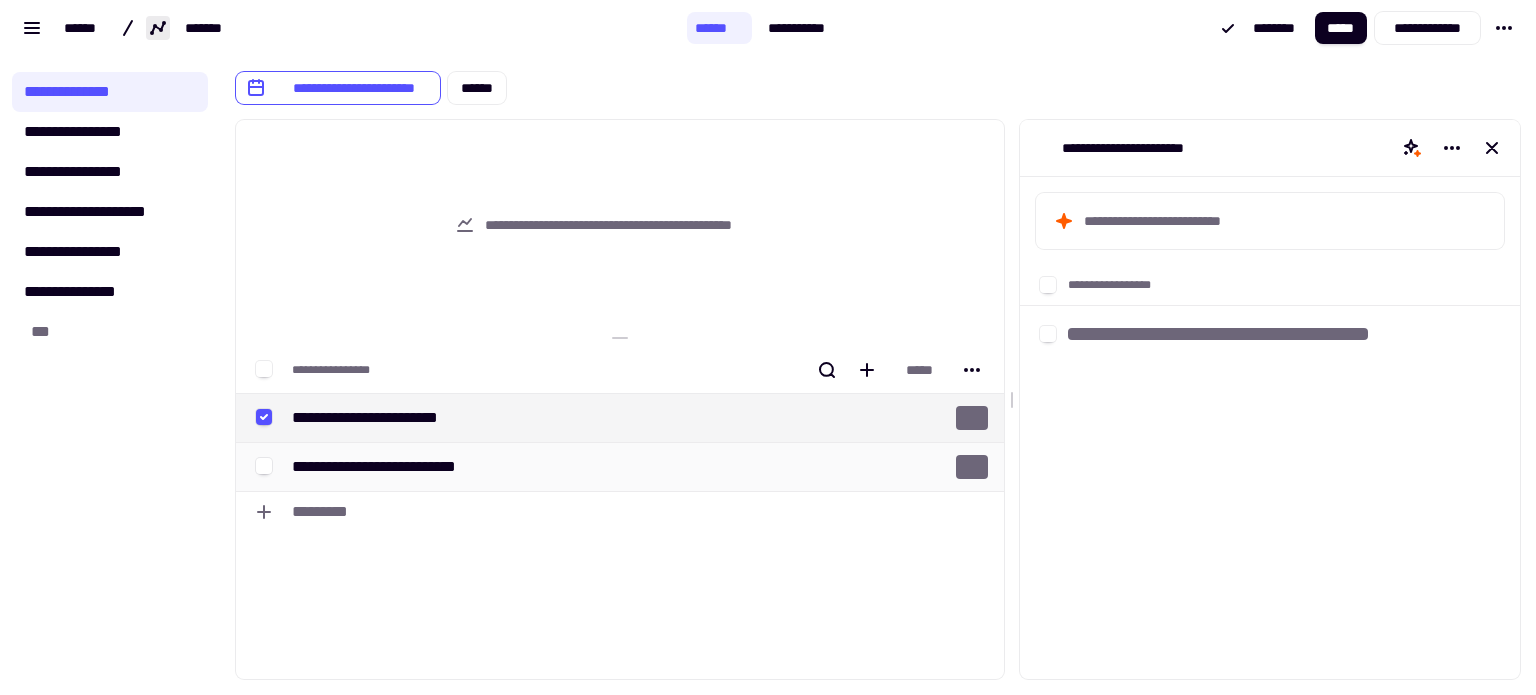 click at bounding box center (260, 467) 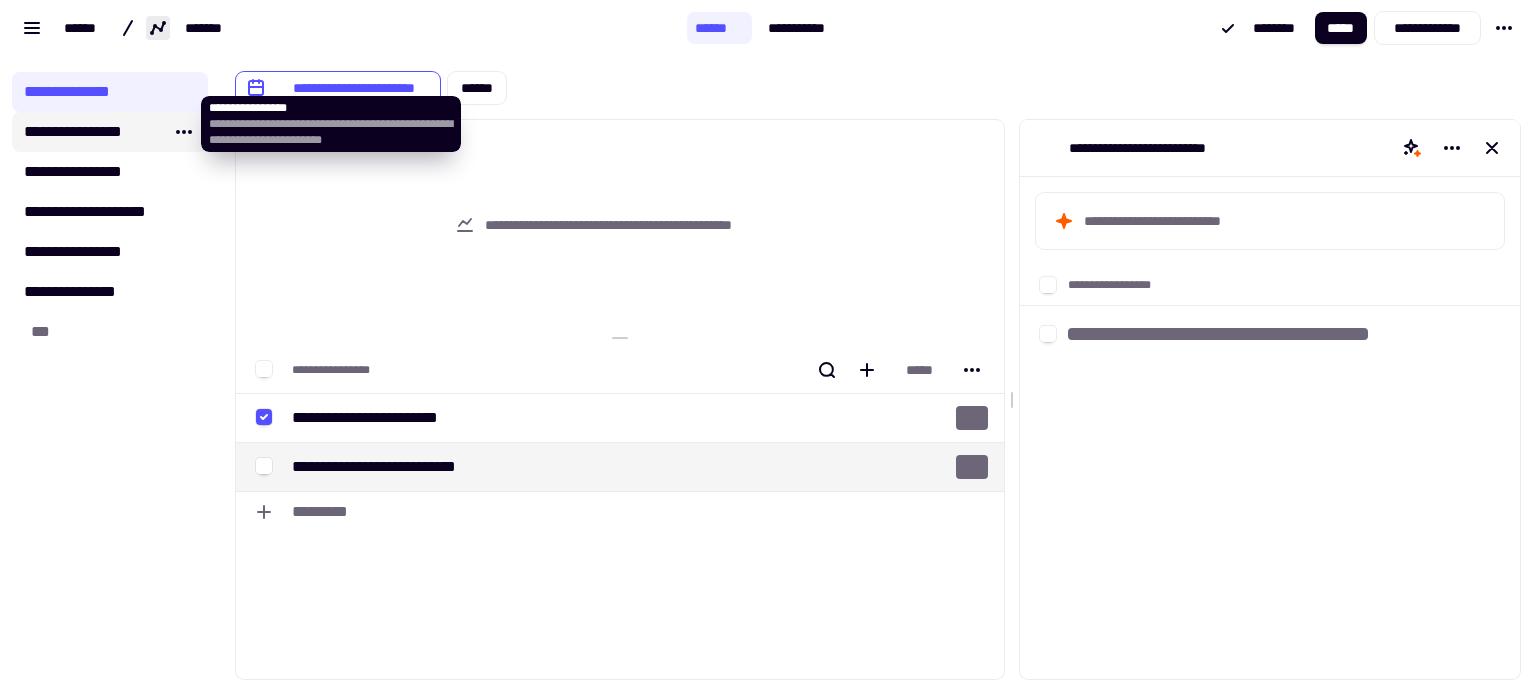 click on "**********" 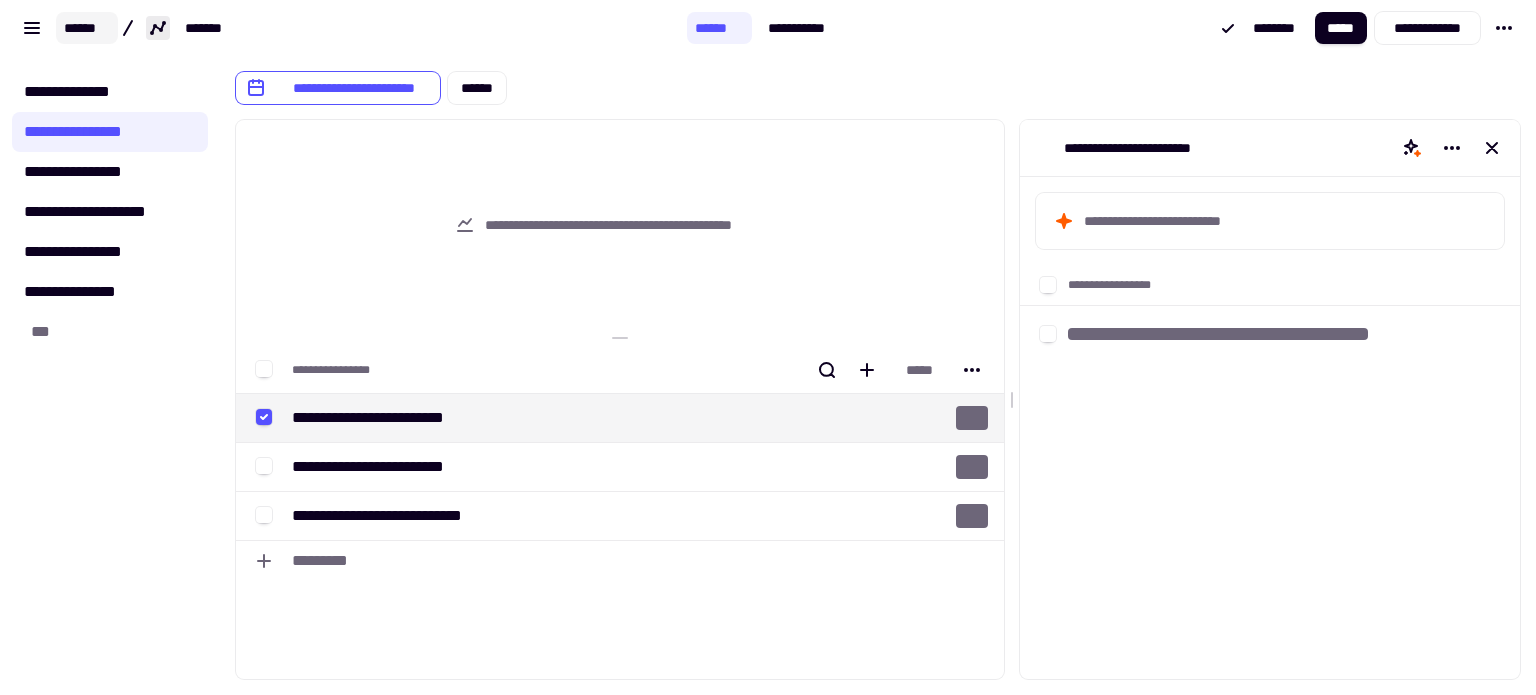 click on "******" 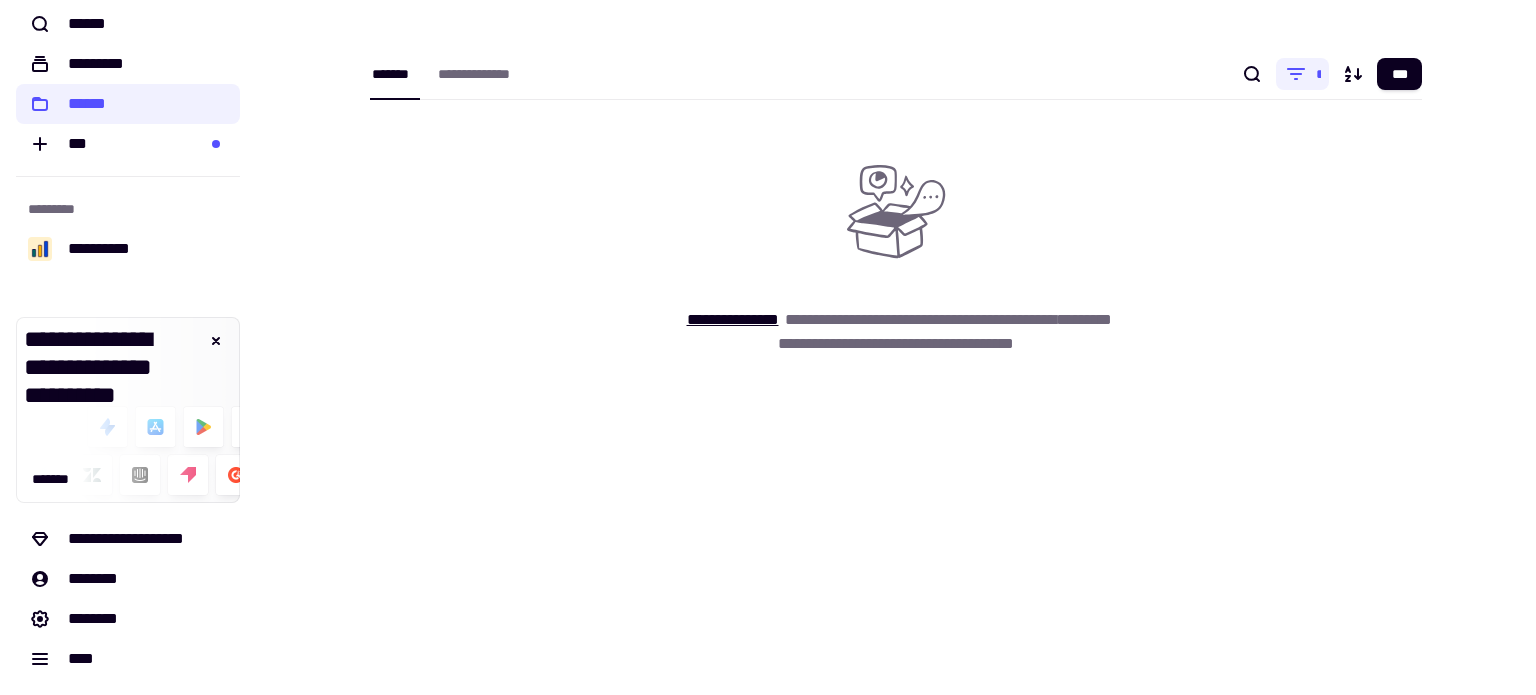 scroll, scrollTop: 0, scrollLeft: 0, axis: both 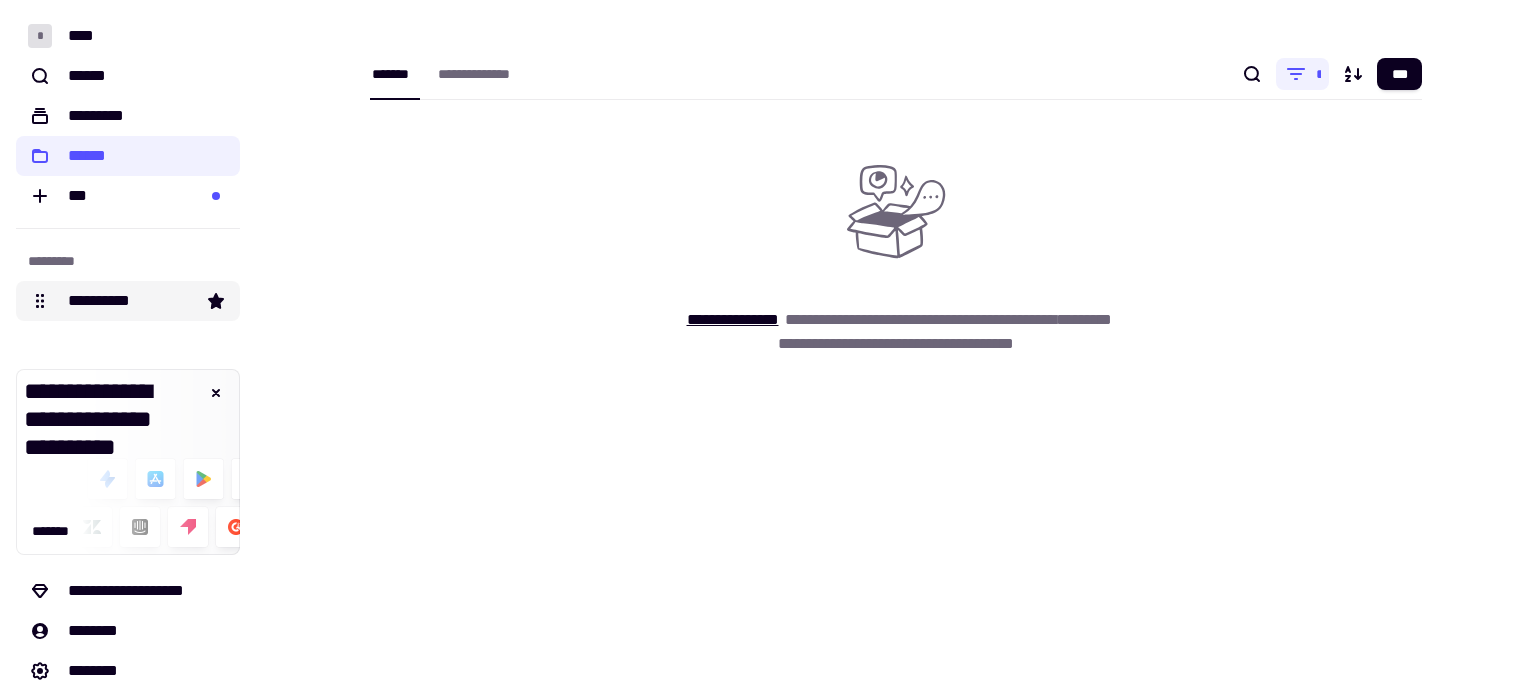 click on "**********" 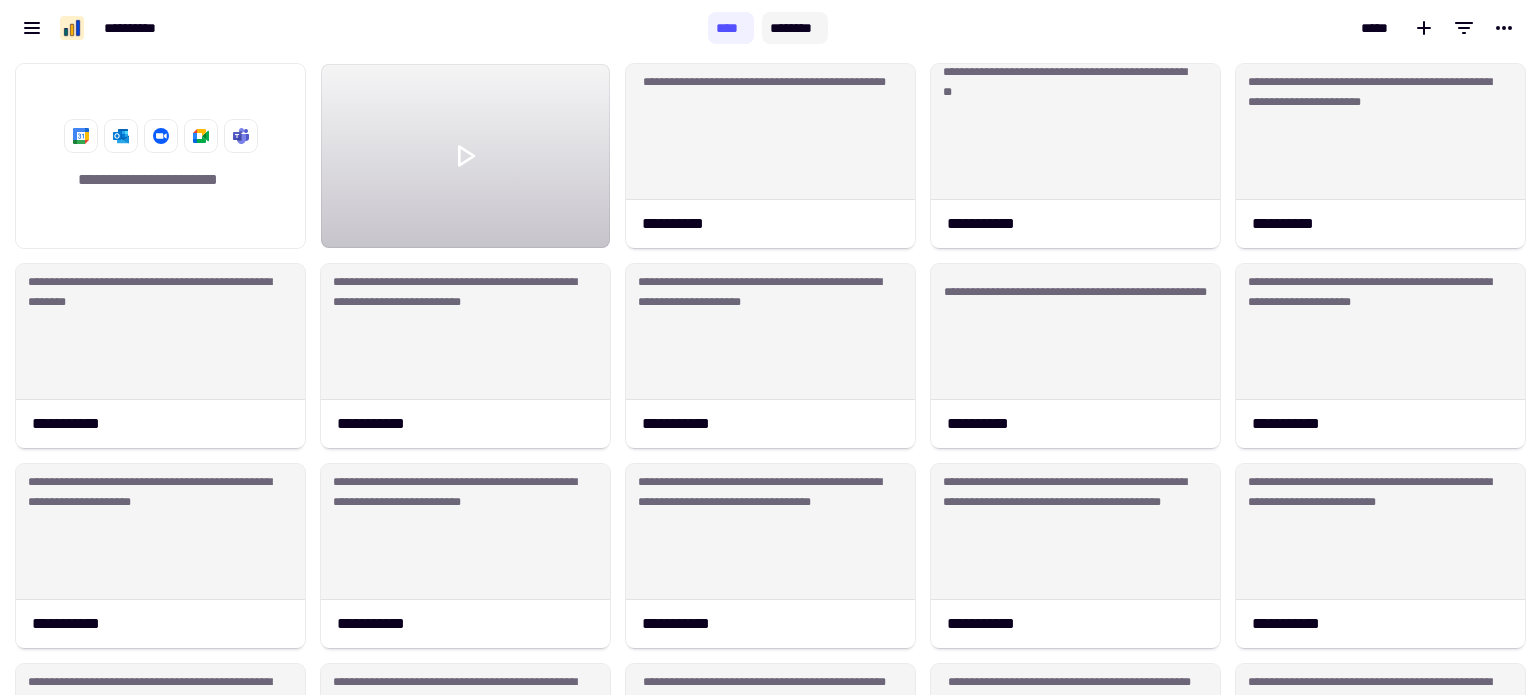 scroll, scrollTop: 16, scrollLeft: 16, axis: both 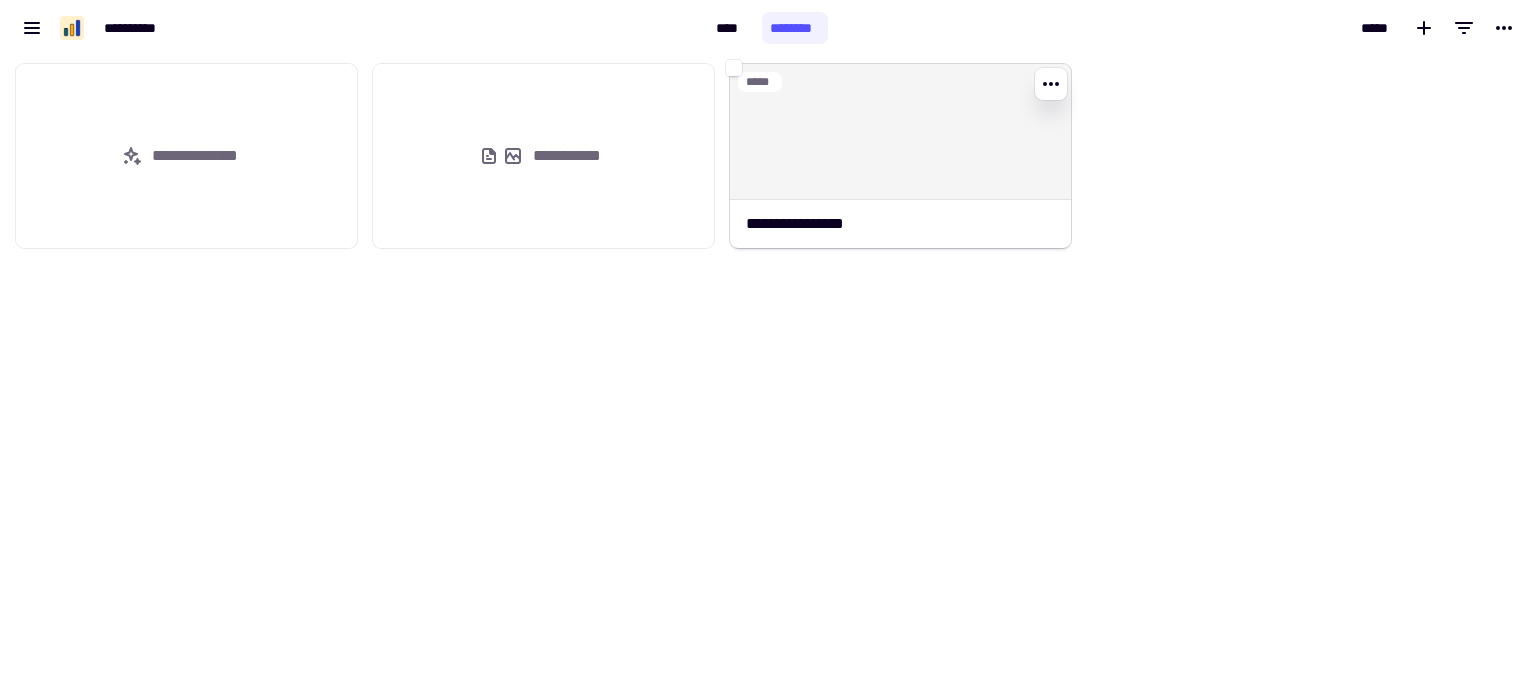 click 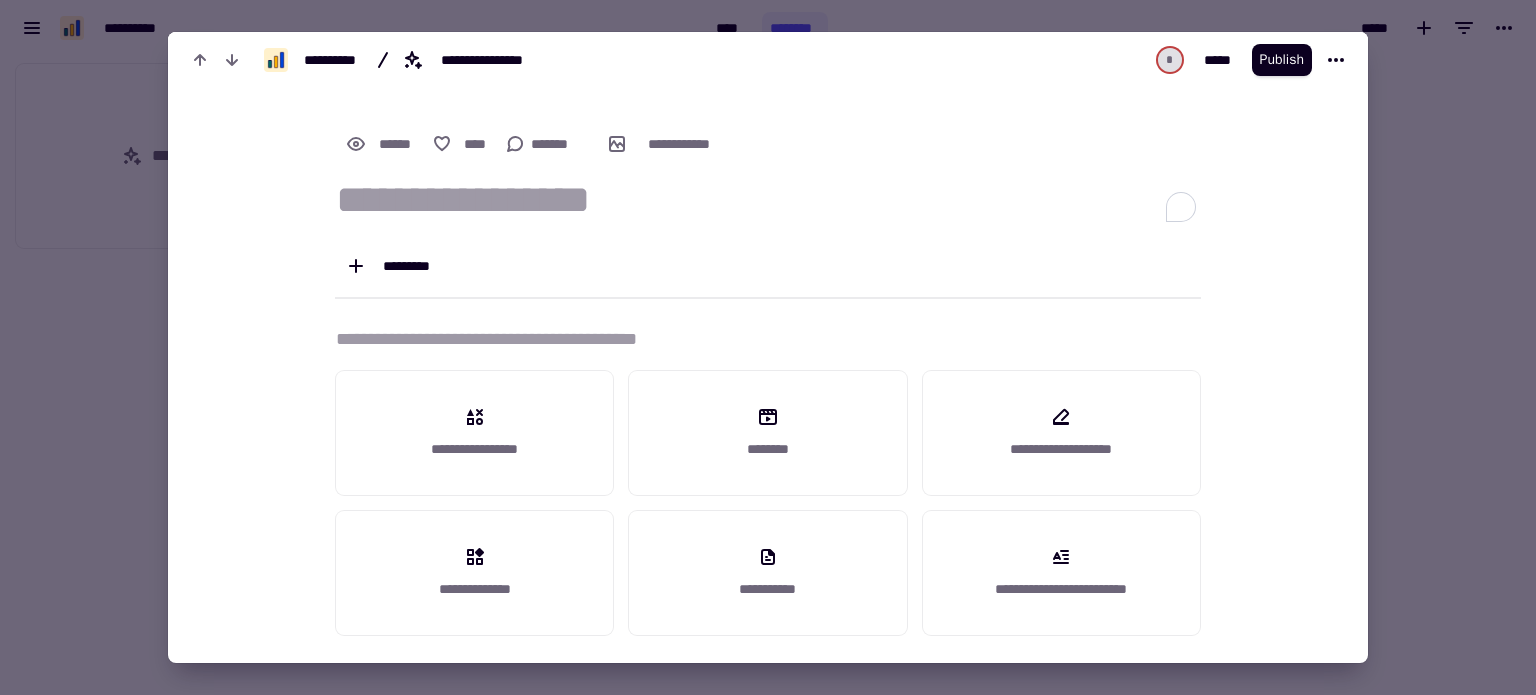 click at bounding box center (768, 347) 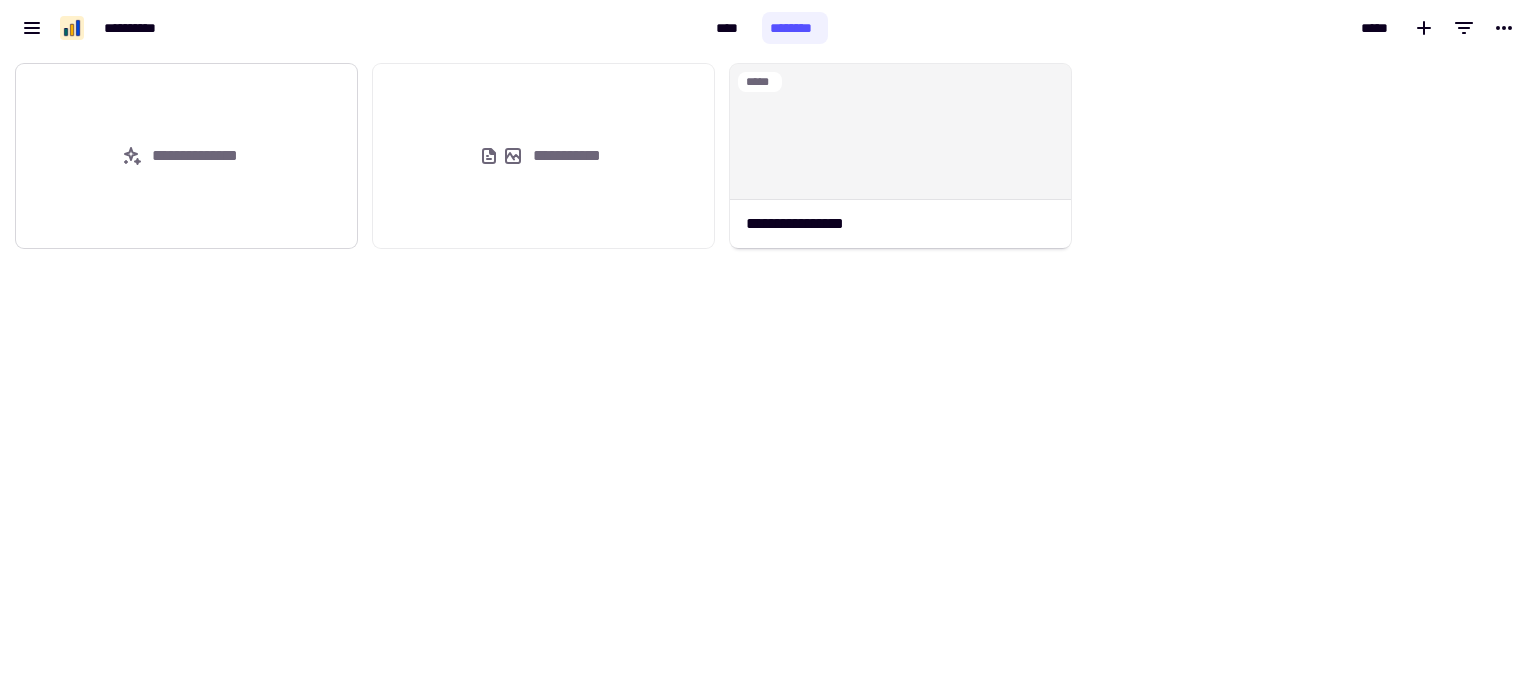 click on "**********" 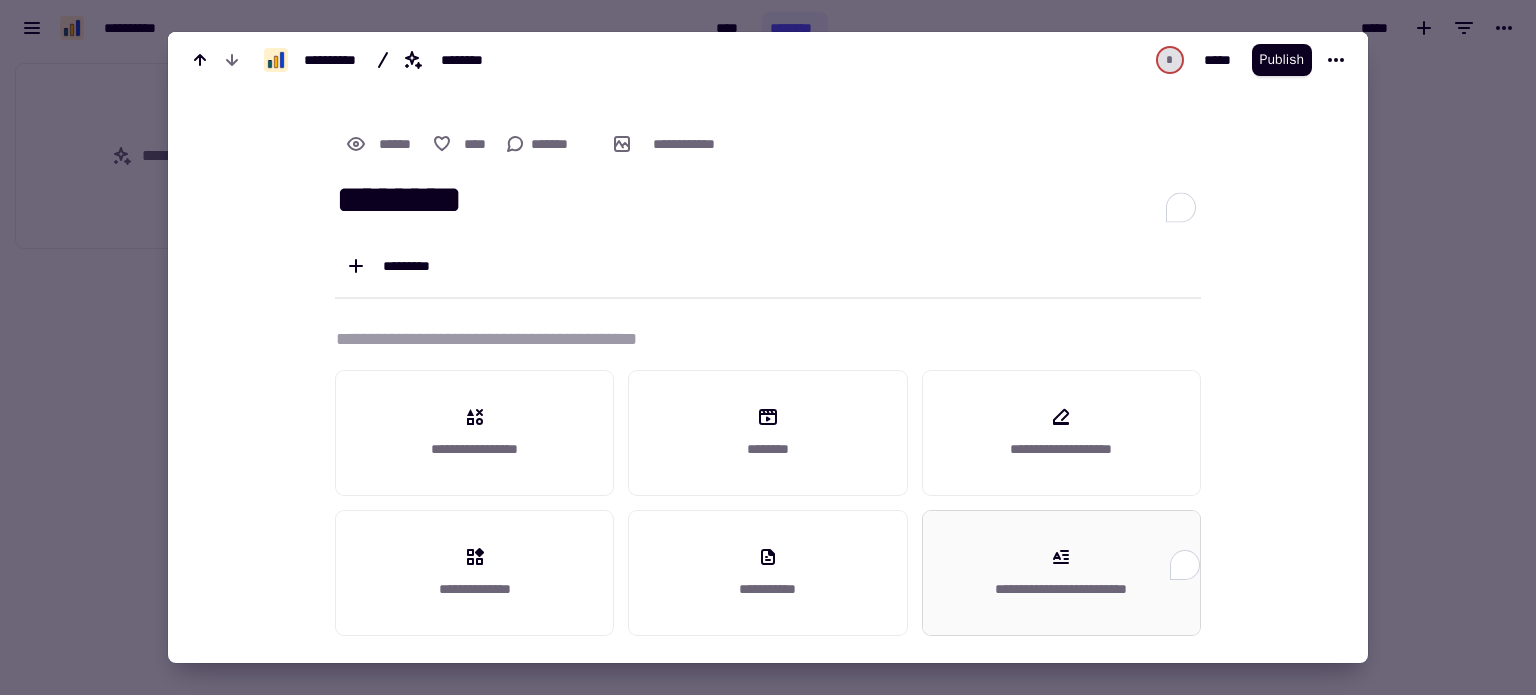 click on "**********" 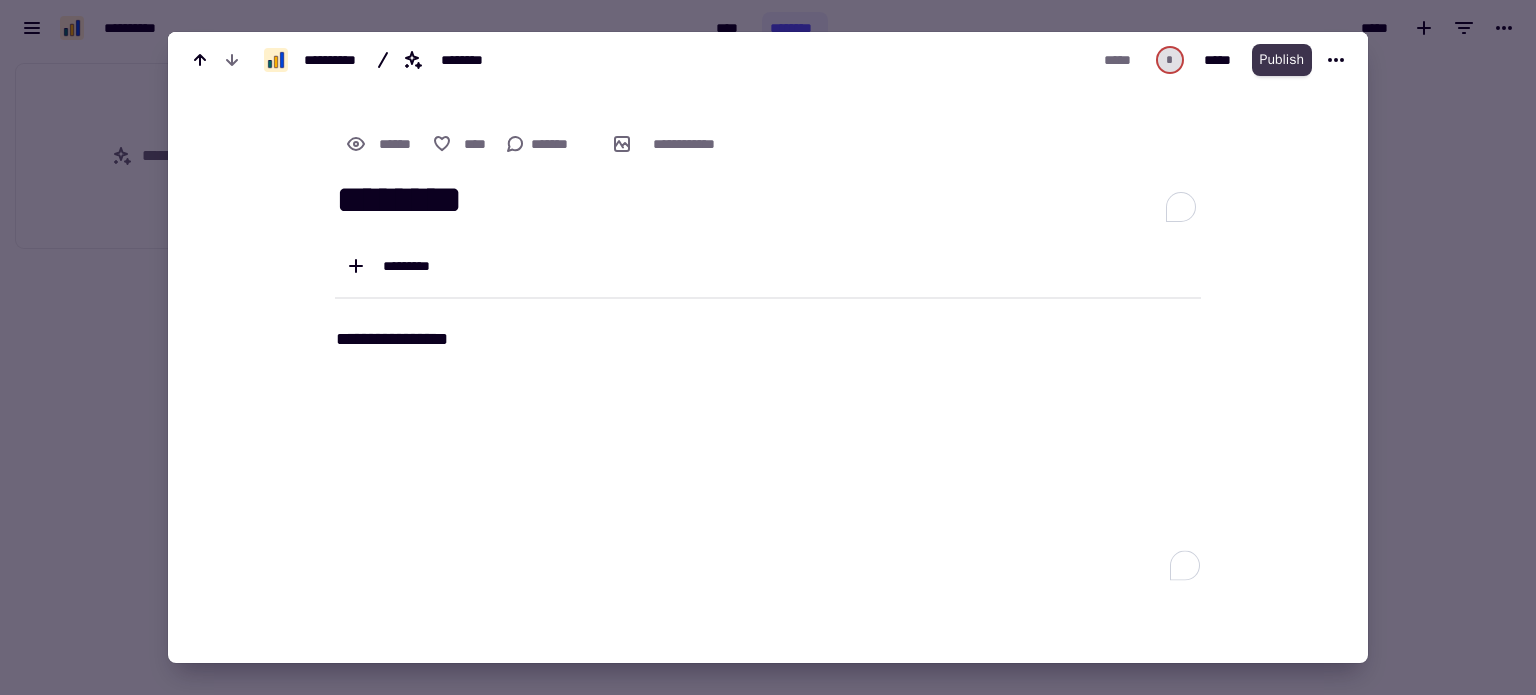 click on "Publish" 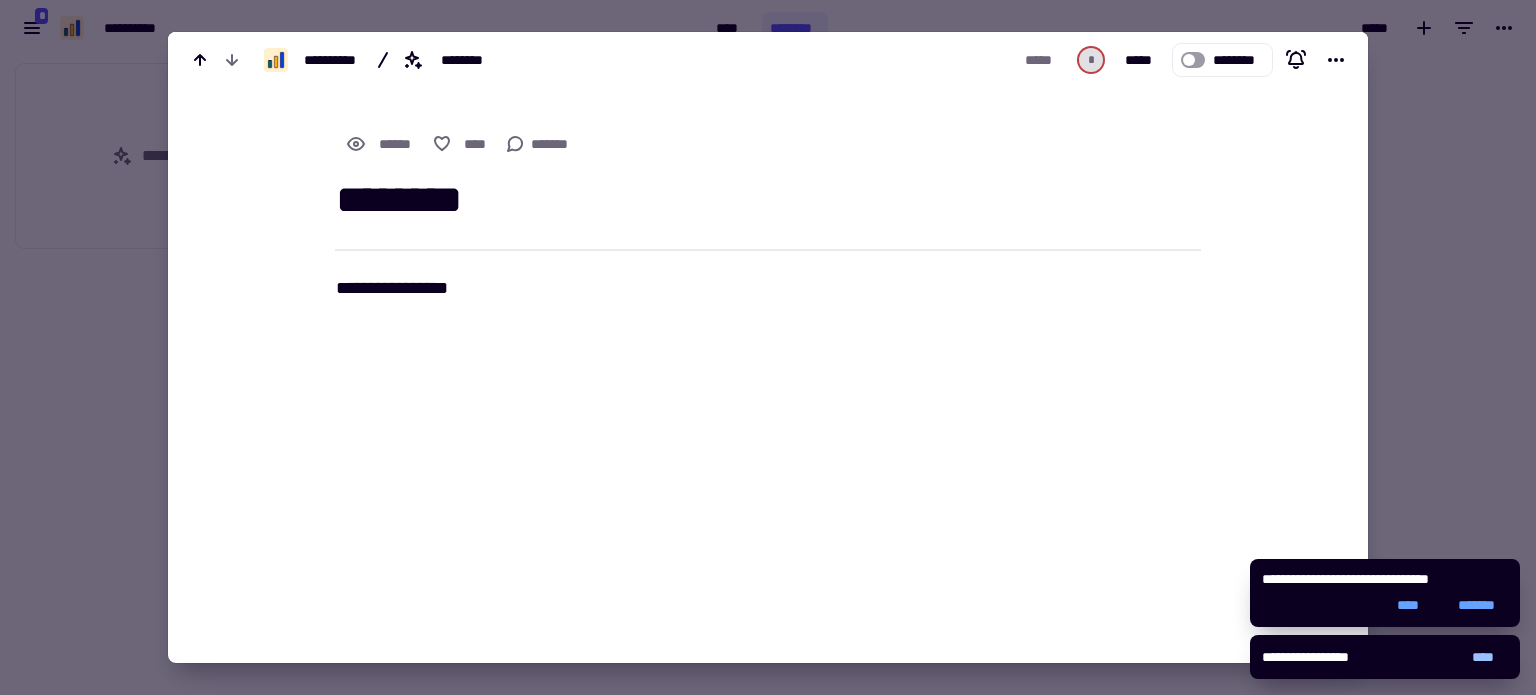 click on "****" 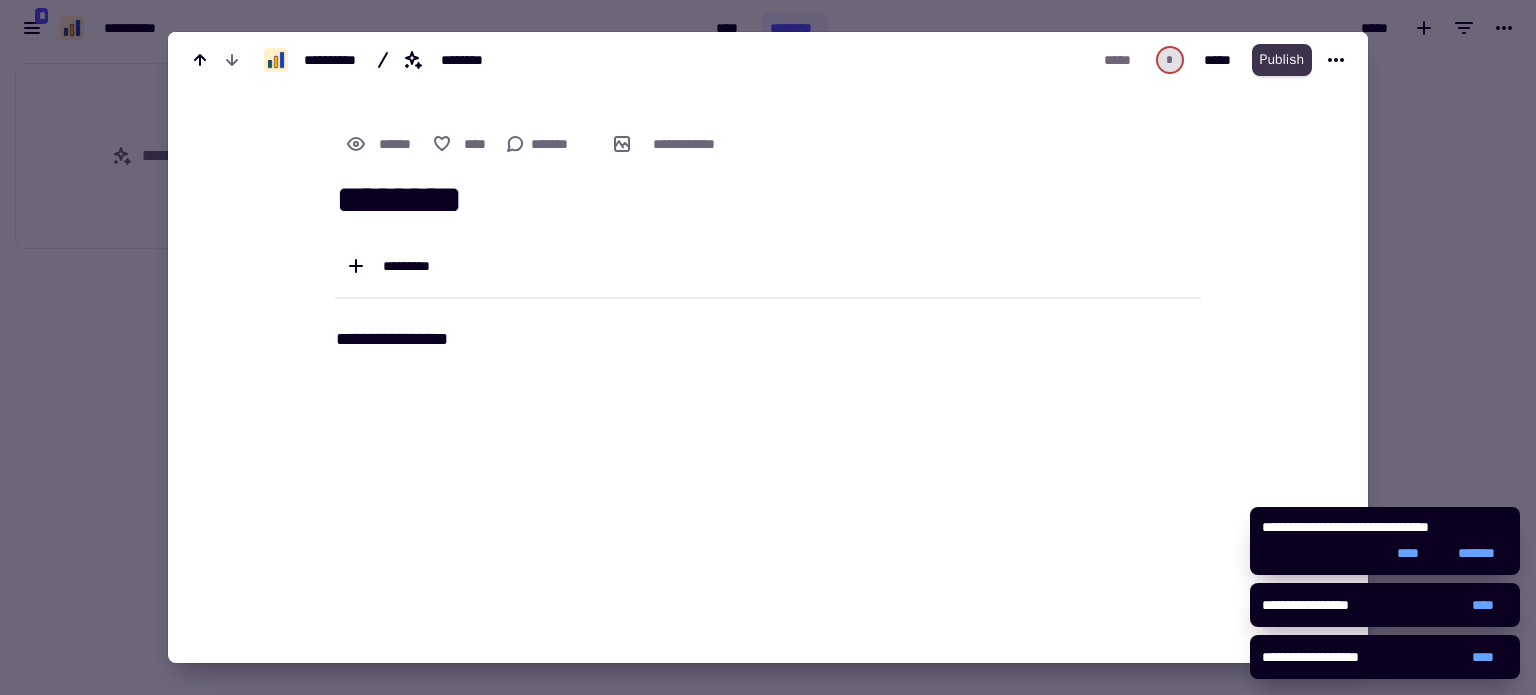 click on "Publish" 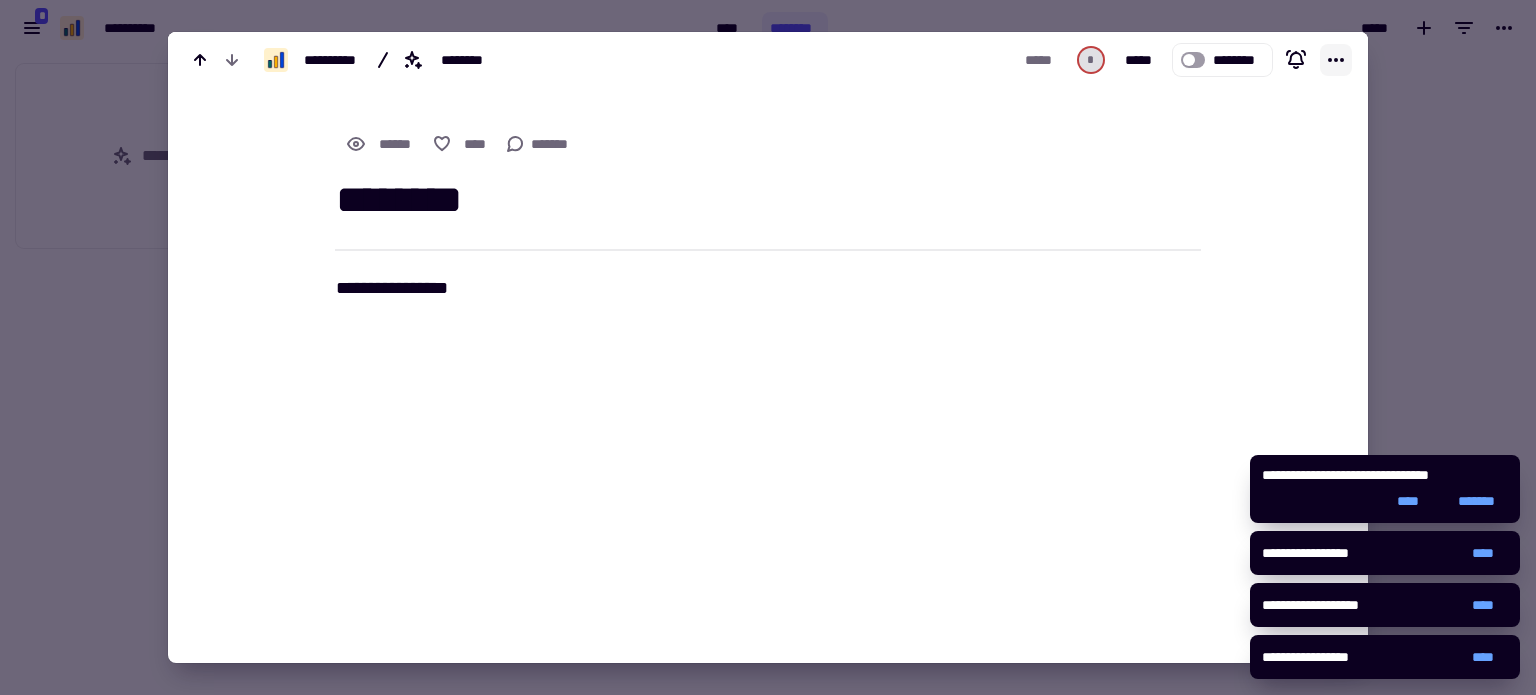 click 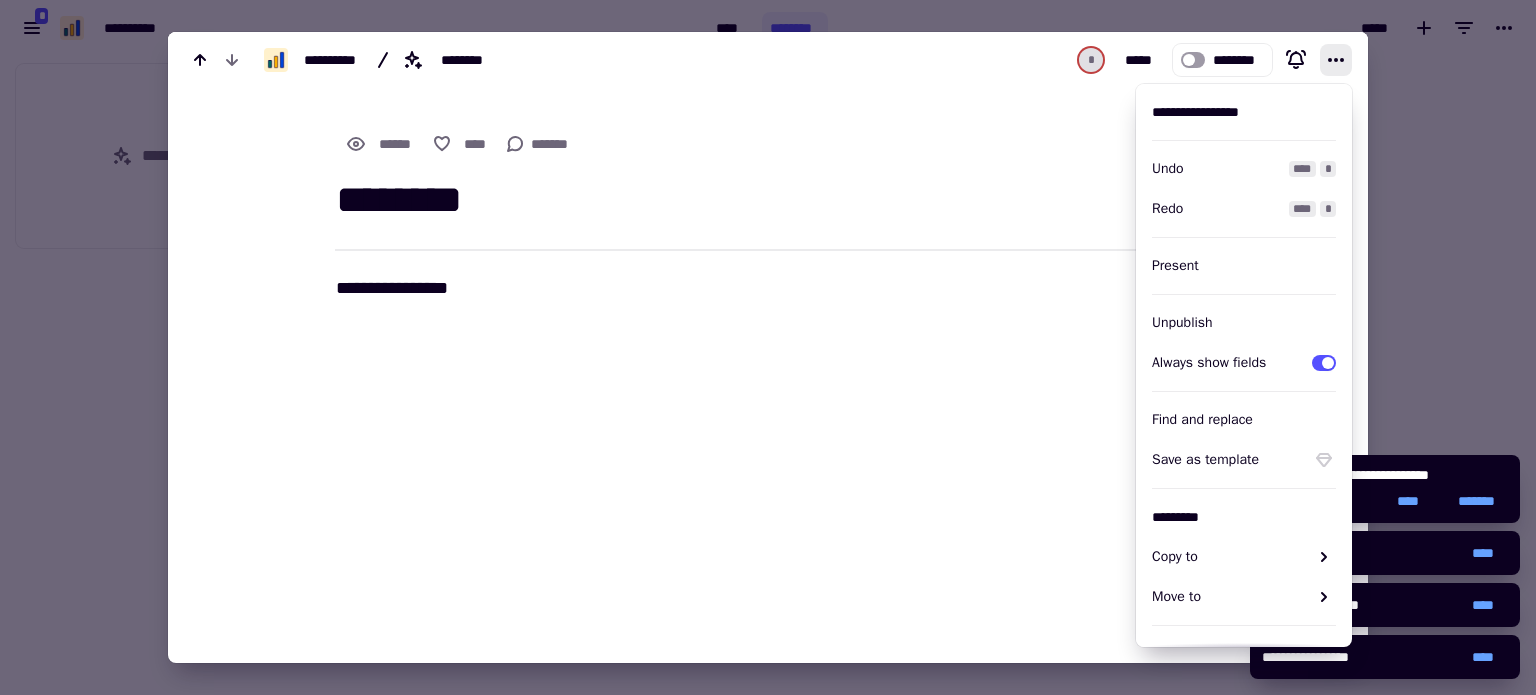 click at bounding box center (768, 347) 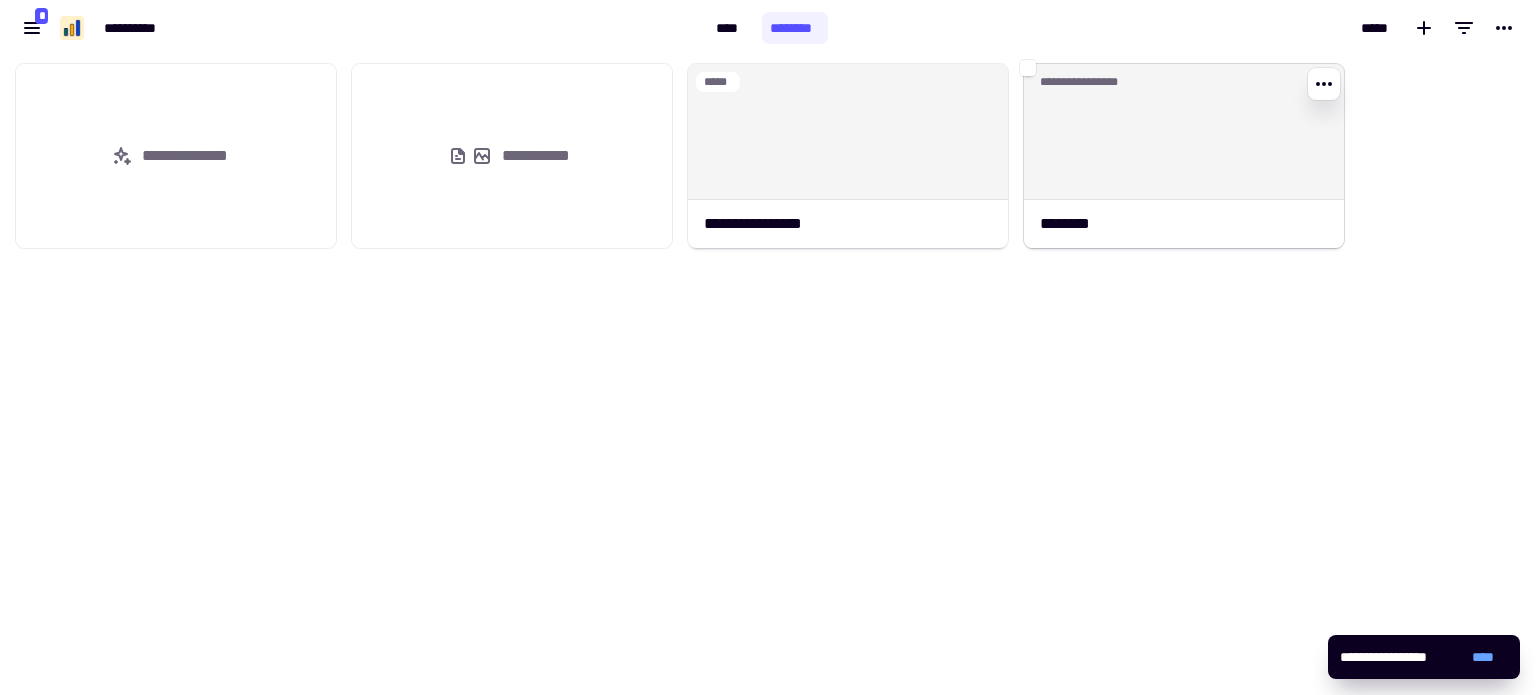 click on "**********" 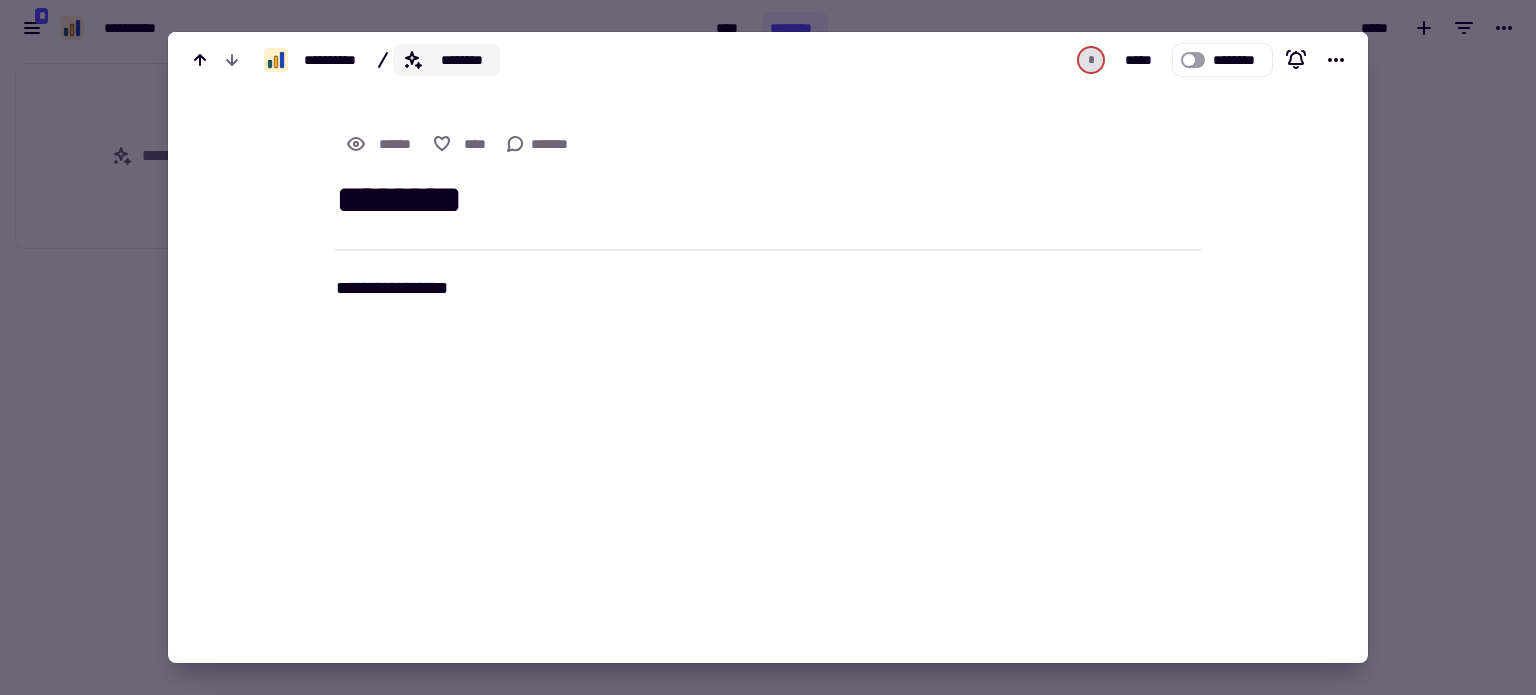 click on "********" 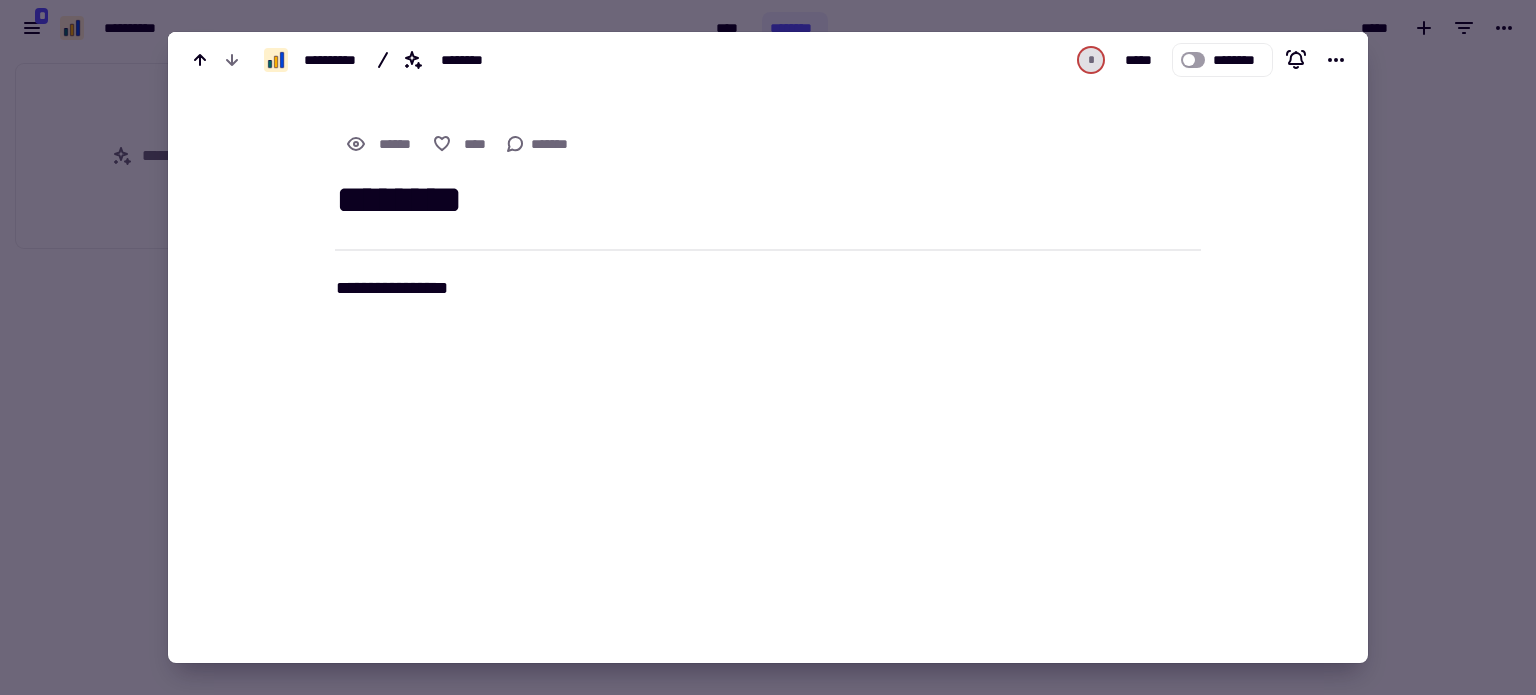 click on "[FIRST] [LAST] [EMAIL] [ADDRESS]" at bounding box center (768, 240) 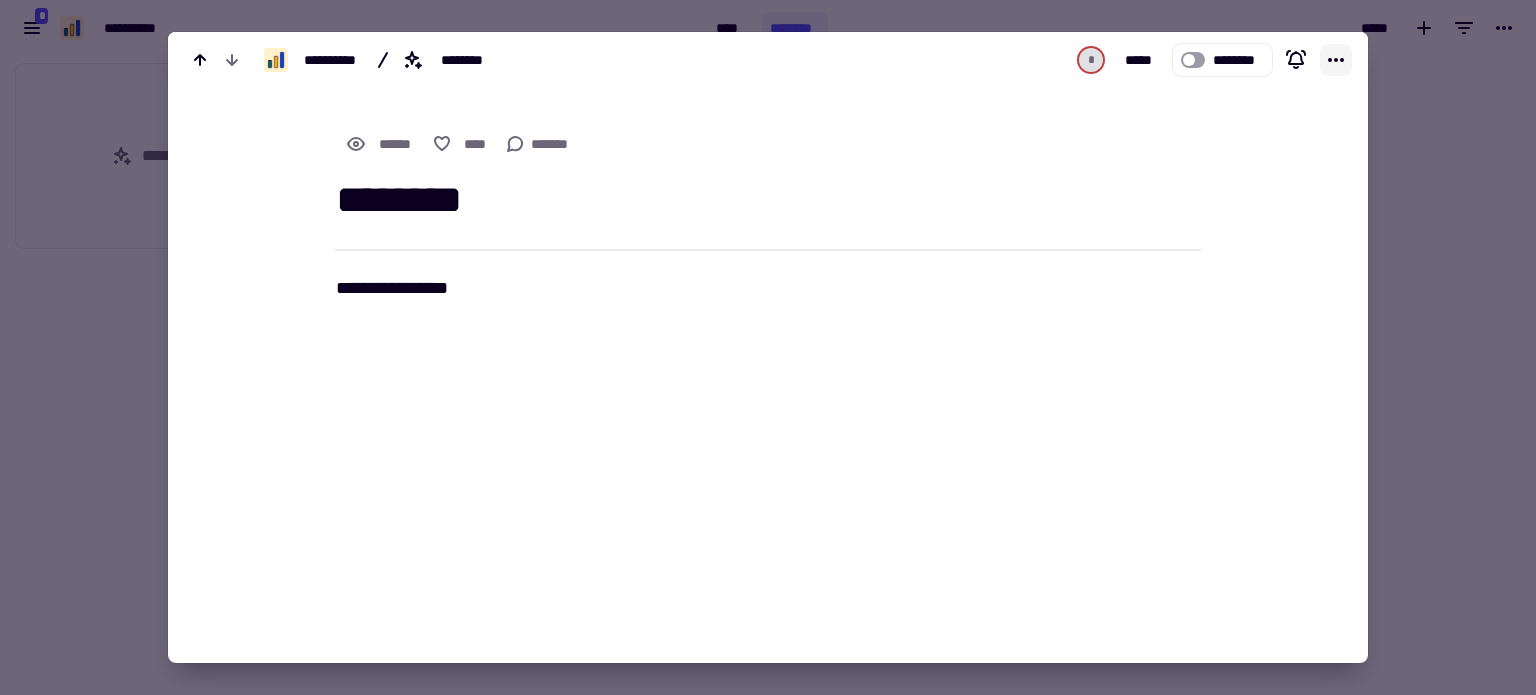 click 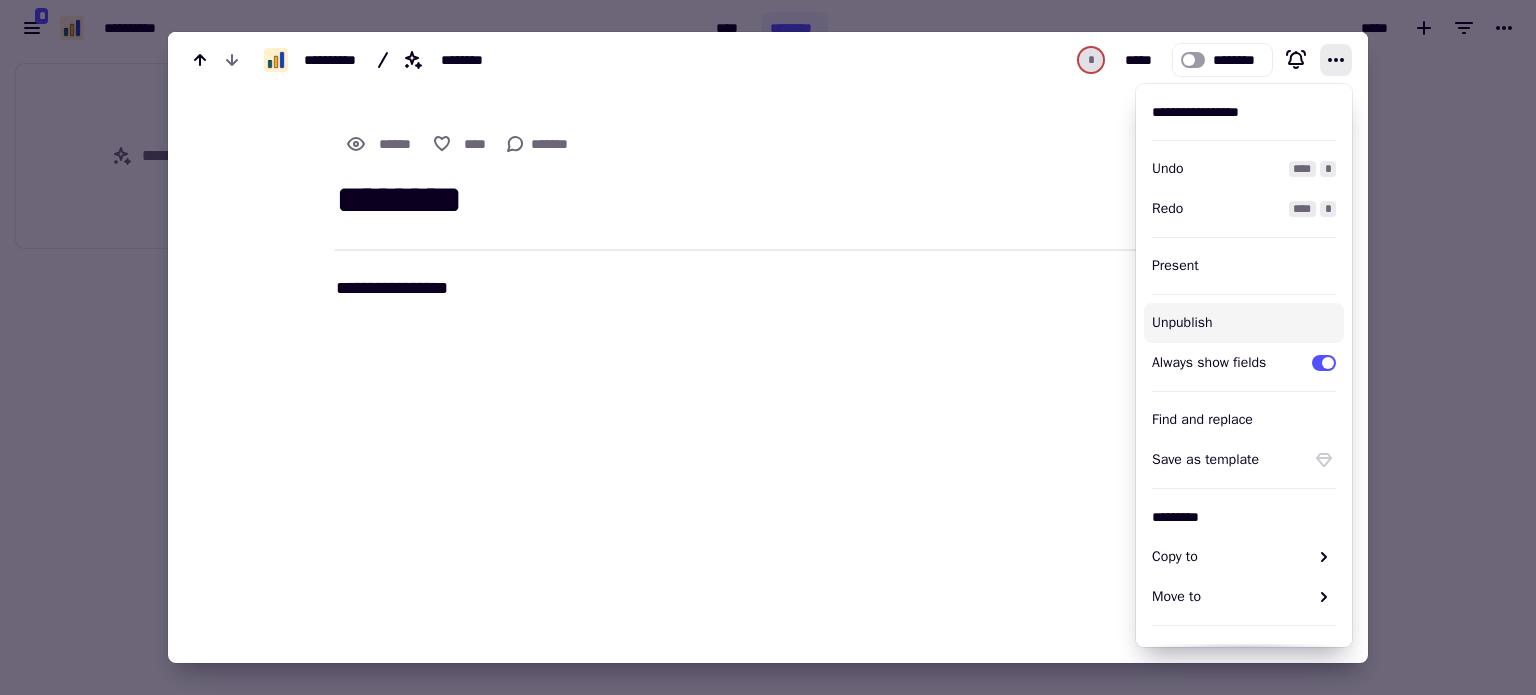 click at bounding box center [768, 347] 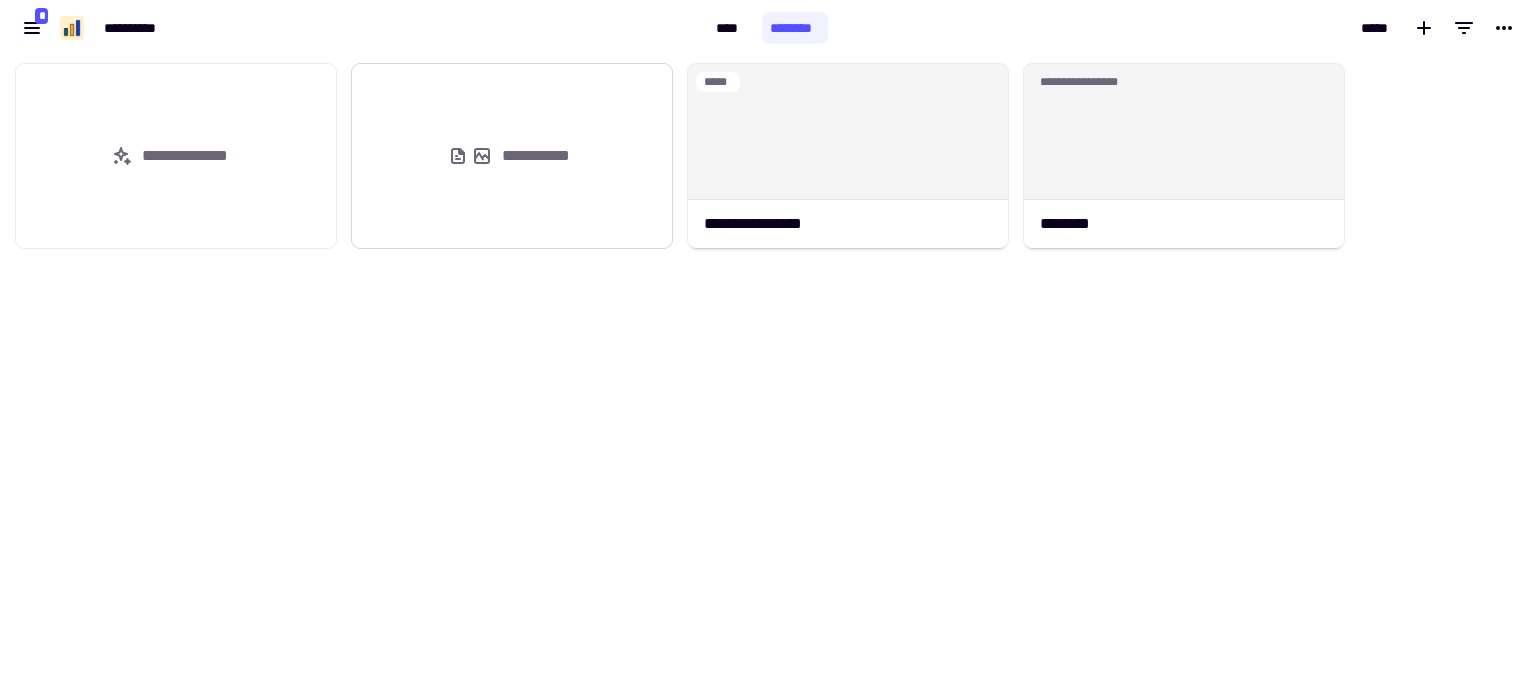 click on "**********" 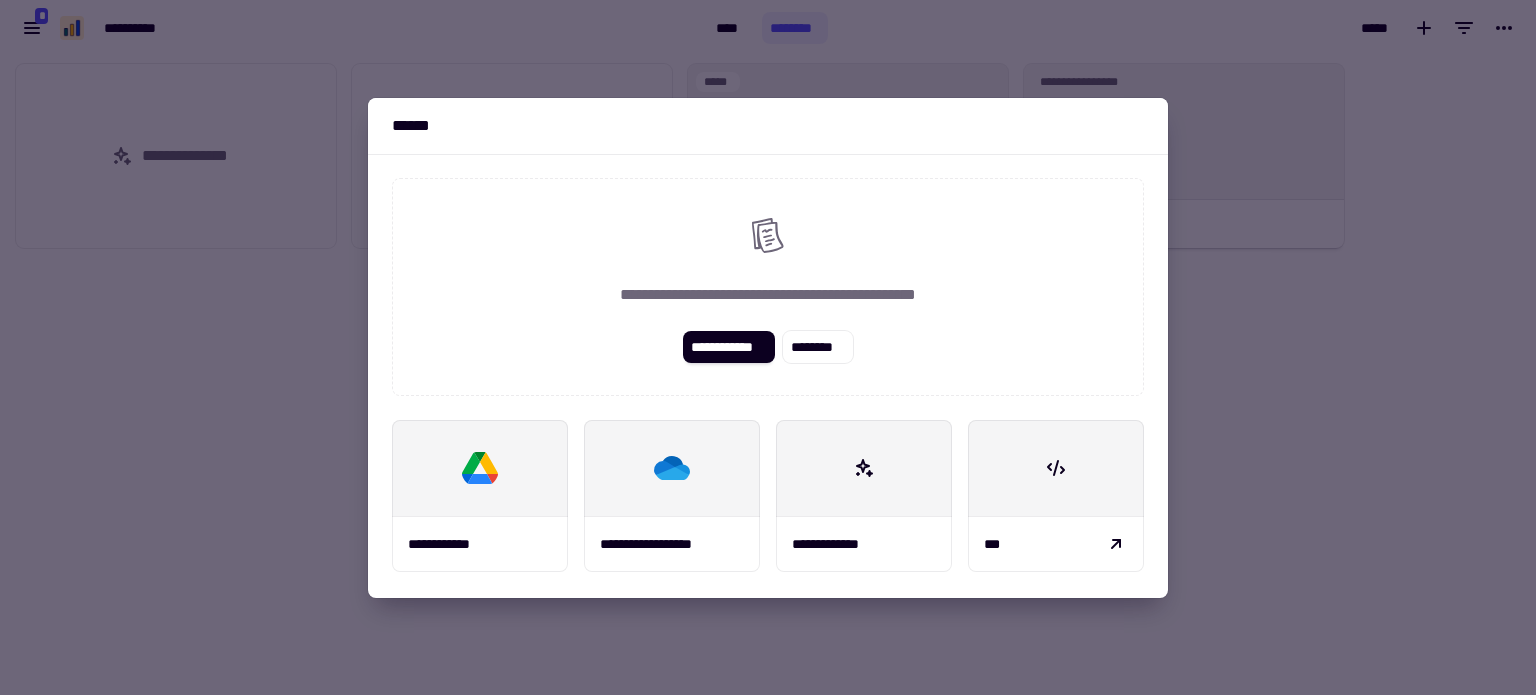 click at bounding box center [768, 347] 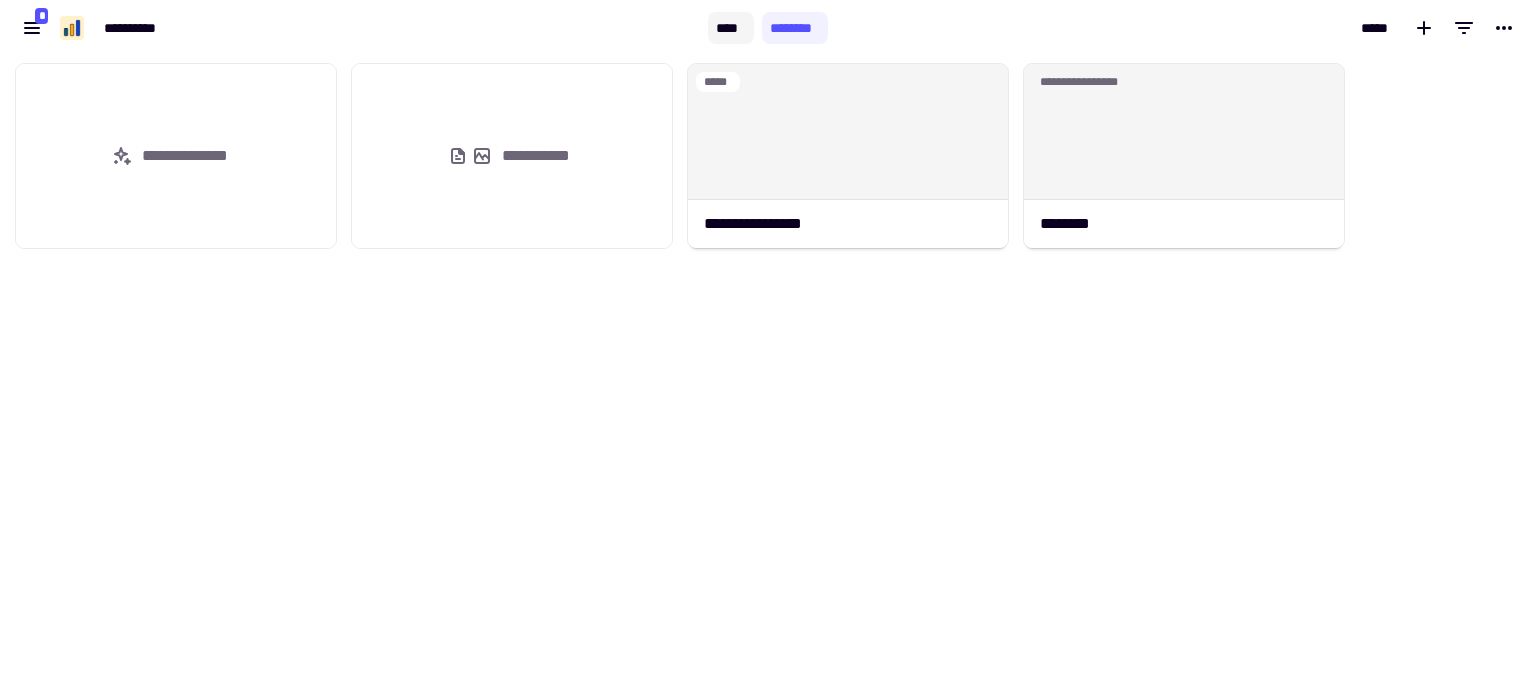 click on "****" 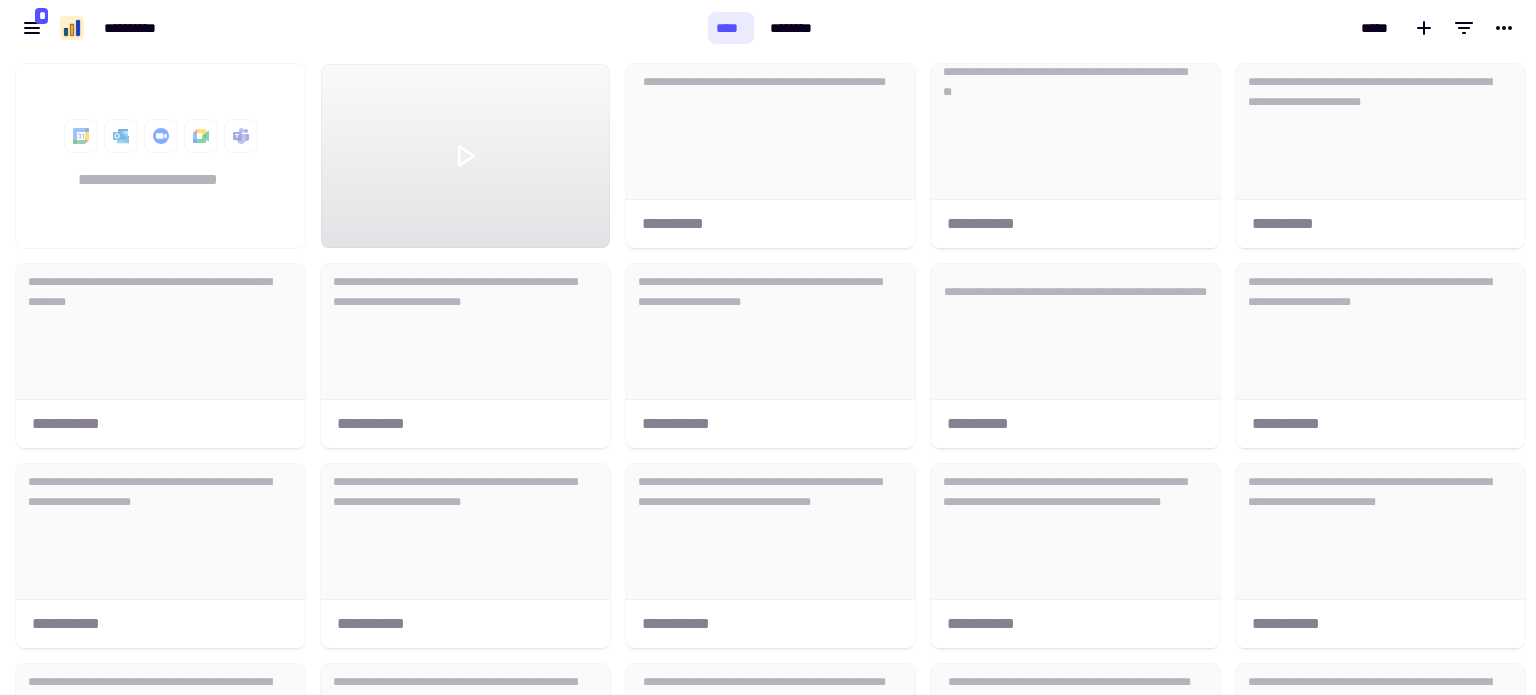 scroll, scrollTop: 16, scrollLeft: 16, axis: both 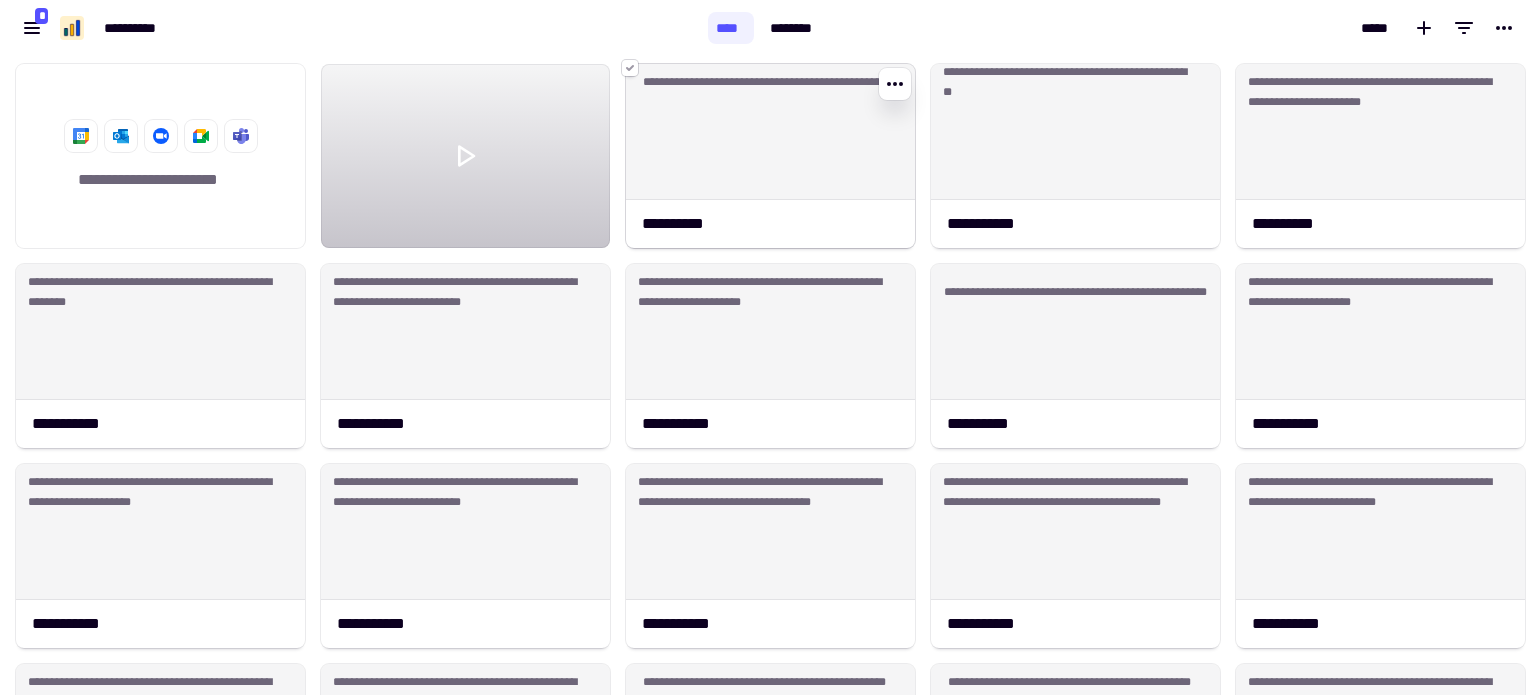 click 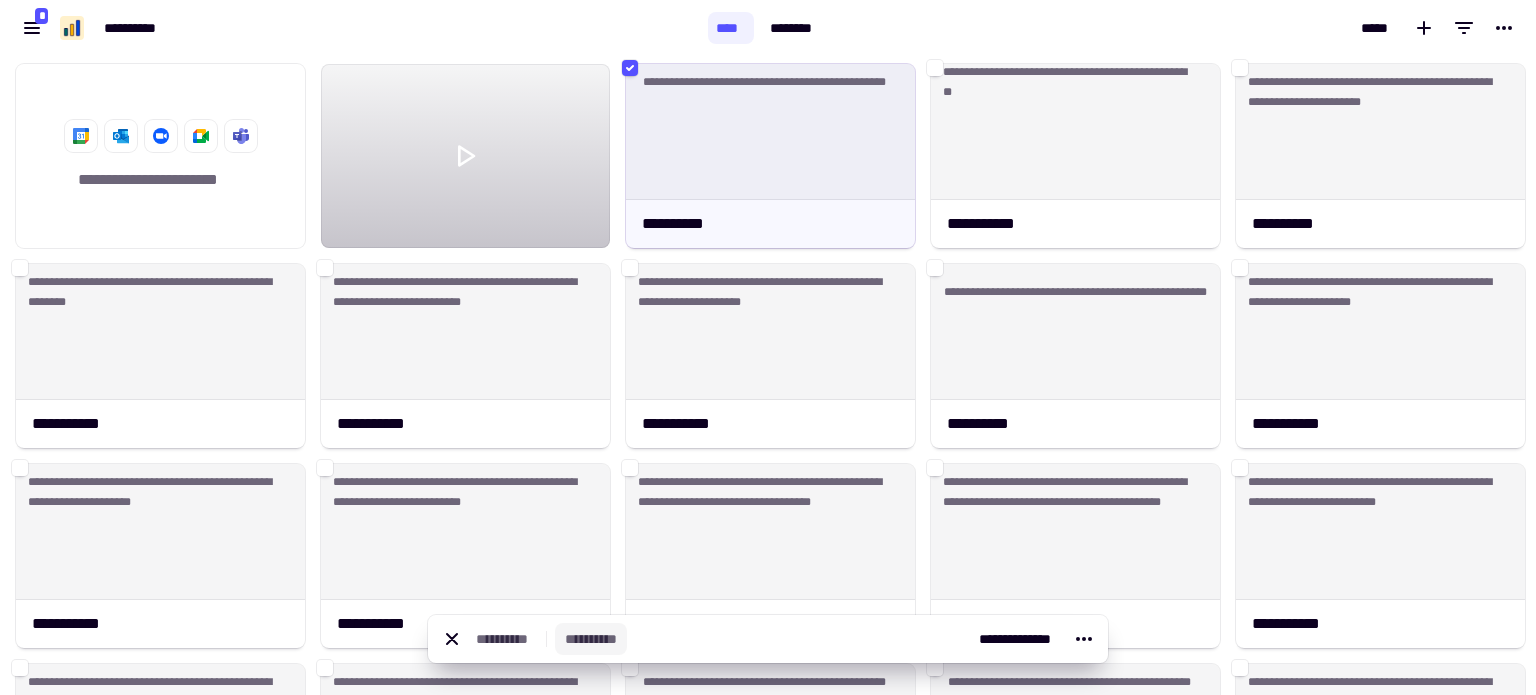 click on "**********" at bounding box center (591, 639) 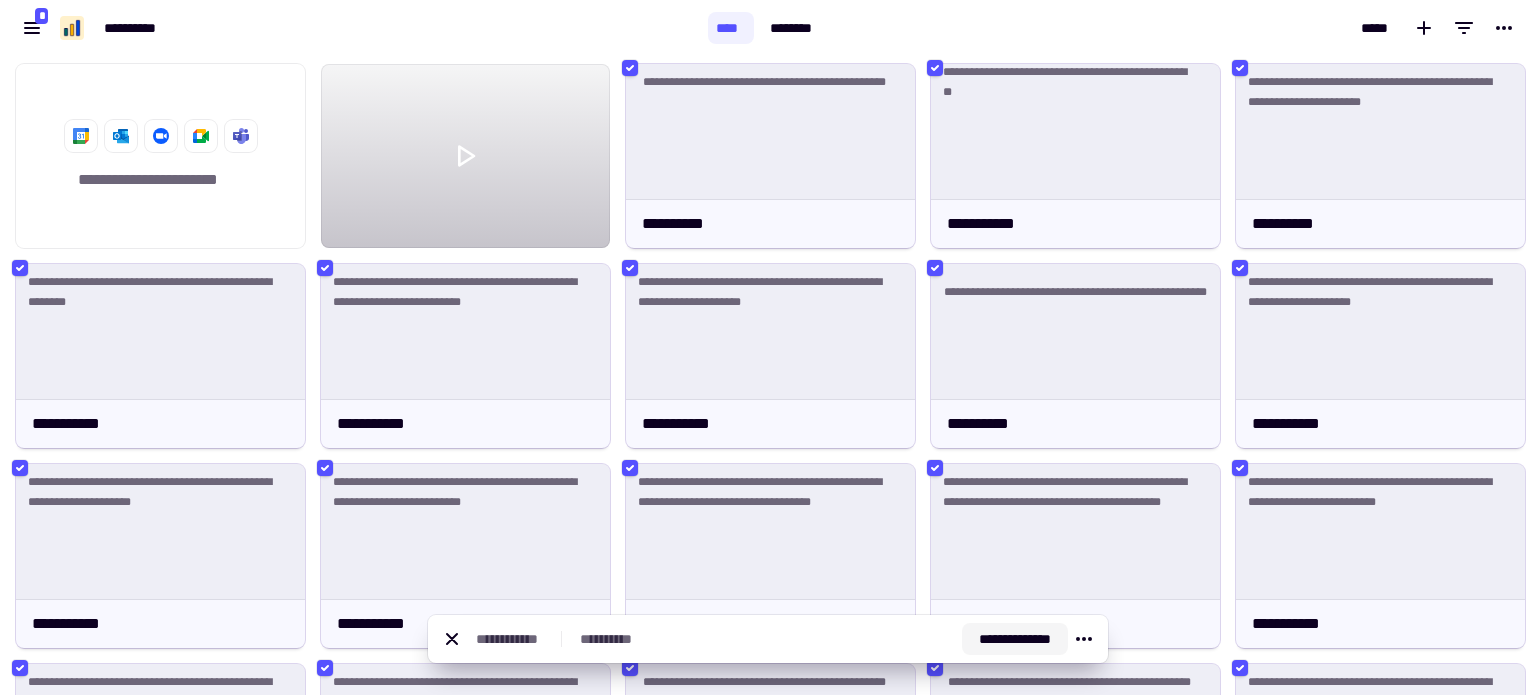 click on "**********" 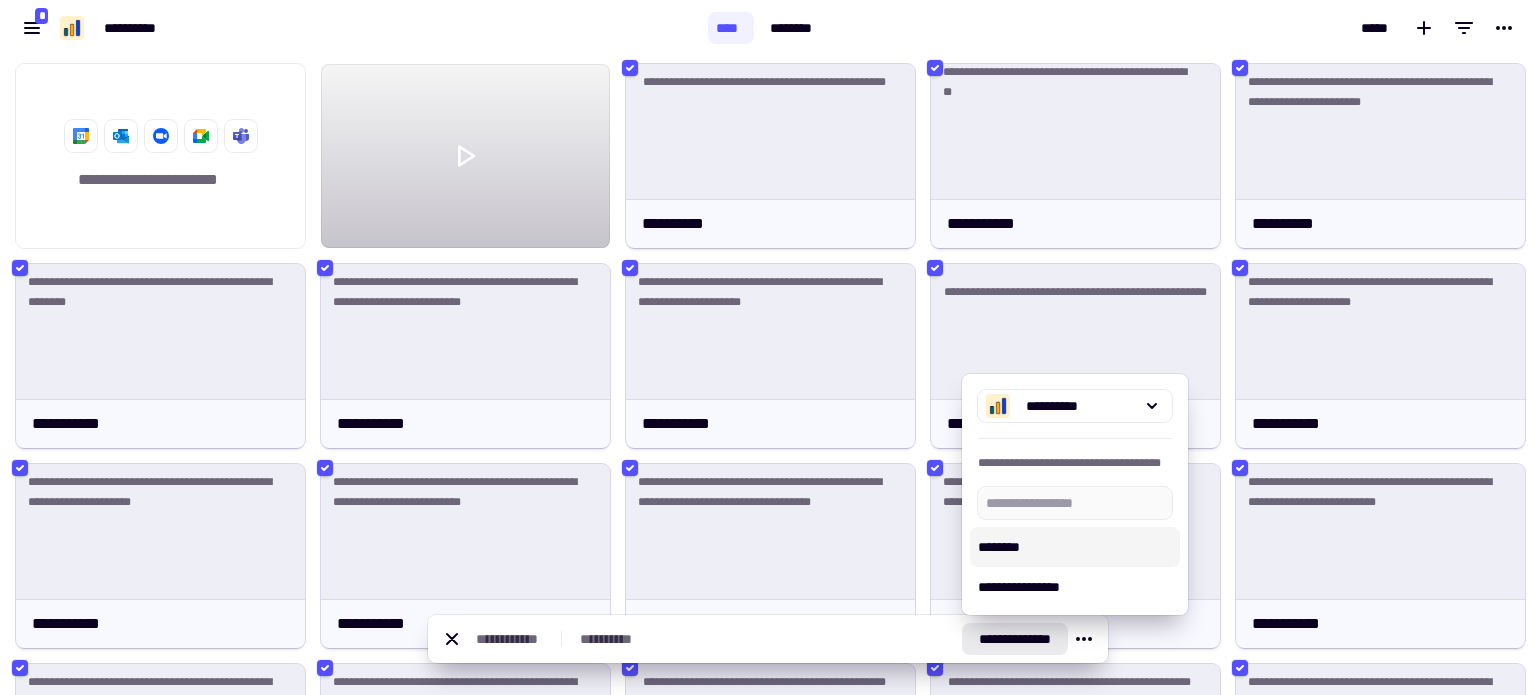 click on "********" at bounding box center [1075, 547] 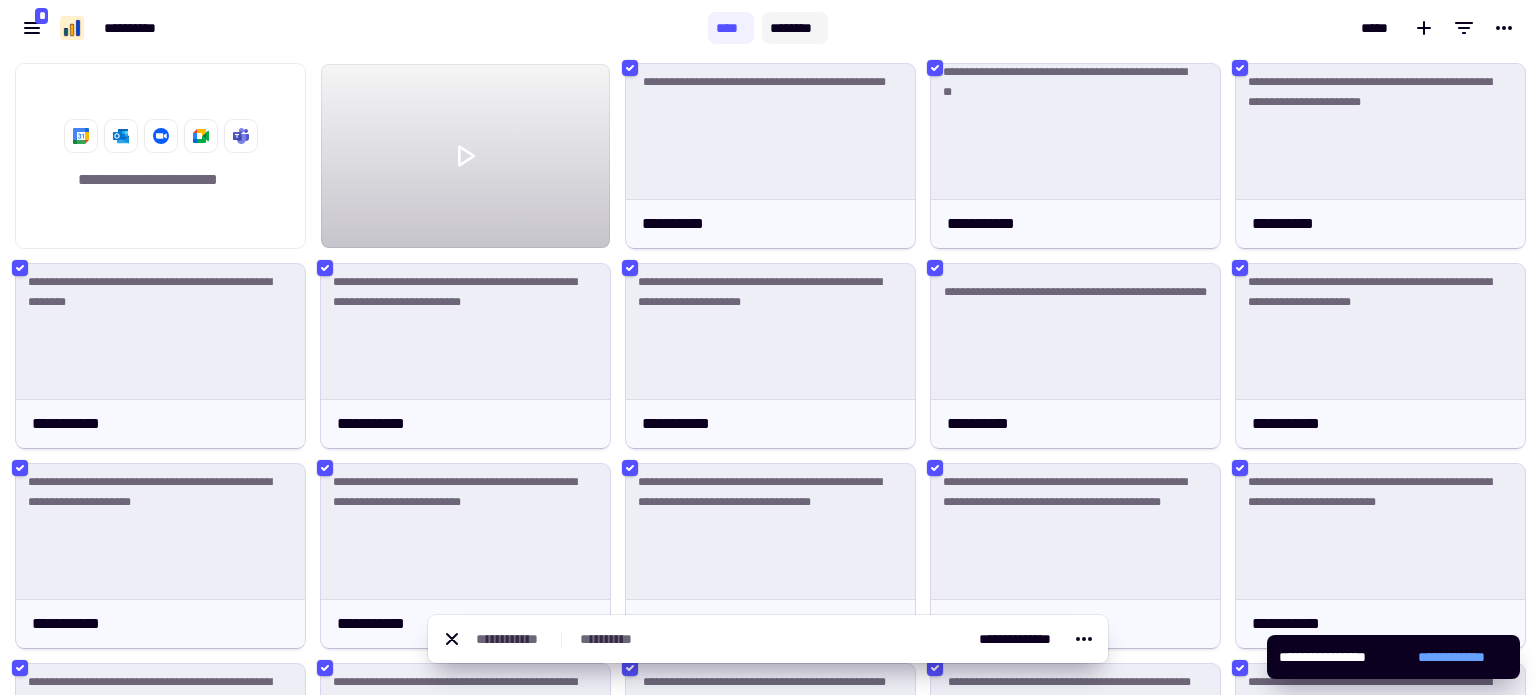 click on "********" 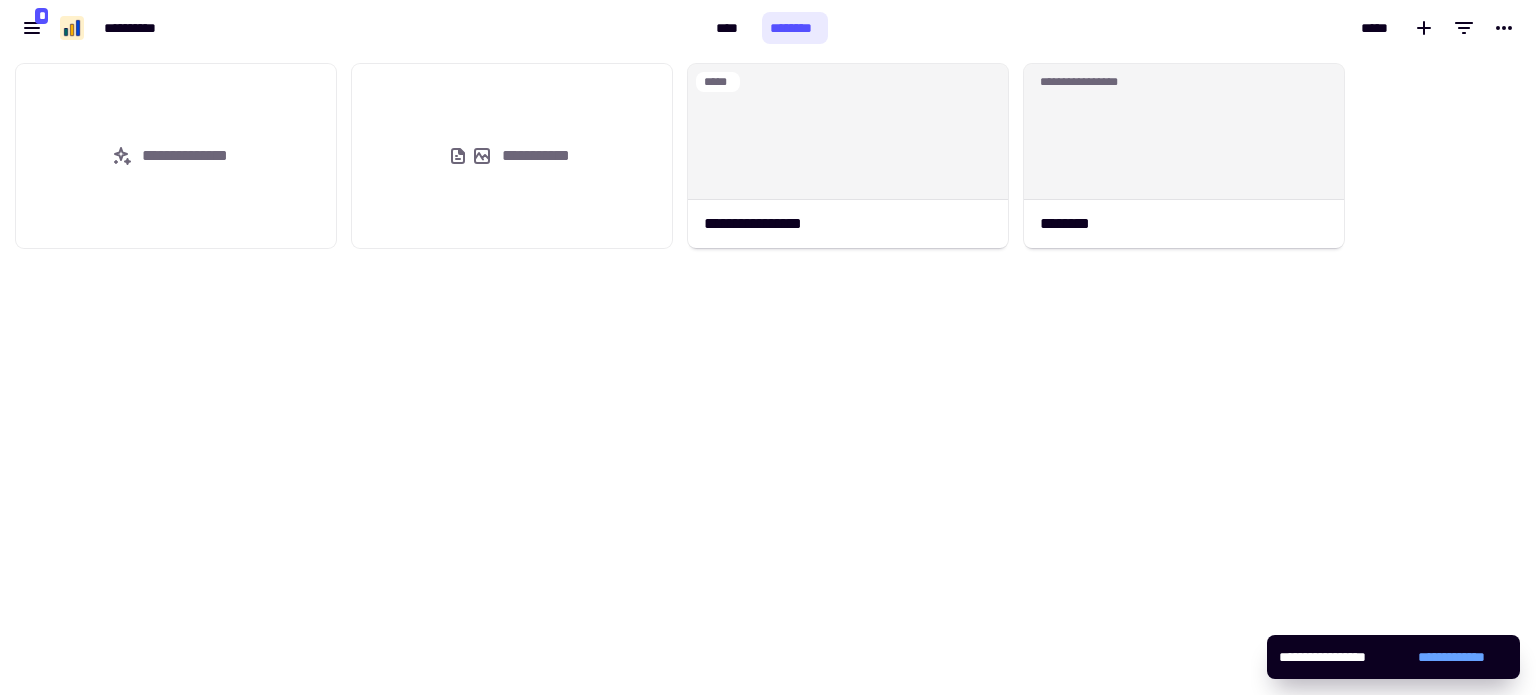 scroll, scrollTop: 16, scrollLeft: 16, axis: both 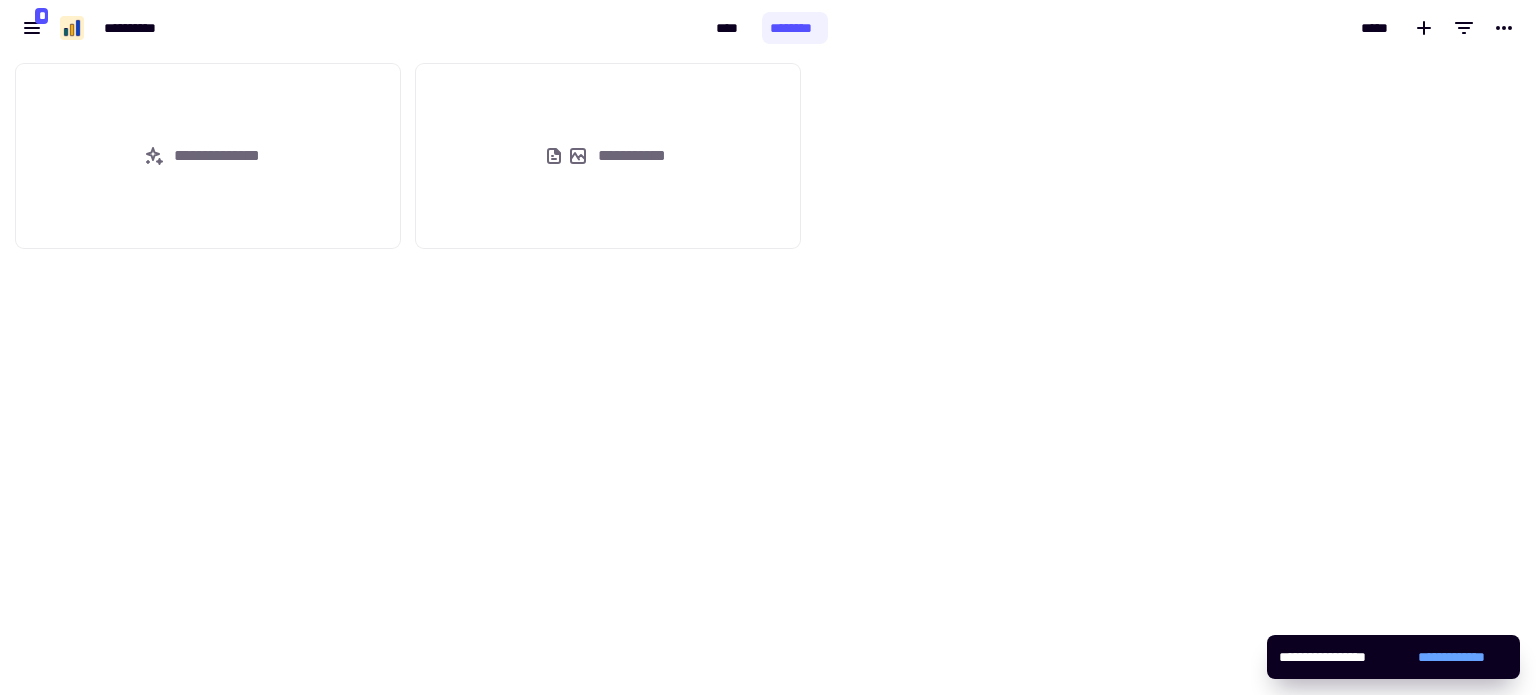 click on "**********" at bounding box center (768, 375) 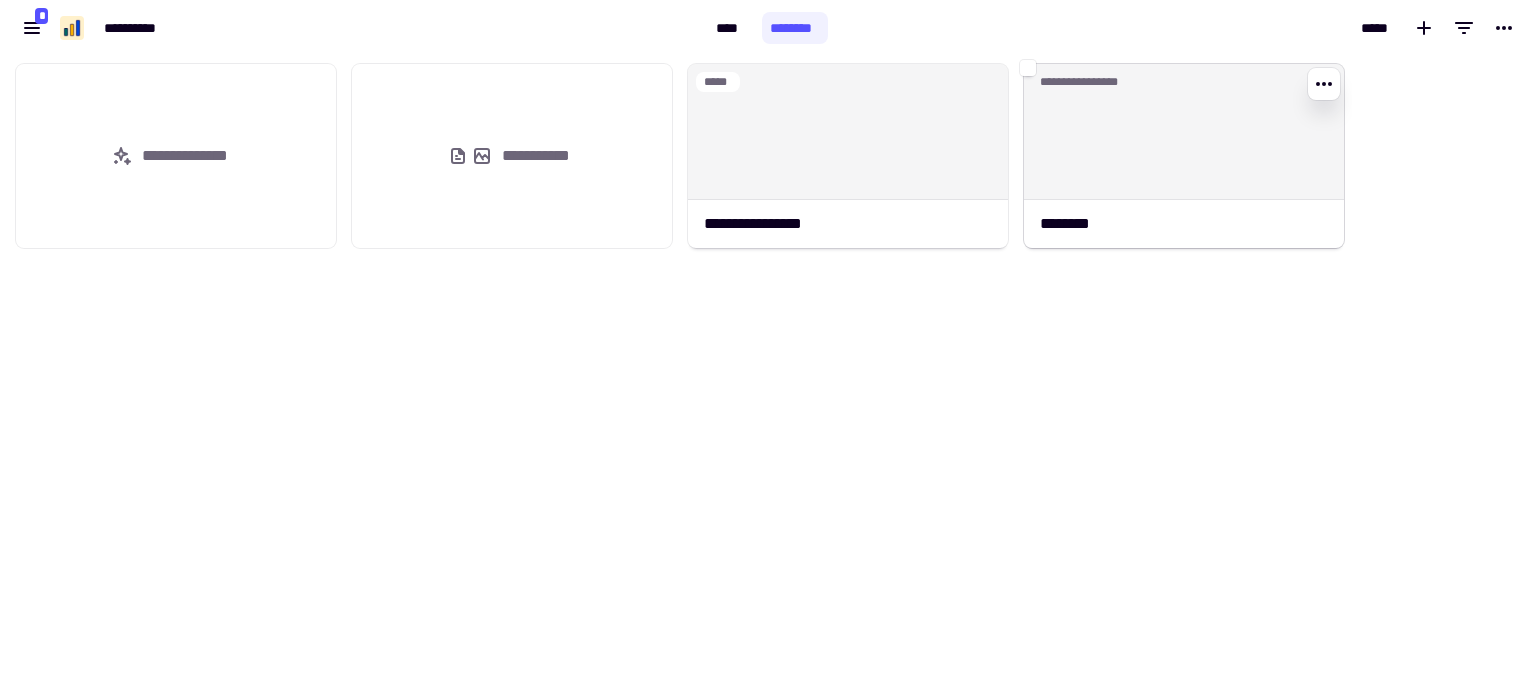 click on "**********" 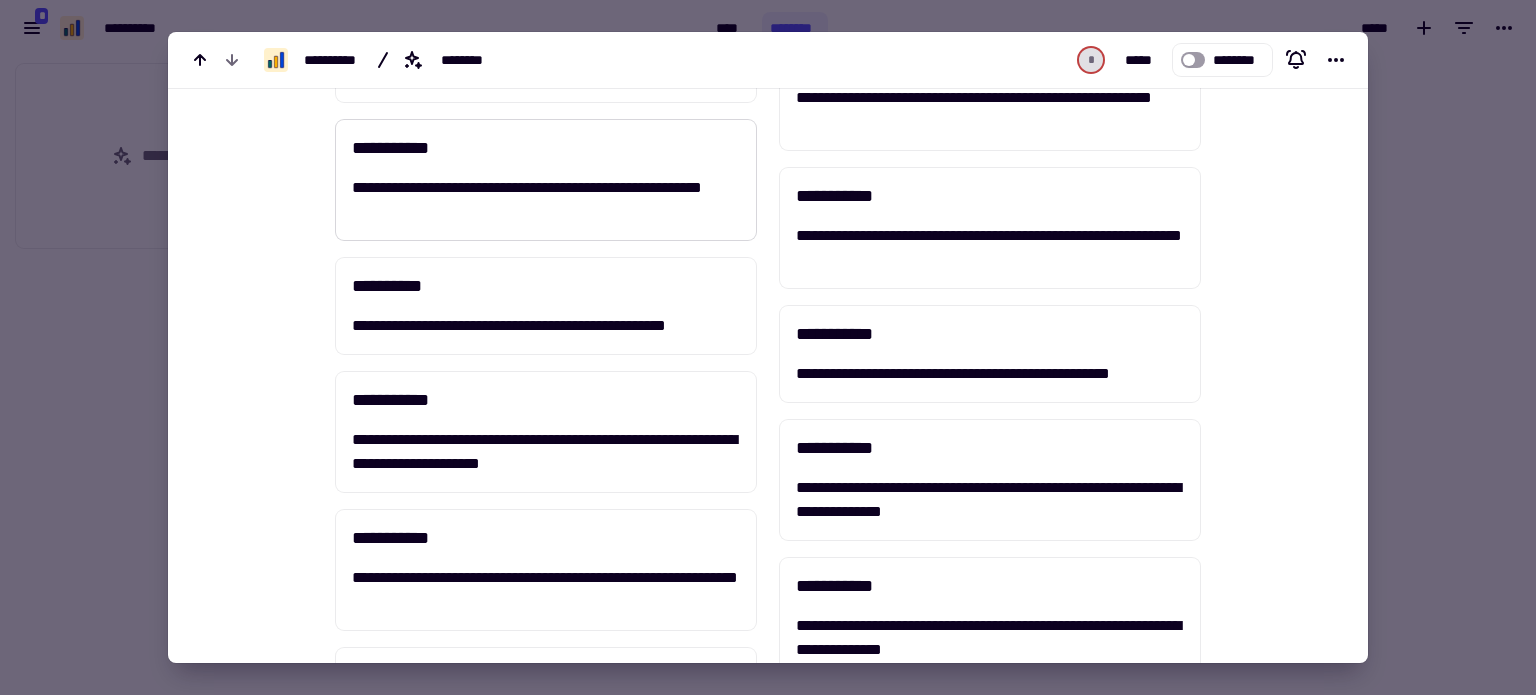 scroll, scrollTop: 1802, scrollLeft: 0, axis: vertical 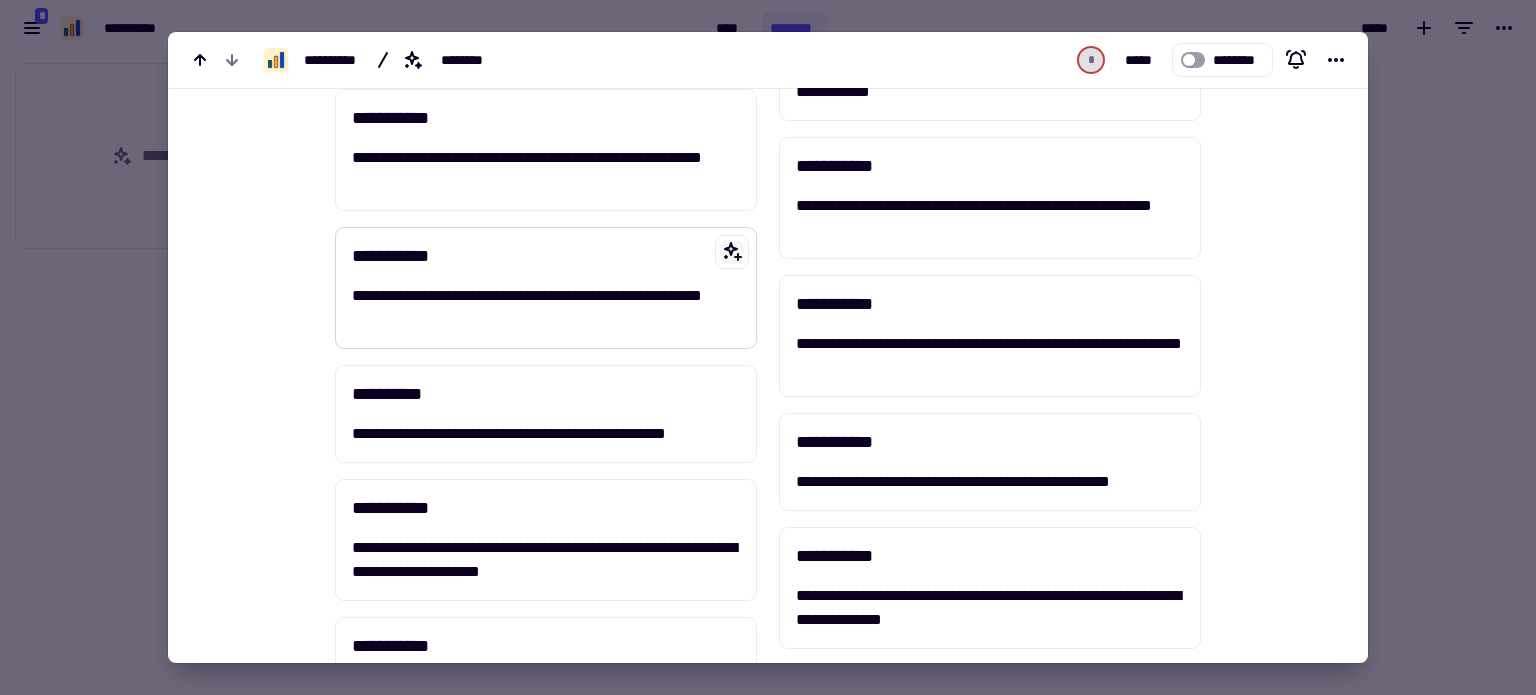 click 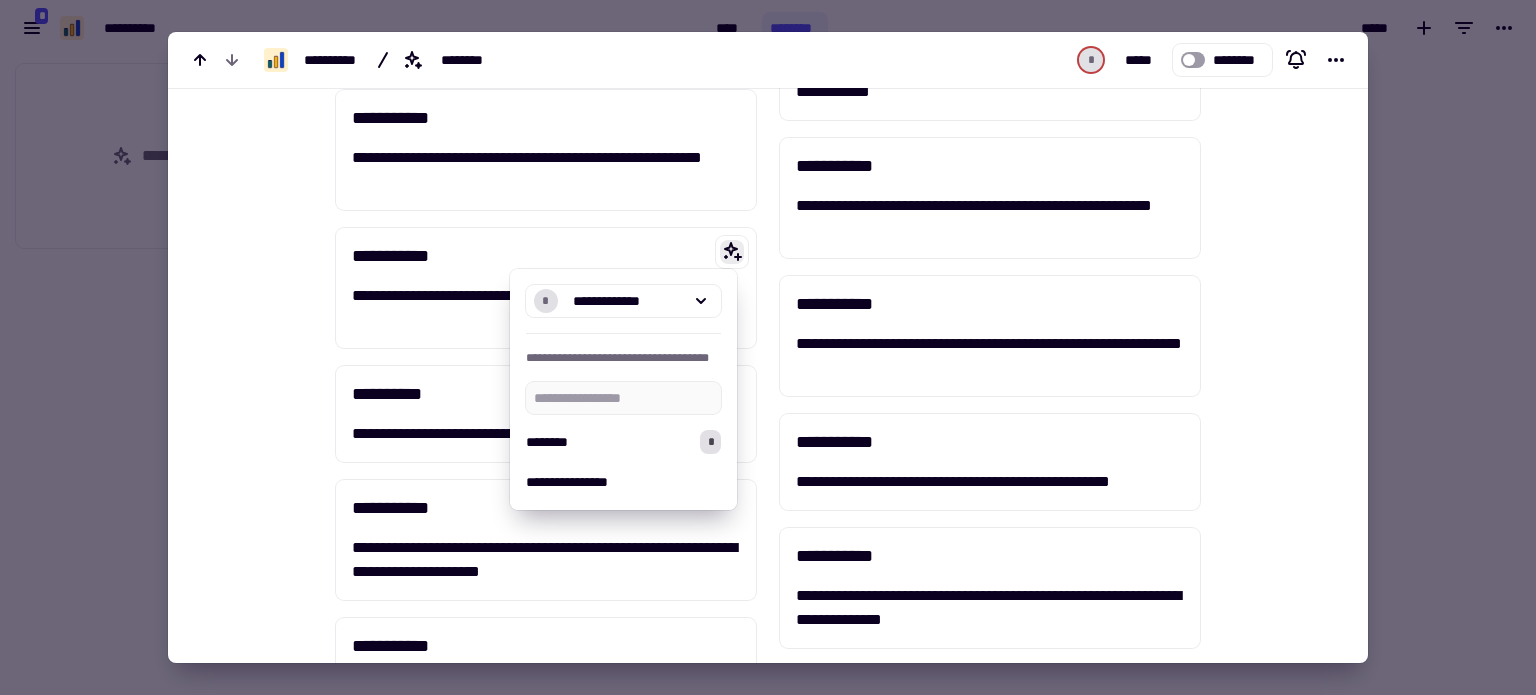 click at bounding box center [1266, 1866] 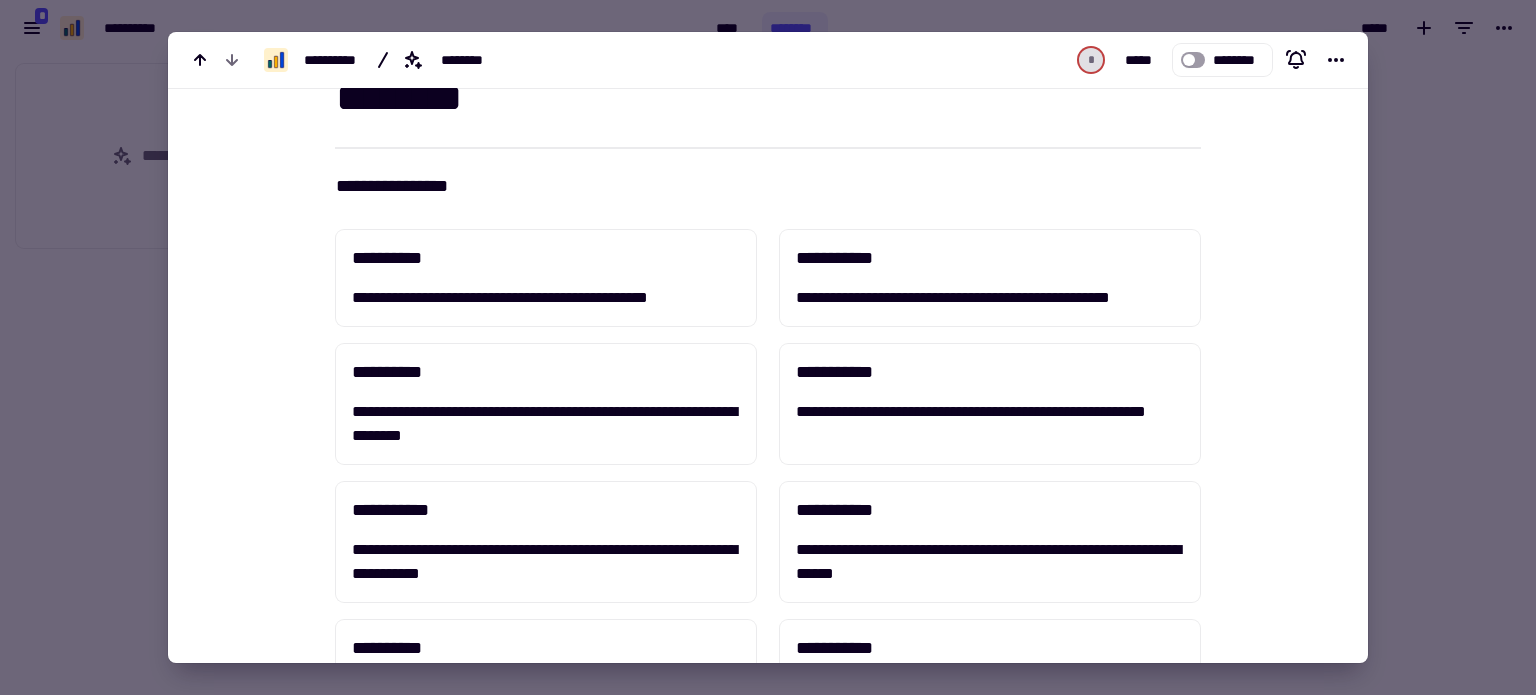 scroll, scrollTop: 0, scrollLeft: 0, axis: both 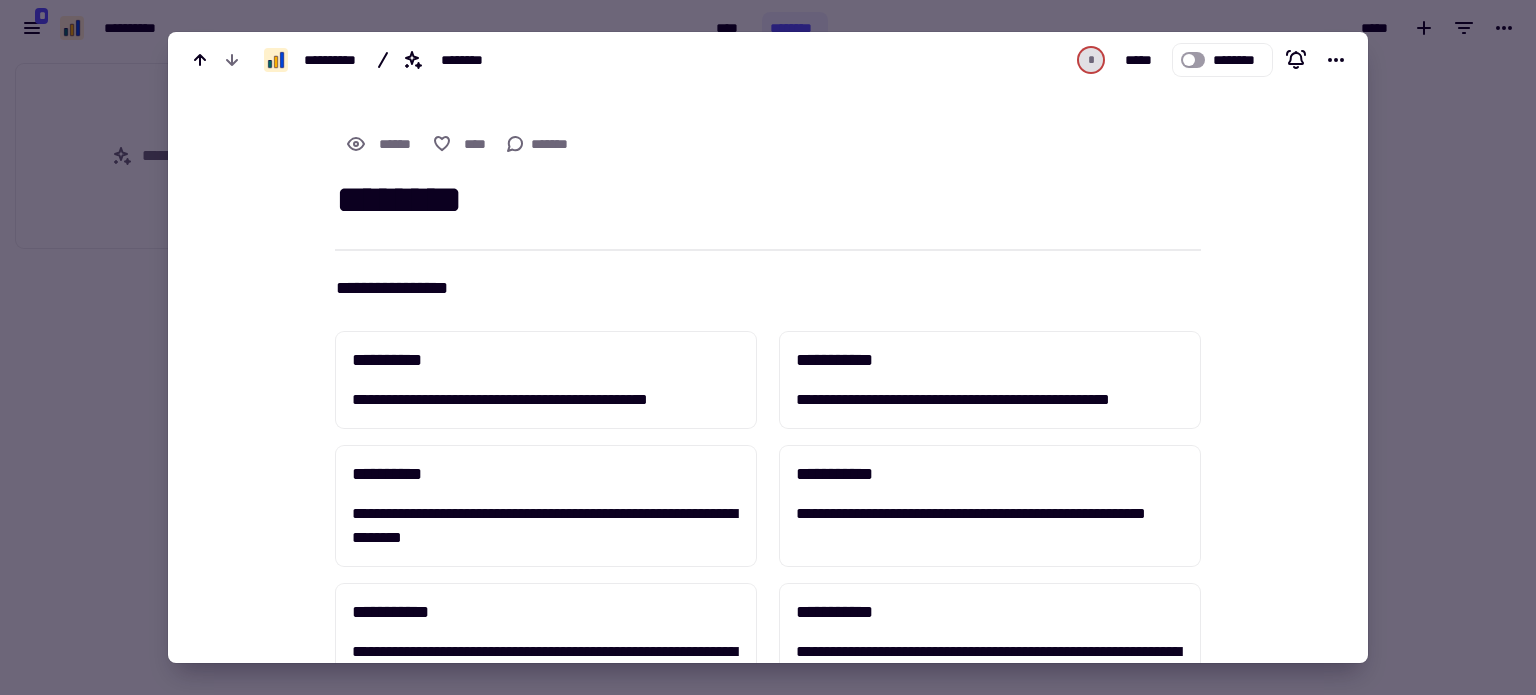 click at bounding box center (768, 347) 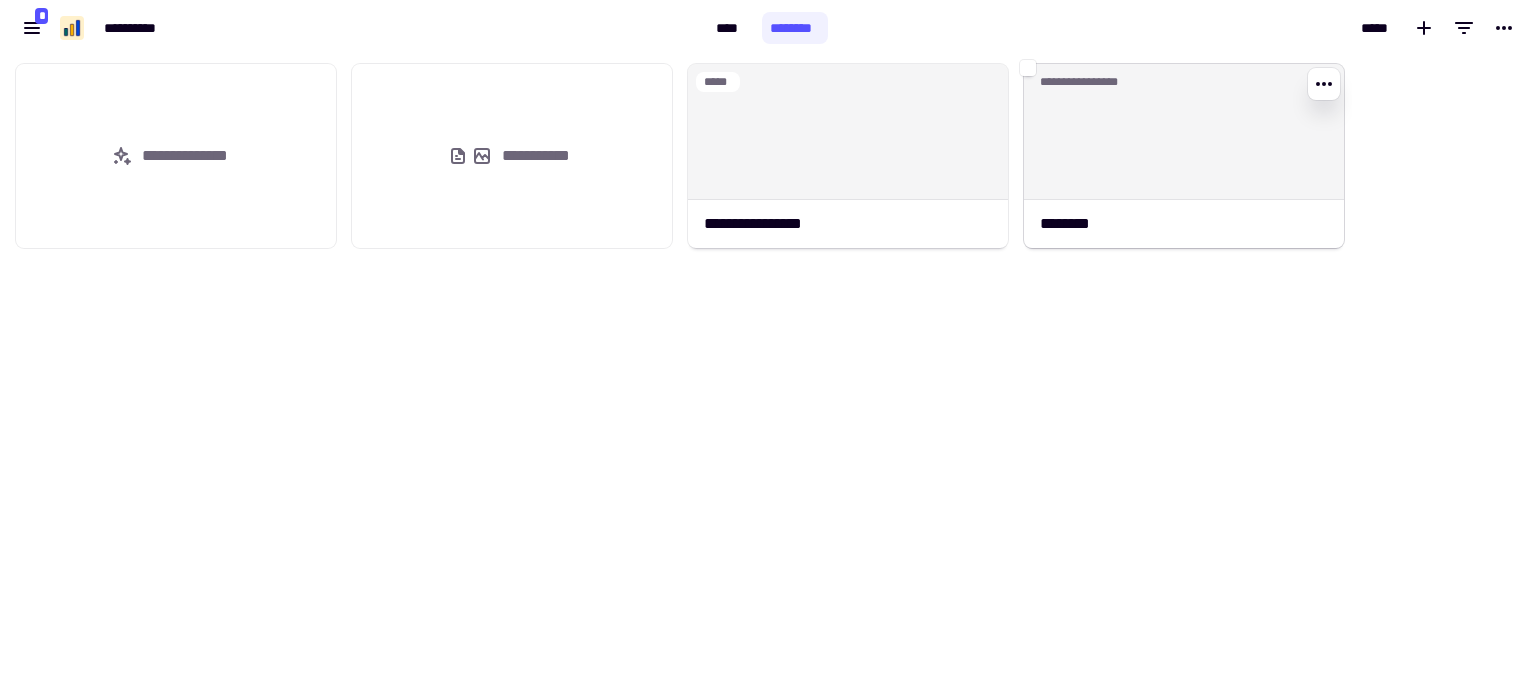 click on "**********" 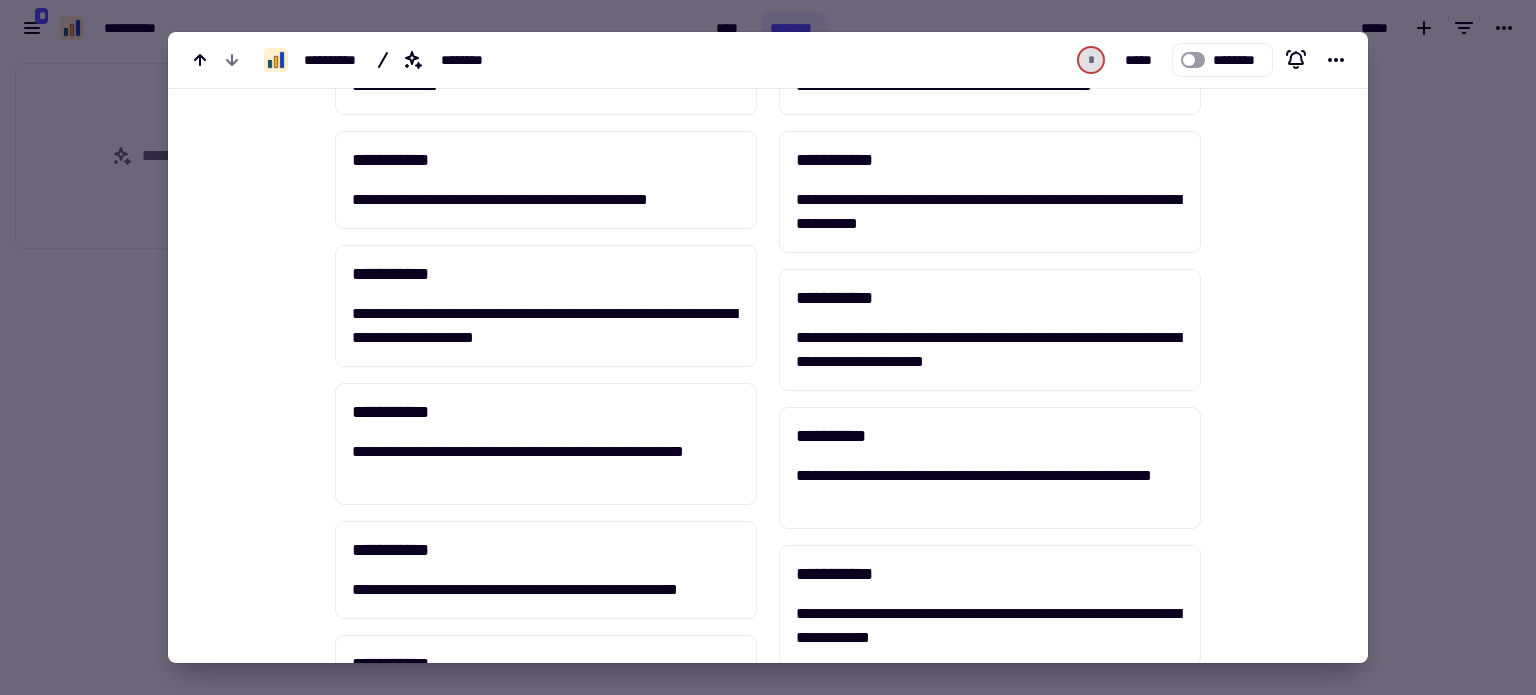 scroll, scrollTop: 1168, scrollLeft: 0, axis: vertical 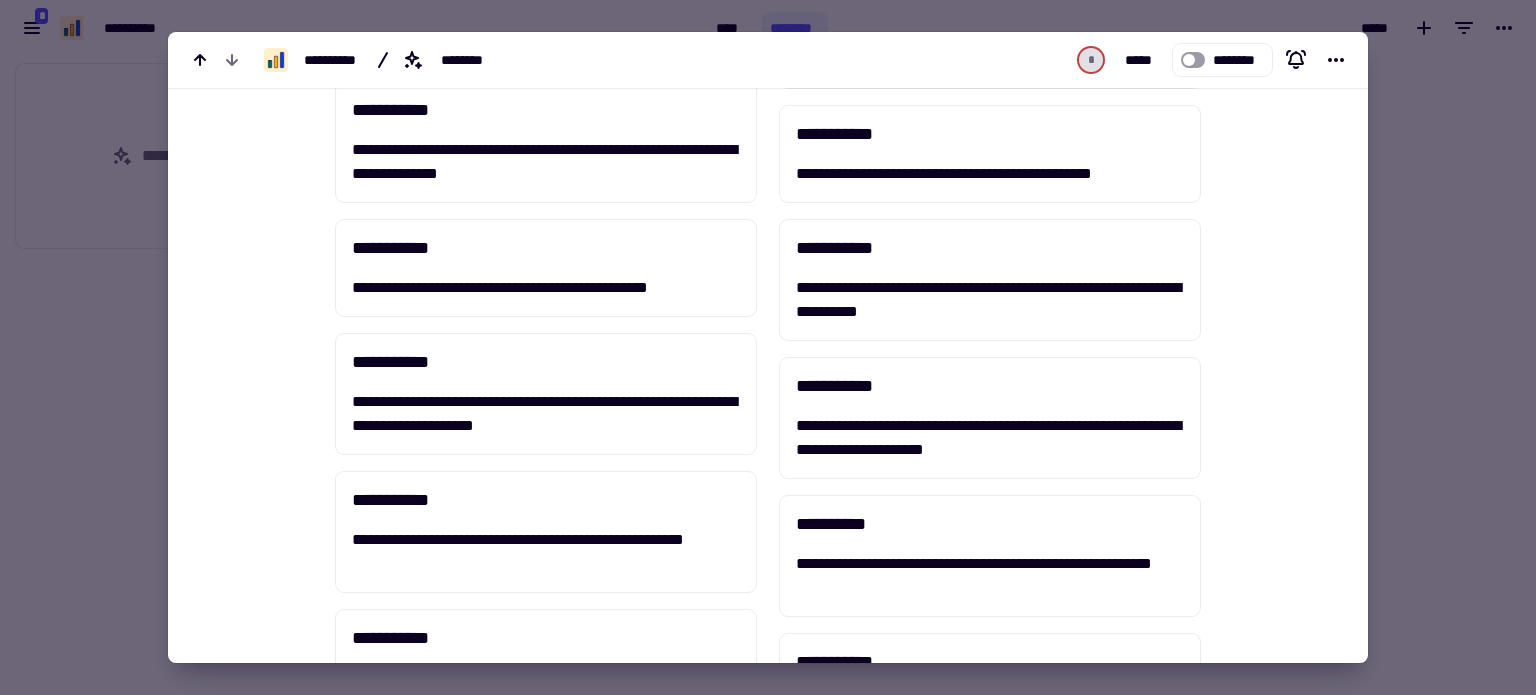 click at bounding box center (768, 347) 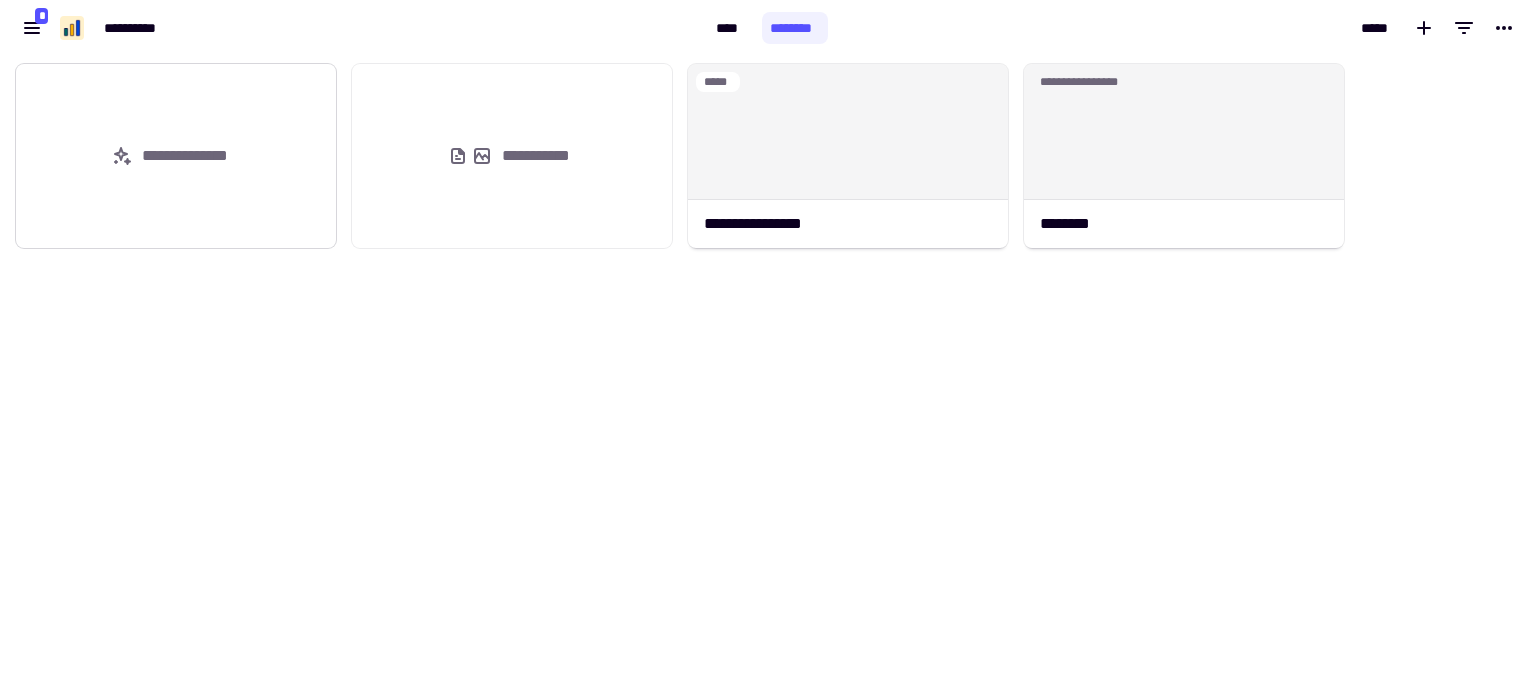 click on "**********" 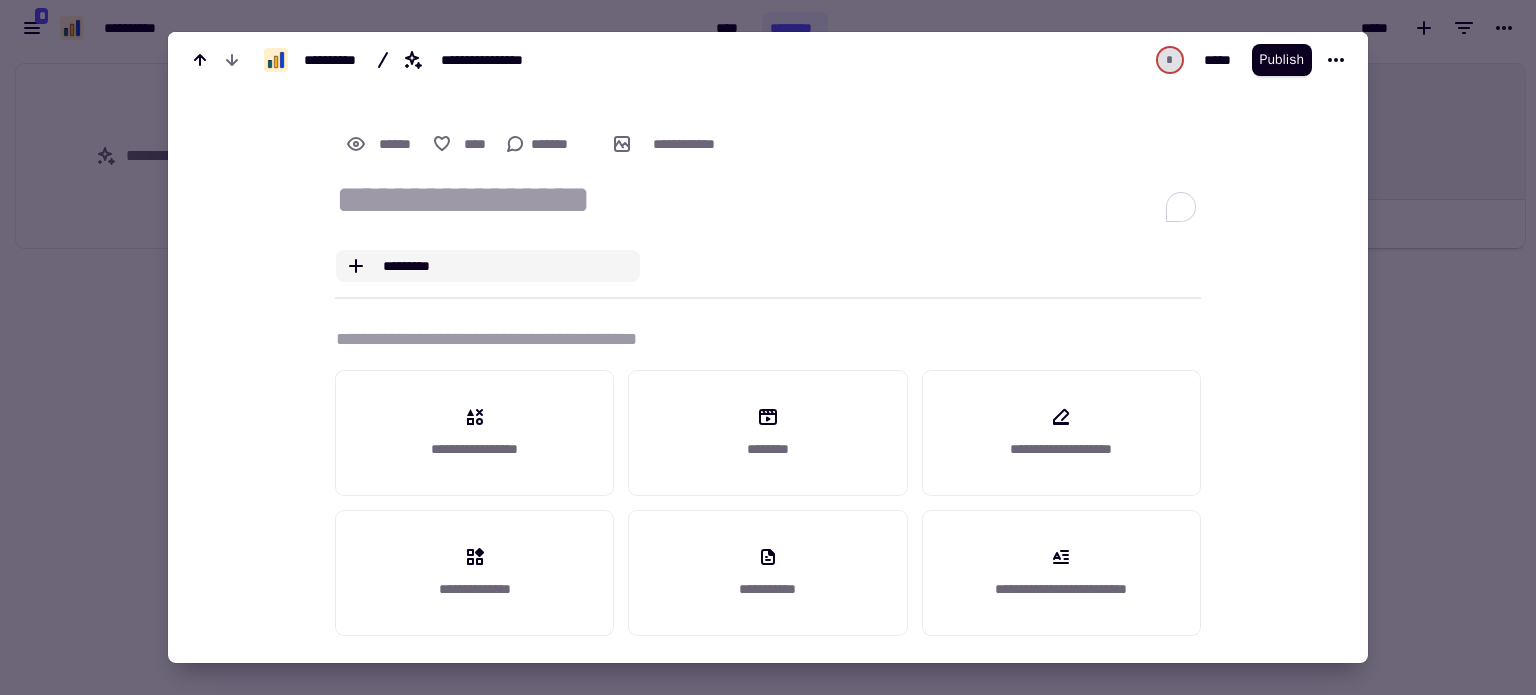 click on "*********" 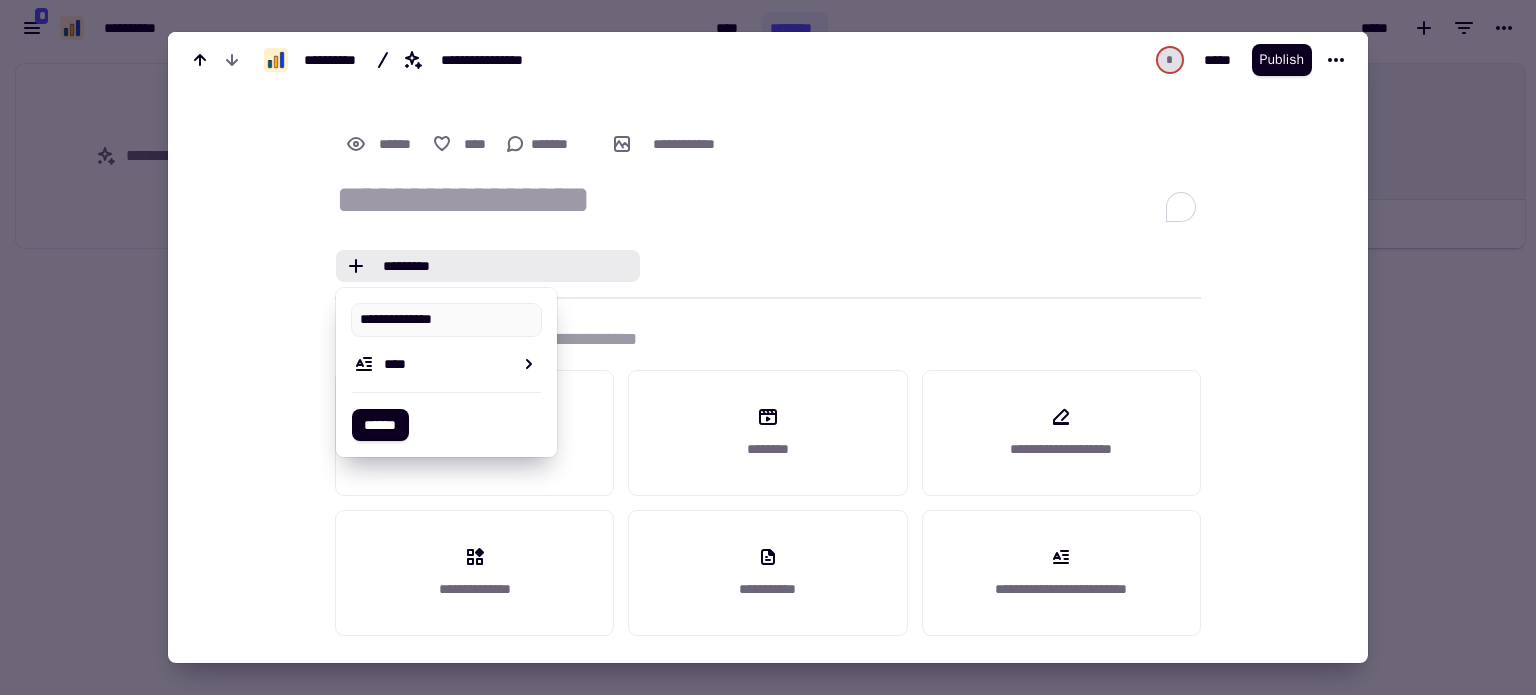 click on "[FIRST] [LAST] [EMAIL] [ADDRESS] [CITY] [STATE] [POSTAL_CODE] [COUNTRY] [PHONE] [DOB] [SSN]" at bounding box center (768, 370) 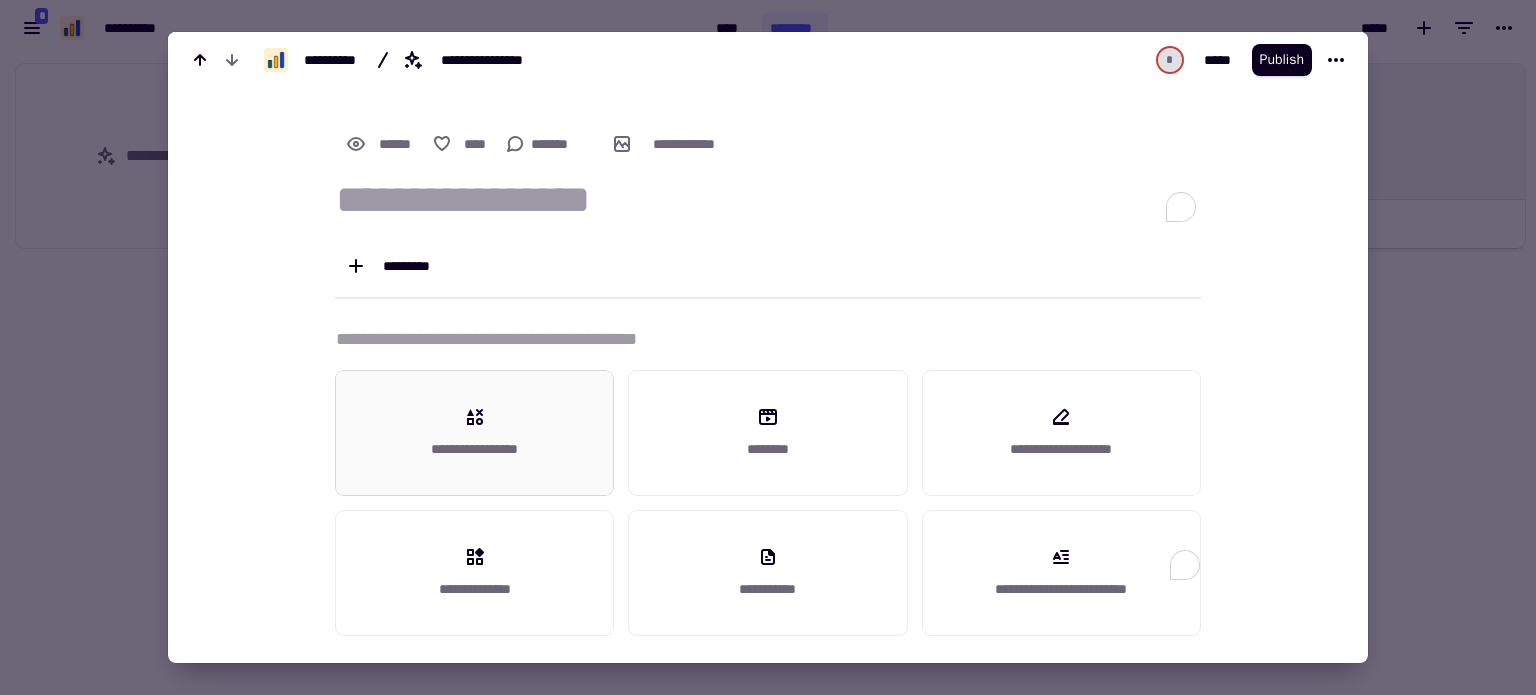 click on "**********" 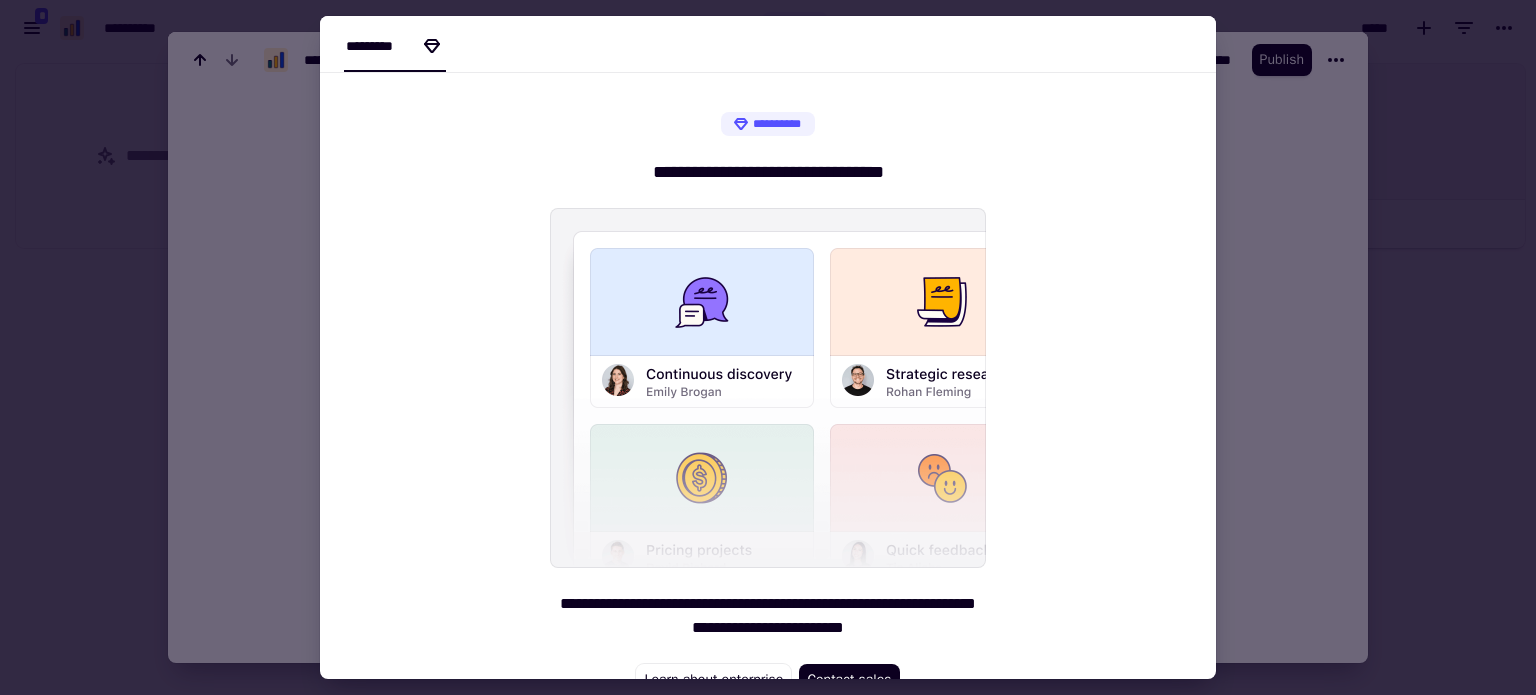 scroll, scrollTop: 56, scrollLeft: 0, axis: vertical 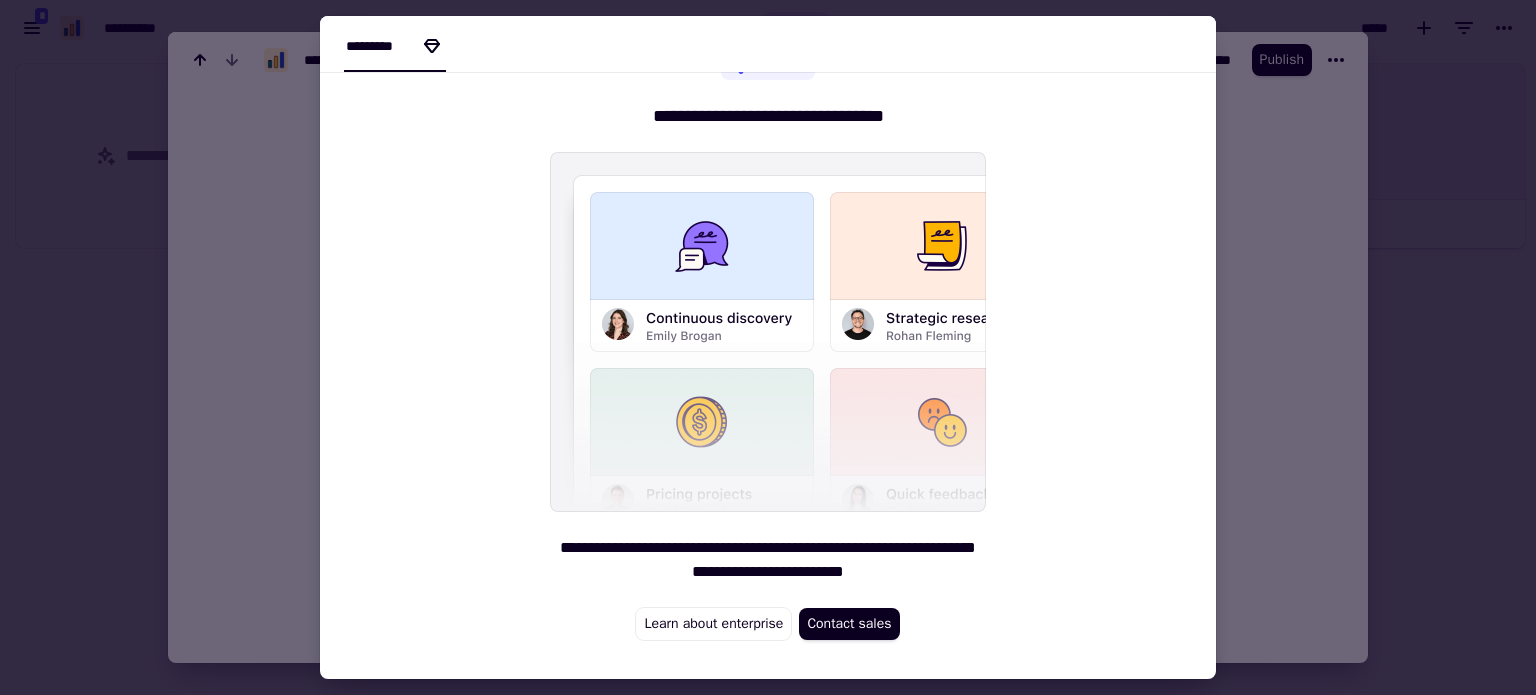 click at bounding box center (768, 332) 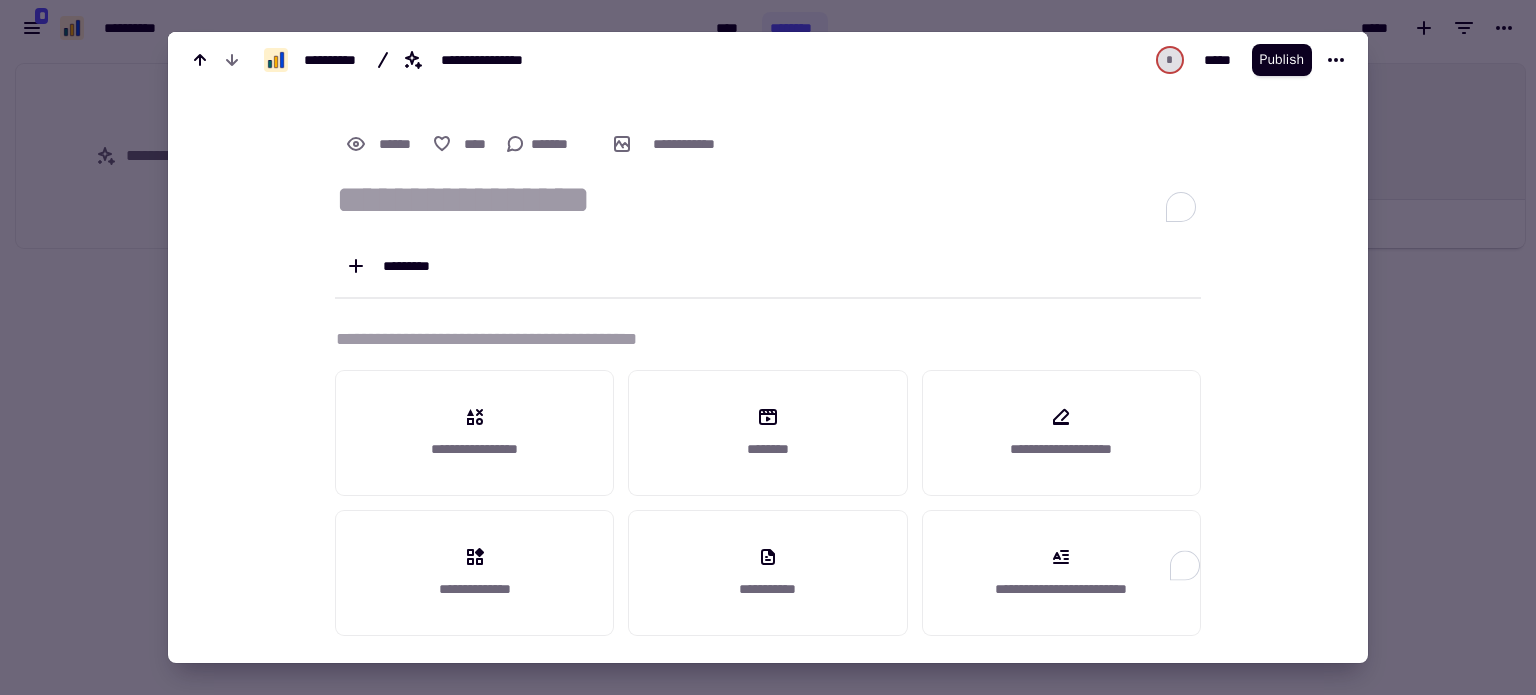 click at bounding box center (768, 347) 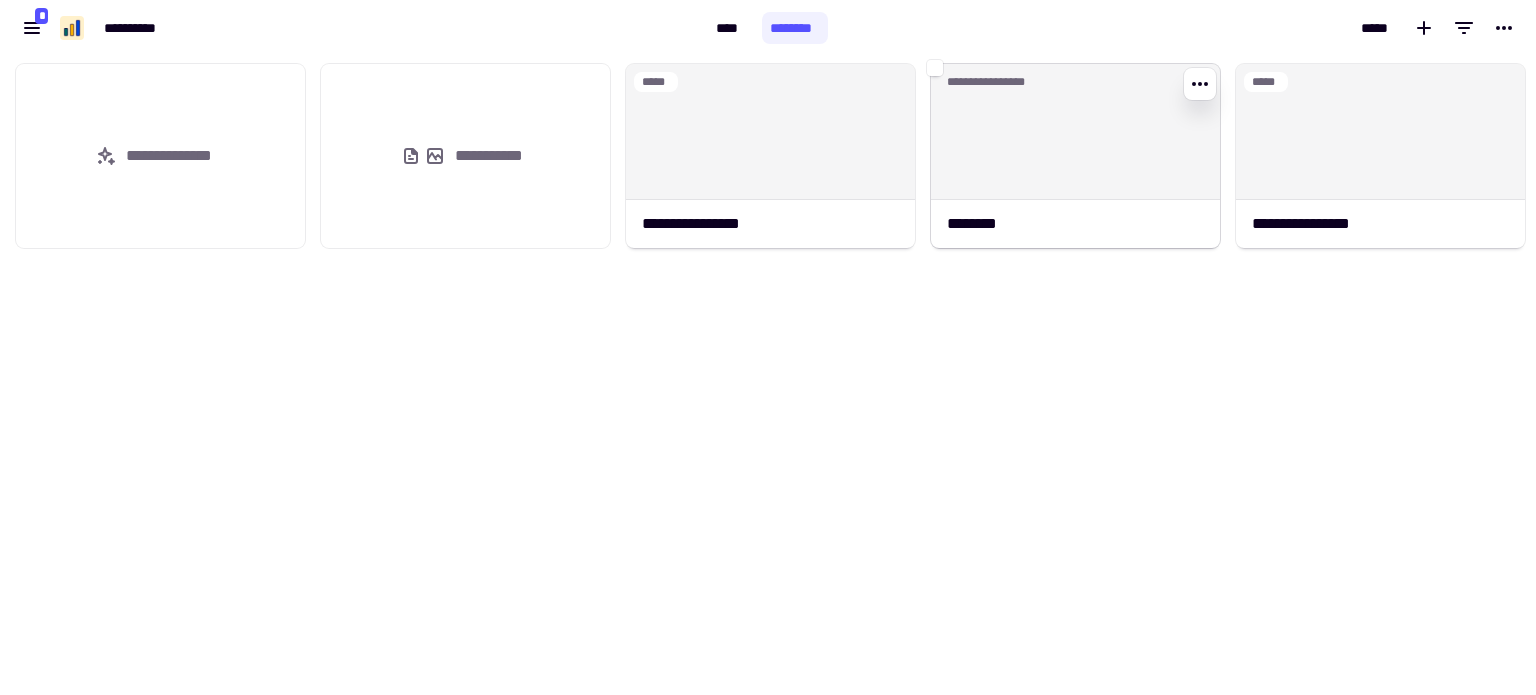 click on "**********" 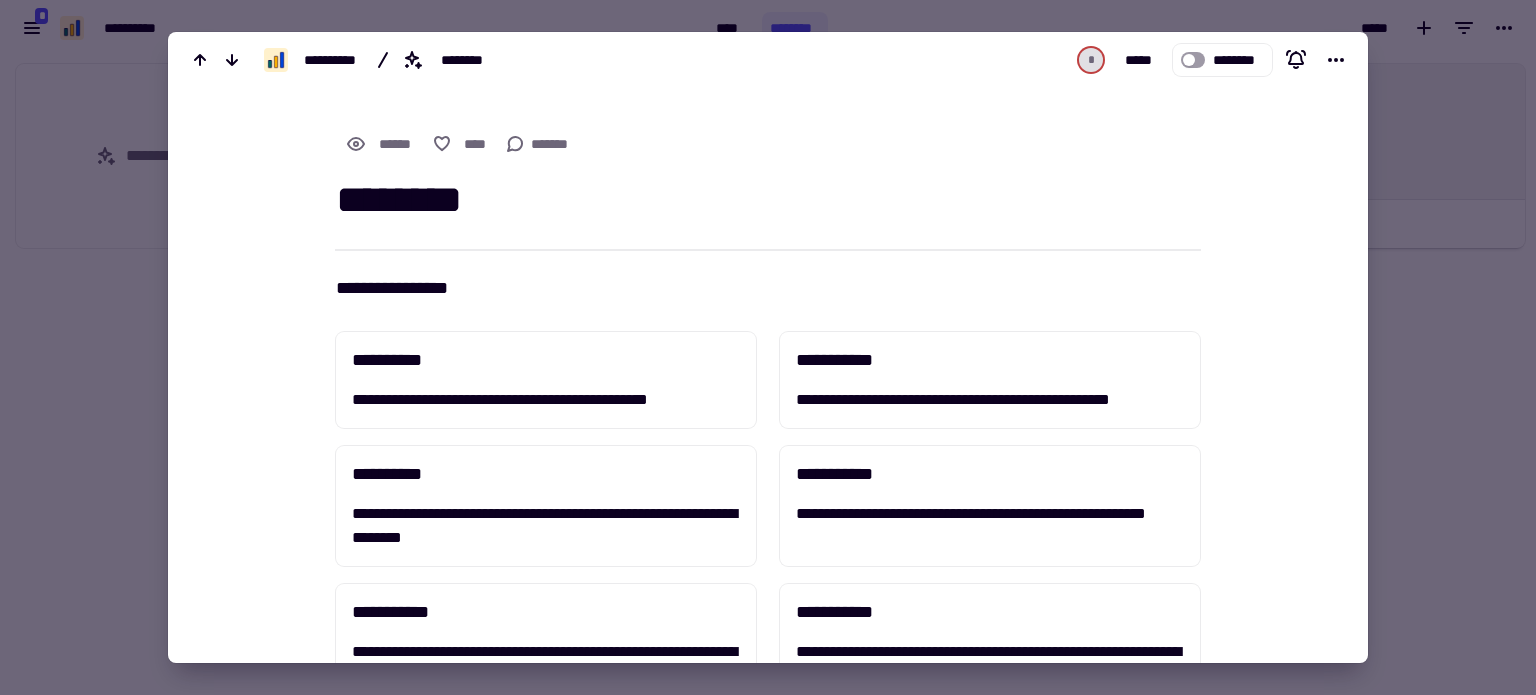 click at bounding box center (768, 347) 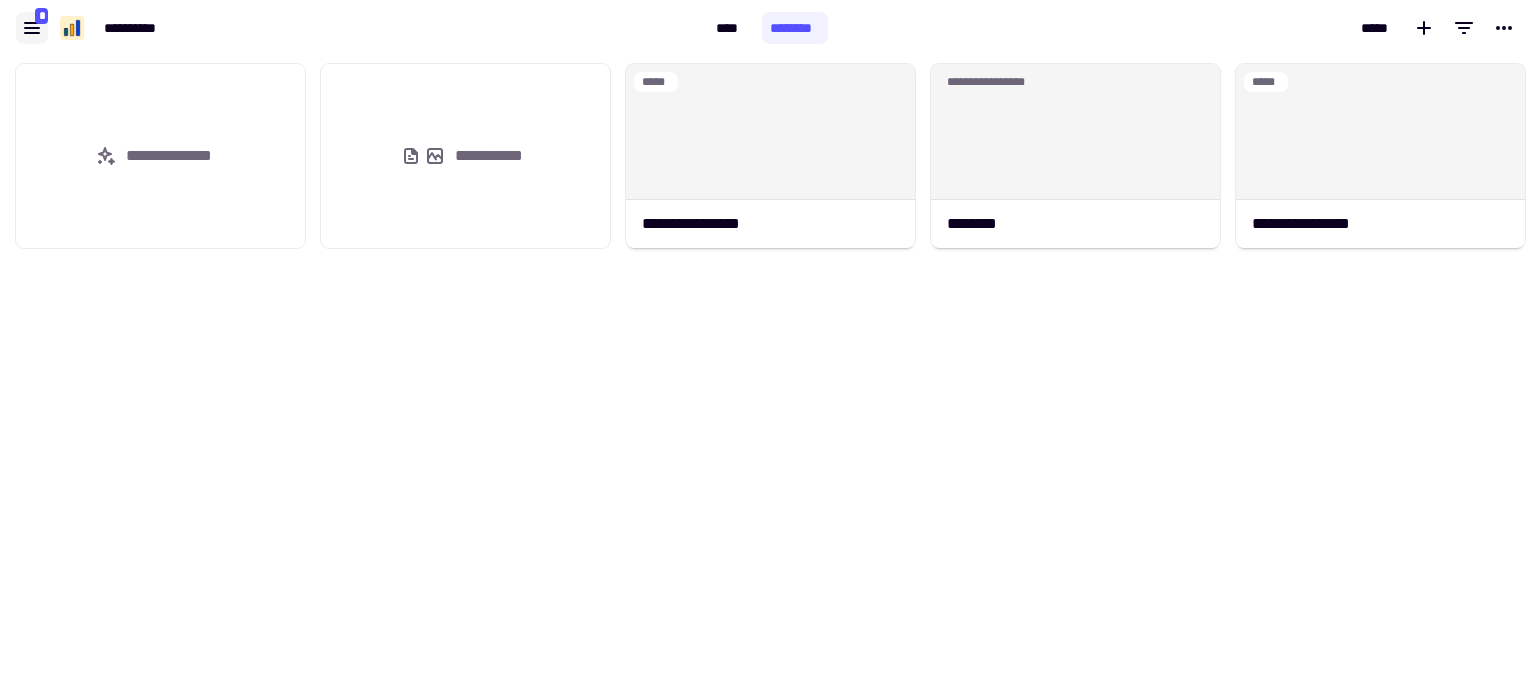 click 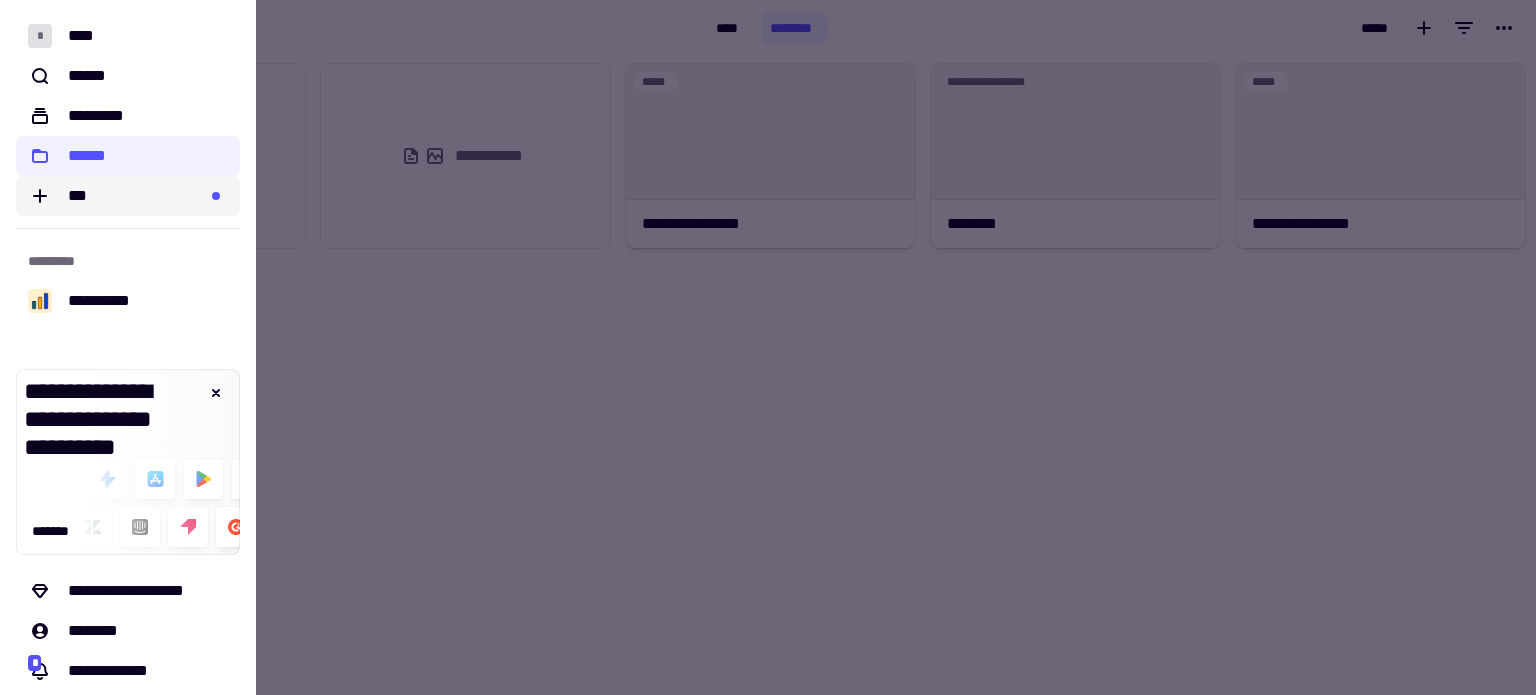 click on "***" 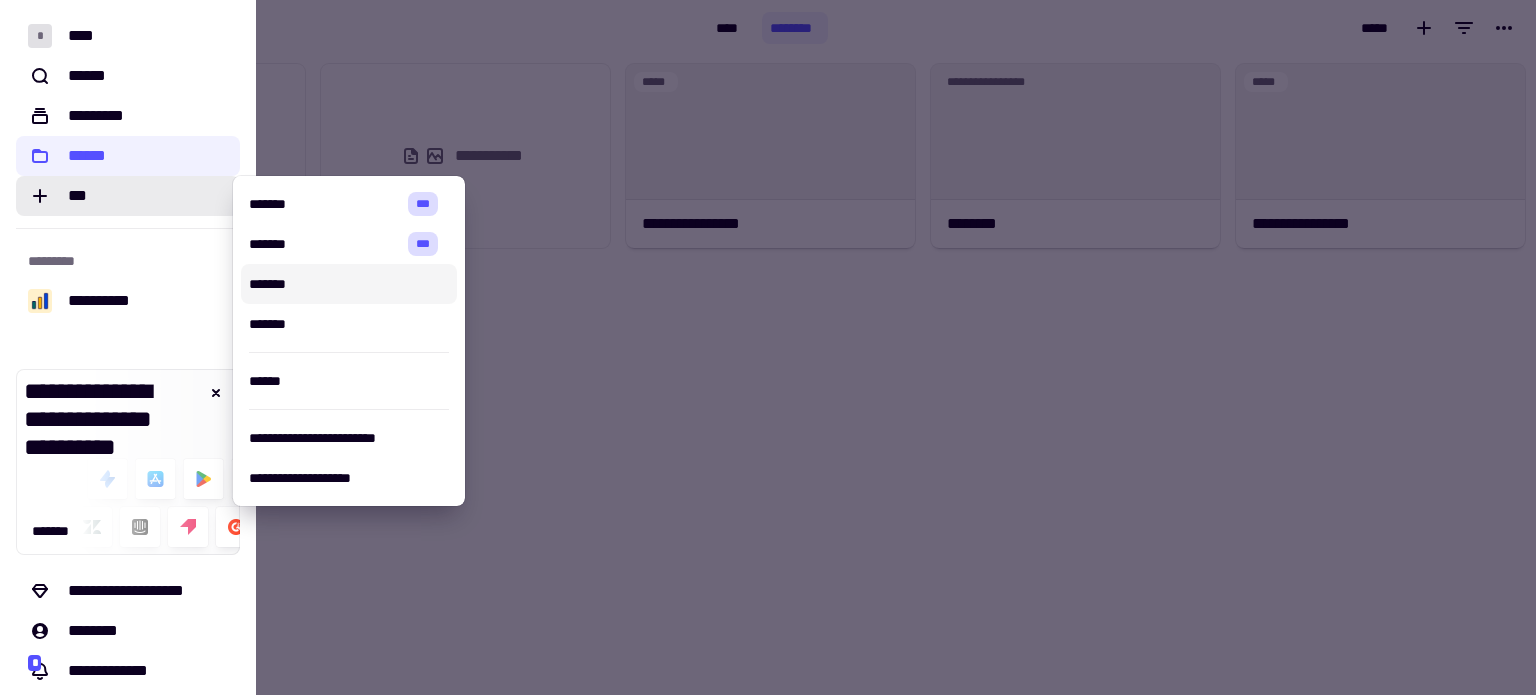 click on "*******" at bounding box center [349, 284] 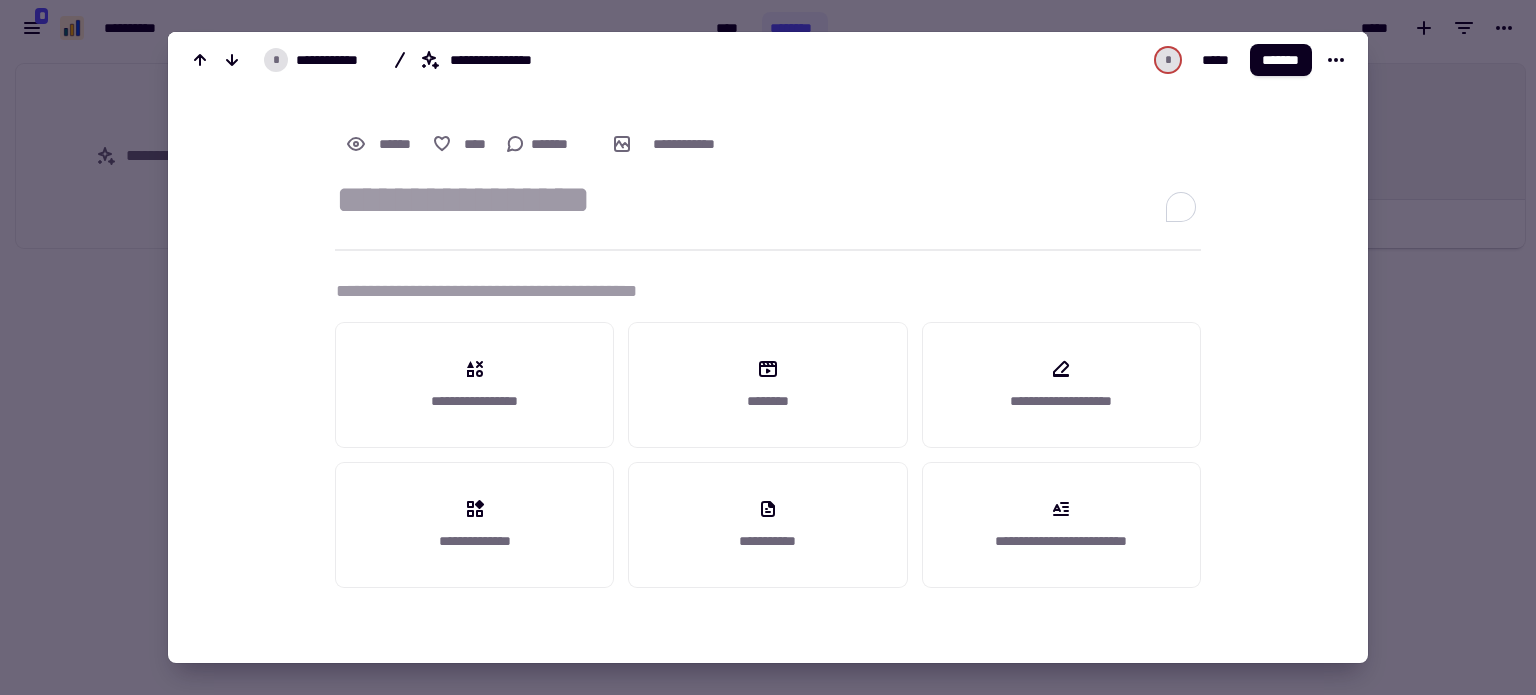 click at bounding box center (768, 347) 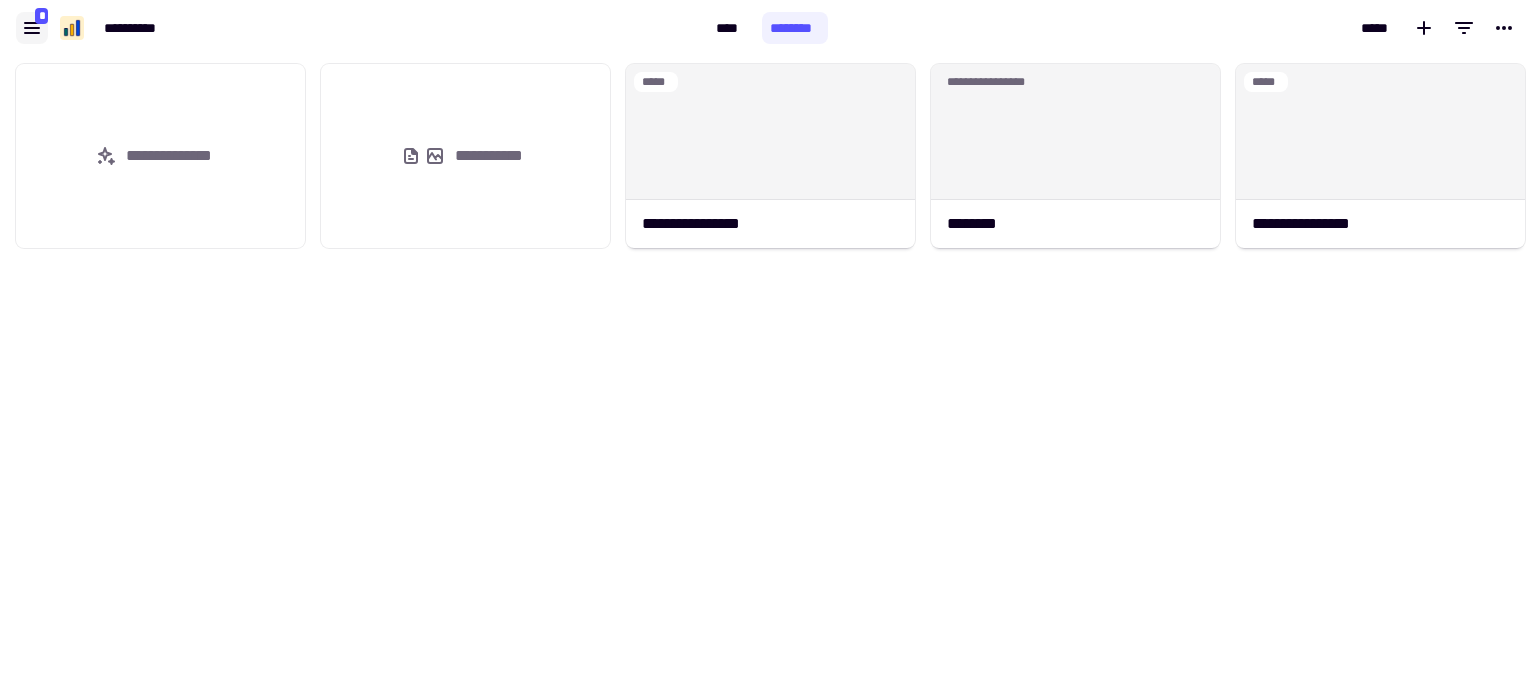 click 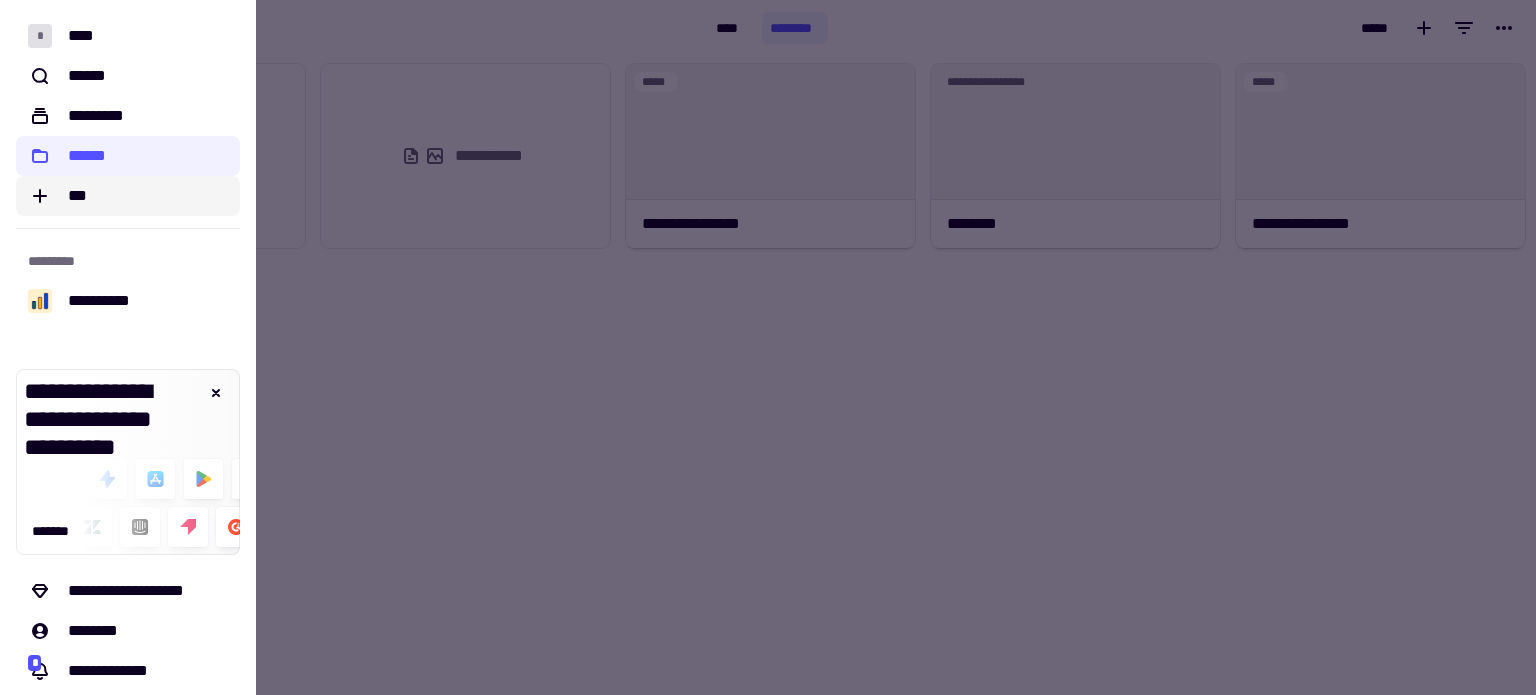 click on "***" 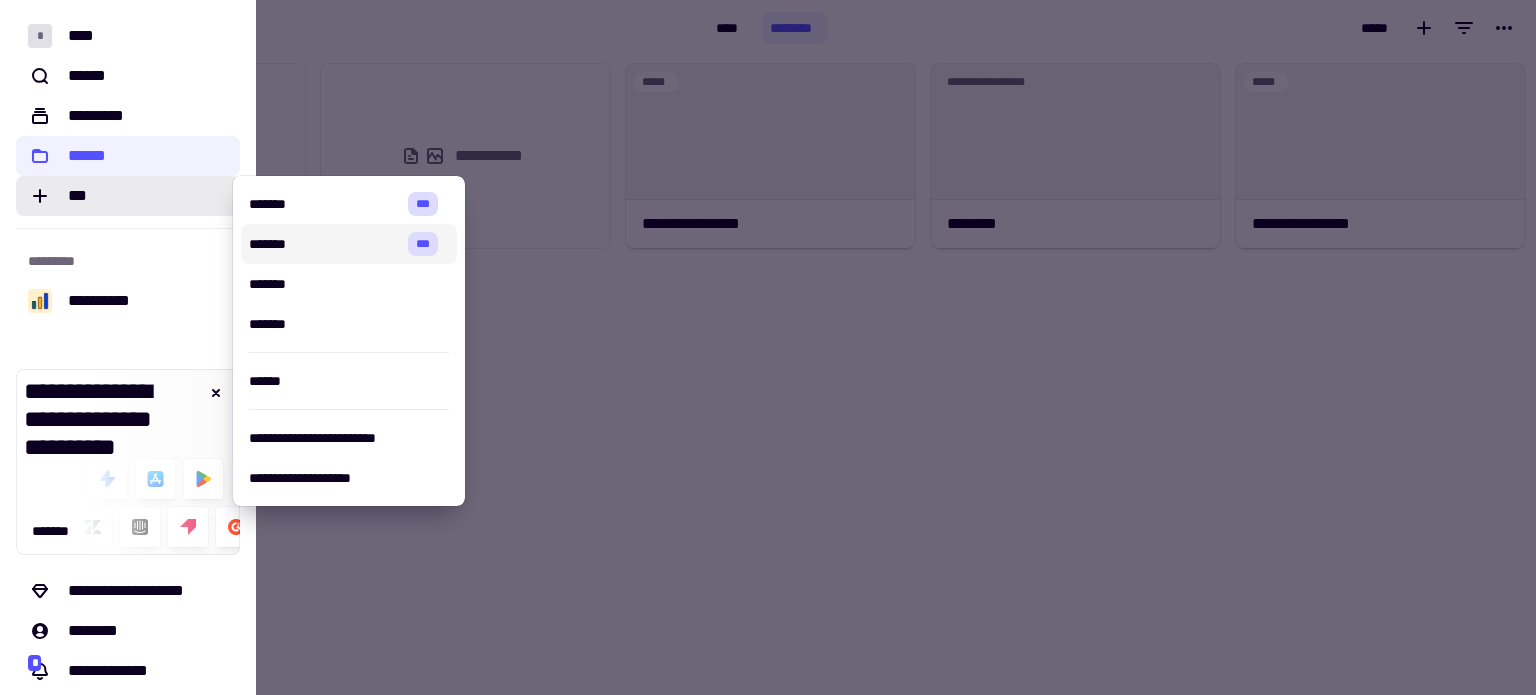 click on "*******" at bounding box center (320, 244) 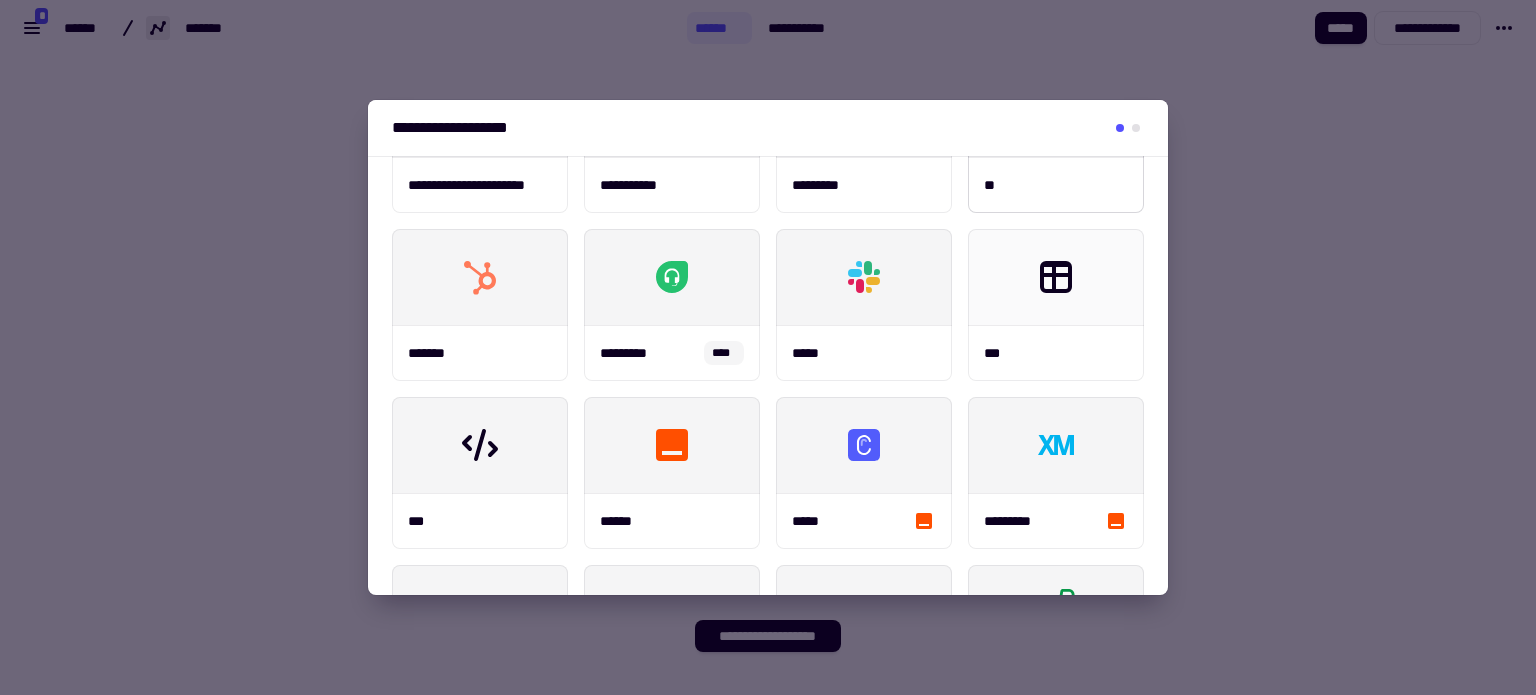 scroll, scrollTop: 288, scrollLeft: 0, axis: vertical 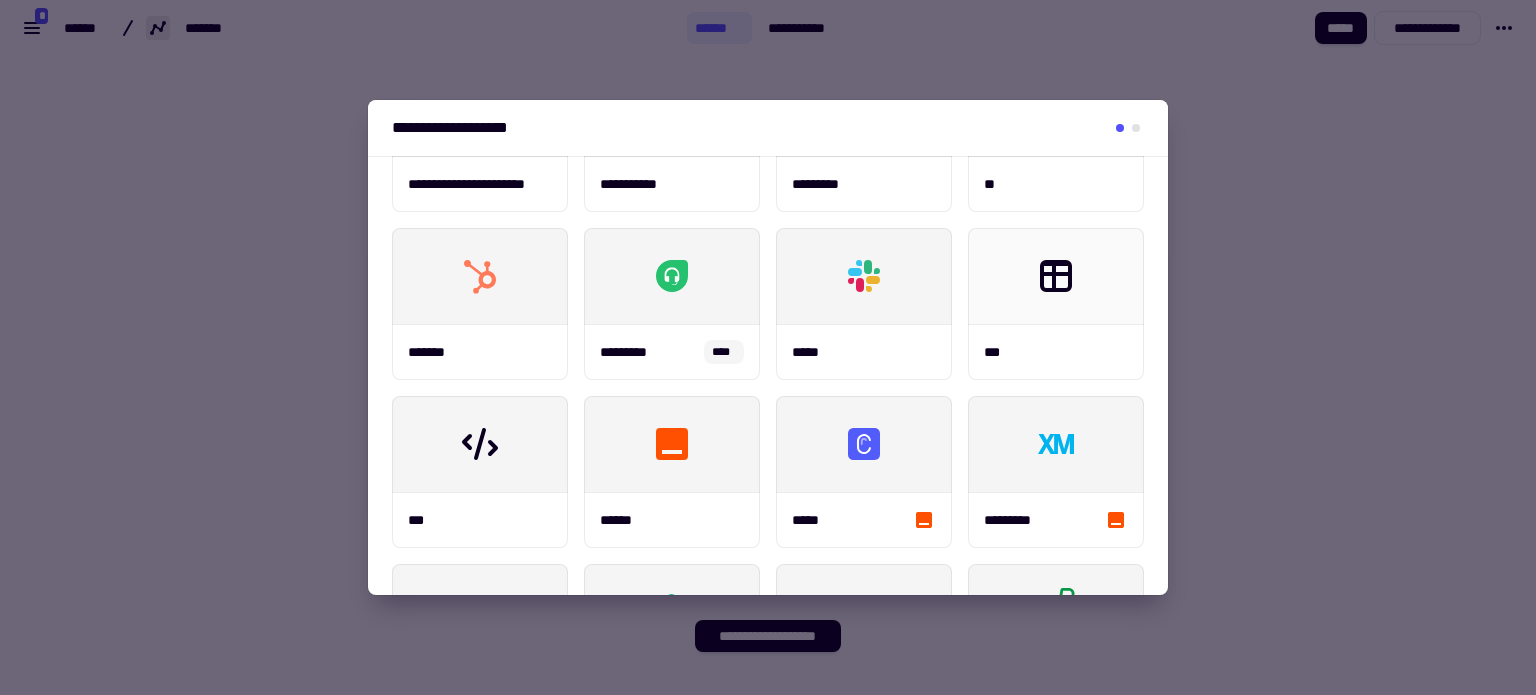 click at bounding box center [768, 347] 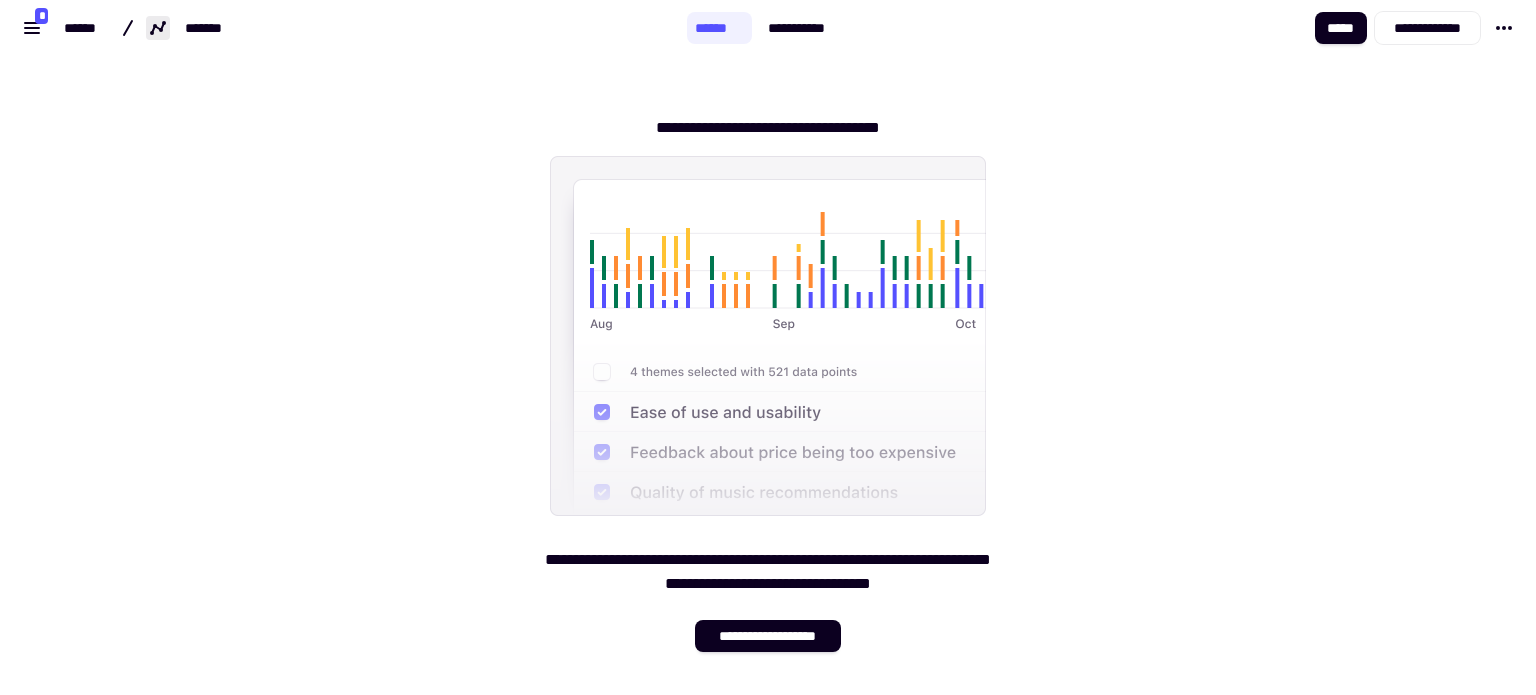 click at bounding box center (768, 336) 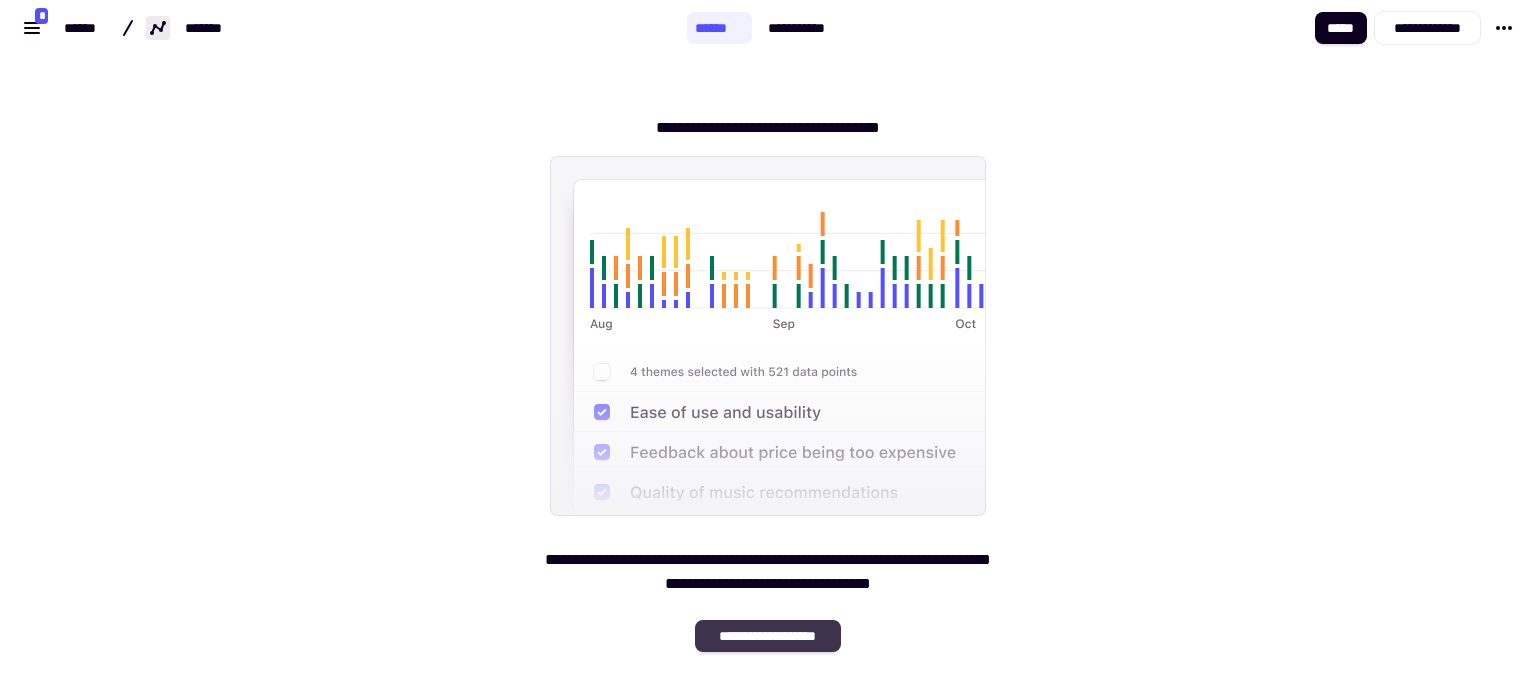 click on "**********" 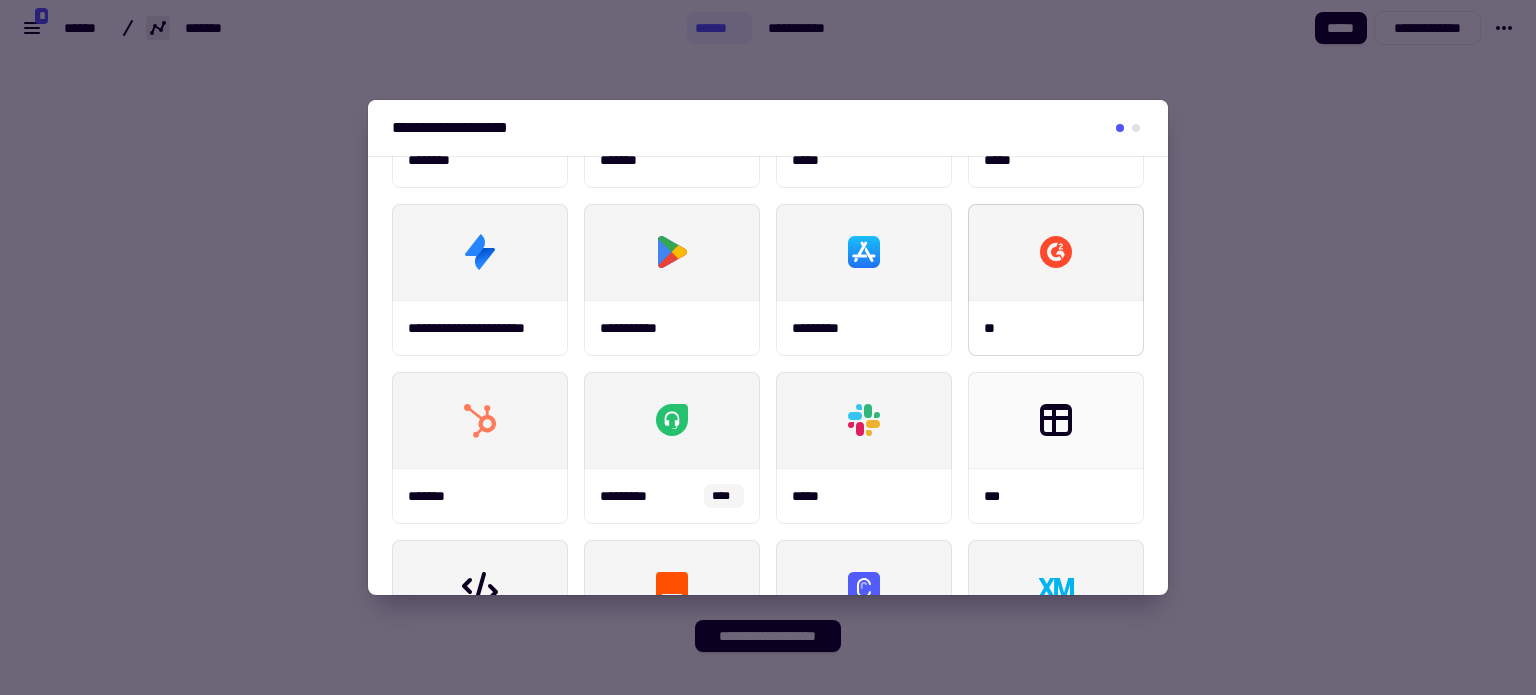 scroll, scrollTop: 152, scrollLeft: 0, axis: vertical 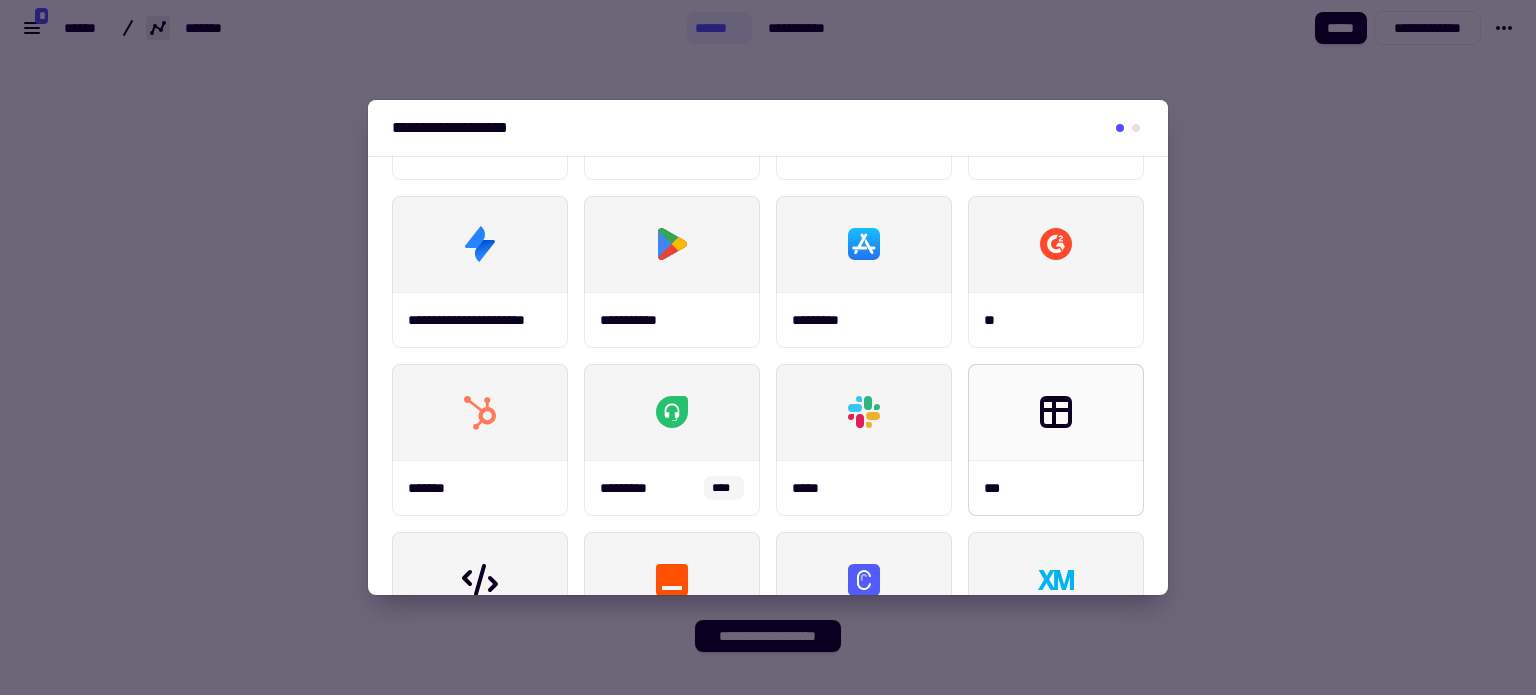 click 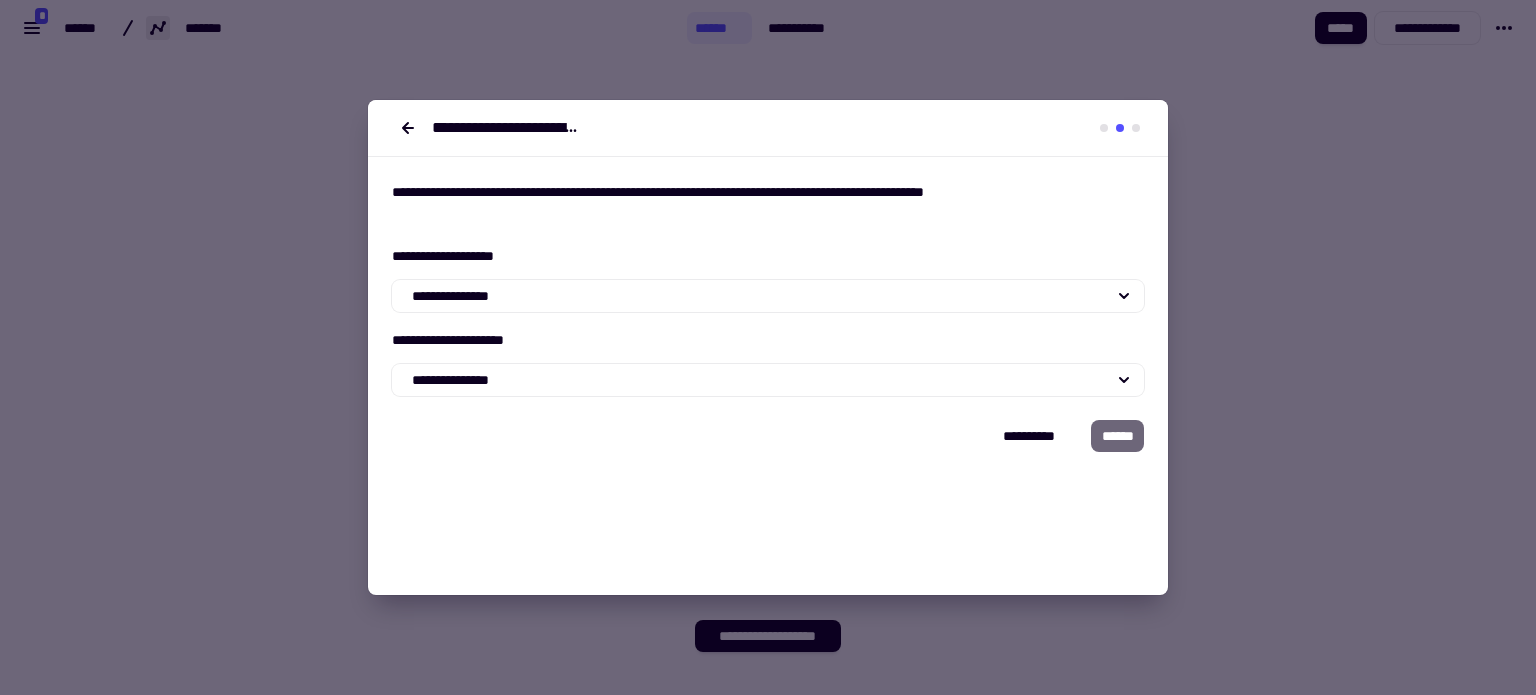 scroll, scrollTop: 0, scrollLeft: 0, axis: both 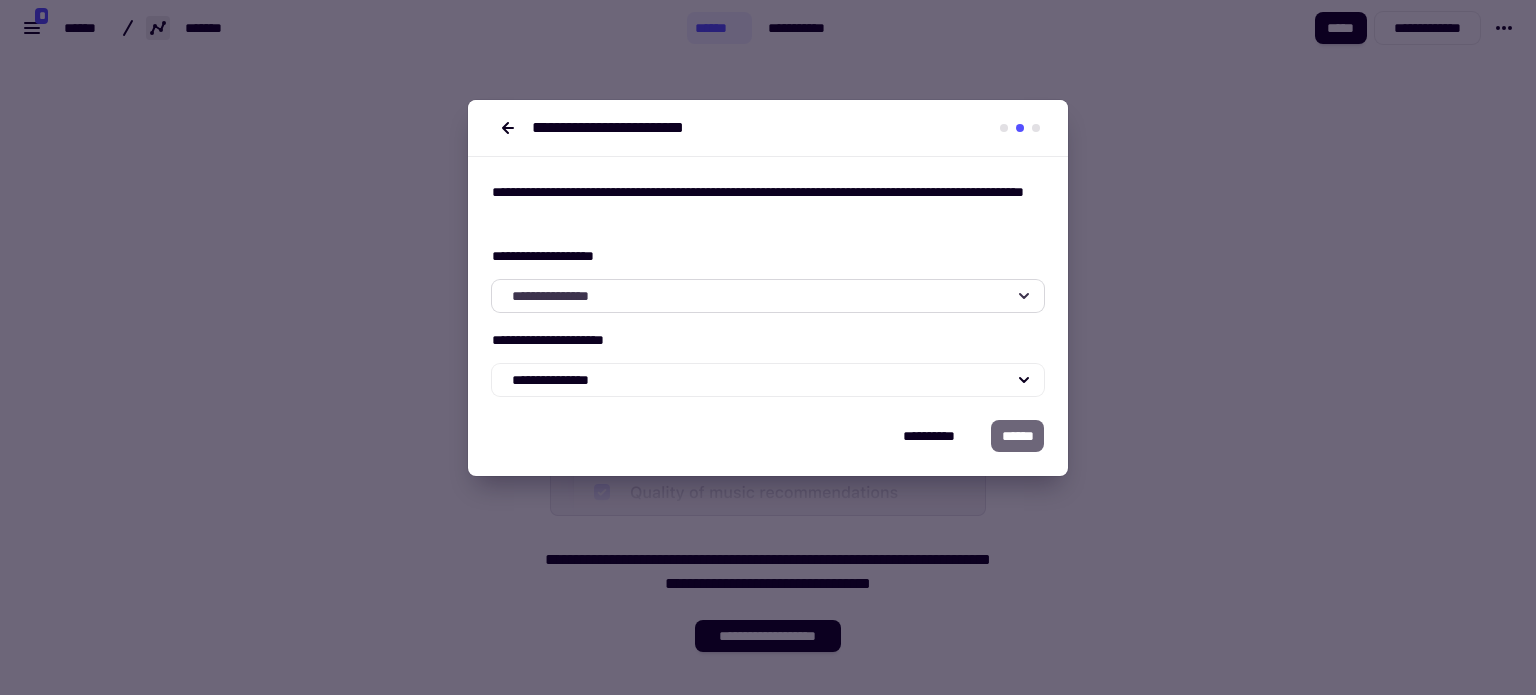 click on "**********" 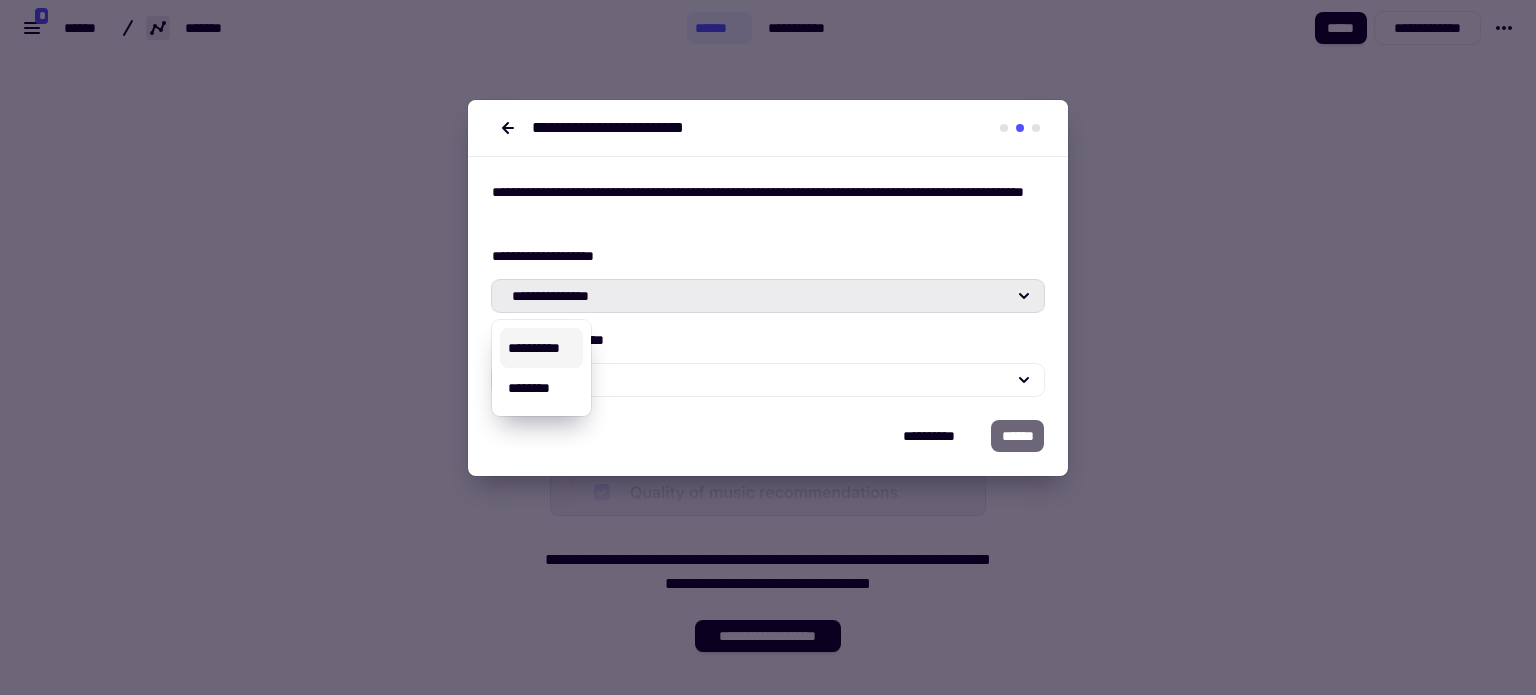 click at bounding box center [768, 347] 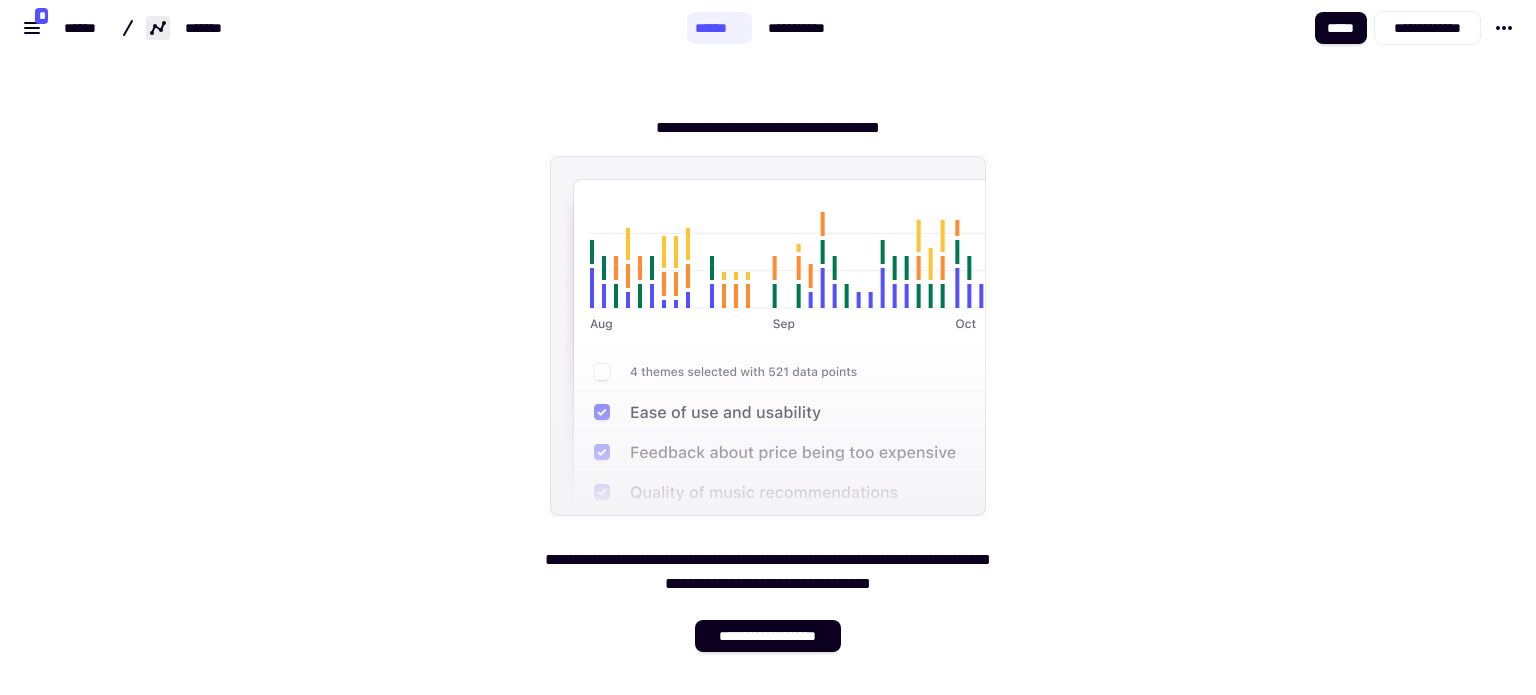 click on "**********" at bounding box center [768, 28] 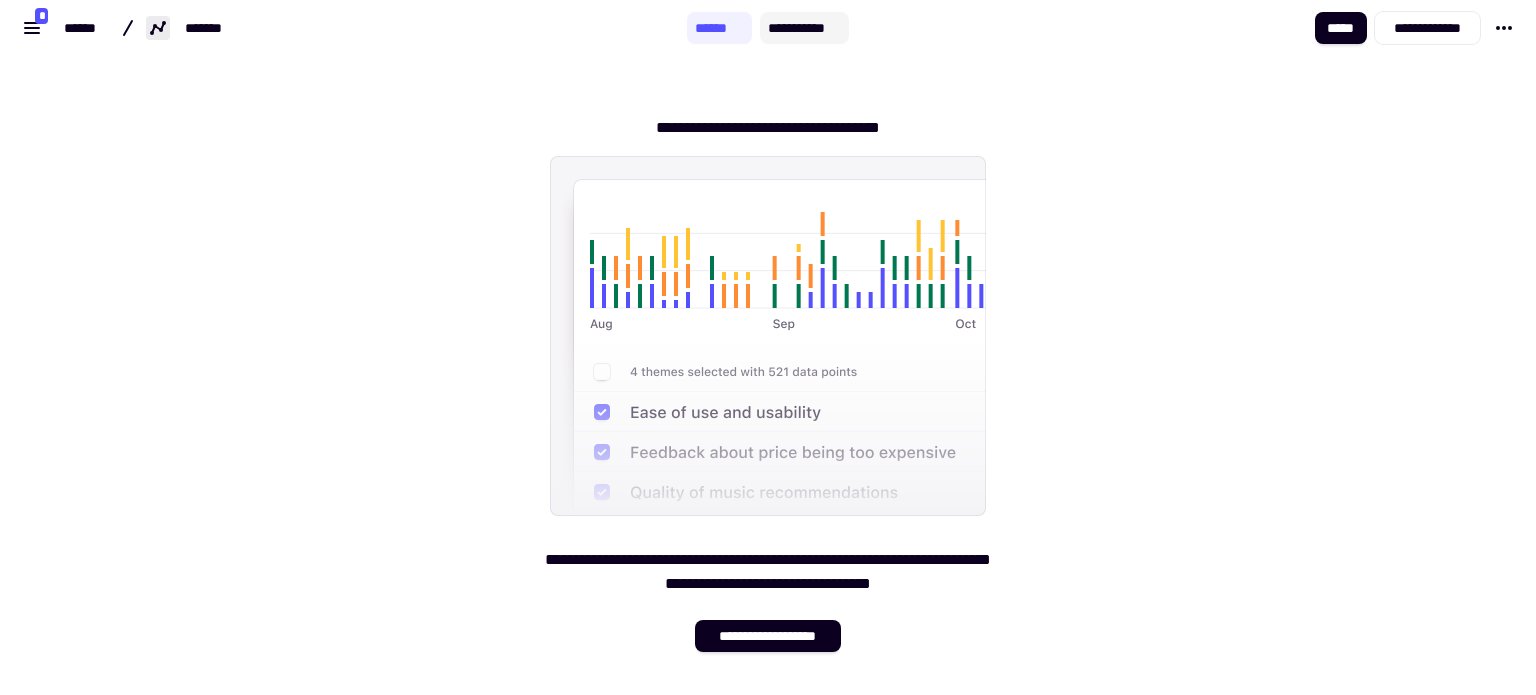 click on "**********" 